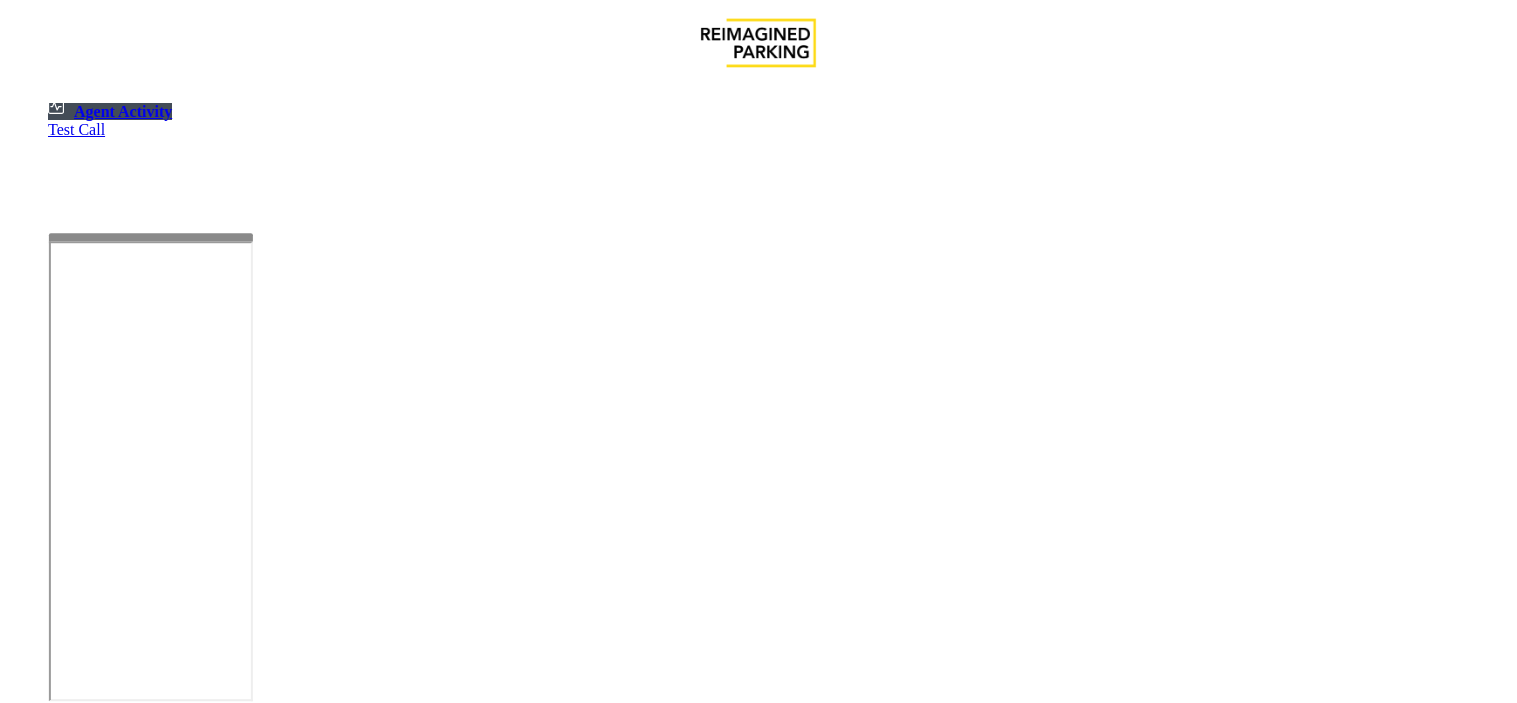 scroll, scrollTop: 0, scrollLeft: 0, axis: both 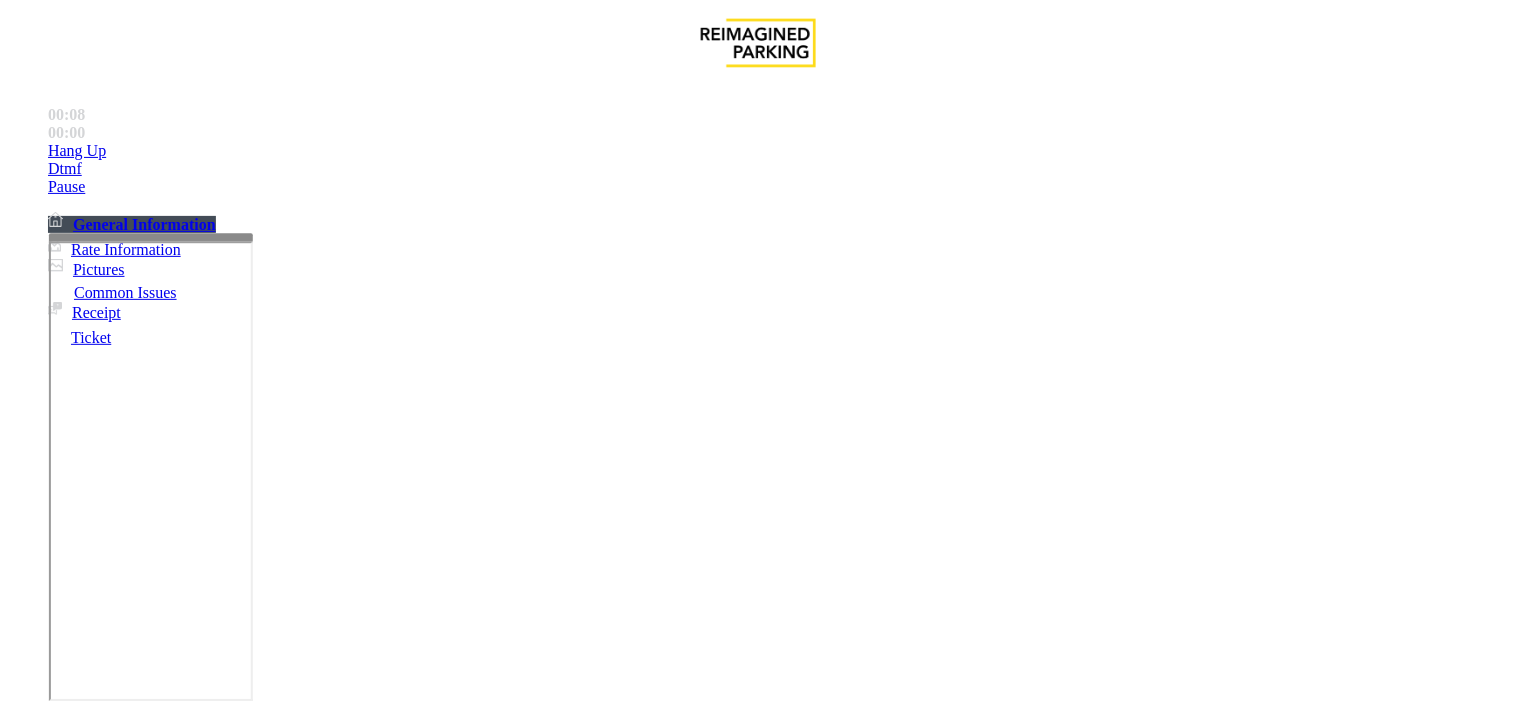 click on "Services" at bounding box center [687, 1356] 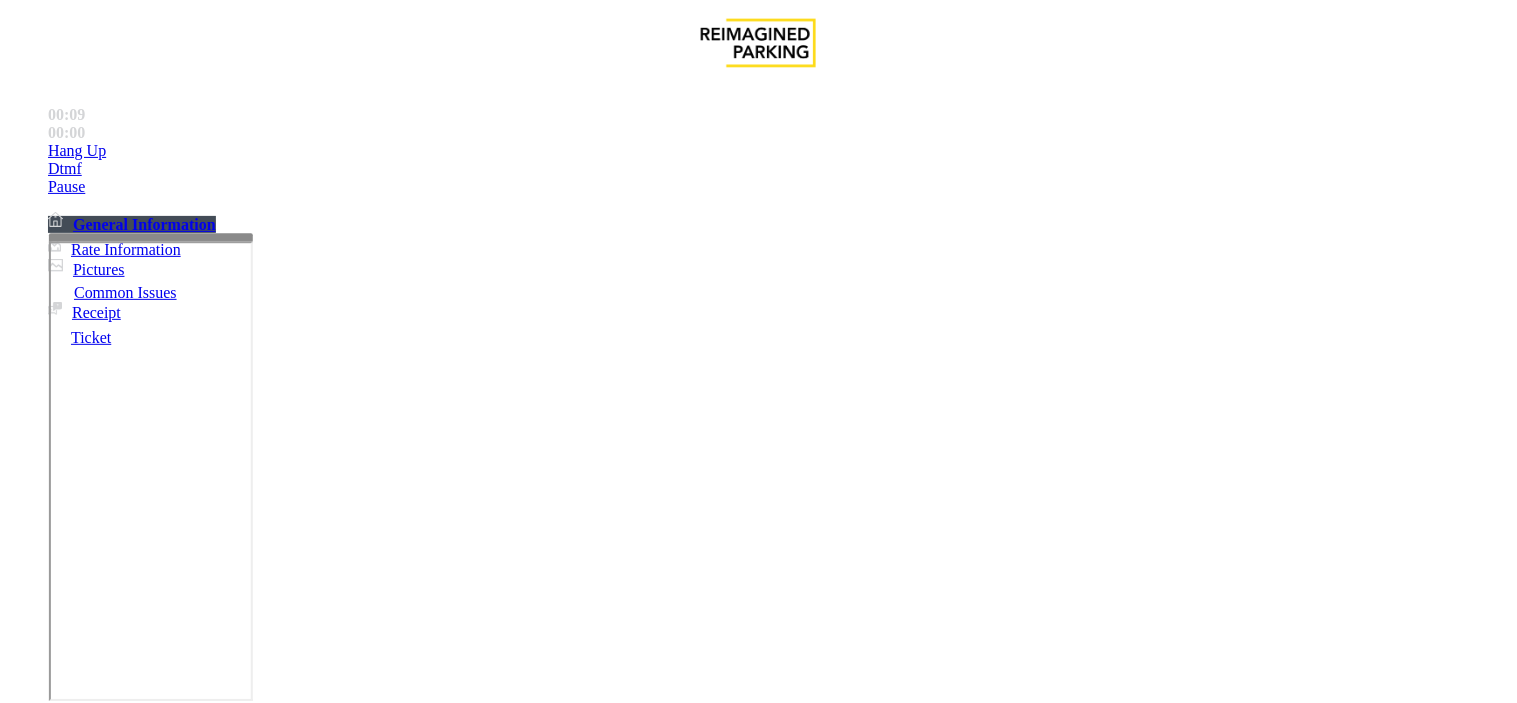 click on "Police / Security" at bounding box center (238, 1356) 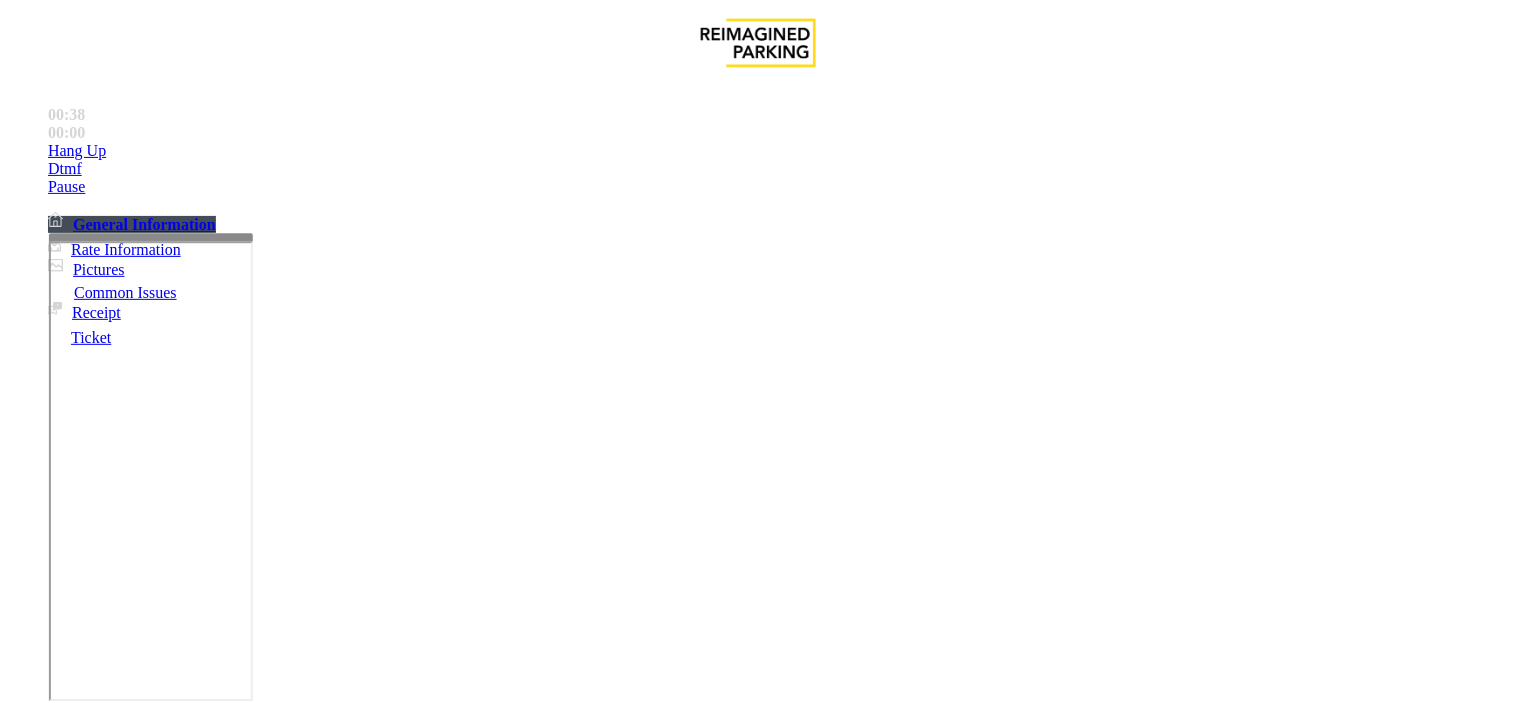 click at bounding box center [96, 1378] 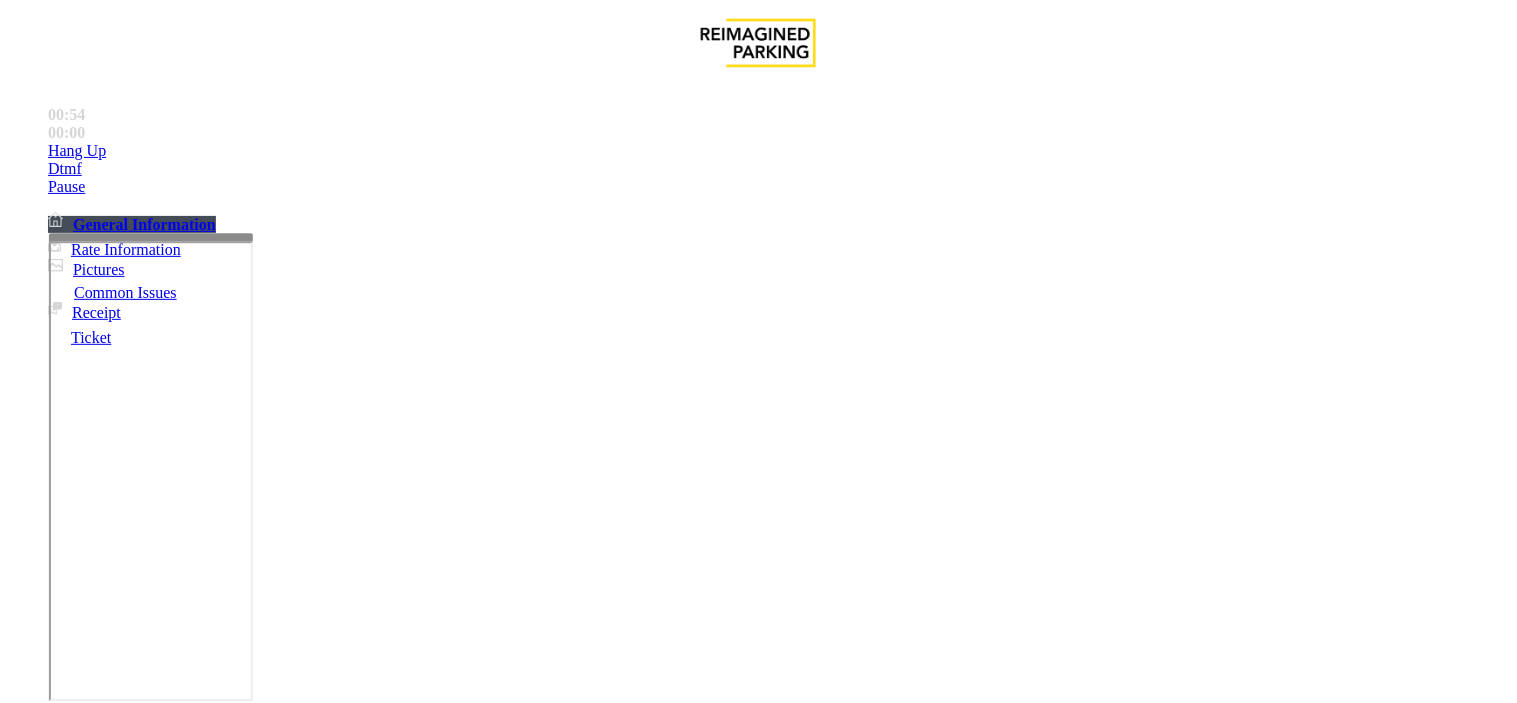 type on "****" 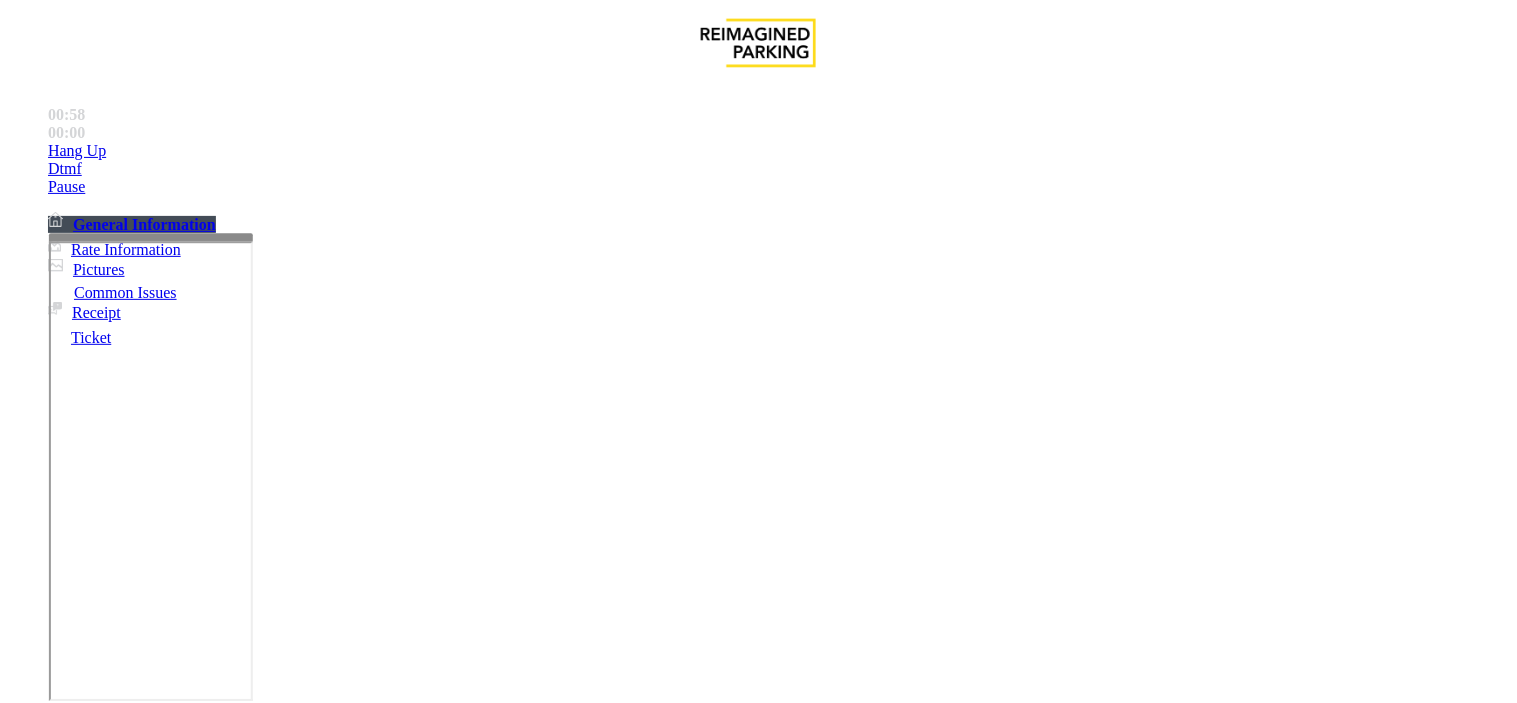 scroll, scrollTop: 222, scrollLeft: 0, axis: vertical 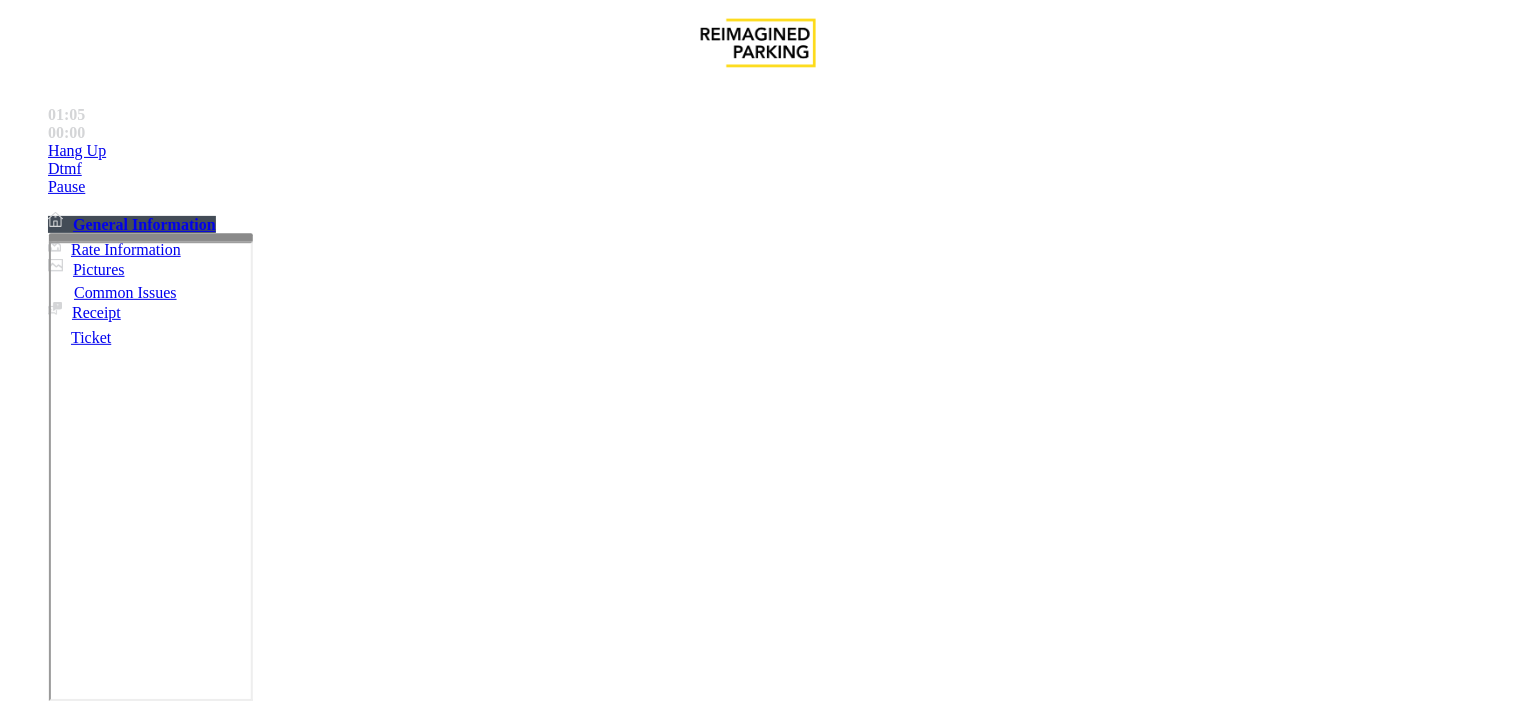 click at bounding box center [246, 1558] 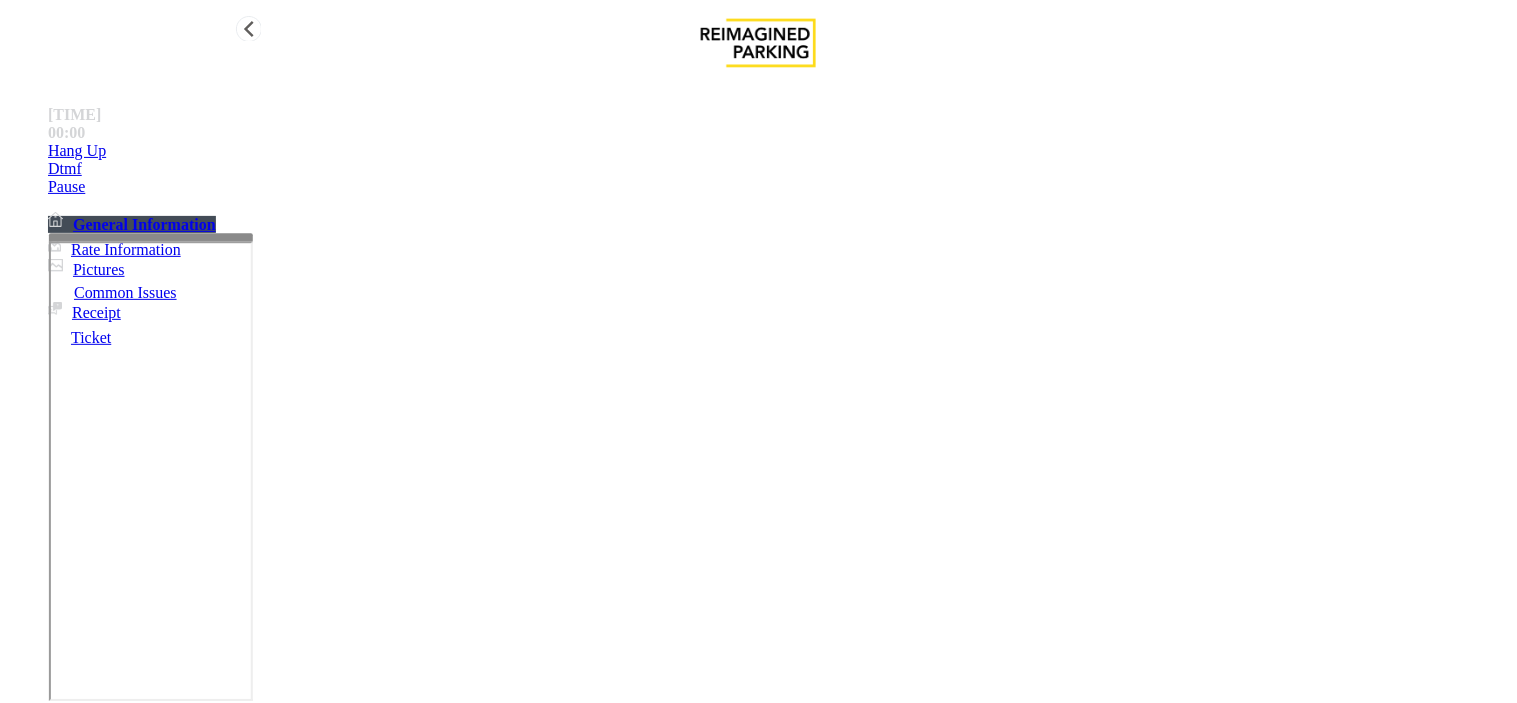 click on "Hang Up" at bounding box center [778, 151] 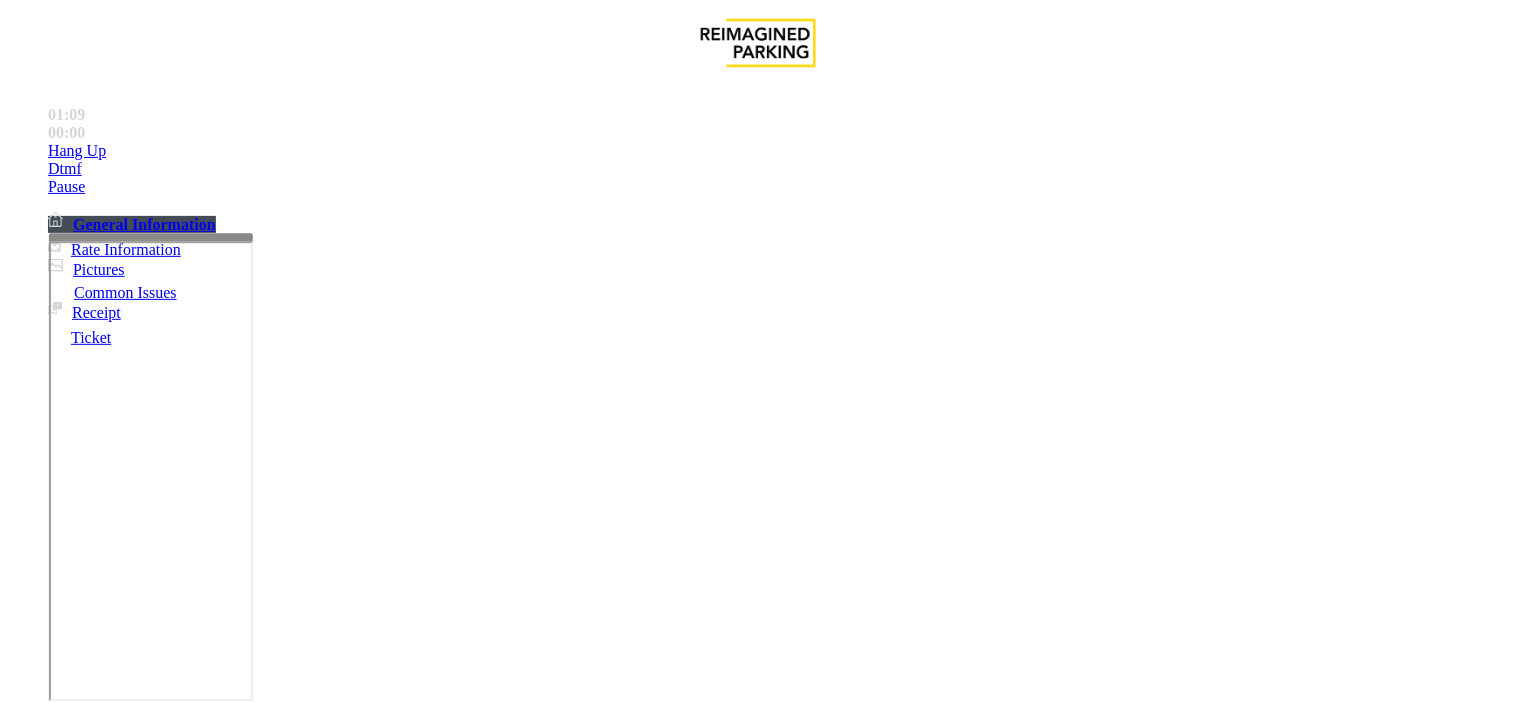click at bounding box center (246, 1558) 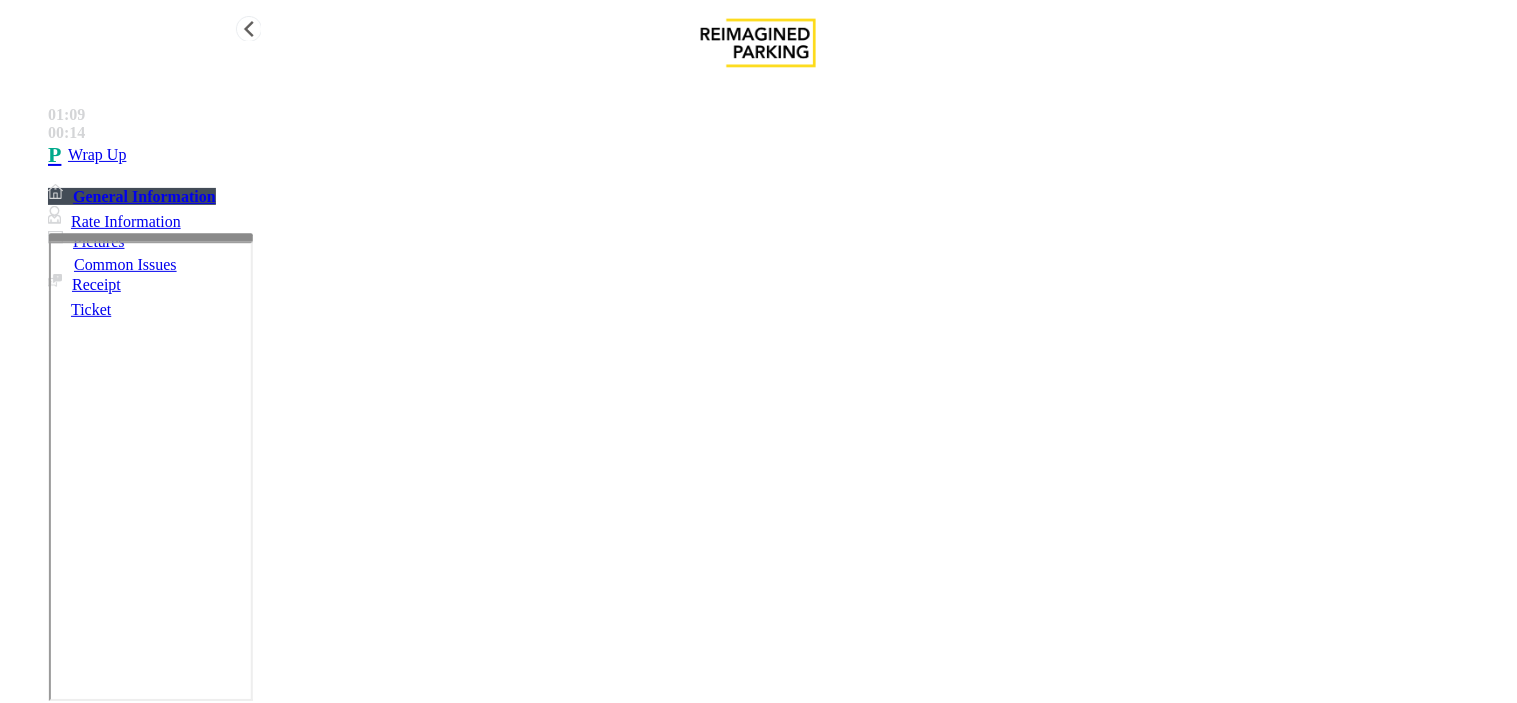 type on "**********" 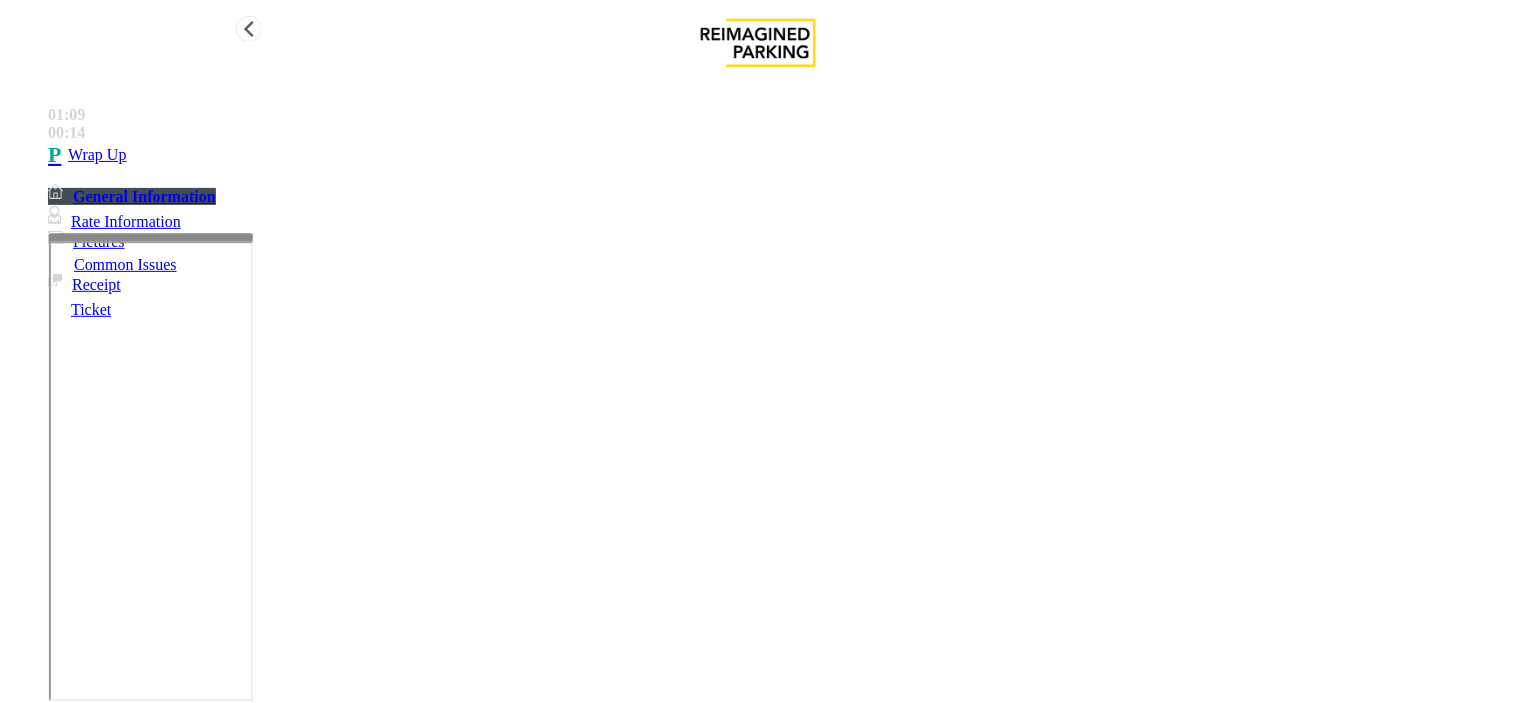 click on "Wrap Up" at bounding box center (778, 155) 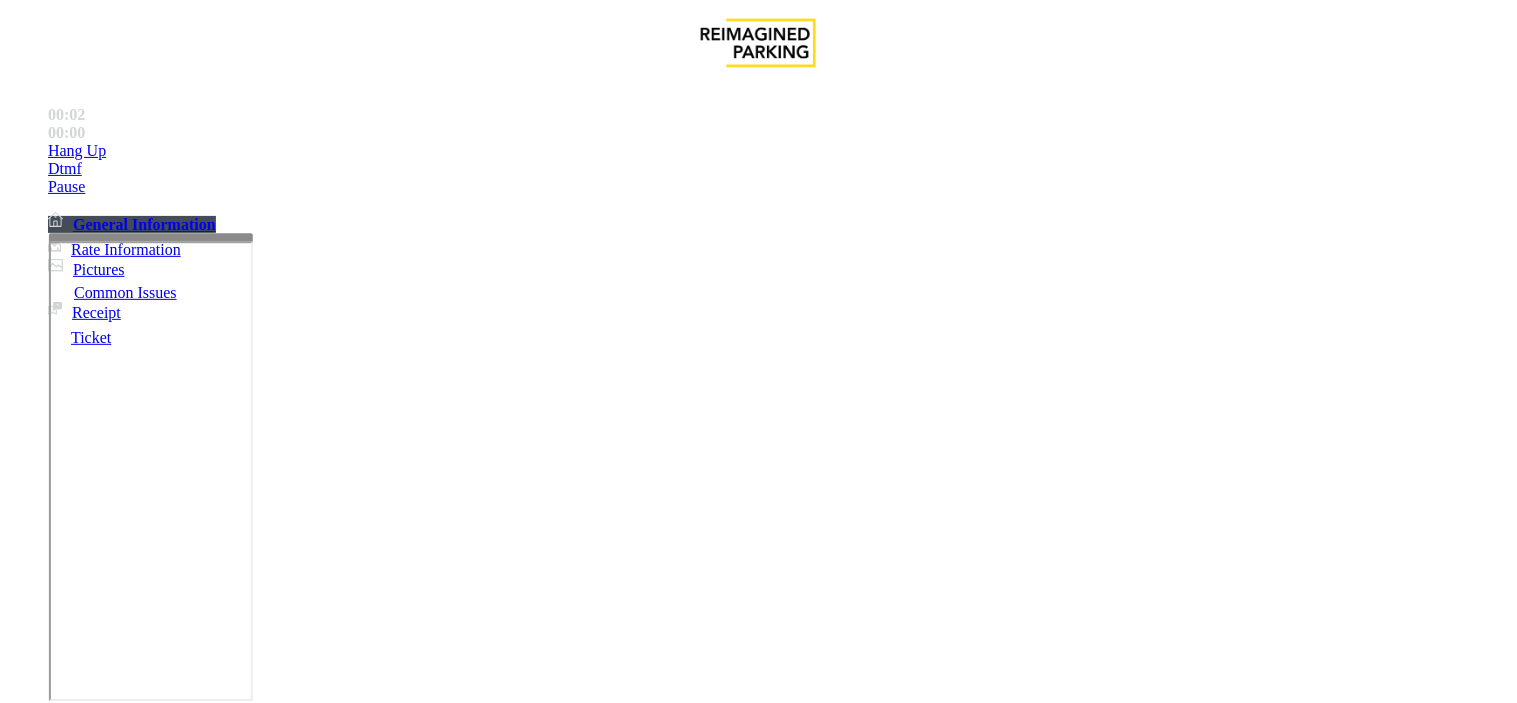 scroll, scrollTop: 888, scrollLeft: 0, axis: vertical 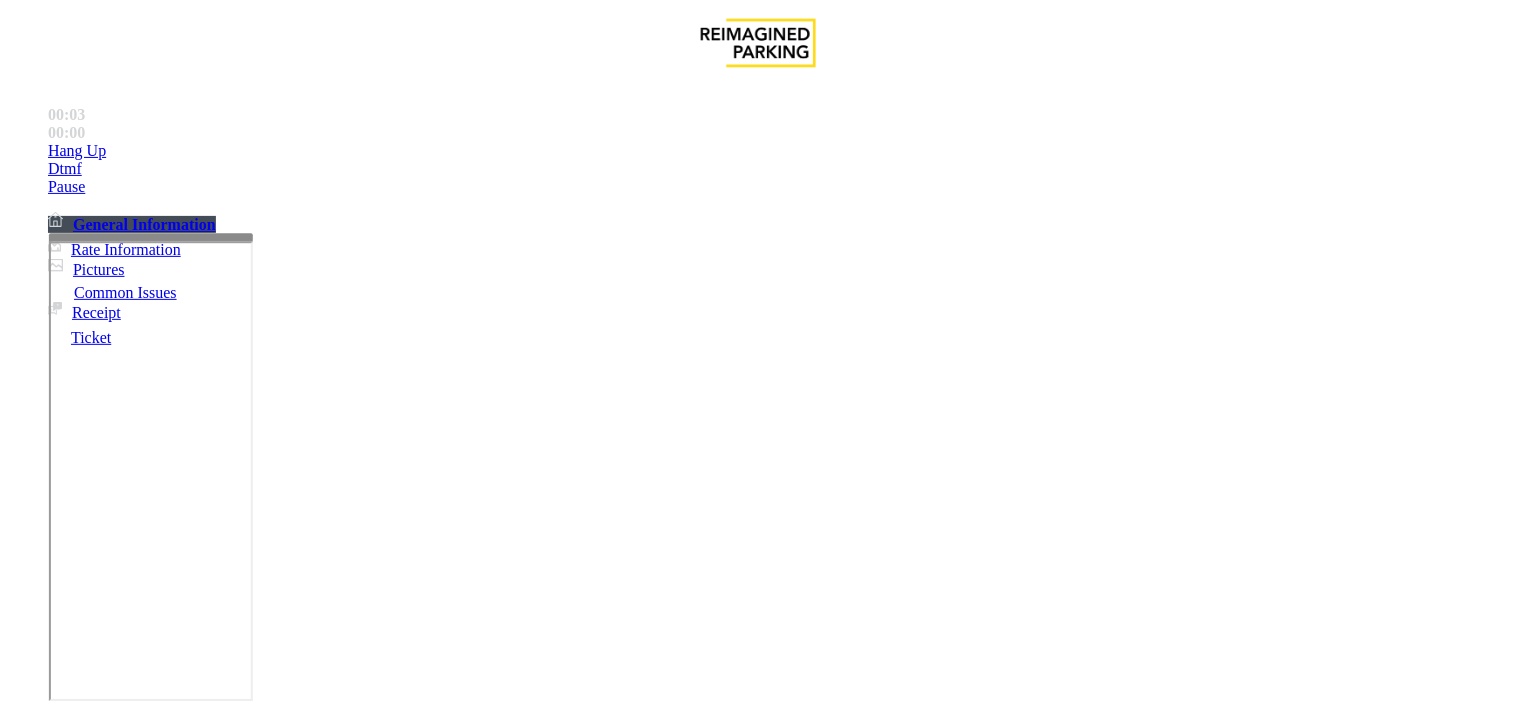 click on "LAN21082601" at bounding box center (46, 2986) 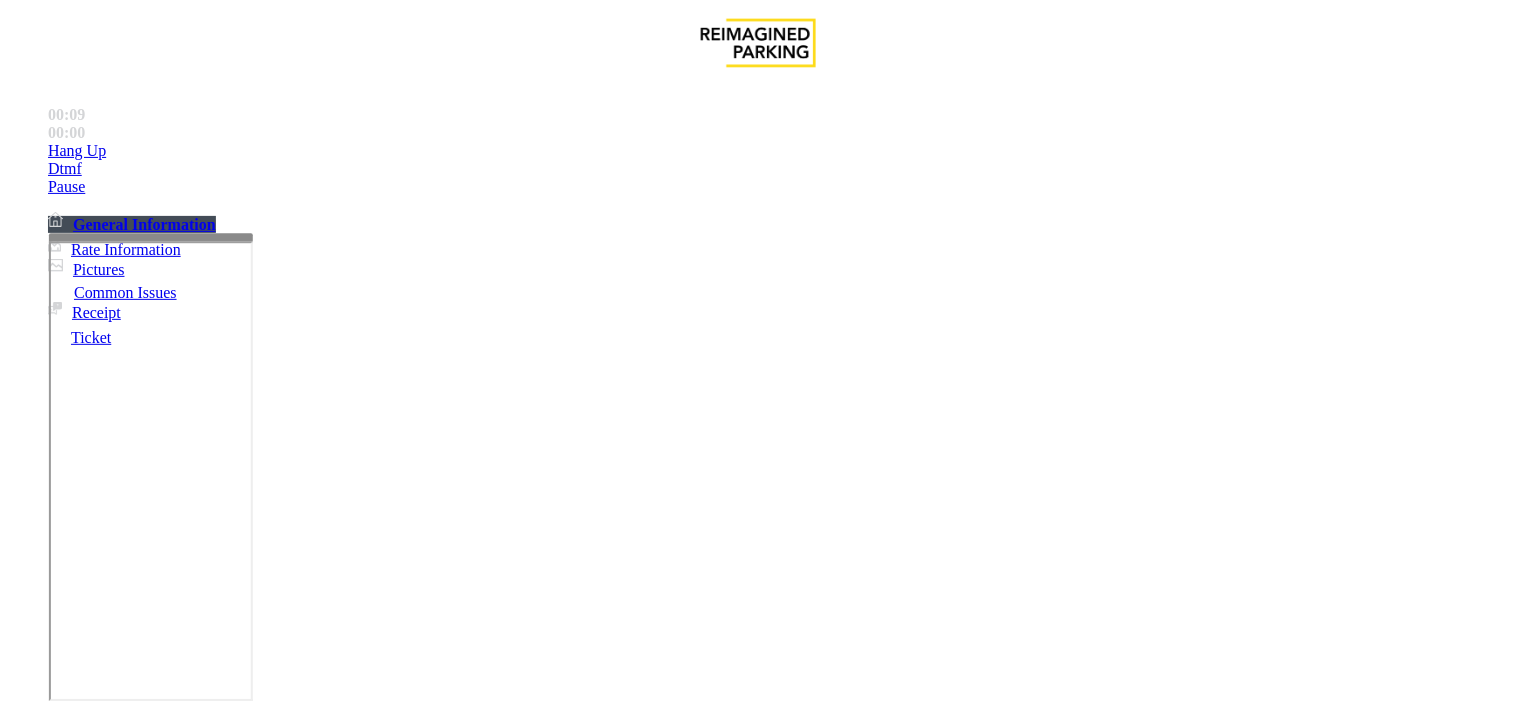 drag, startPoint x: 411, startPoint y: 560, endPoint x: 400, endPoint y: 307, distance: 253.23901 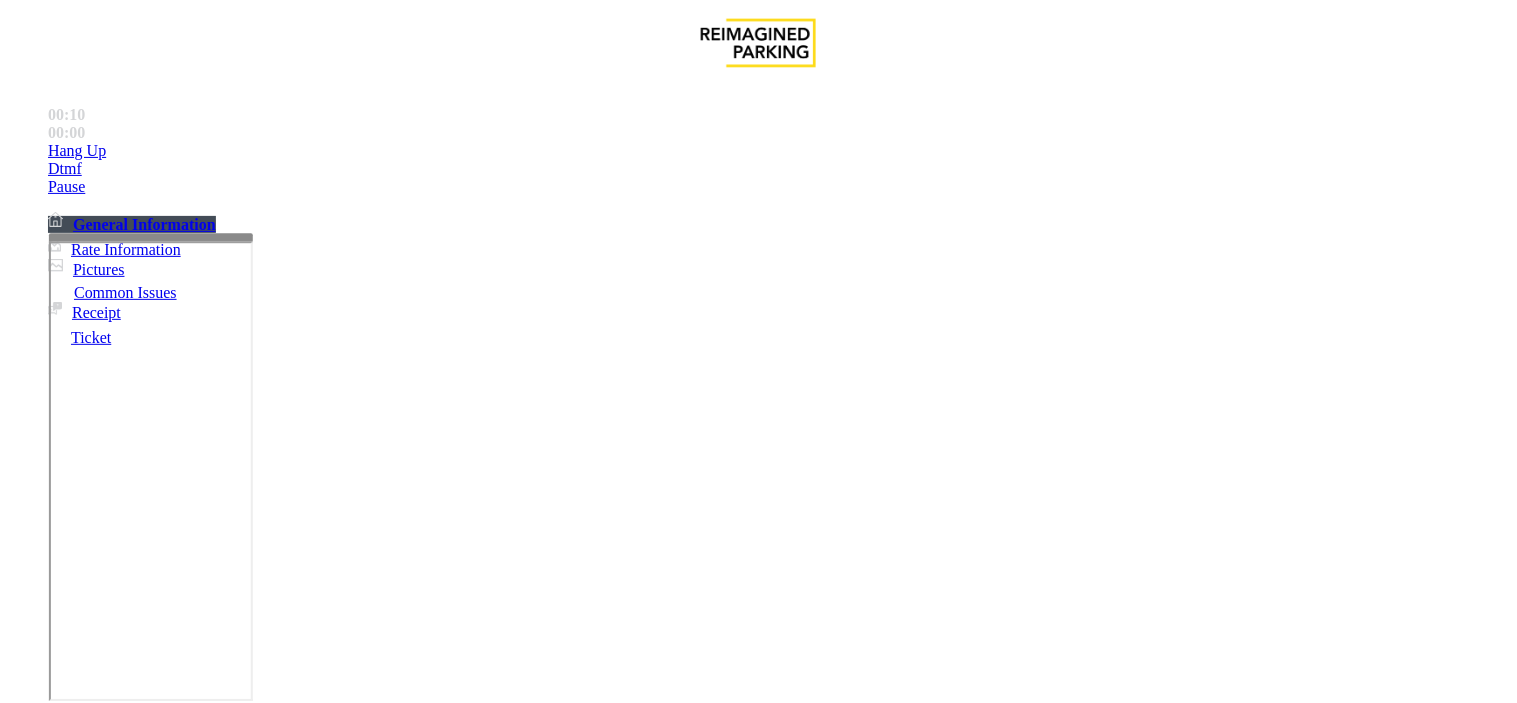 click on "No Response/Unable to hear parker" at bounding box center (142, 1356) 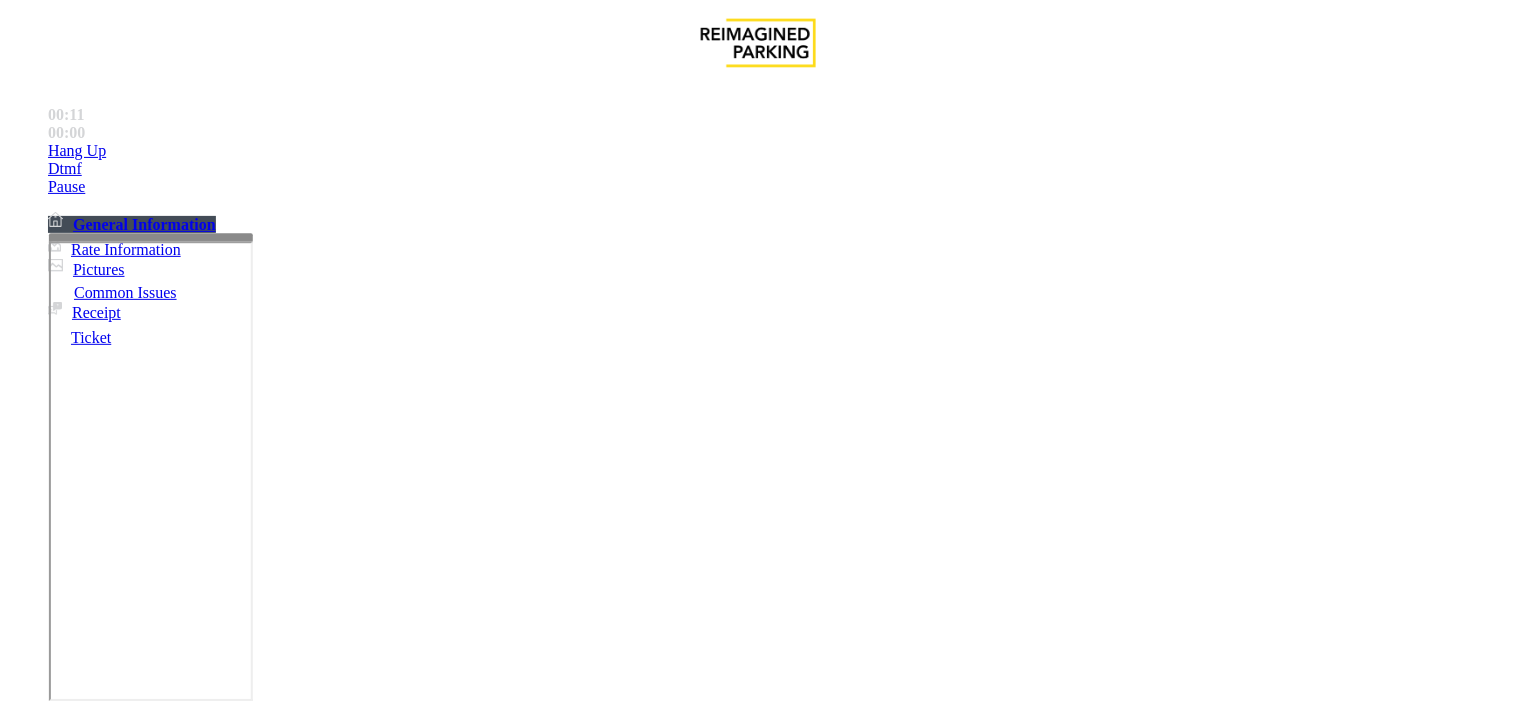 click on "No Response/Unable to hear parker" at bounding box center (758, 1341) 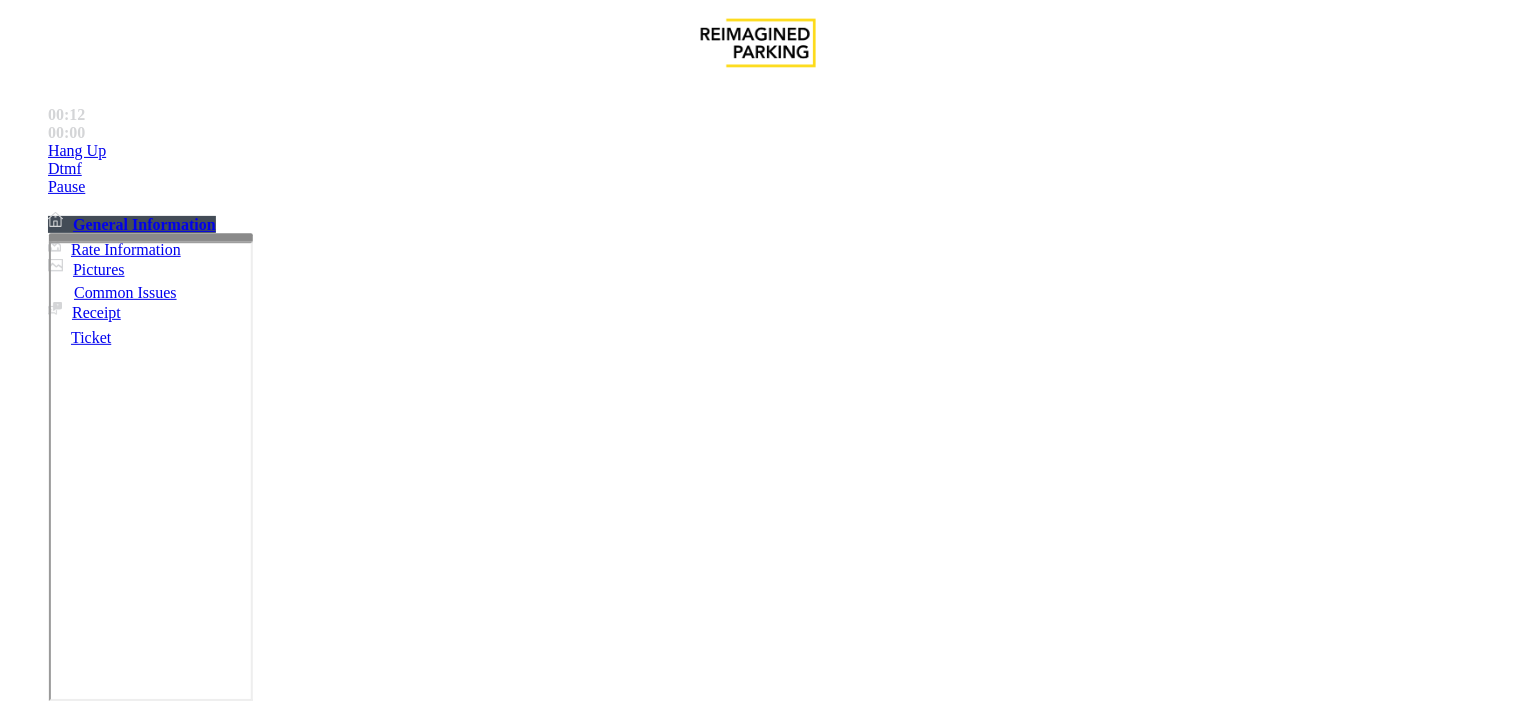 click at bounding box center (254, 1404) 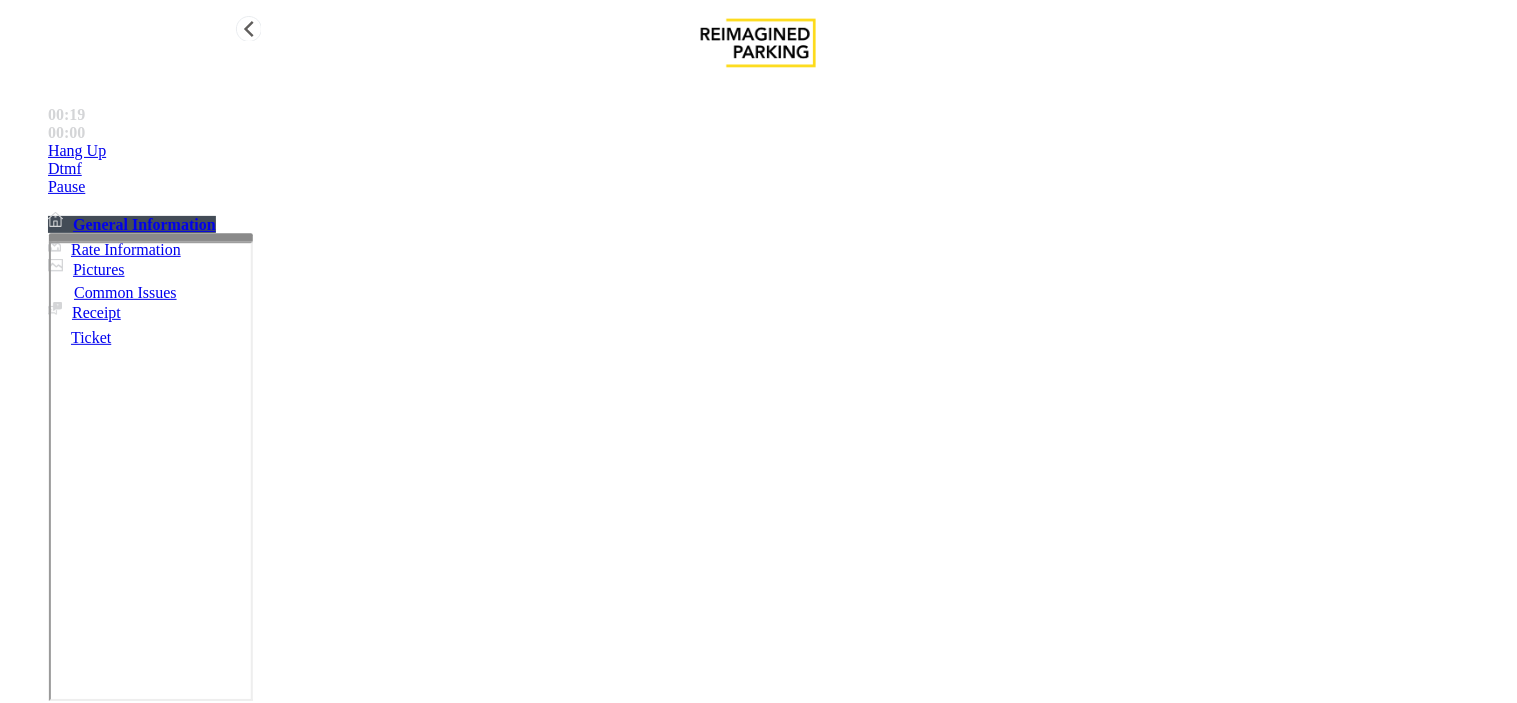 type on "**********" 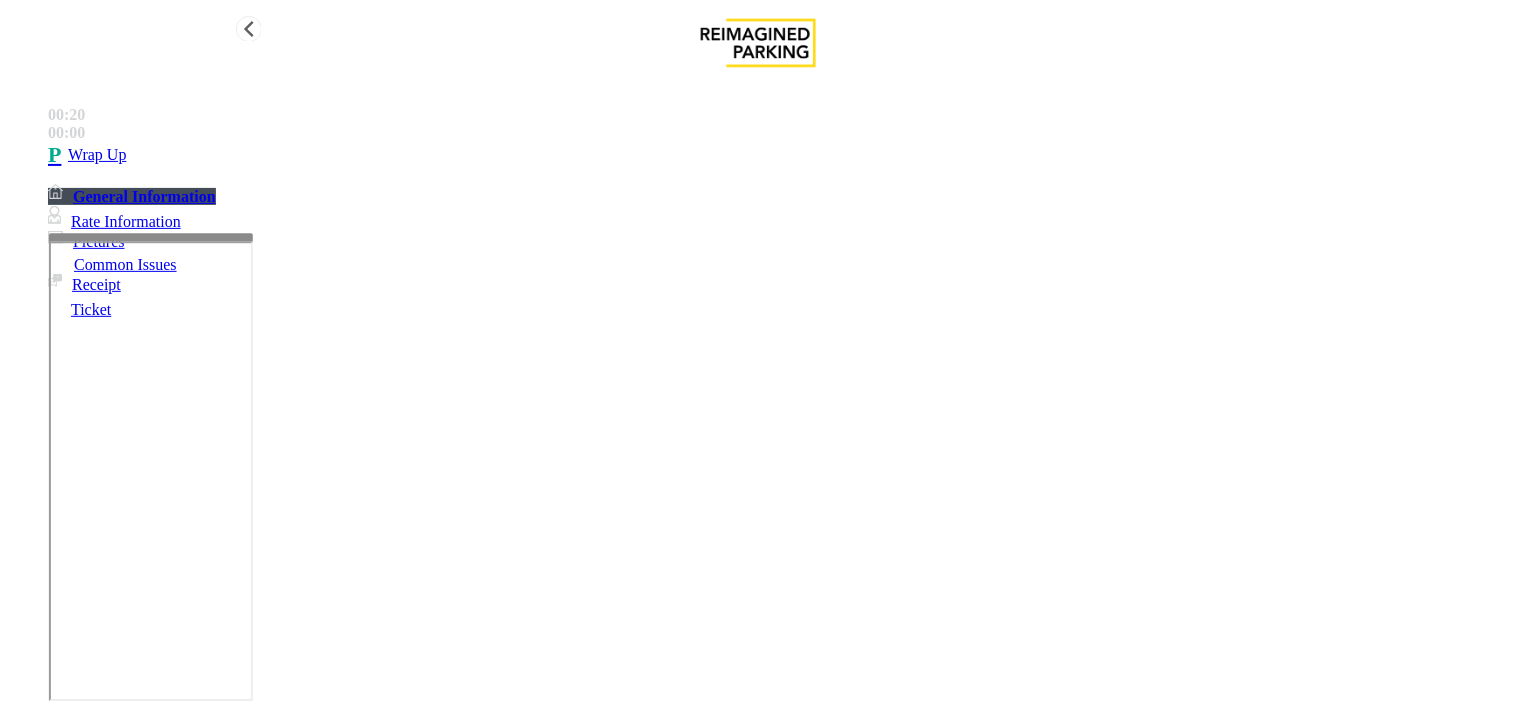 click on "Wrap Up" at bounding box center (778, 155) 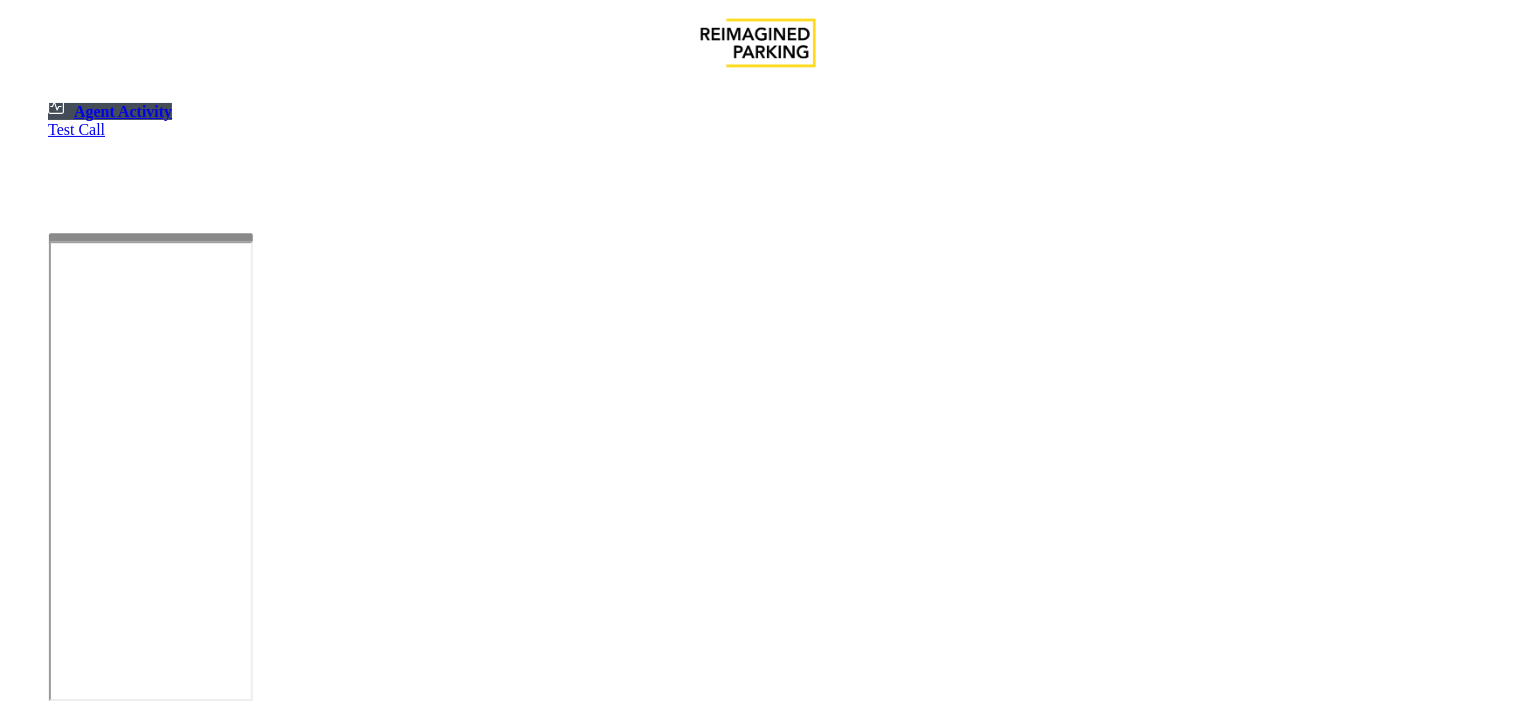 click on "[LAST] Call" at bounding box center (67, 1349) 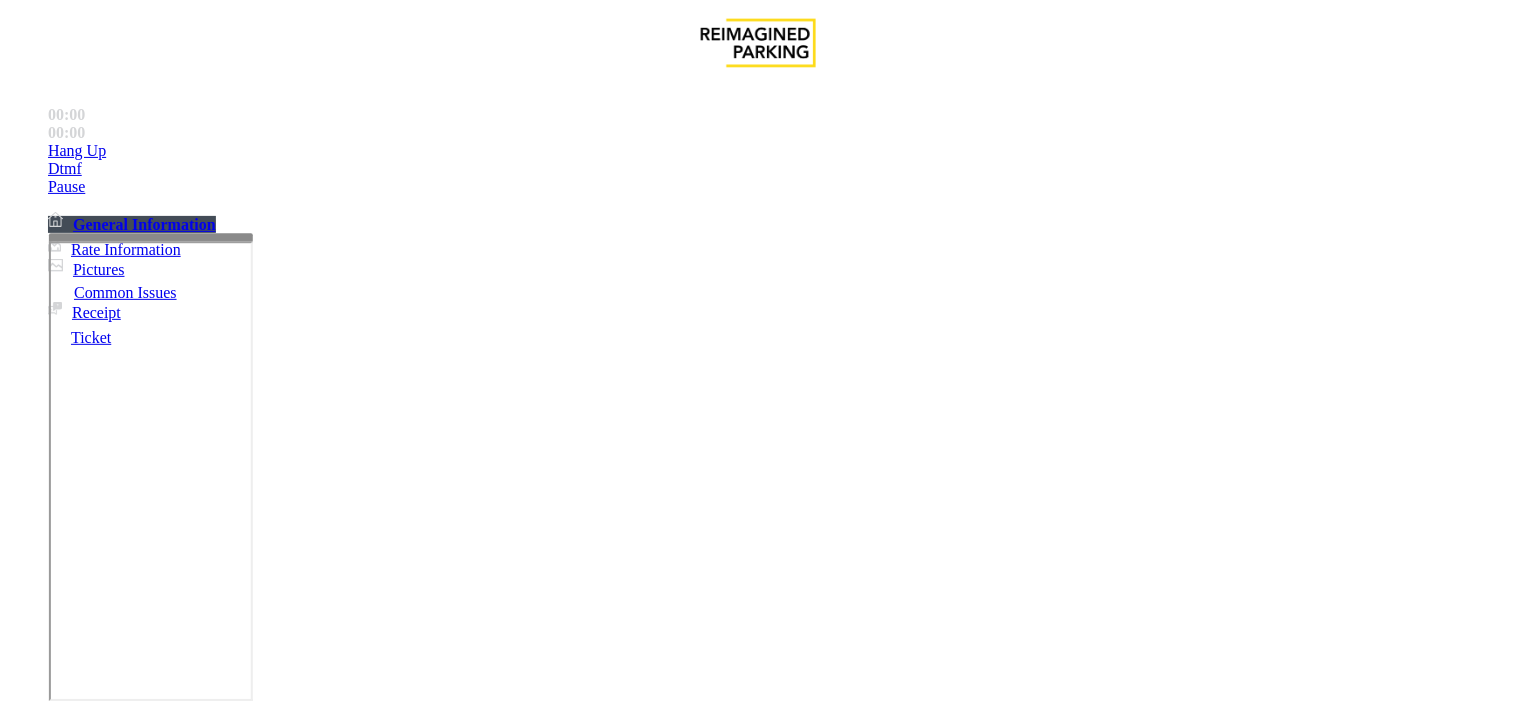 click on "Chicago Left Exit Lane" at bounding box center (83, 1300) 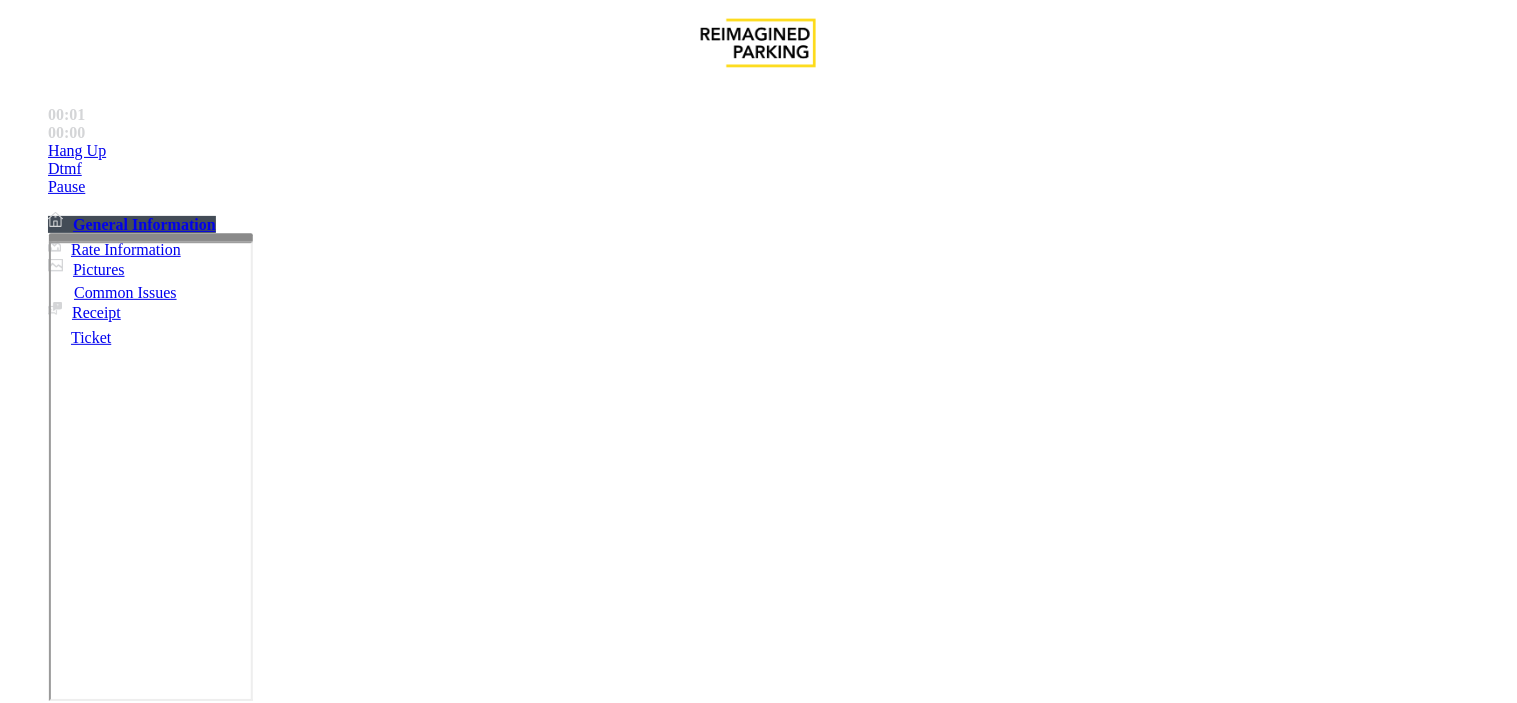 click on "Abbot Hospital (Main Hospital)" at bounding box center [778, 15735] 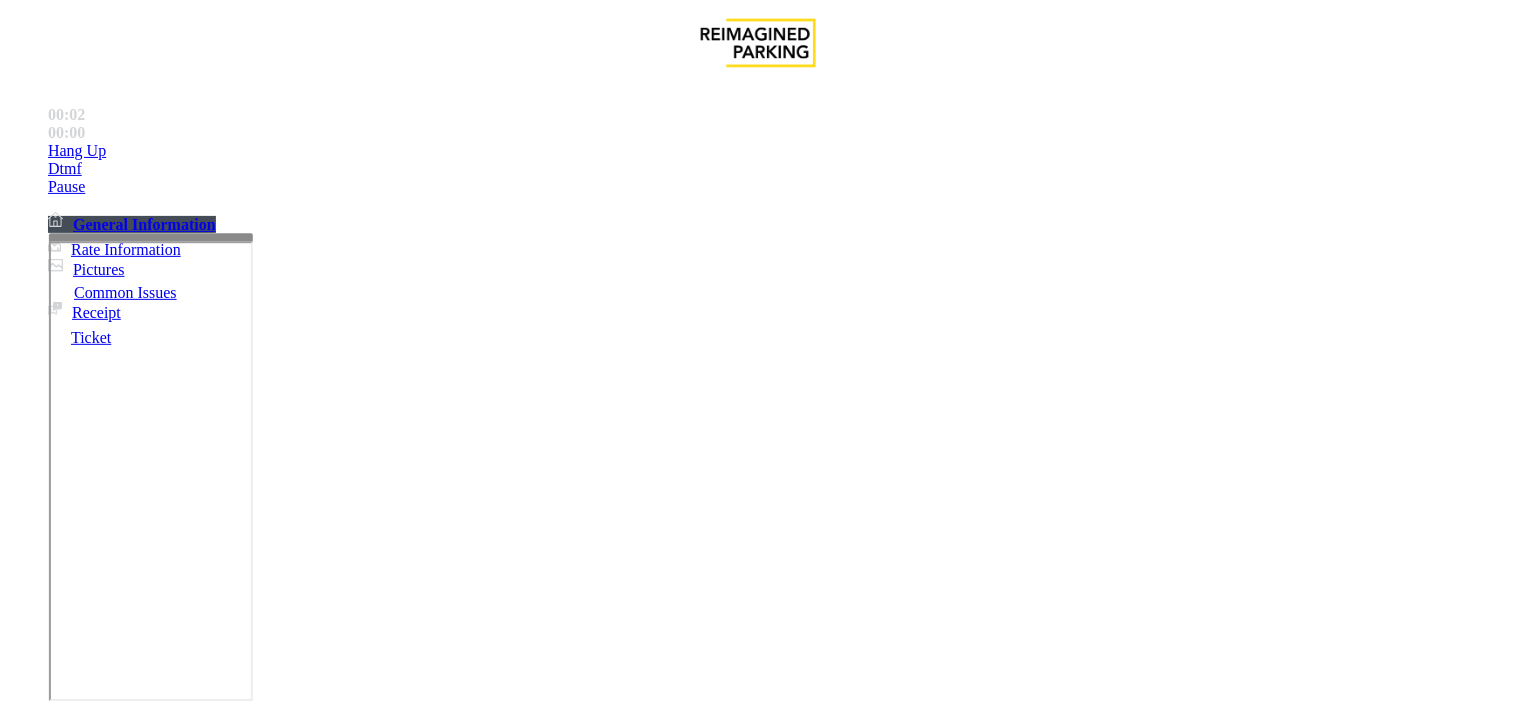 click on "Ticket Issue" at bounding box center (71, 1356) 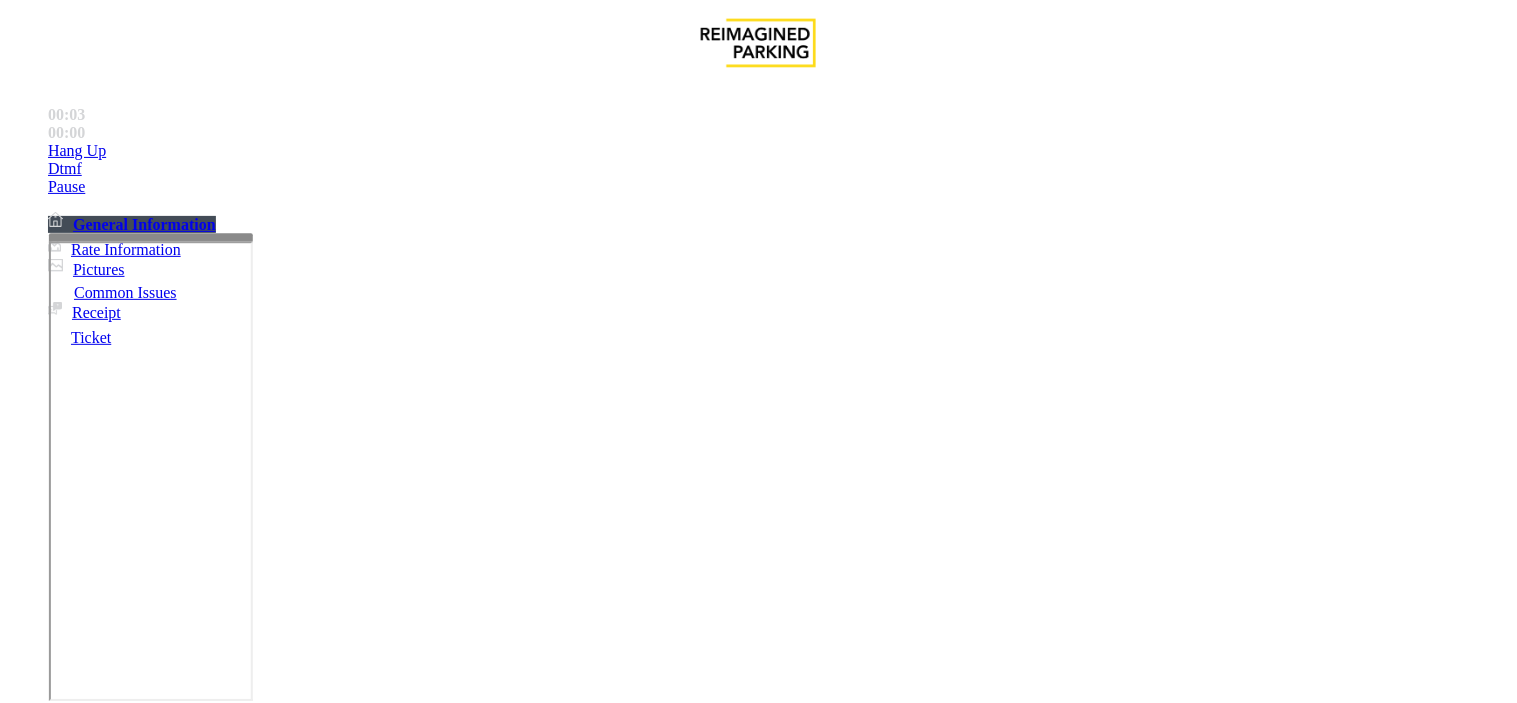 click on "Ticket Unreadable" at bounding box center (300, 1356) 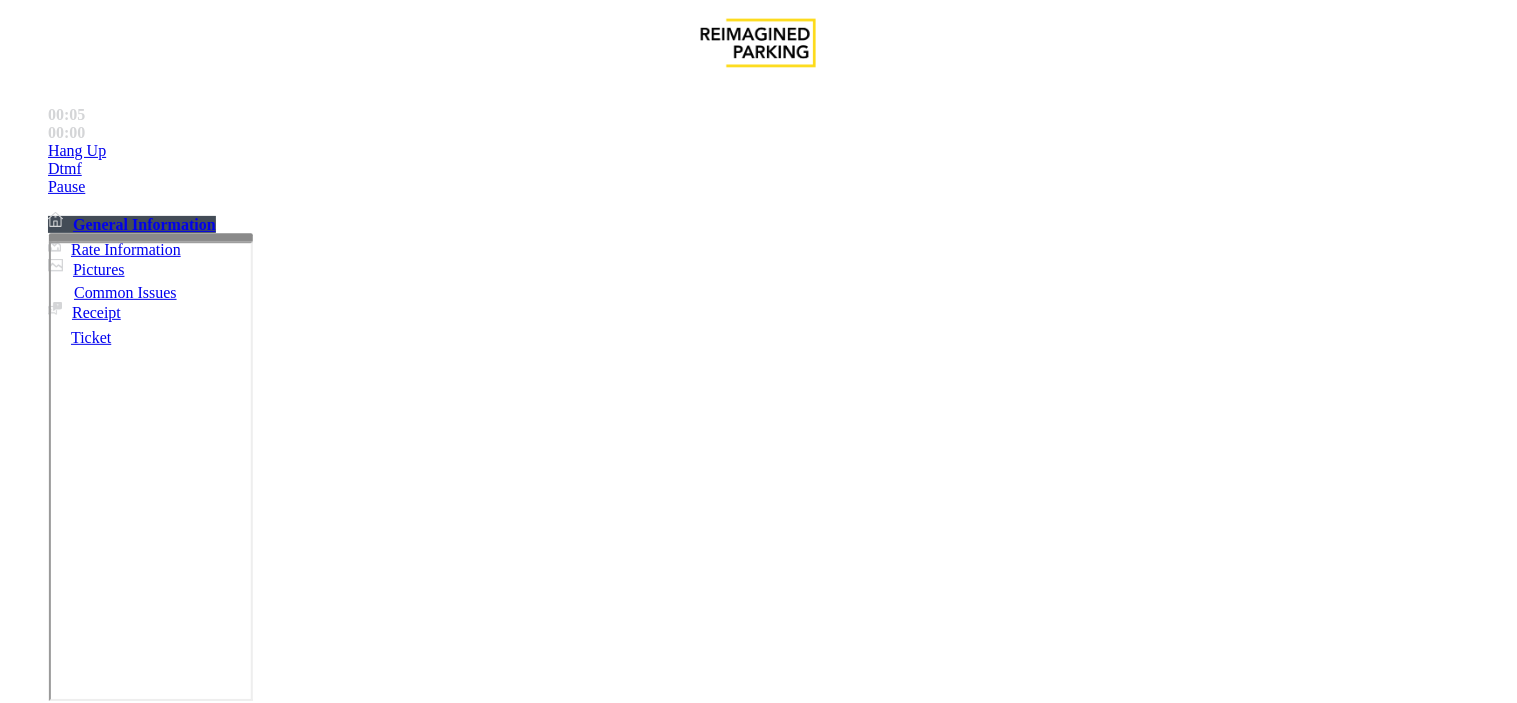drag, startPoint x: 438, startPoint y: 176, endPoint x: 277, endPoint y: 157, distance: 162.11725 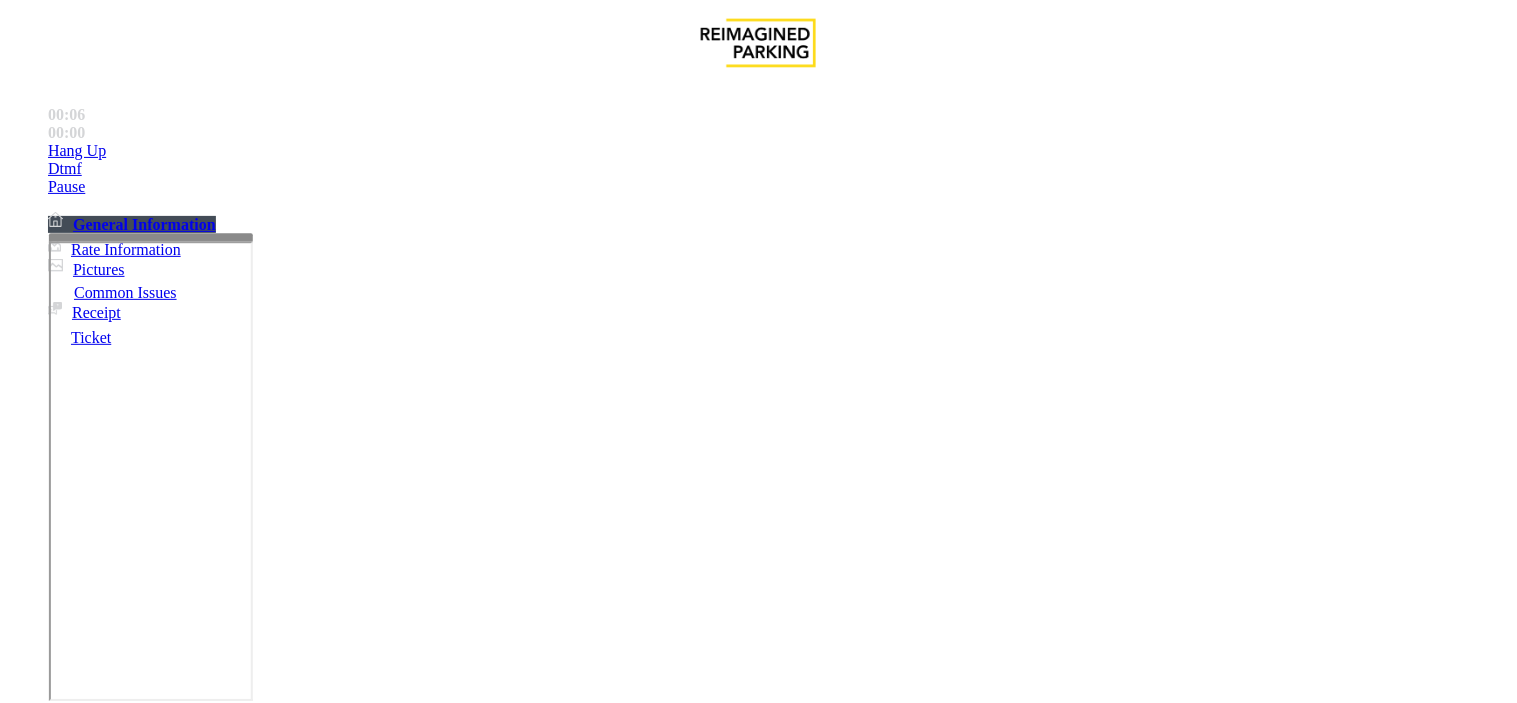 click at bounding box center (246, 1650) 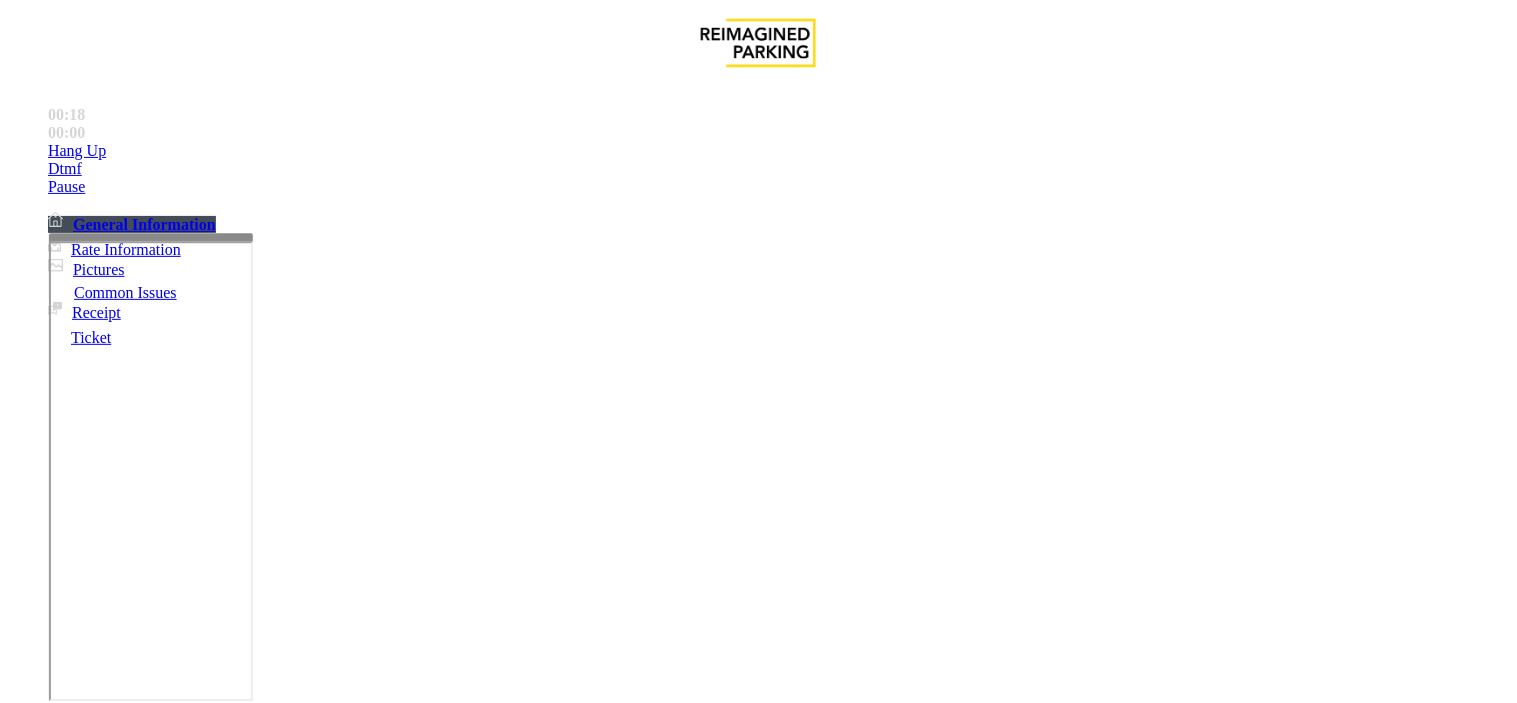 type on "**********" 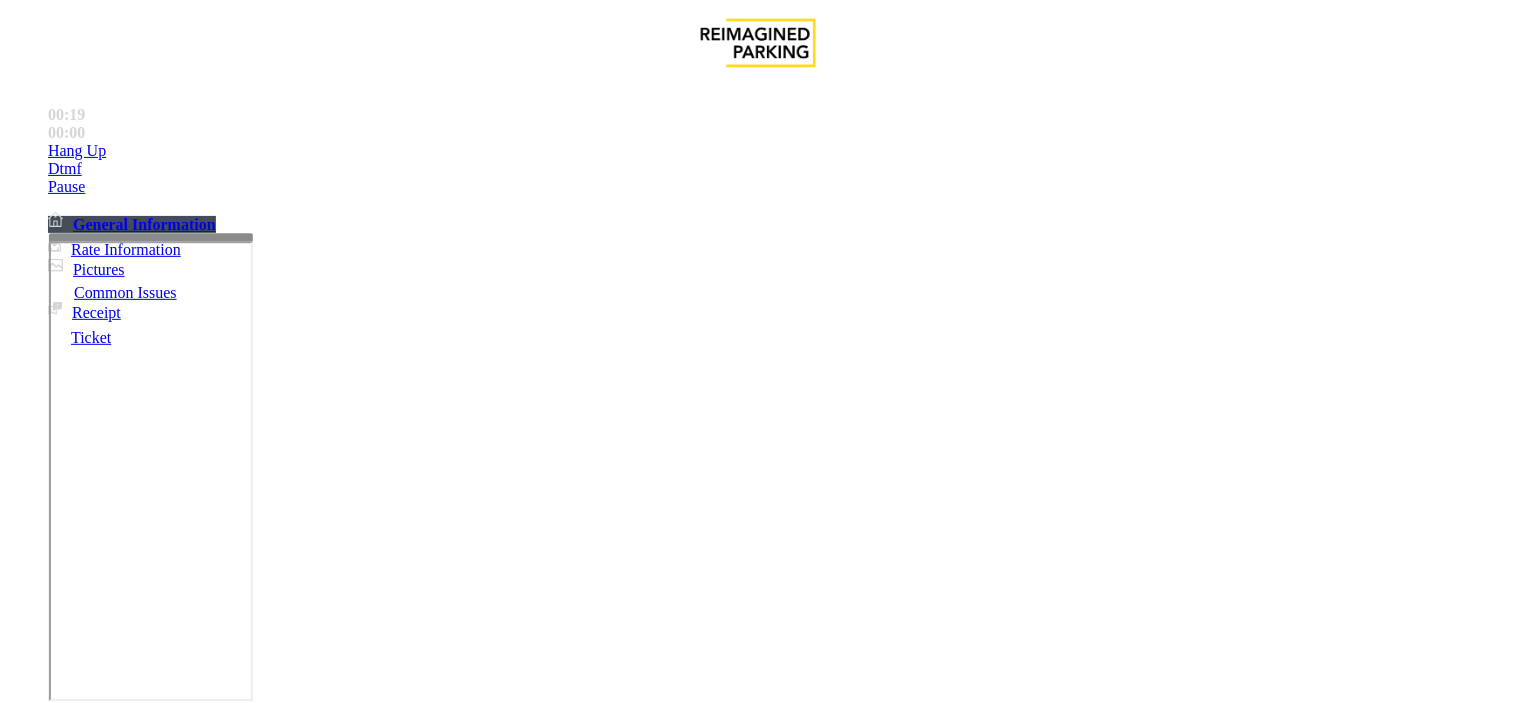 click at bounding box center (96, 1432) 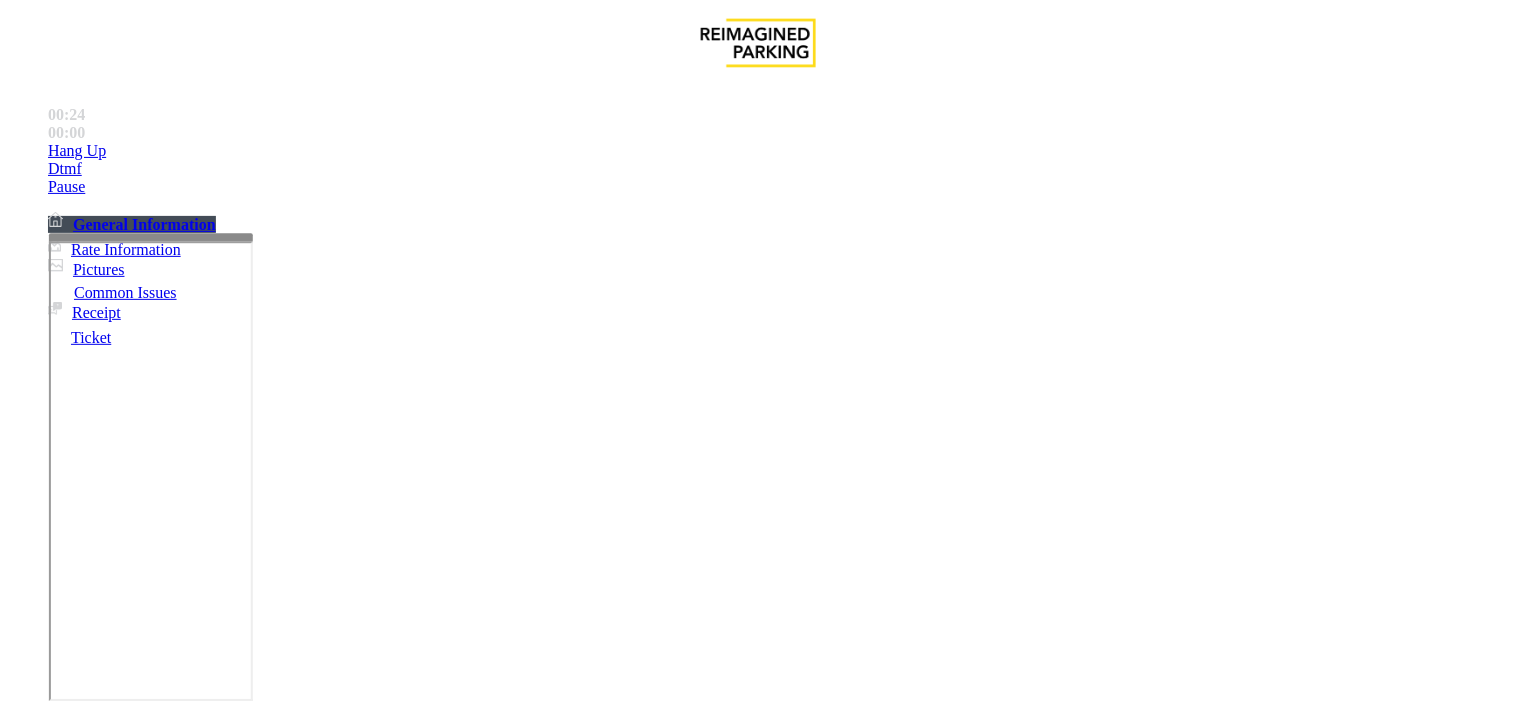 type on "**" 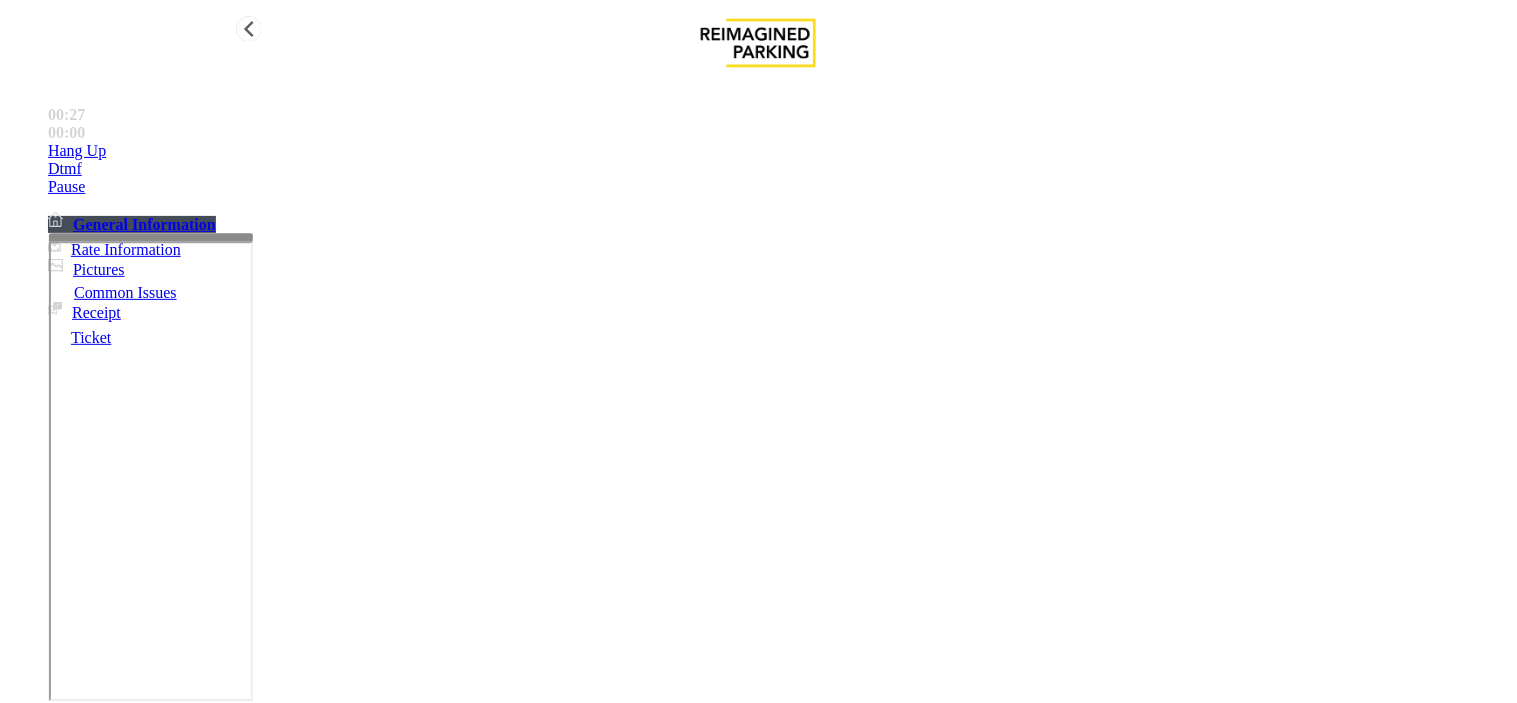 click on "Hang Up" at bounding box center [778, 151] 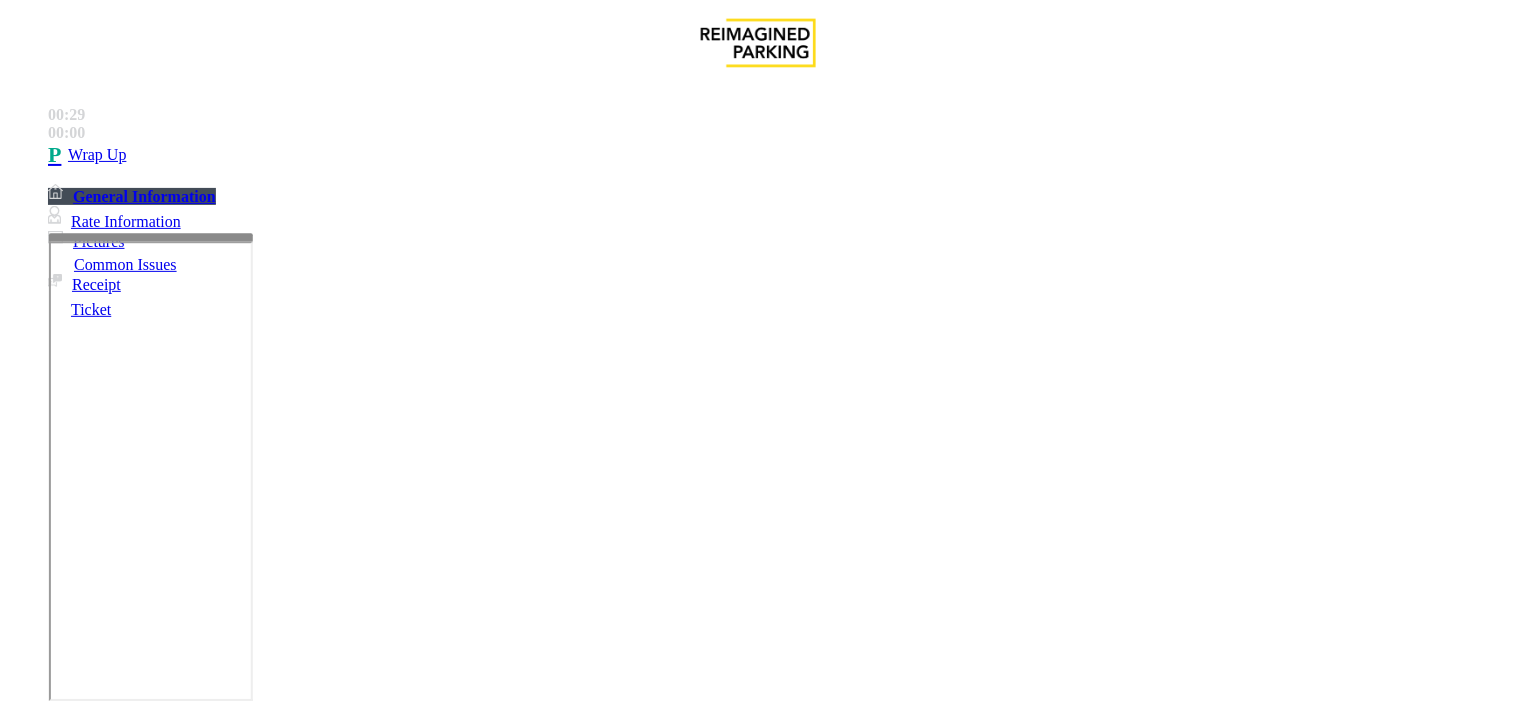 click at bounding box center (246, 1650) 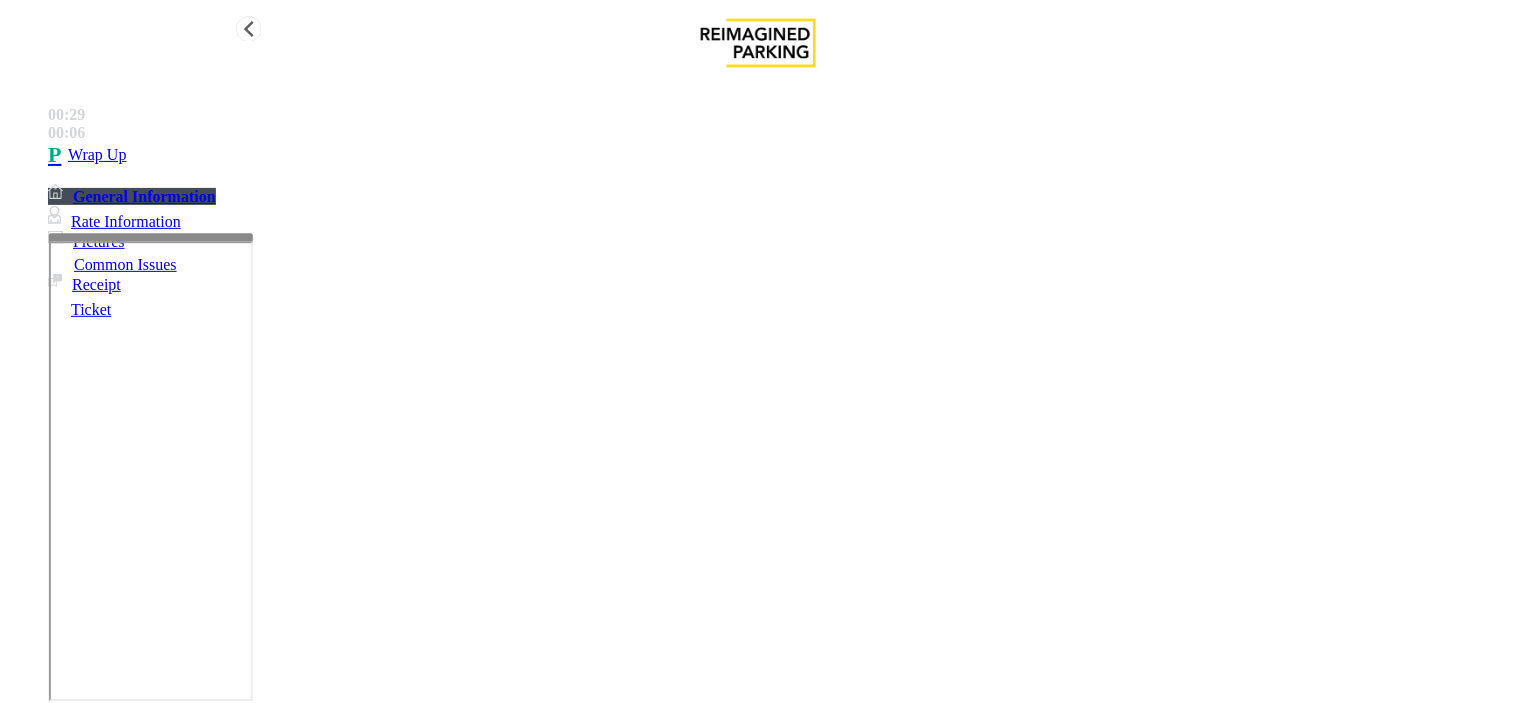 type on "**********" 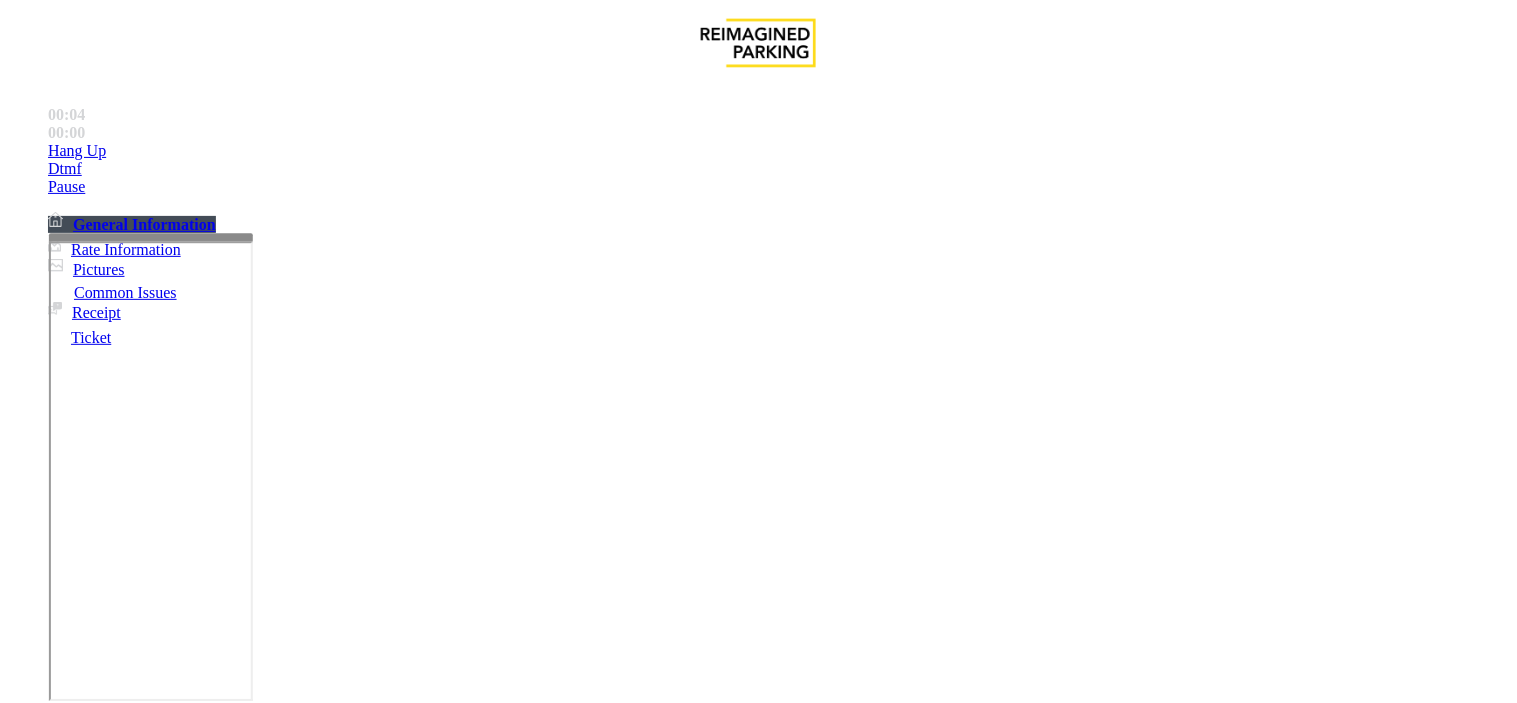 scroll, scrollTop: 2111, scrollLeft: 0, axis: vertical 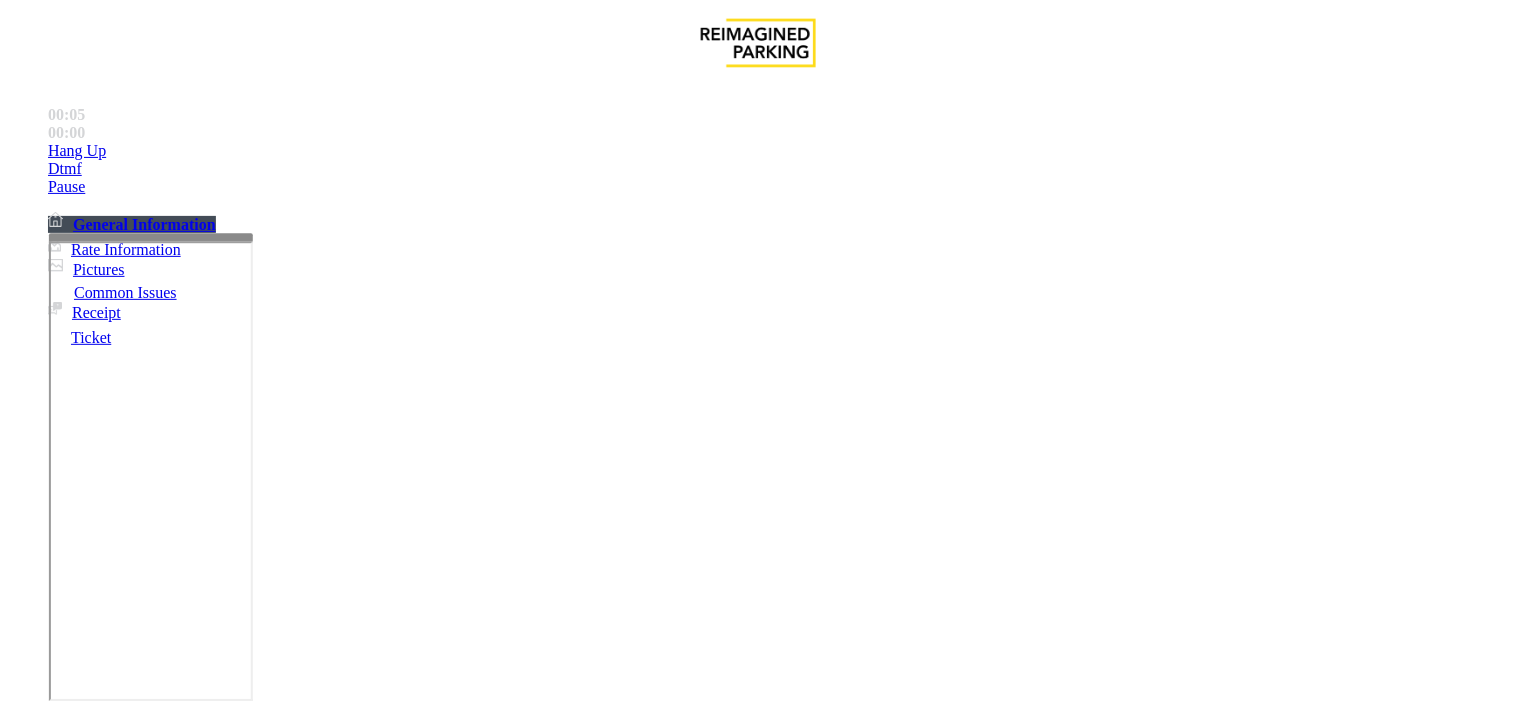 click on "Intercom Issue/No Response" at bounding box center (929, 1356) 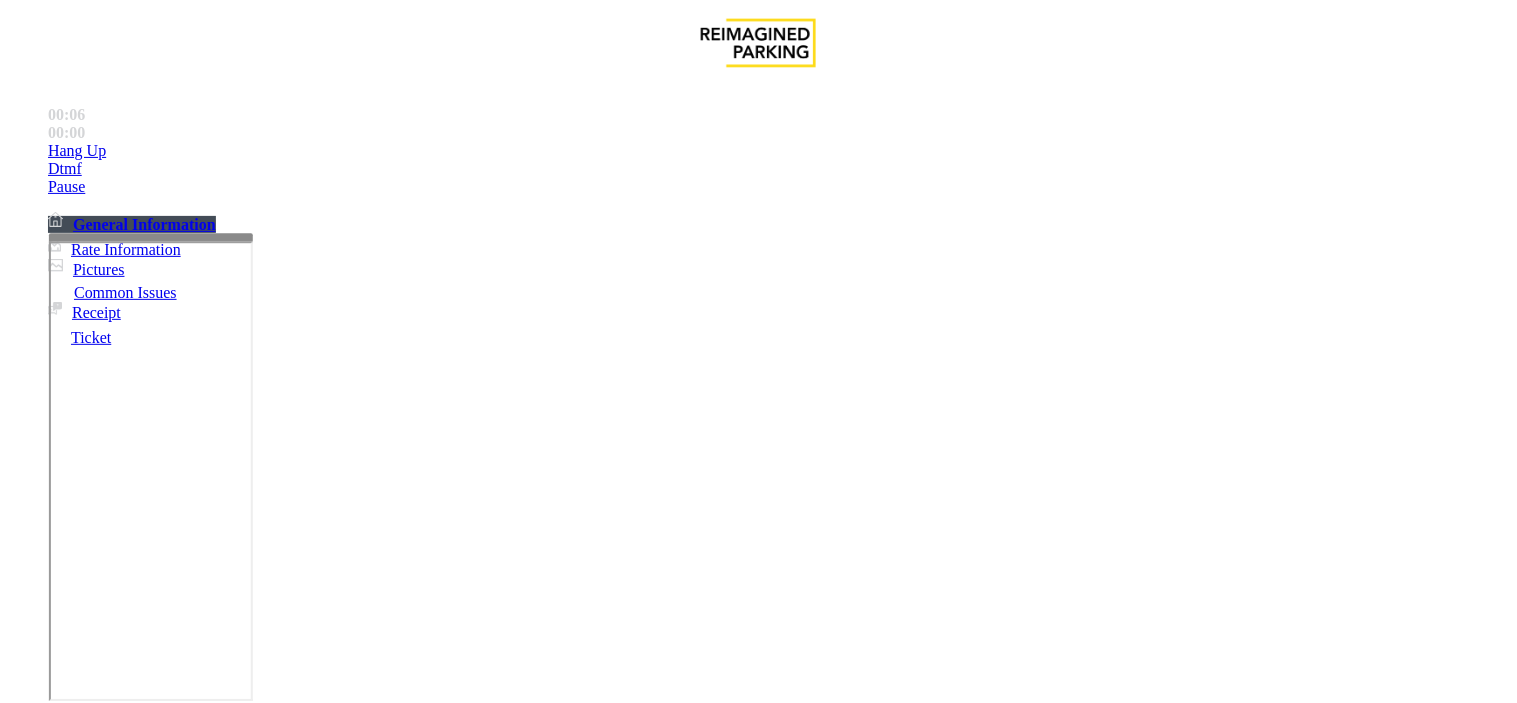 click on "Issue No Response/Unable to hear parker Parker Cannot Hear Call Center Agent Call dropped" at bounding box center [758, 1343] 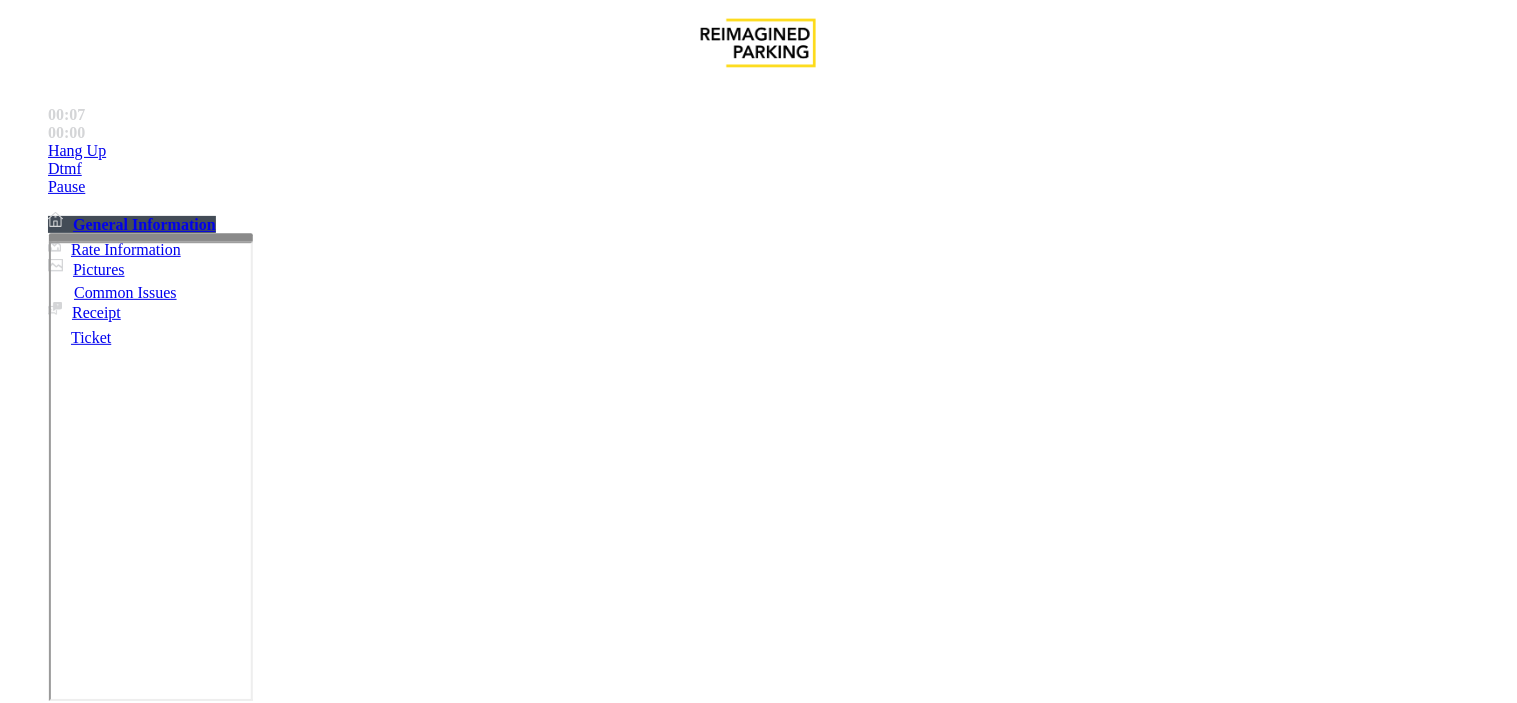 click on "No Response/Unable to hear parker" at bounding box center (142, 1356) 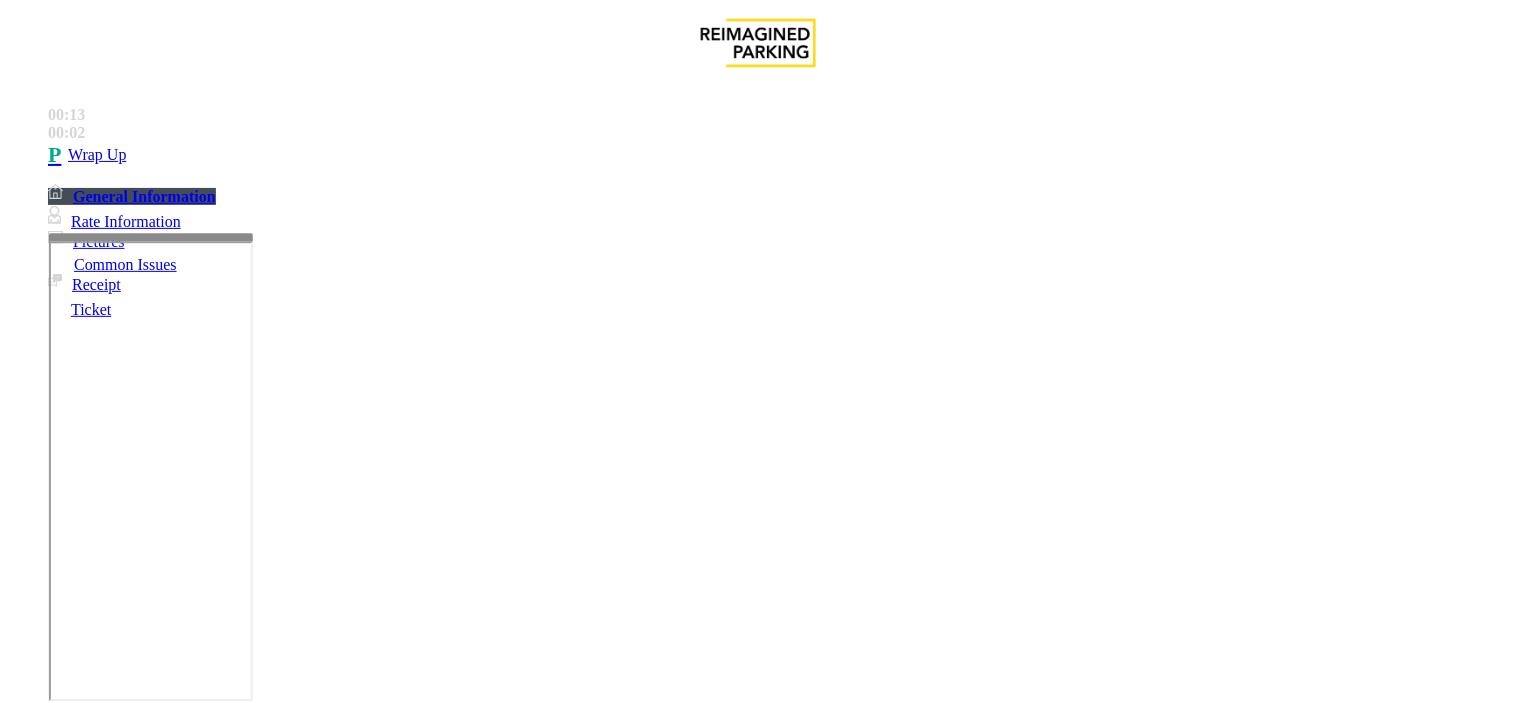 click at bounding box center (254, 1404) 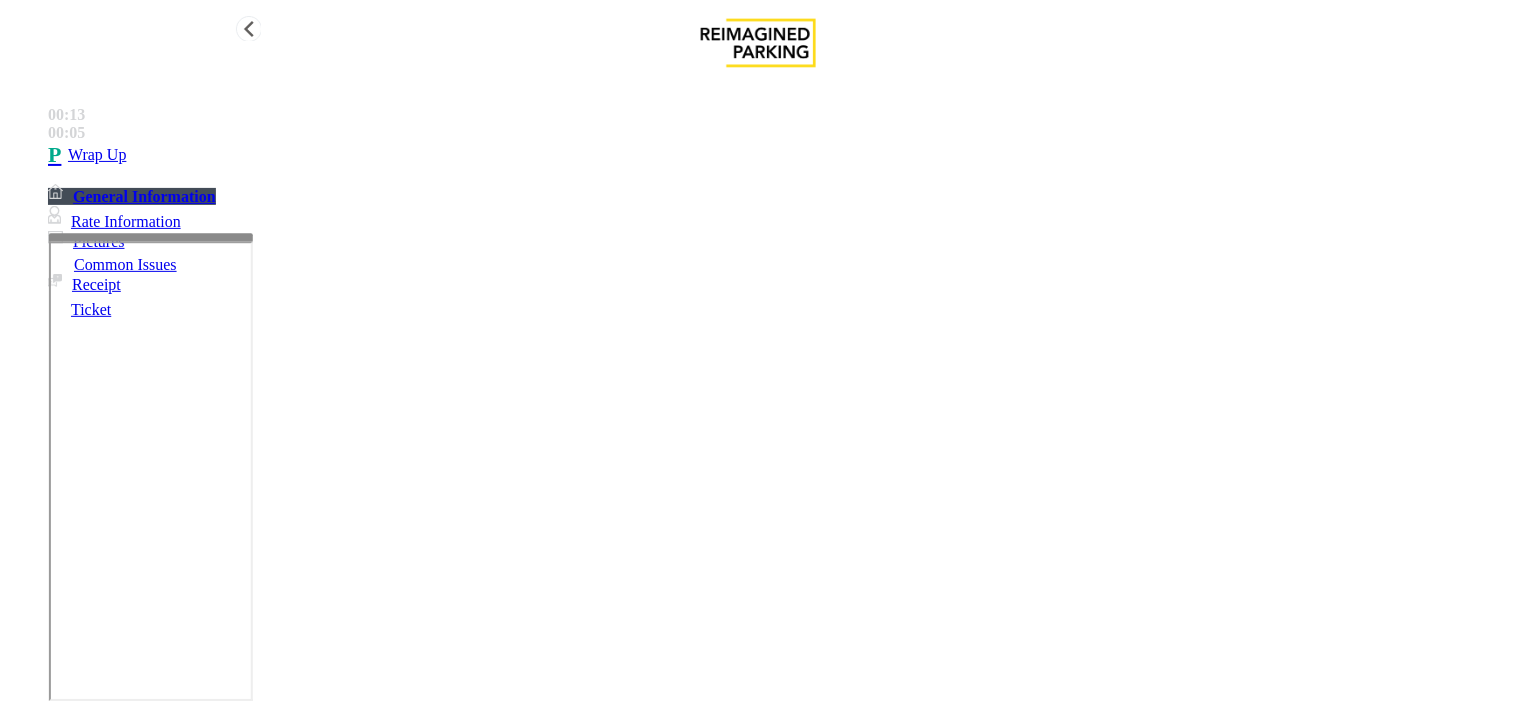 type on "**********" 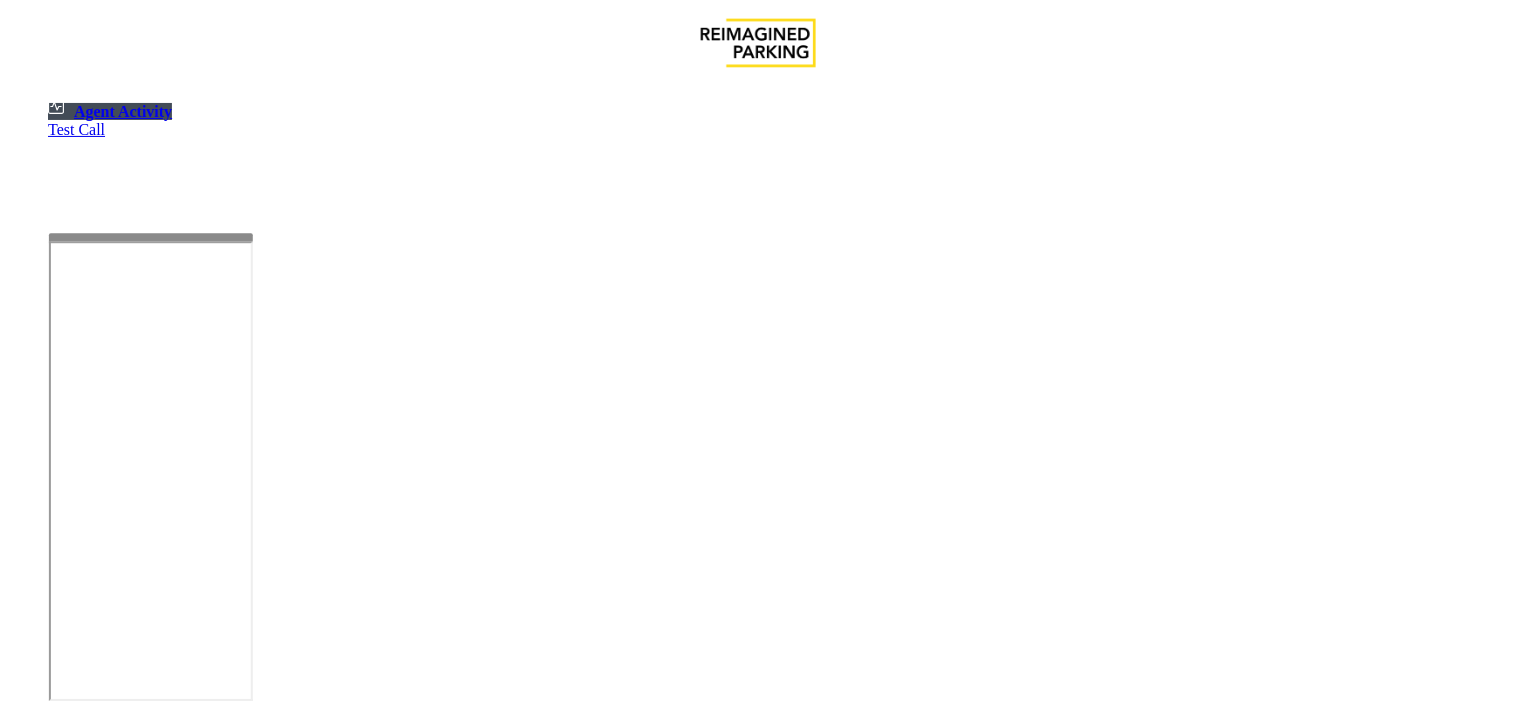 click at bounding box center (79, 1387) 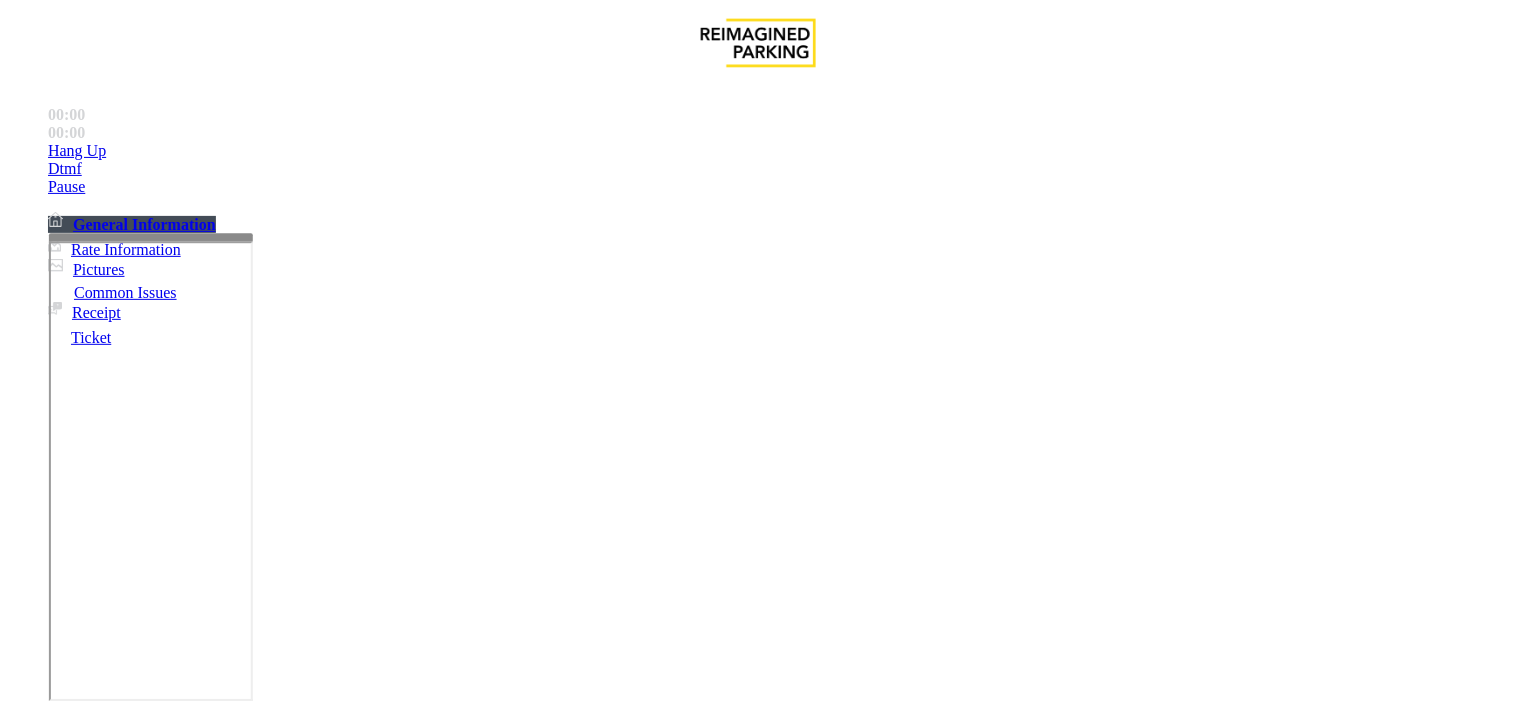 scroll, scrollTop: 111, scrollLeft: 0, axis: vertical 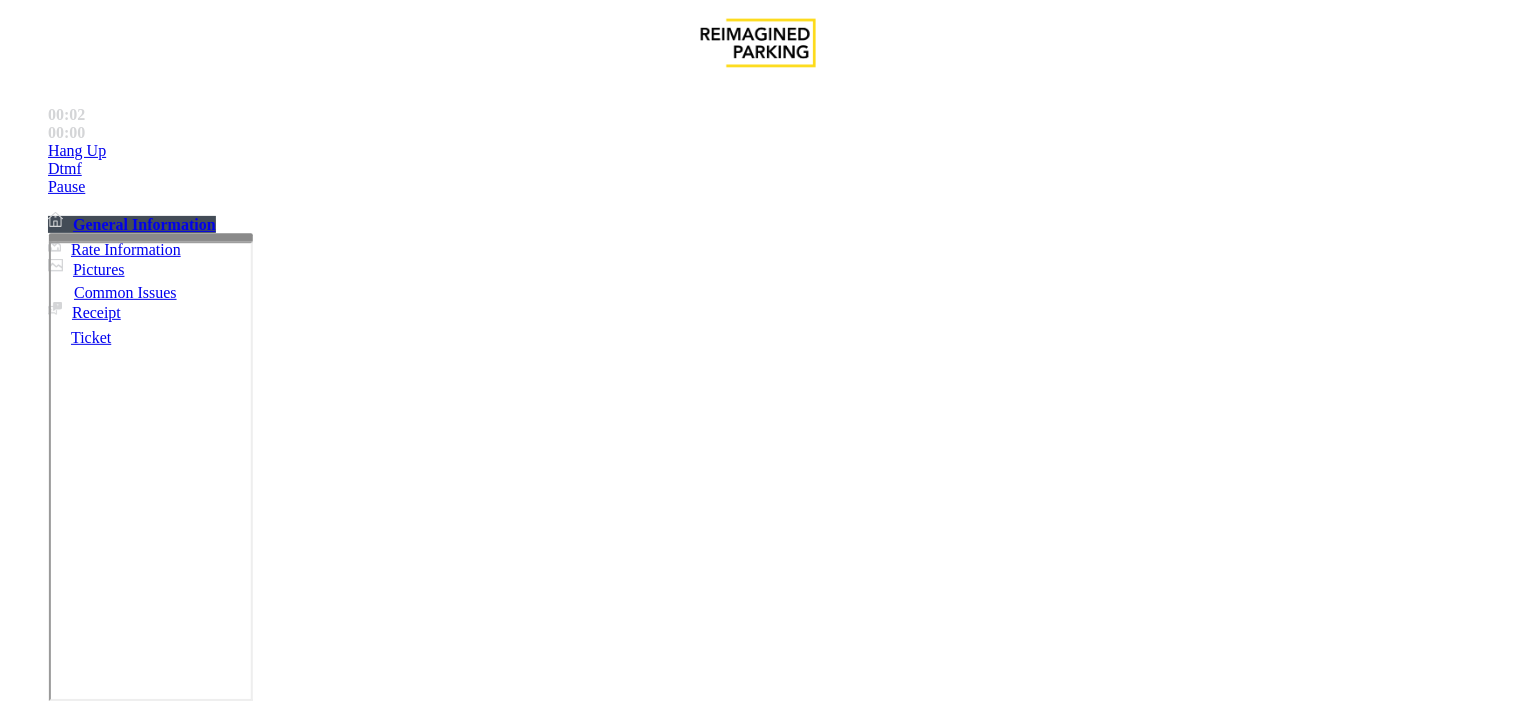 click on "Pay Station Down/Out of Order" at bounding box center [128, 1356] 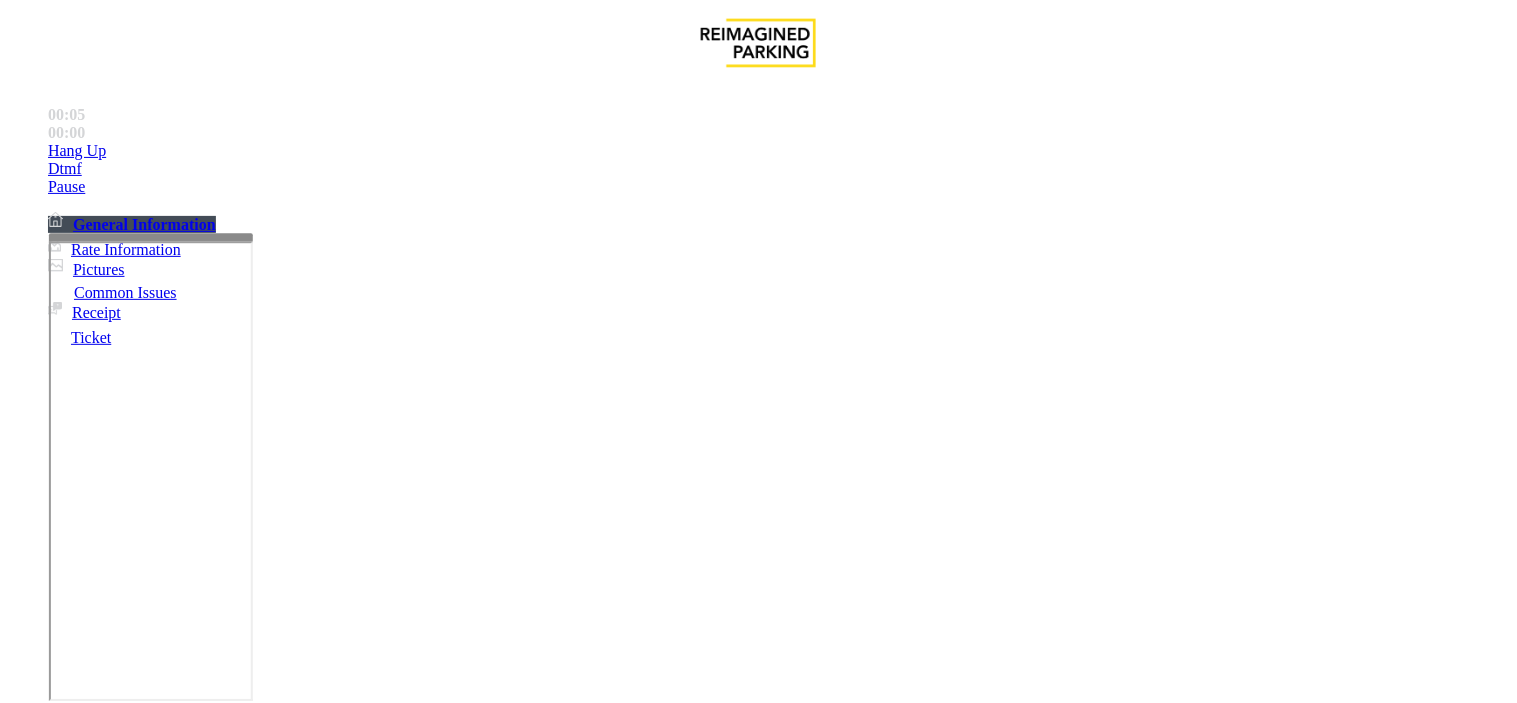 drag, startPoint x: 534, startPoint y: 177, endPoint x: 266, endPoint y: 156, distance: 268.8215 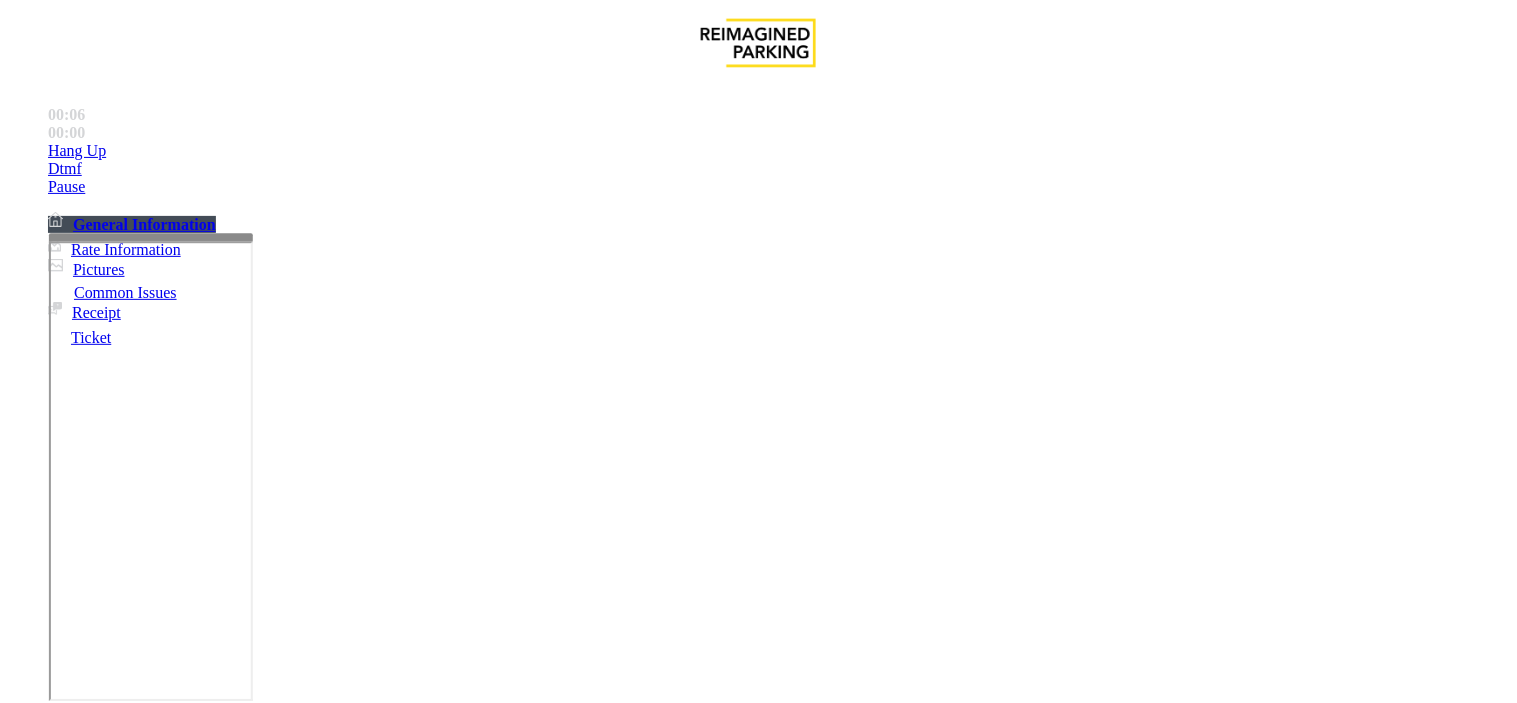 click at bounding box center (246, 1612) 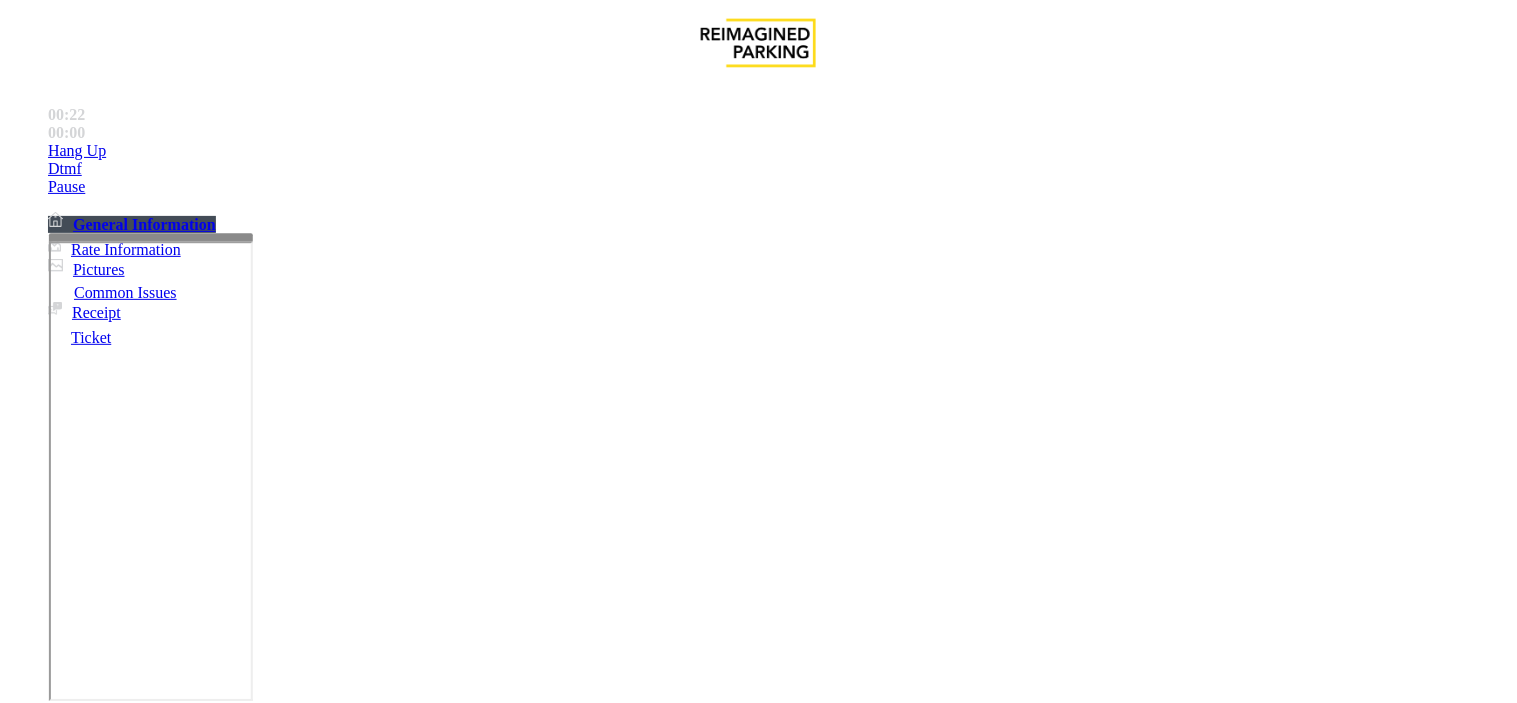 type on "**********" 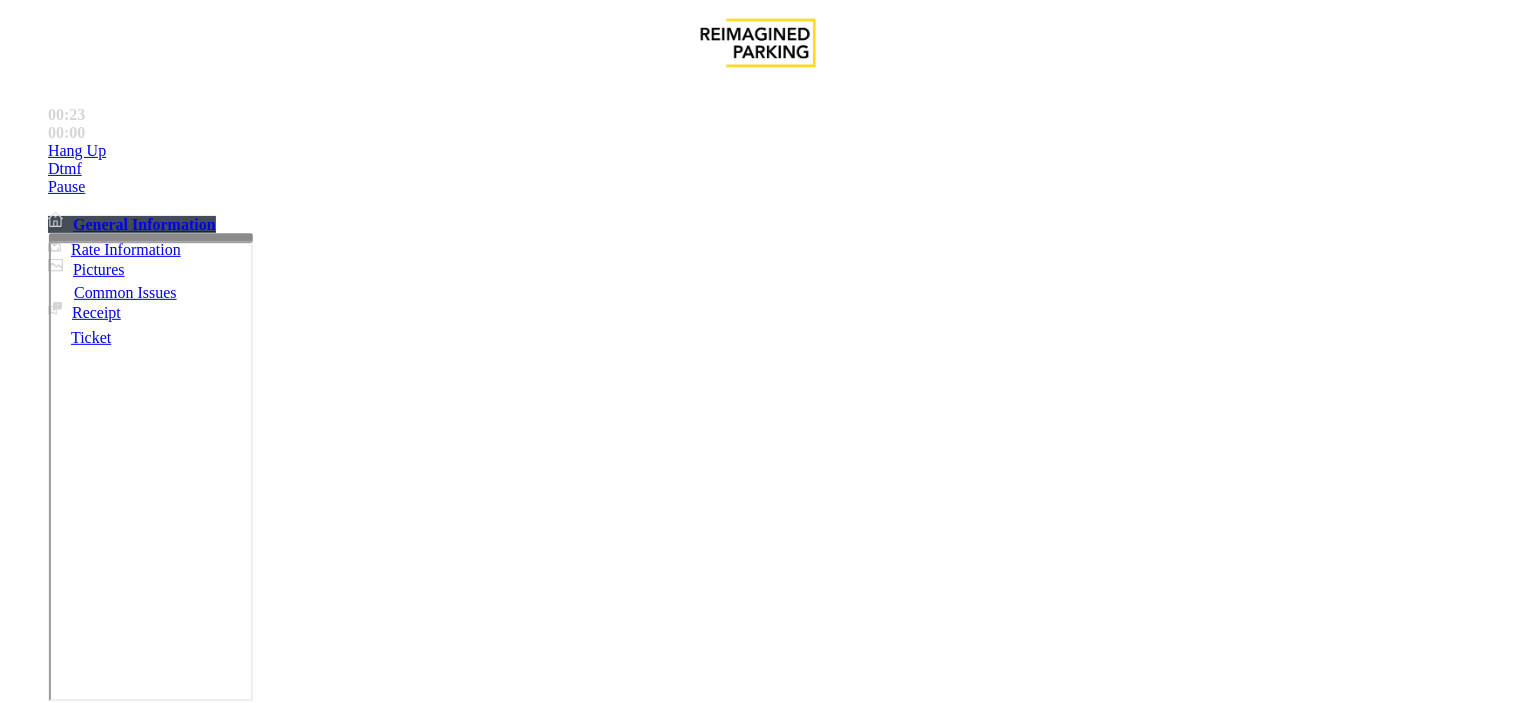 click at bounding box center [96, 1378] 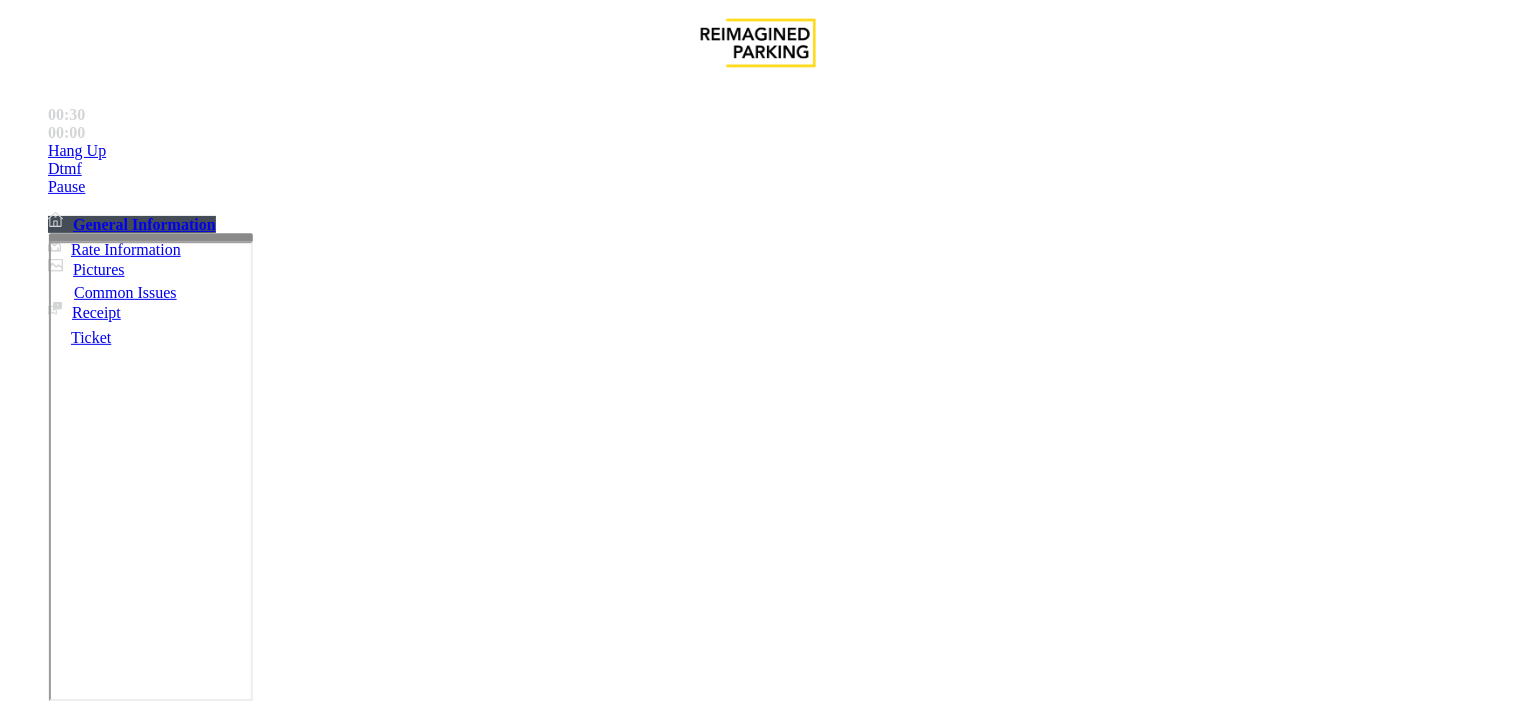 type on "******" 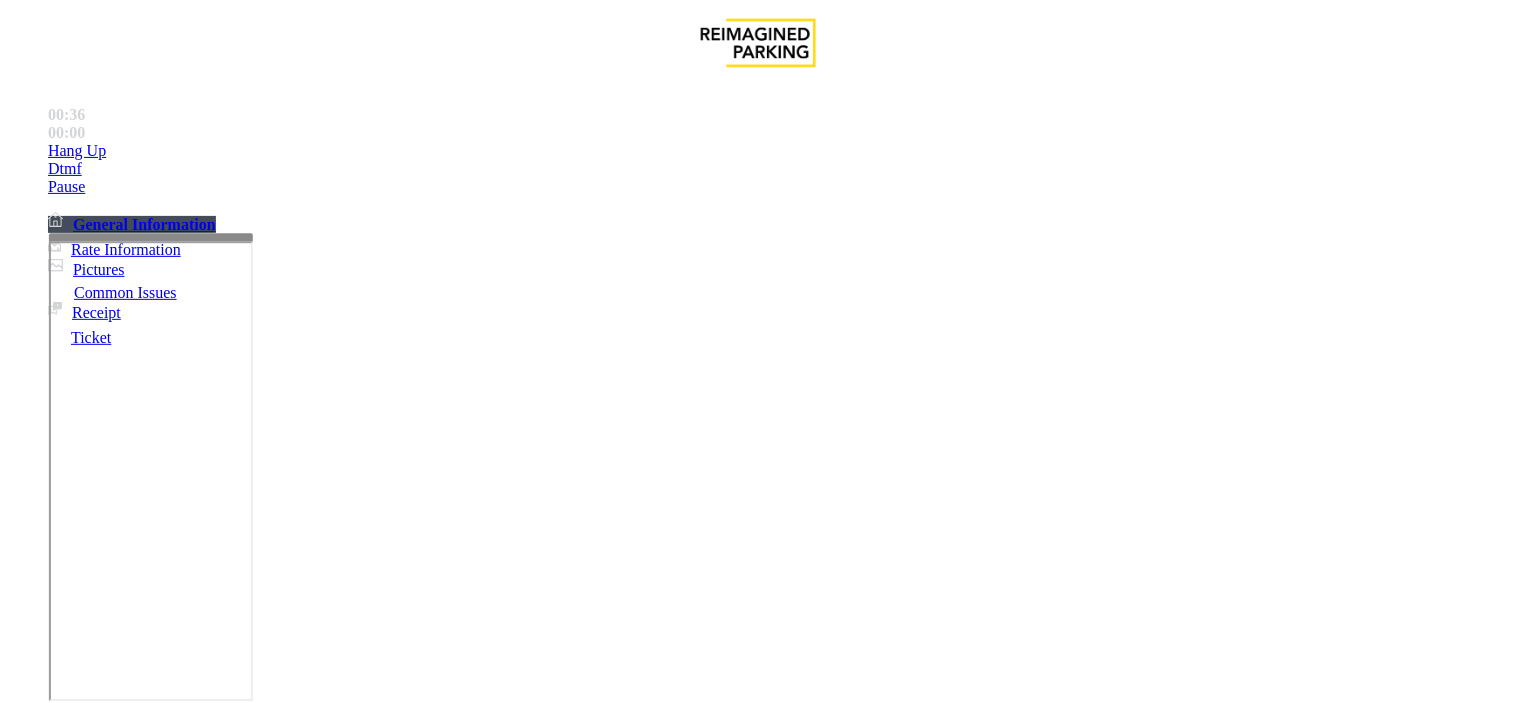 click at bounding box center (246, 1612) 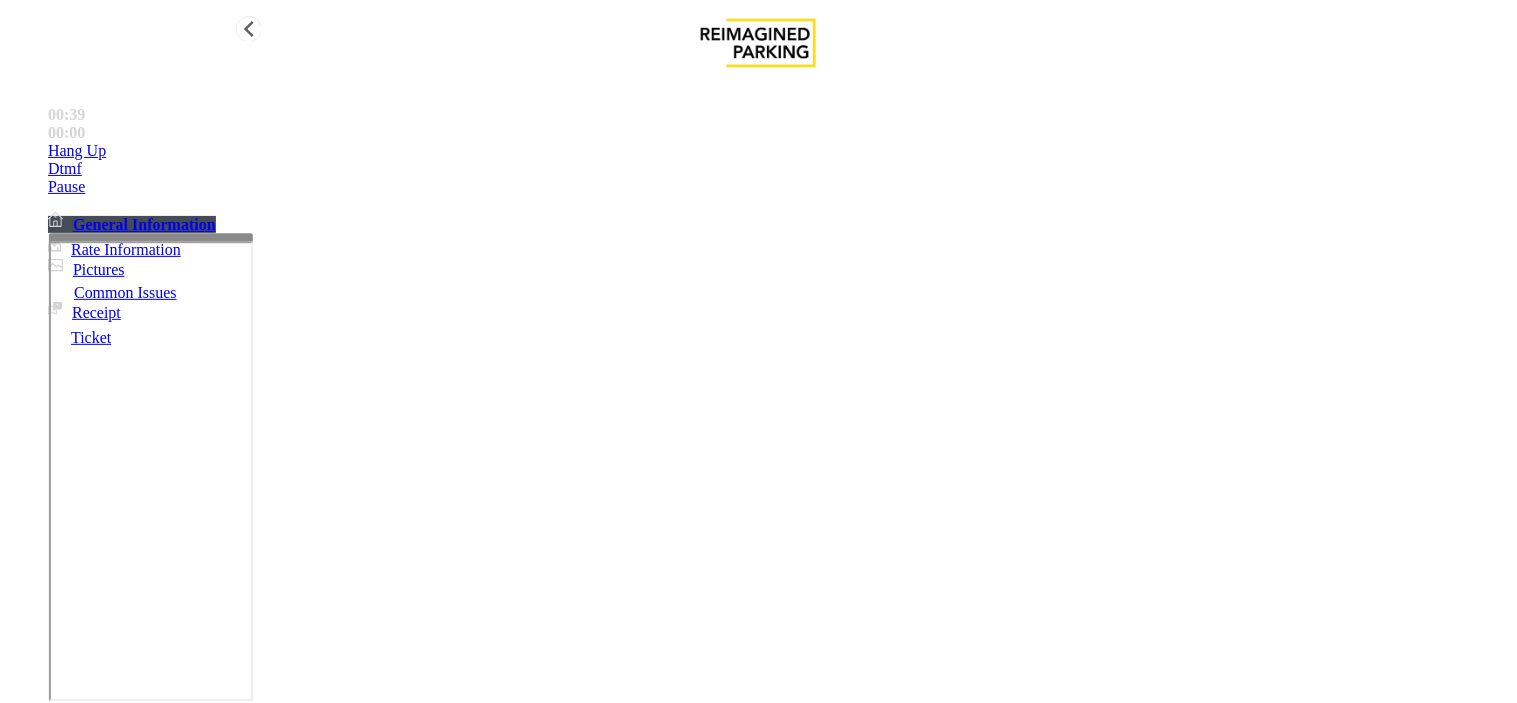 click on "Hang Up" at bounding box center (778, 151) 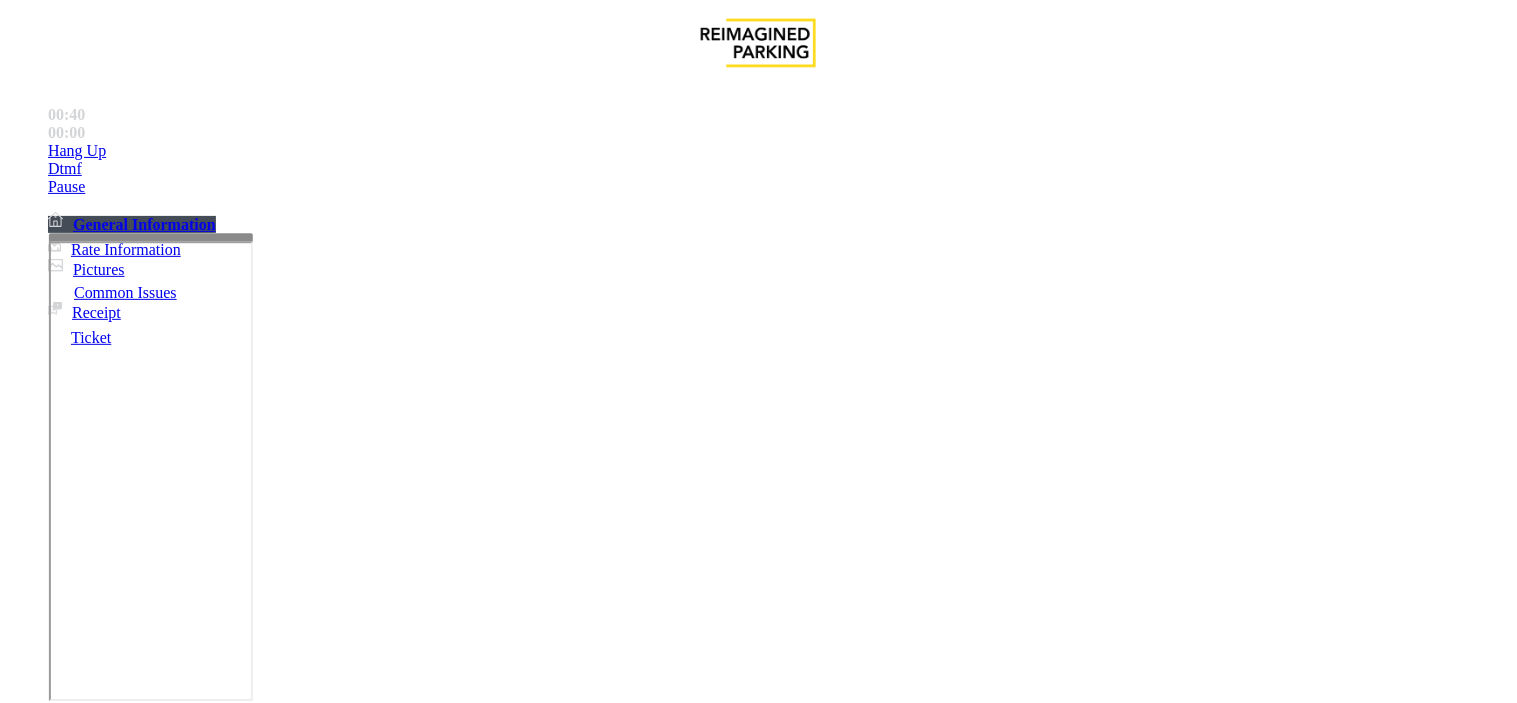 click at bounding box center (246, 1612) 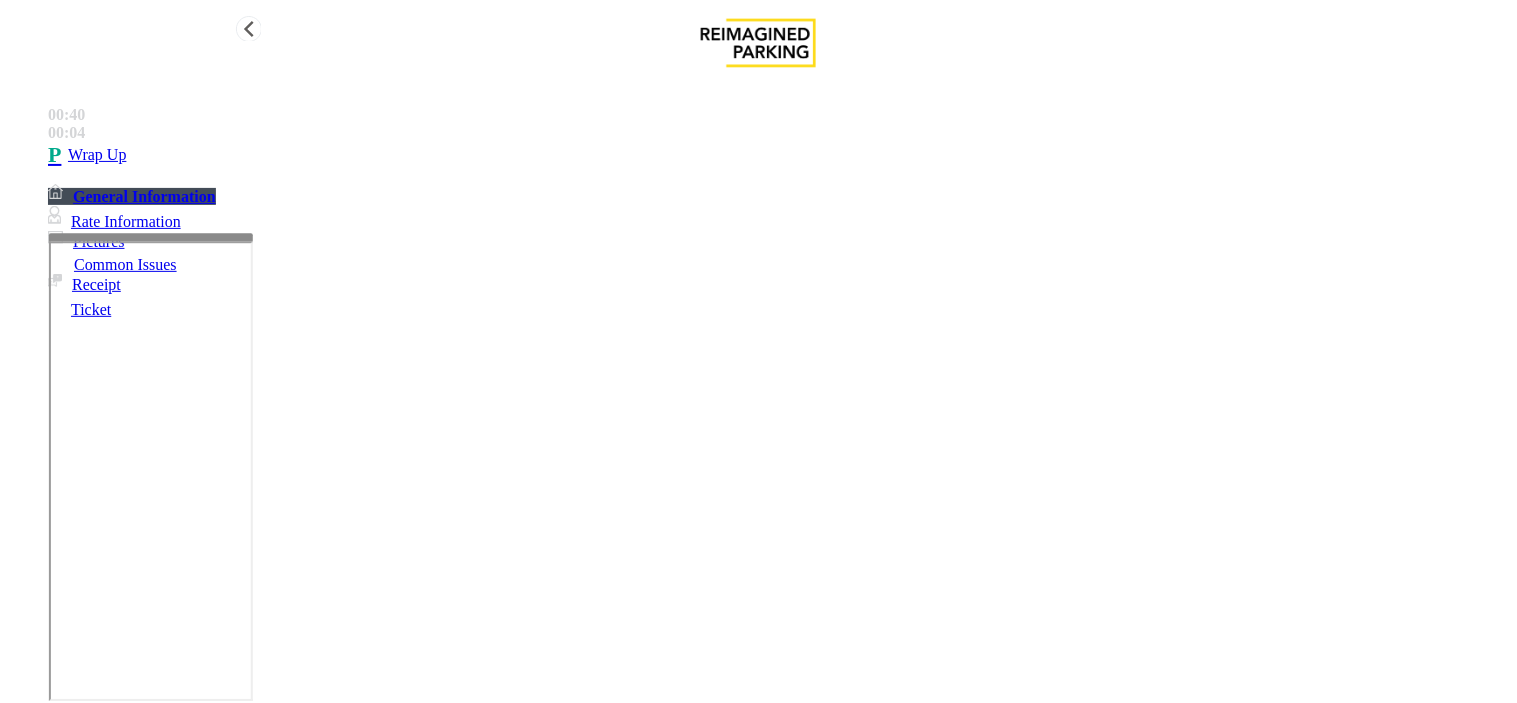 type on "**********" 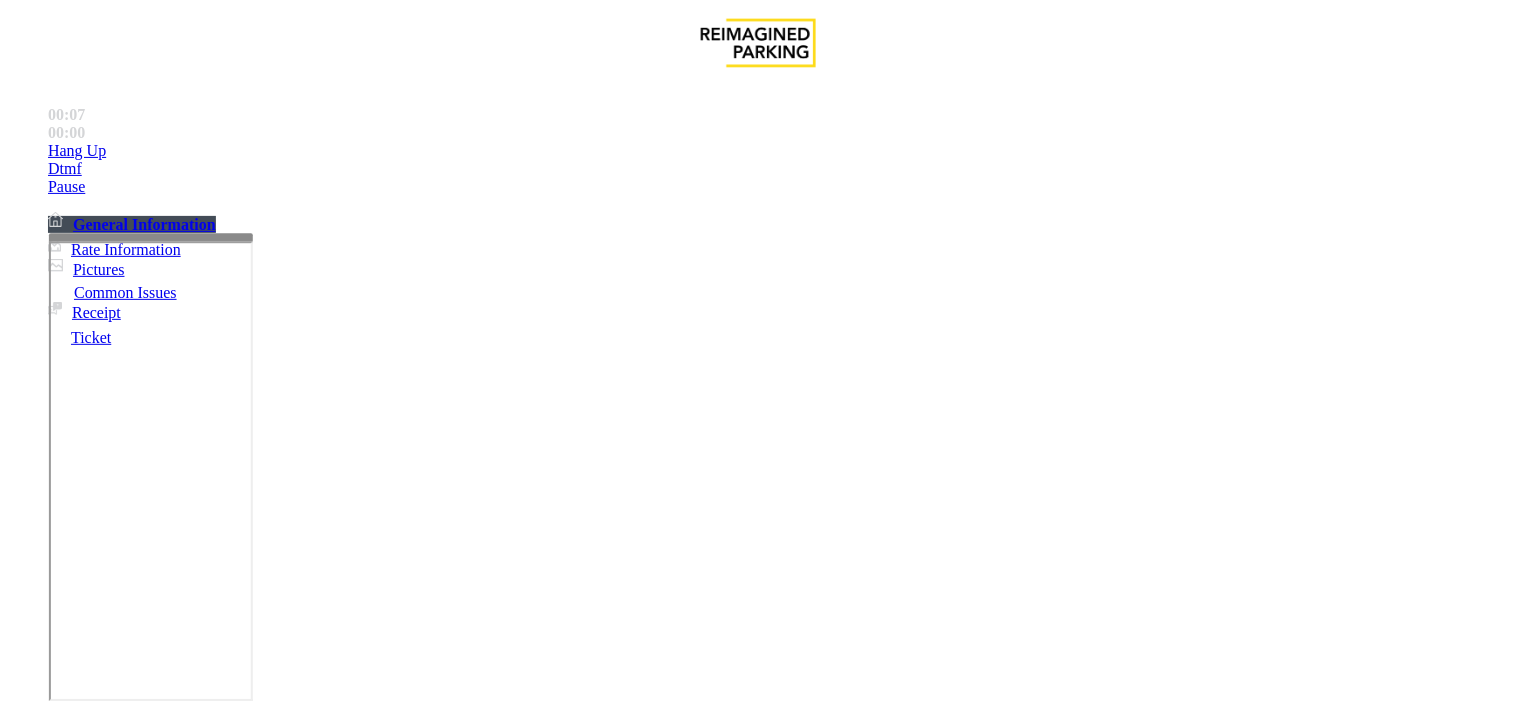 click on "Equipment Issue" at bounding box center [483, 1356] 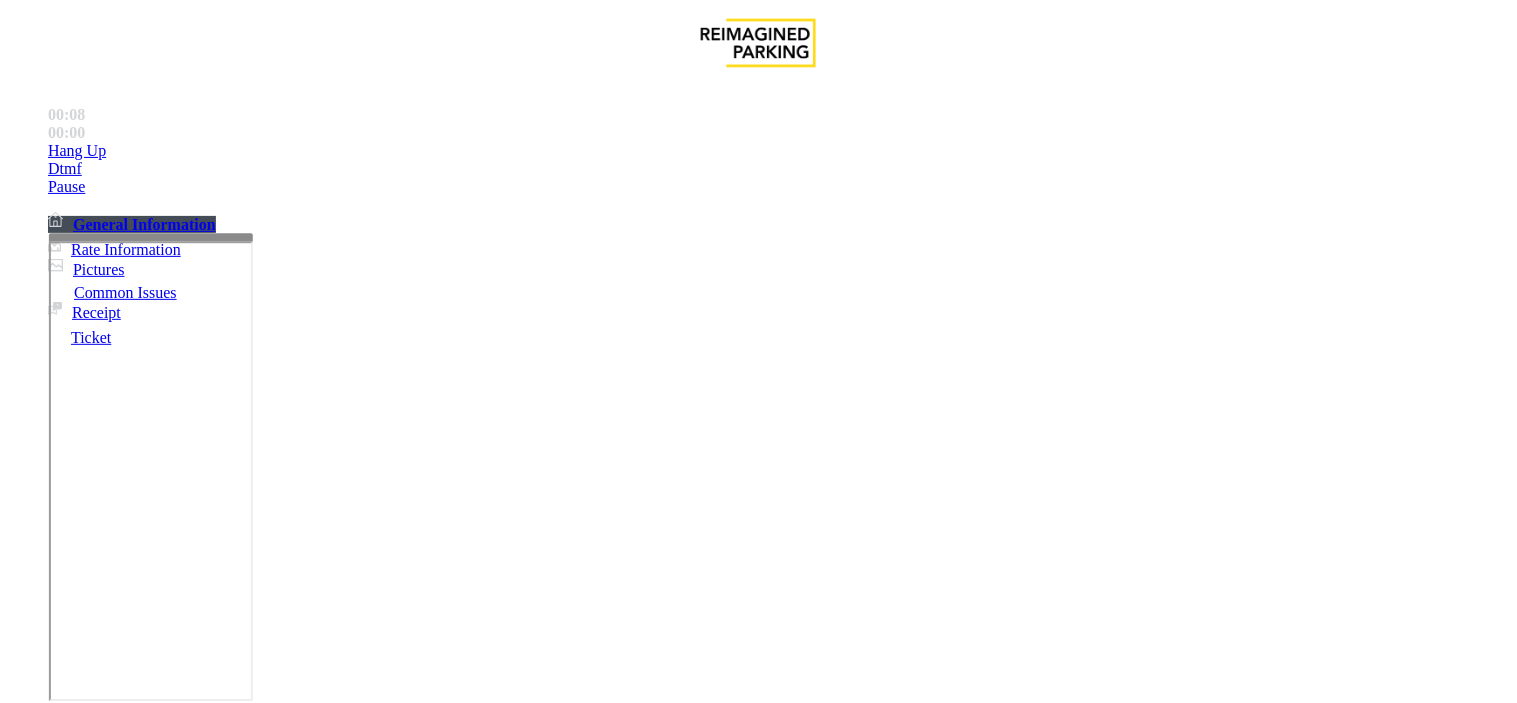 scroll, scrollTop: 333, scrollLeft: 0, axis: vertical 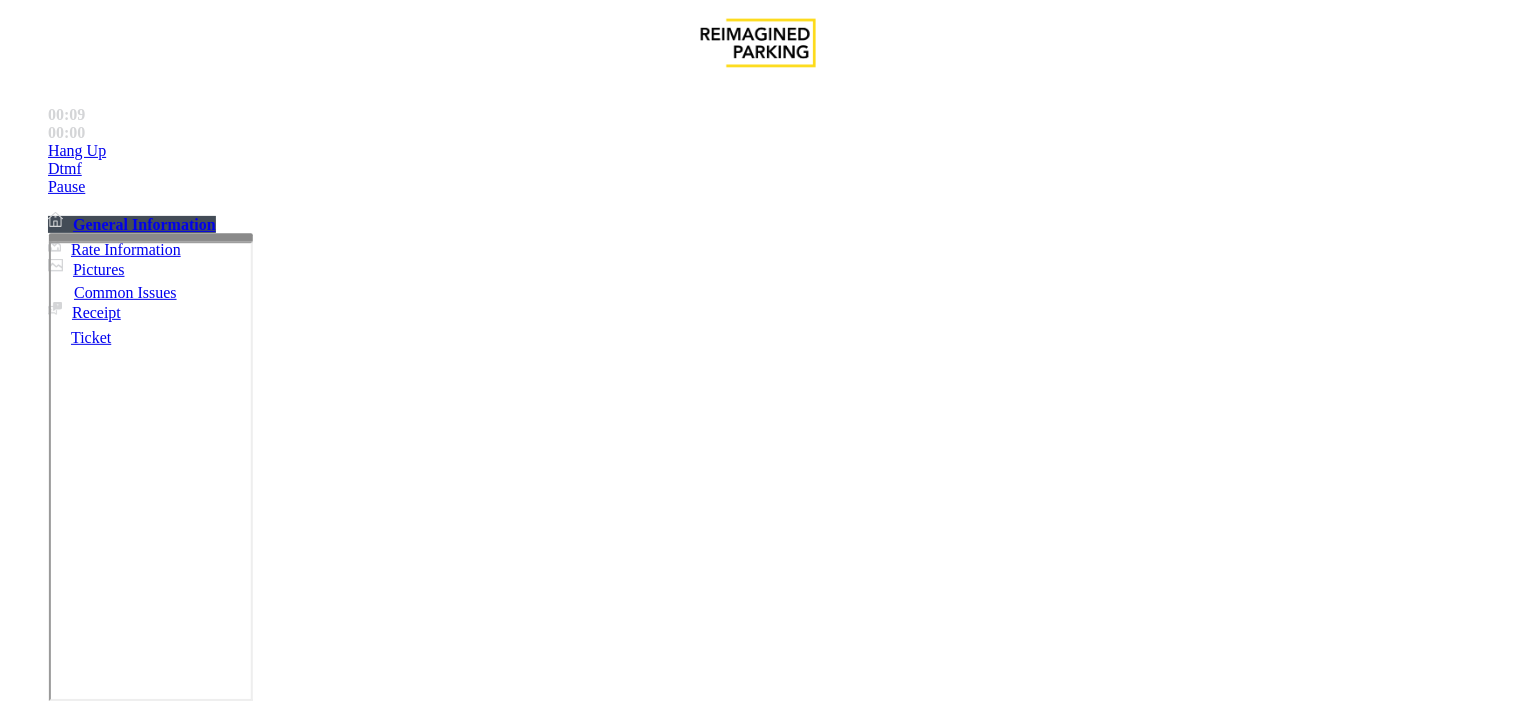 click at bounding box center [246, 1712] 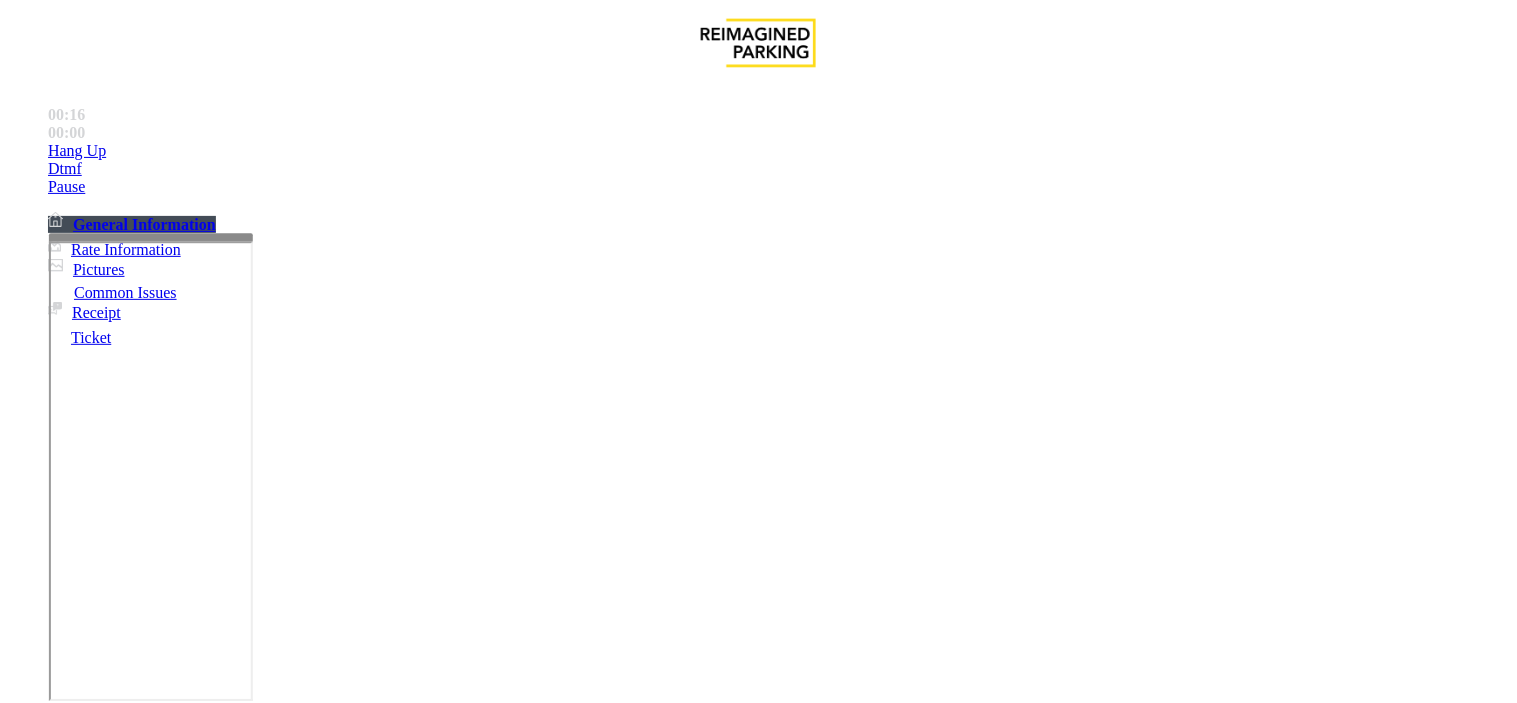 click on "Vend Gate" at bounding box center [69, 1805] 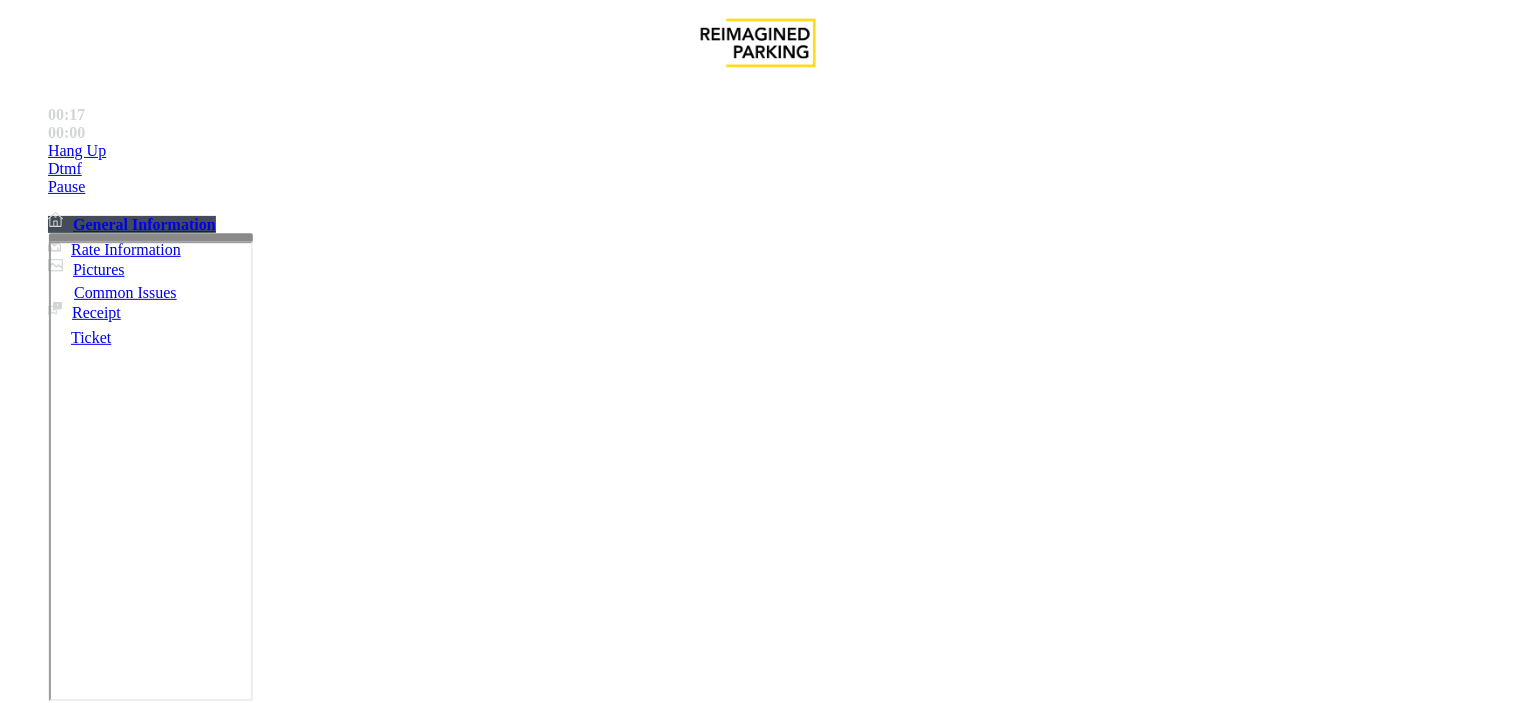 click at bounding box center (246, 1712) 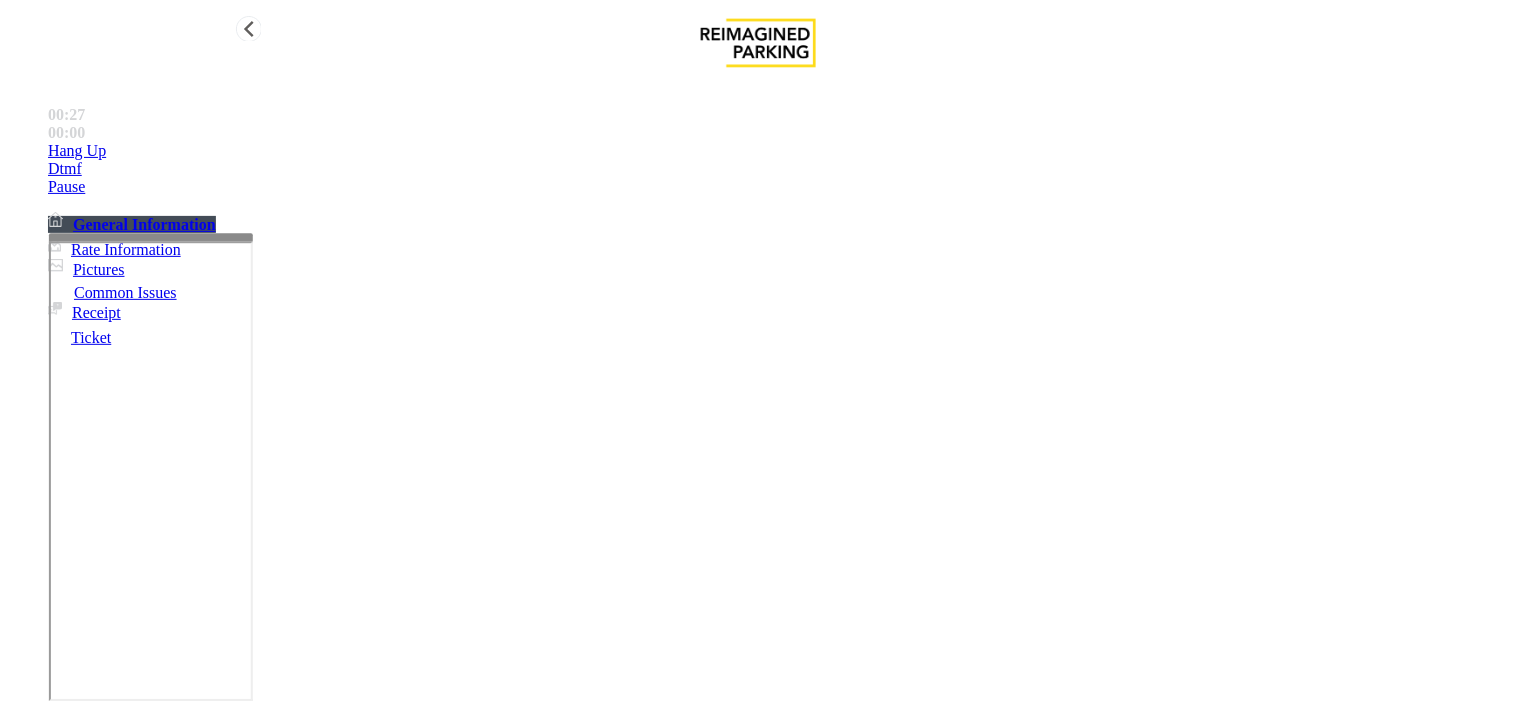 click on "Hang Up" at bounding box center (778, 151) 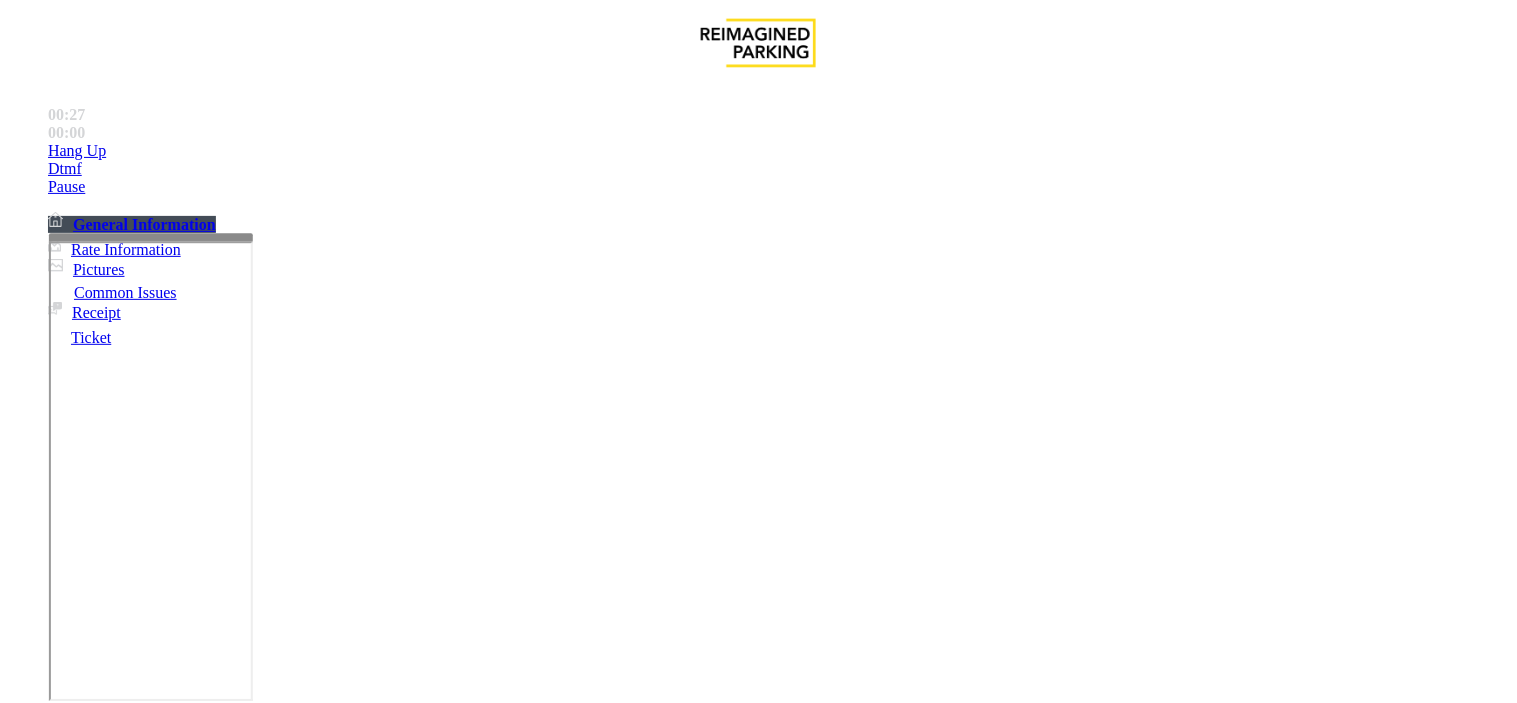 click at bounding box center (246, 1712) 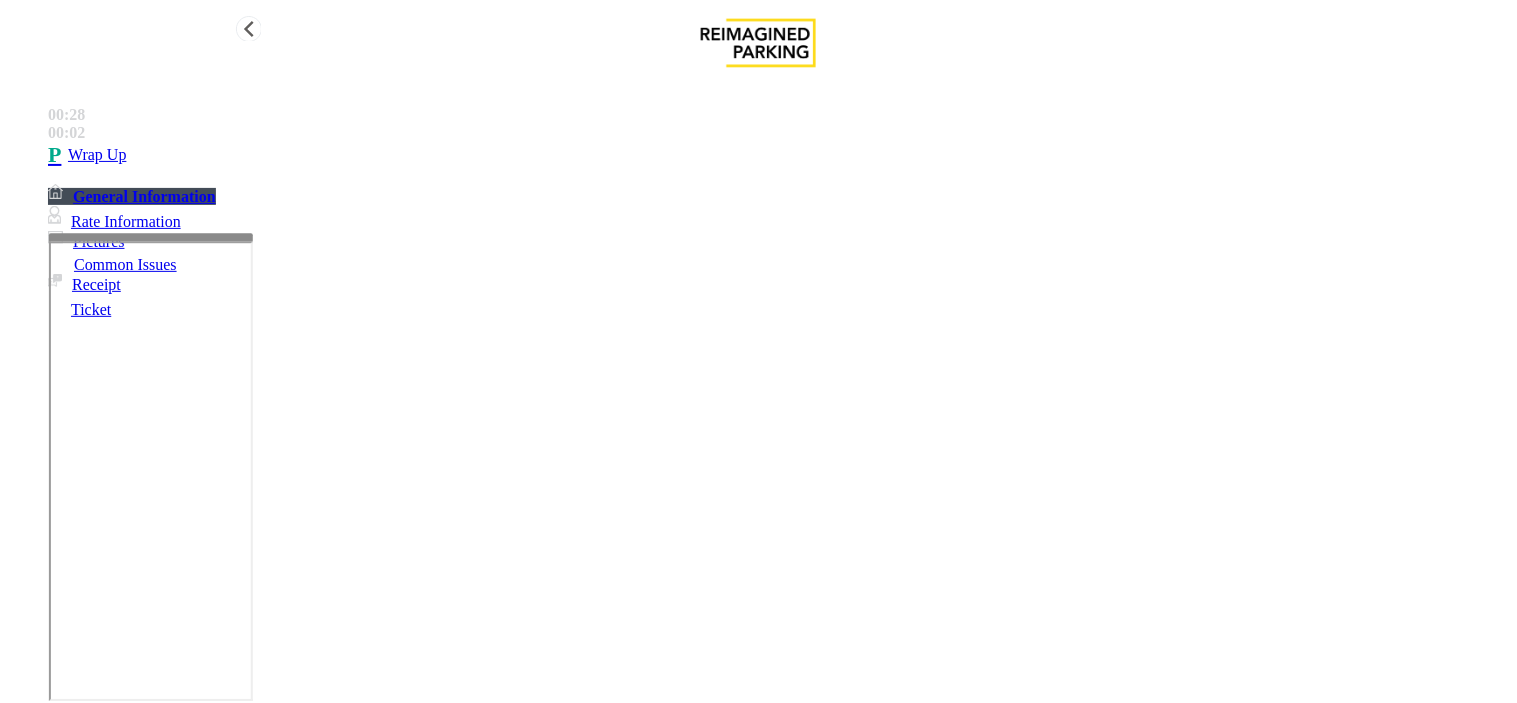 type on "**********" 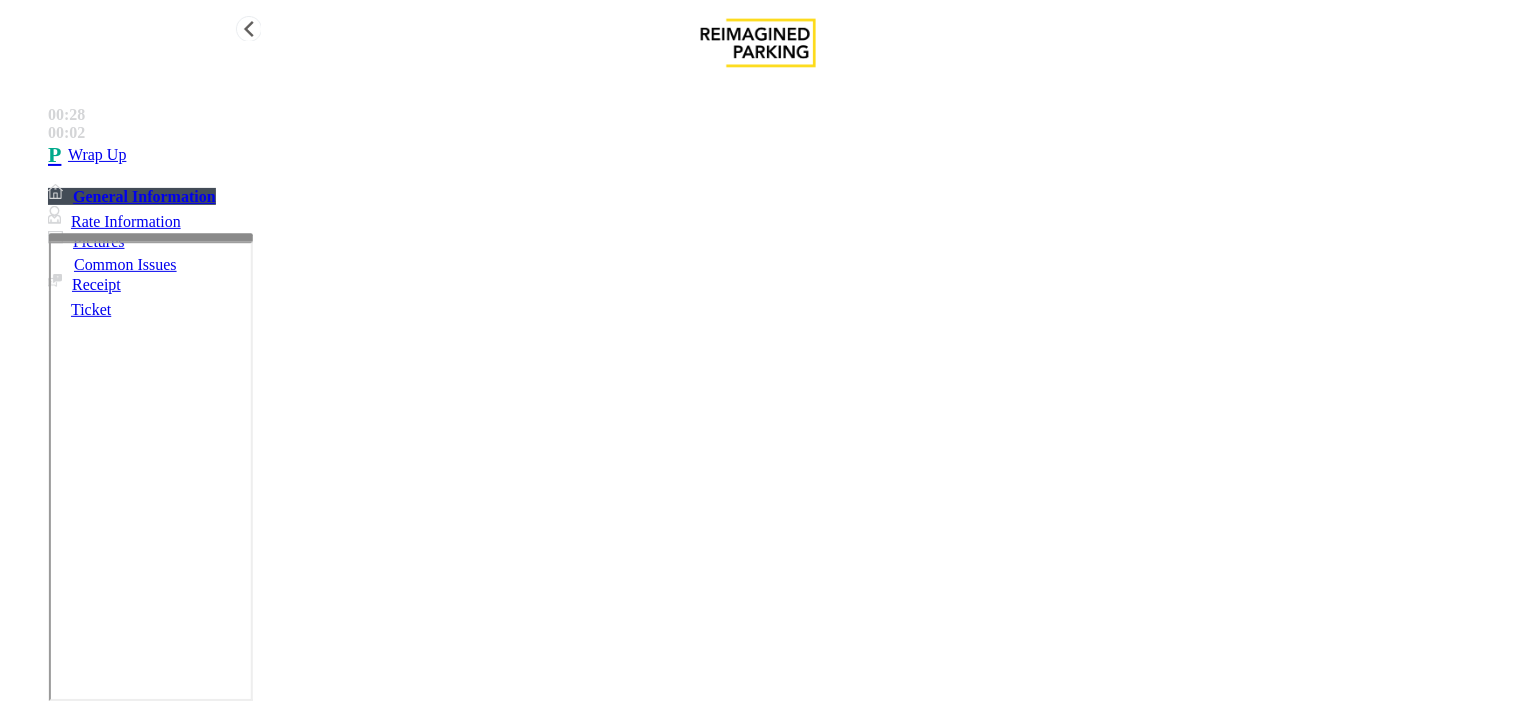 click on "Wrap Up" at bounding box center (778, 155) 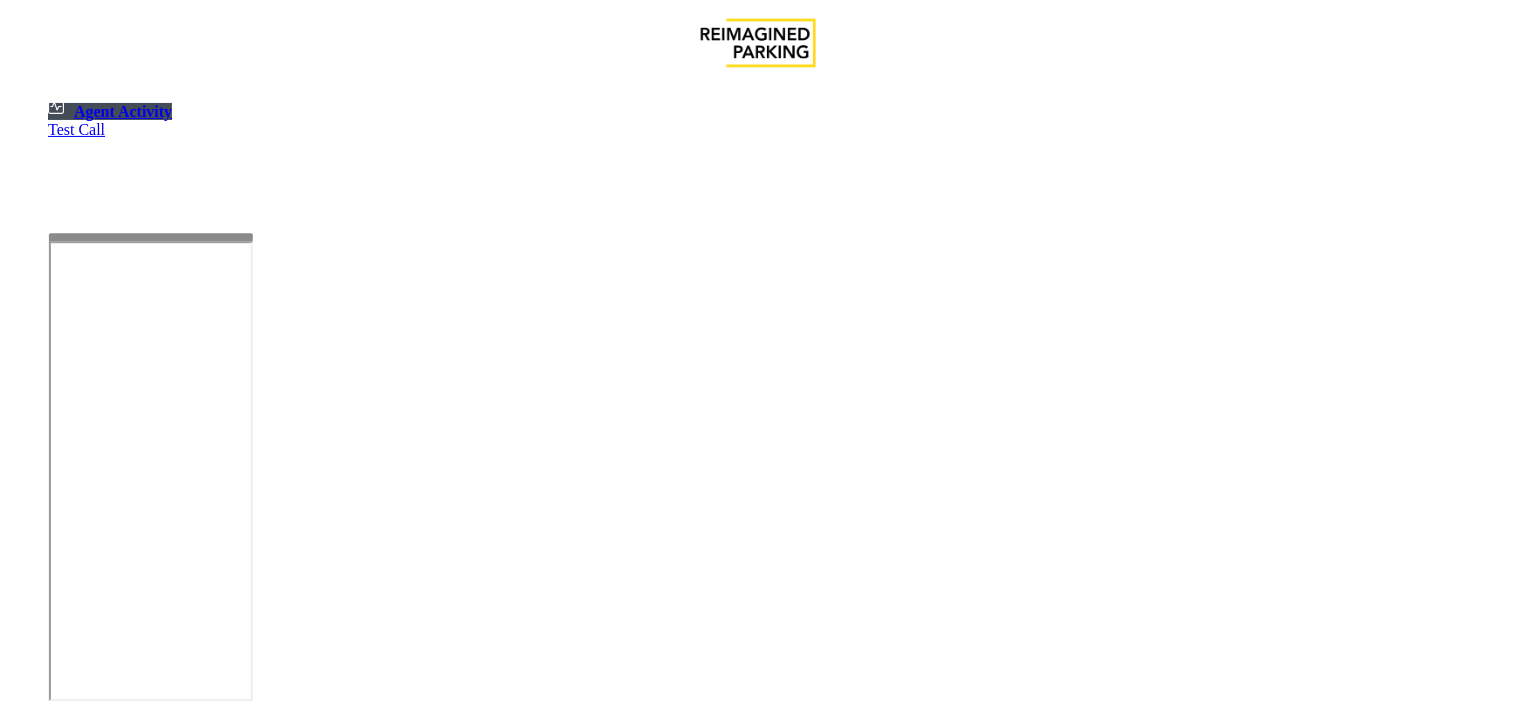 click at bounding box center (79, 1387) 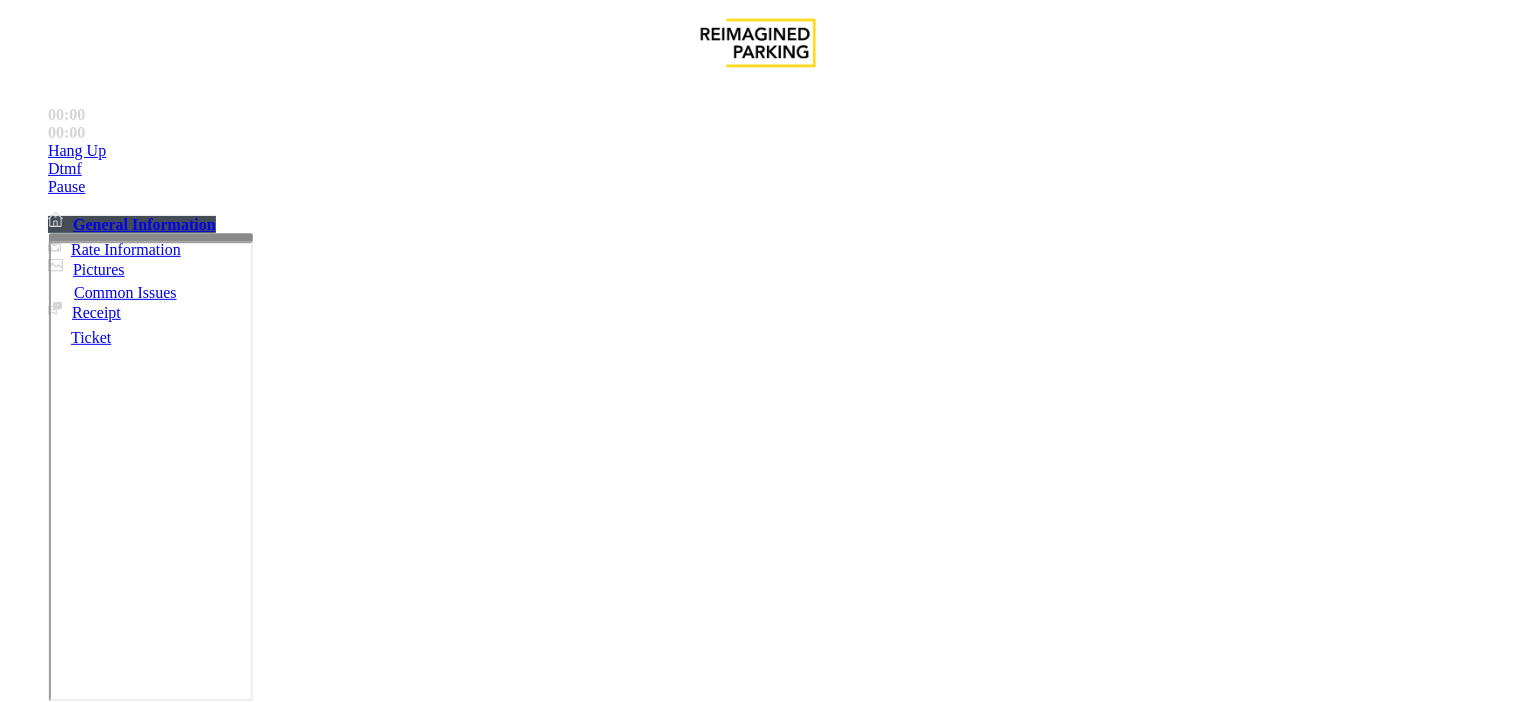 click on "Equipment Issue" at bounding box center [483, 1356] 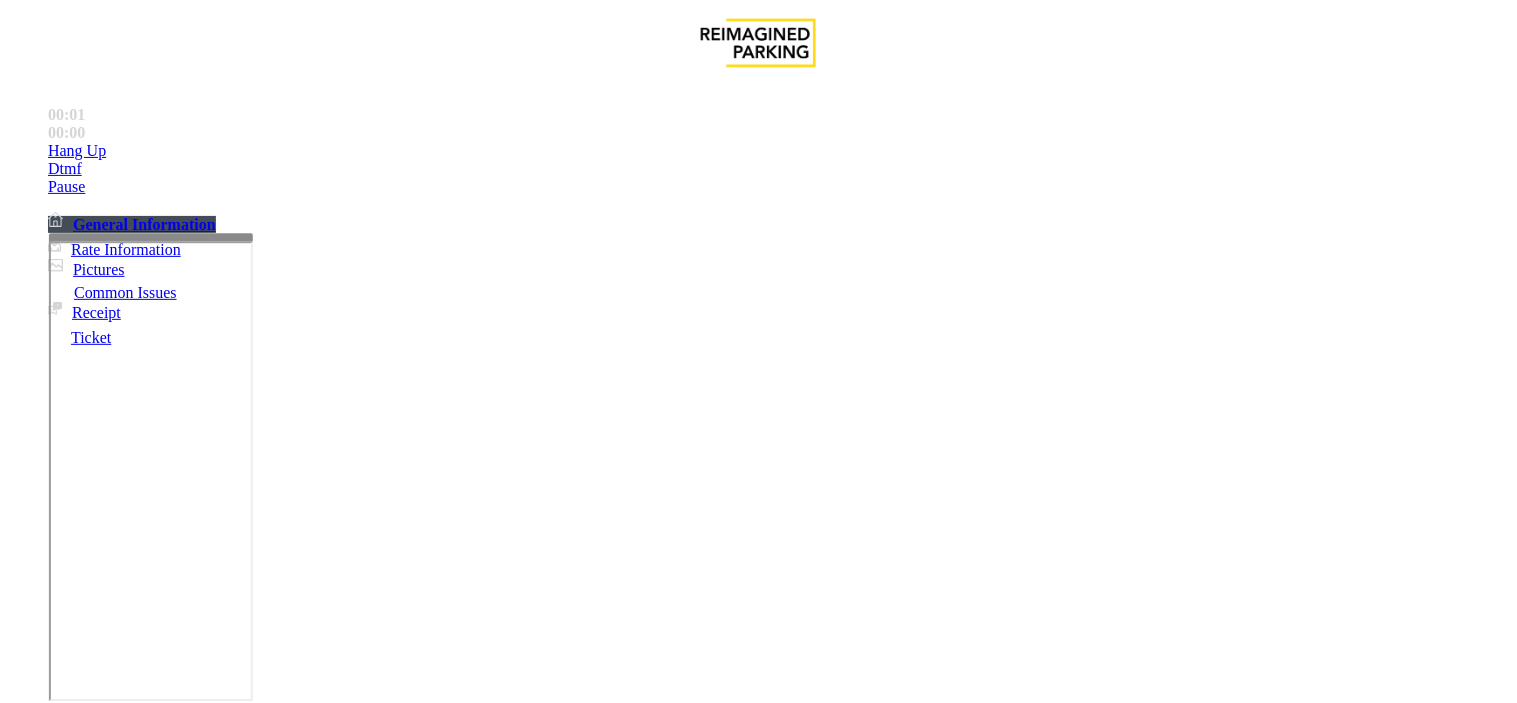 click on "Pay Station Down/Out of Order" at bounding box center (128, 1356) 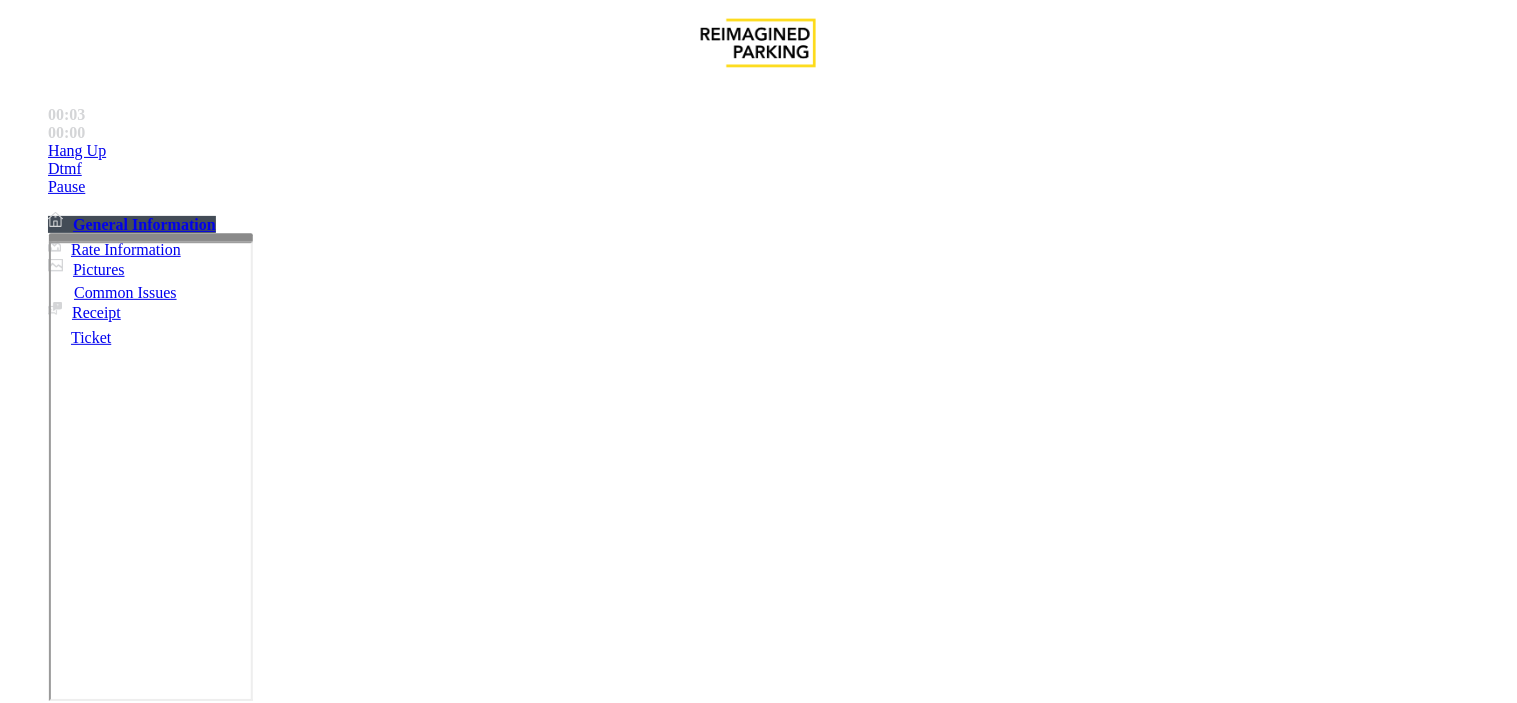 drag, startPoint x: 551, startPoint y: 176, endPoint x: 272, endPoint y: 156, distance: 279.71594 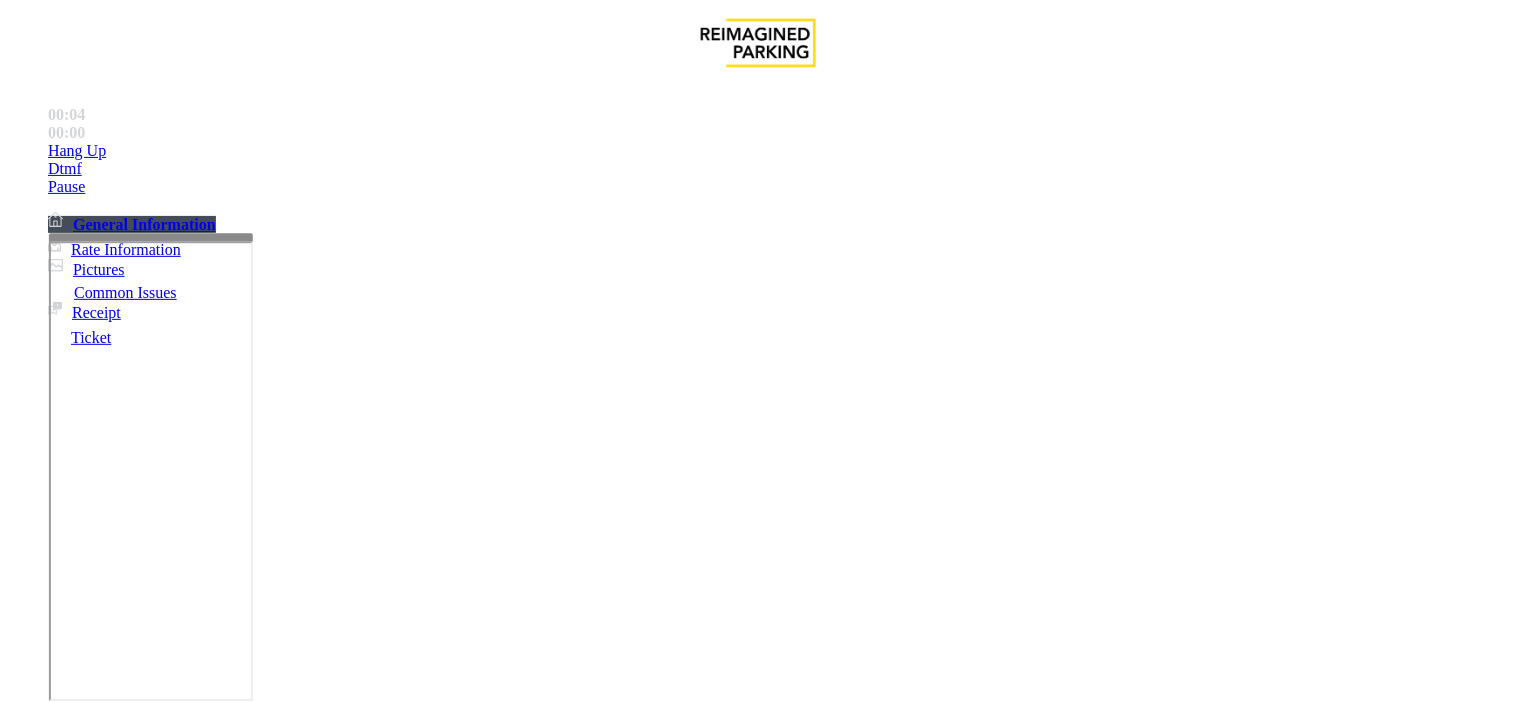 copy on "Issue  -  Equipment Issue Pay Station Down/Out of Order" 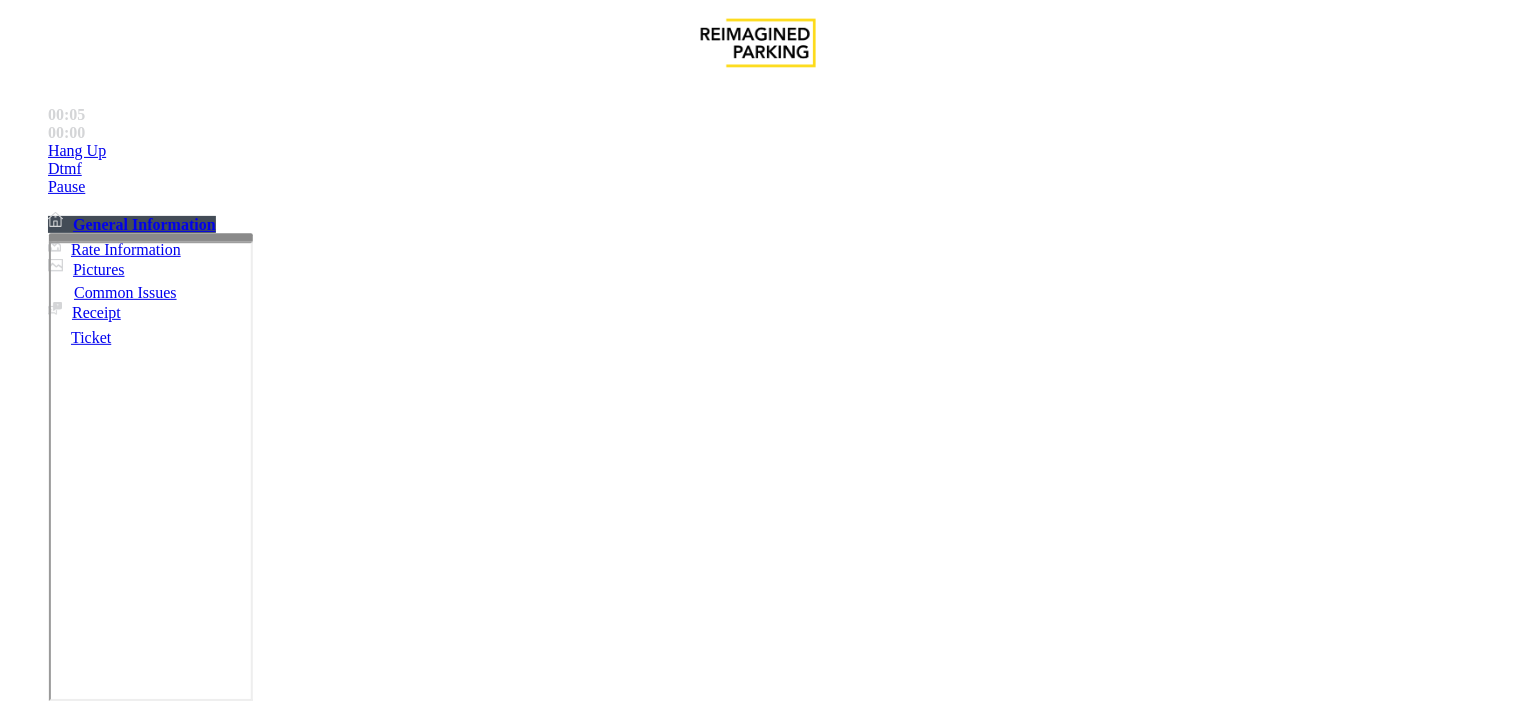 click at bounding box center [246, 1612] 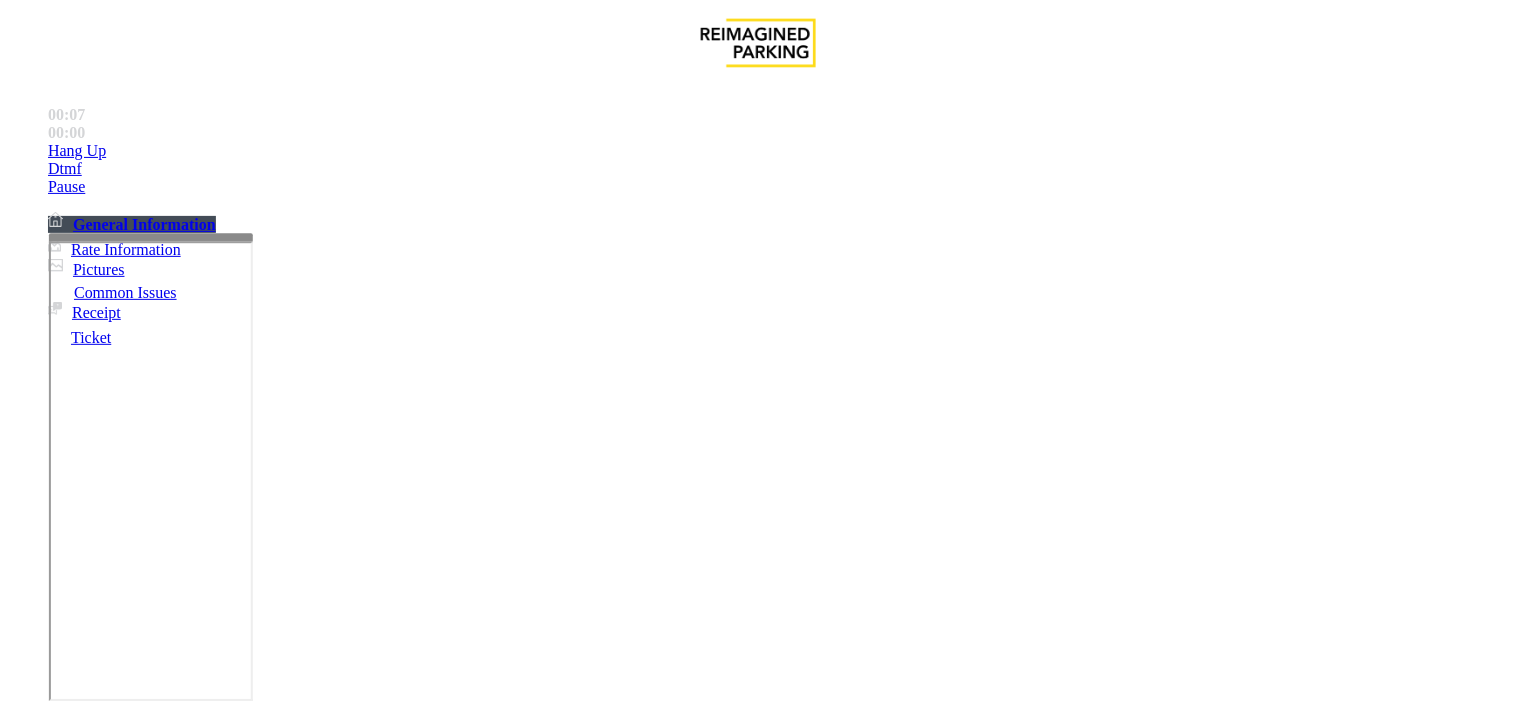 click on "Vend Gate" at bounding box center (69, 1705) 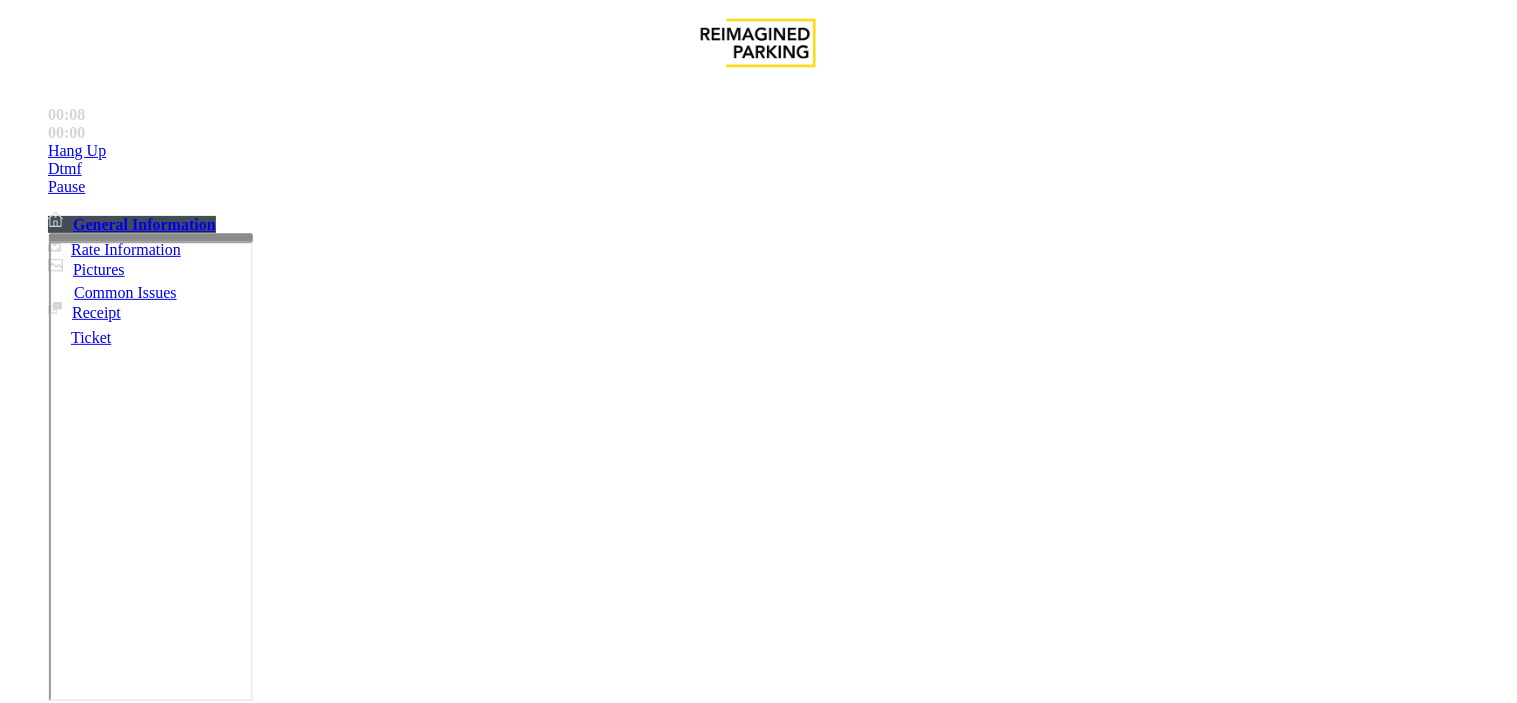 click at bounding box center (246, 1612) 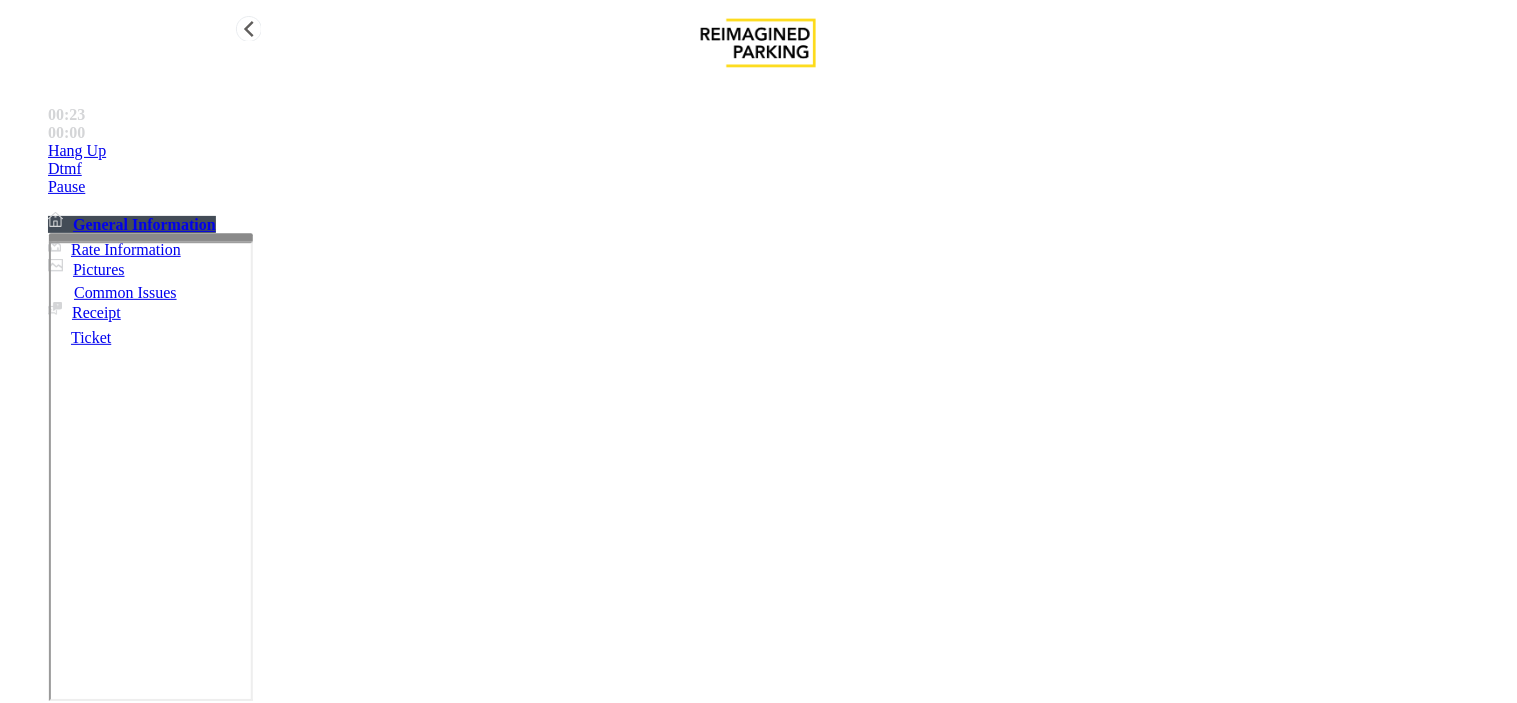 type on "**********" 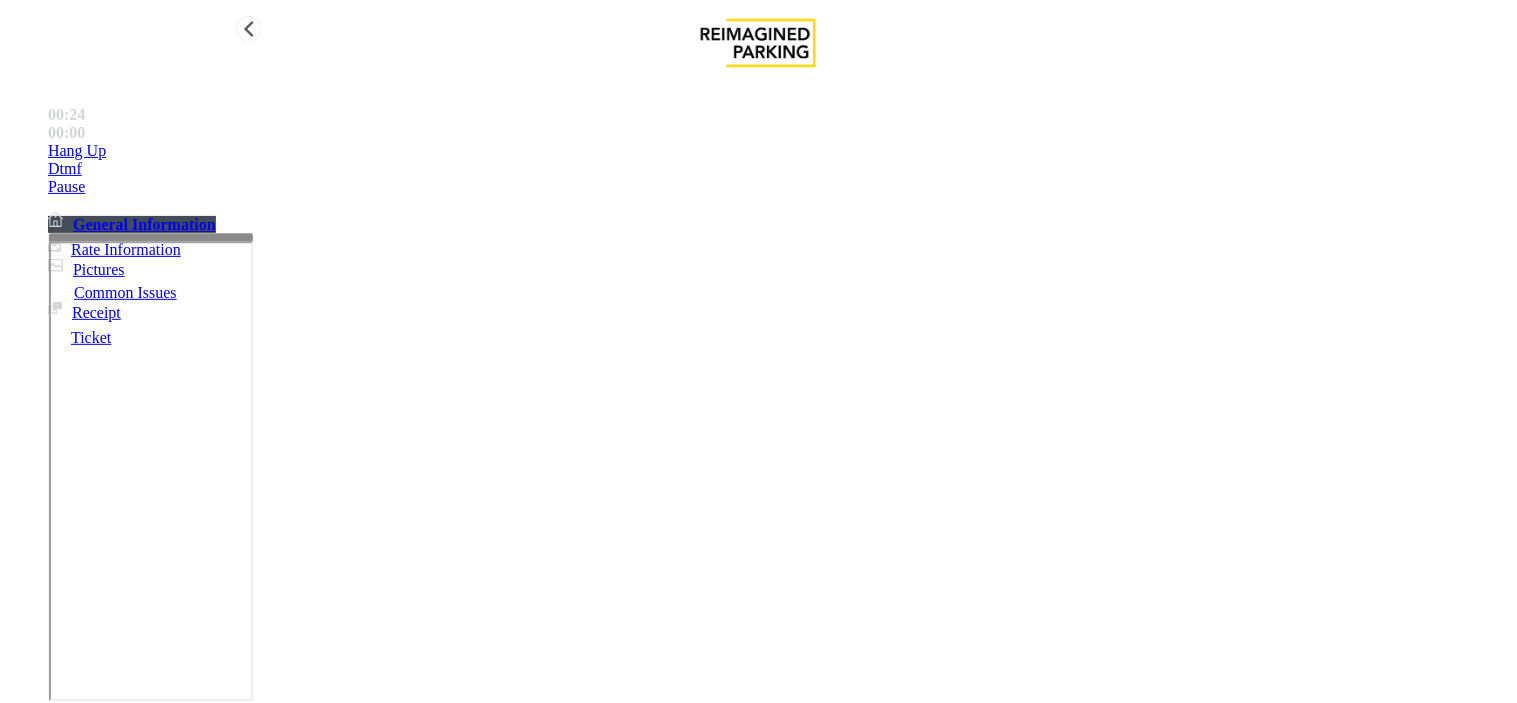 click on "Hang Up" at bounding box center [778, 151] 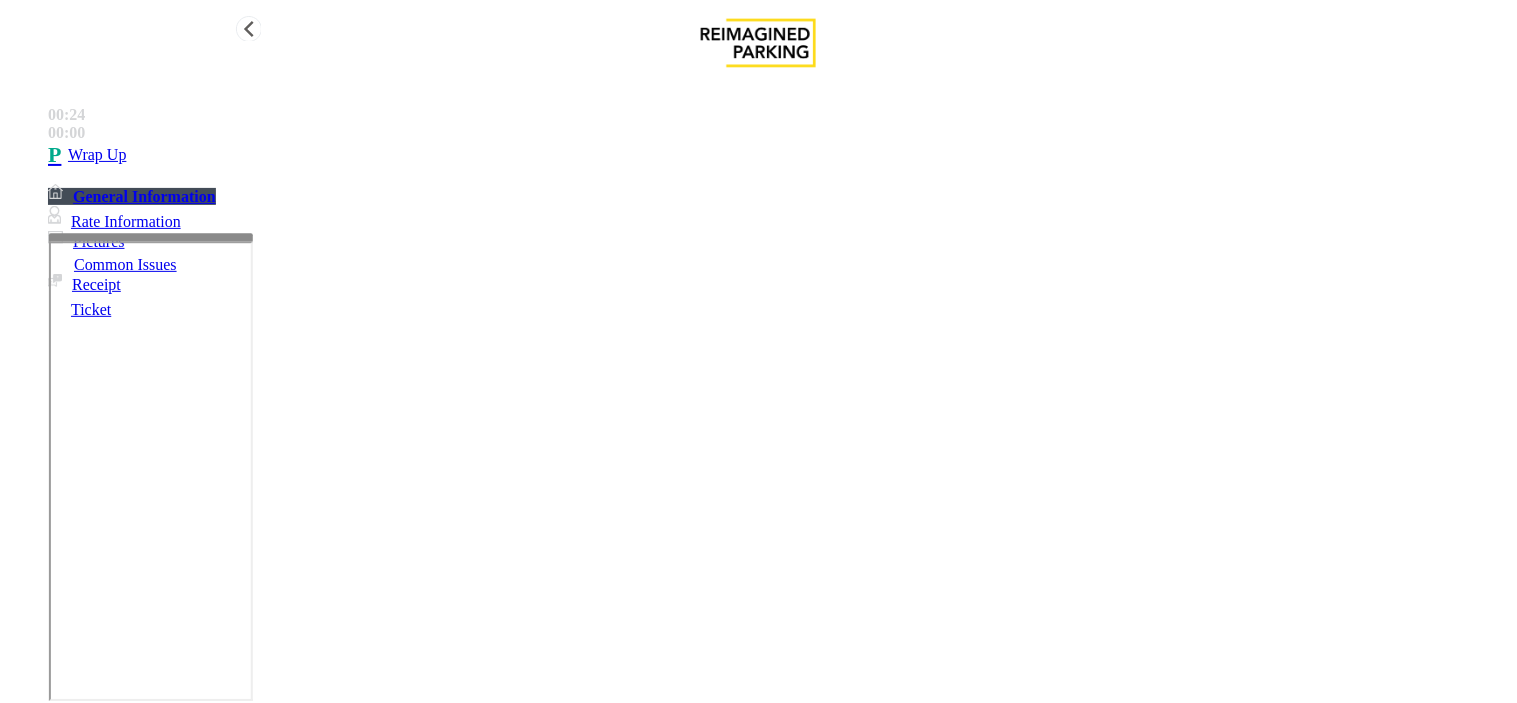 click on "Wrap Up" at bounding box center [778, 155] 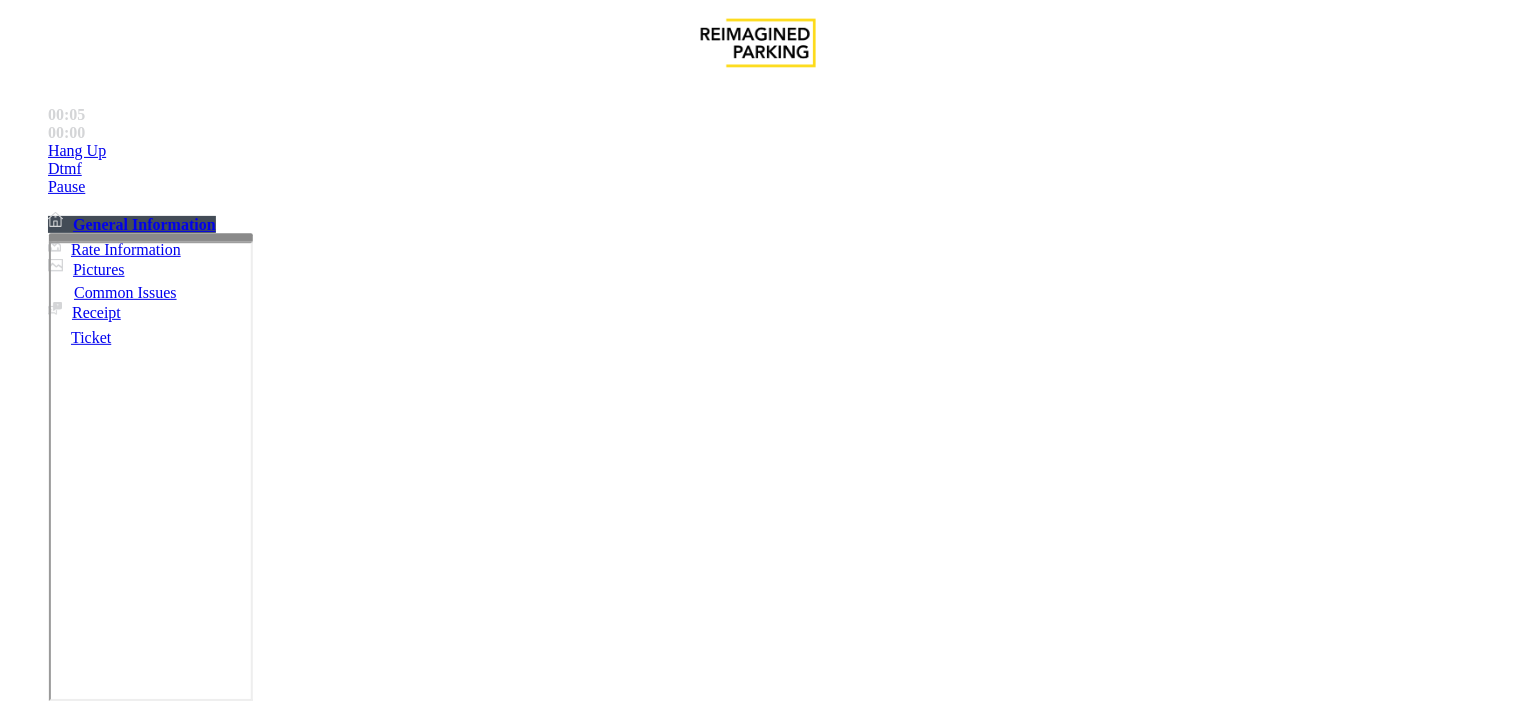 scroll, scrollTop: 777, scrollLeft: 0, axis: vertical 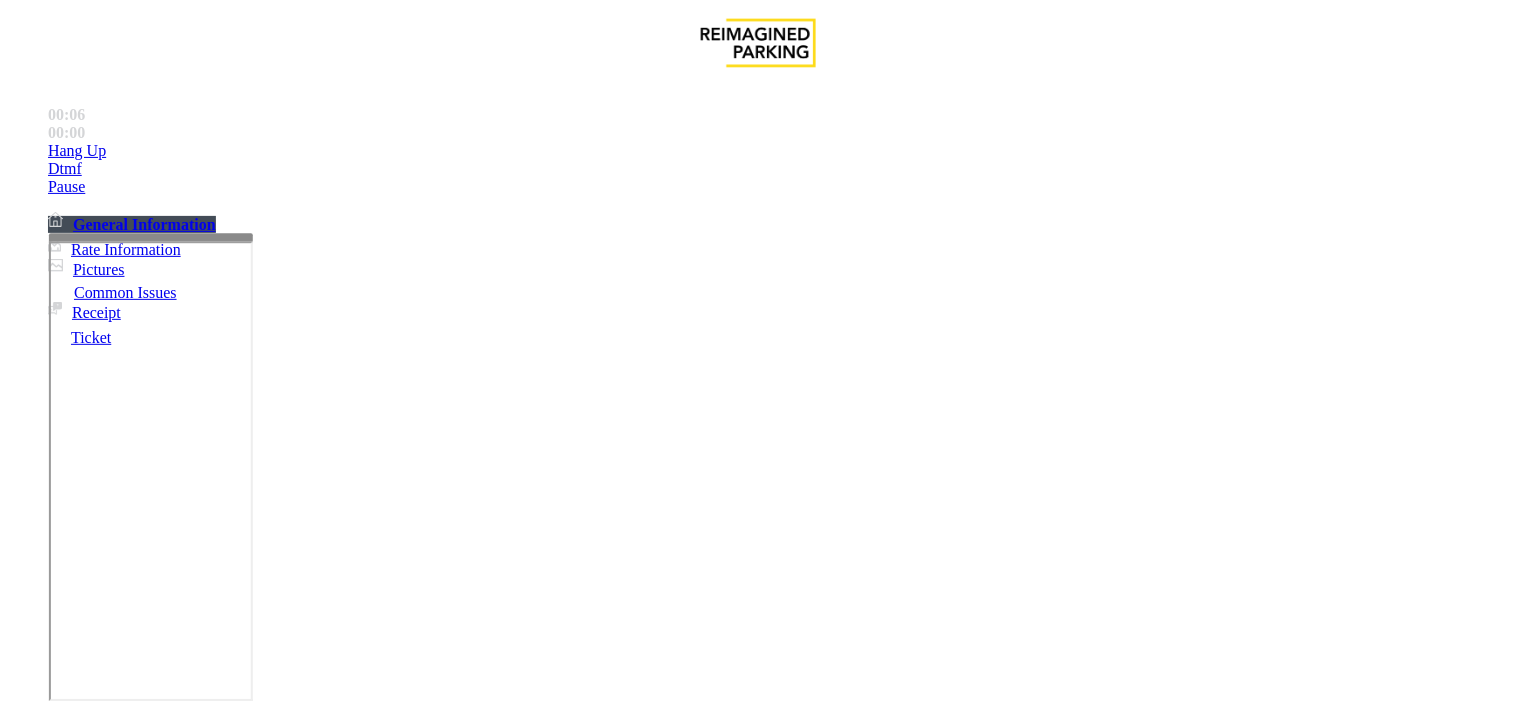 click on "JMS-WCH-WS1" at bounding box center [223, 2631] 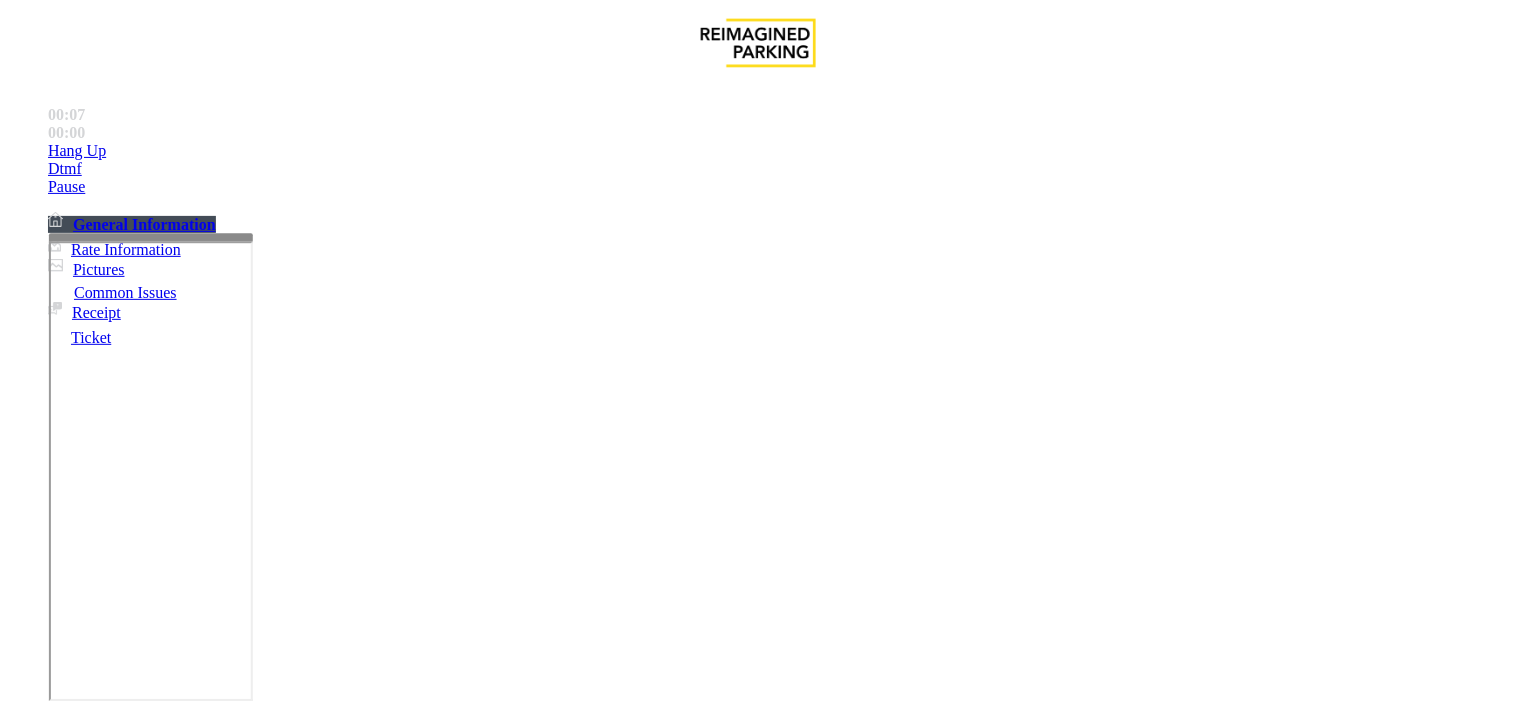 copy on "JMS-WCH-WS1" 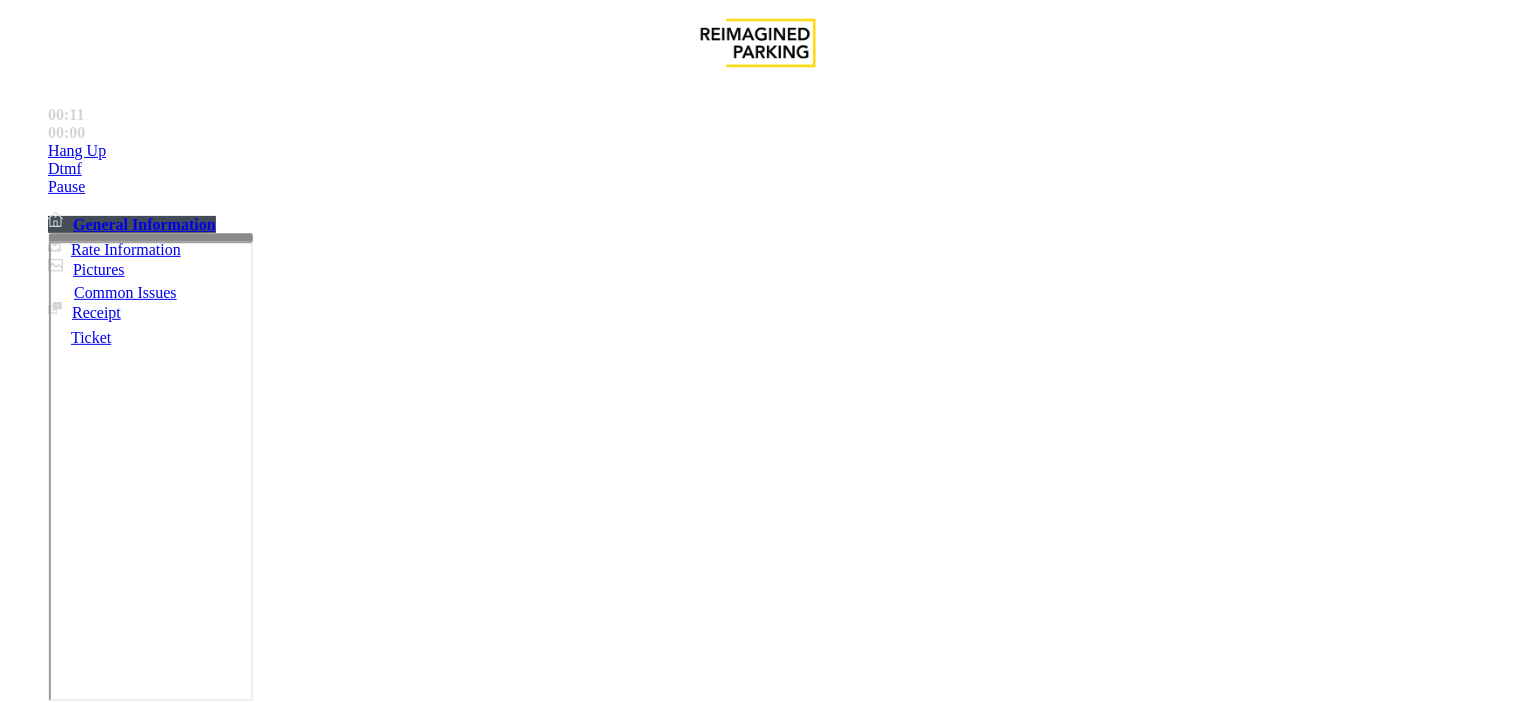 click on "Ticket Issue" at bounding box center [71, 1356] 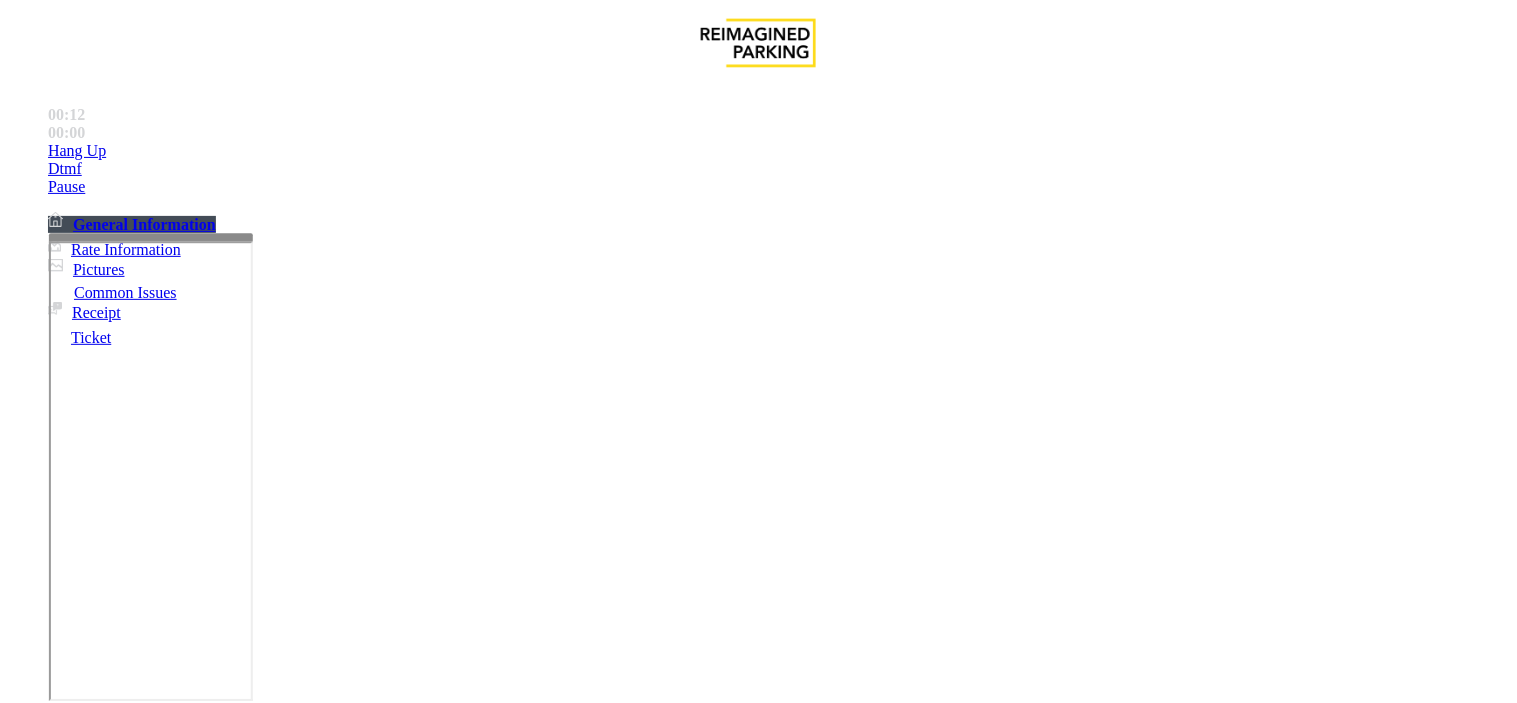 click on "Ticket Unreadable" at bounding box center (300, 1356) 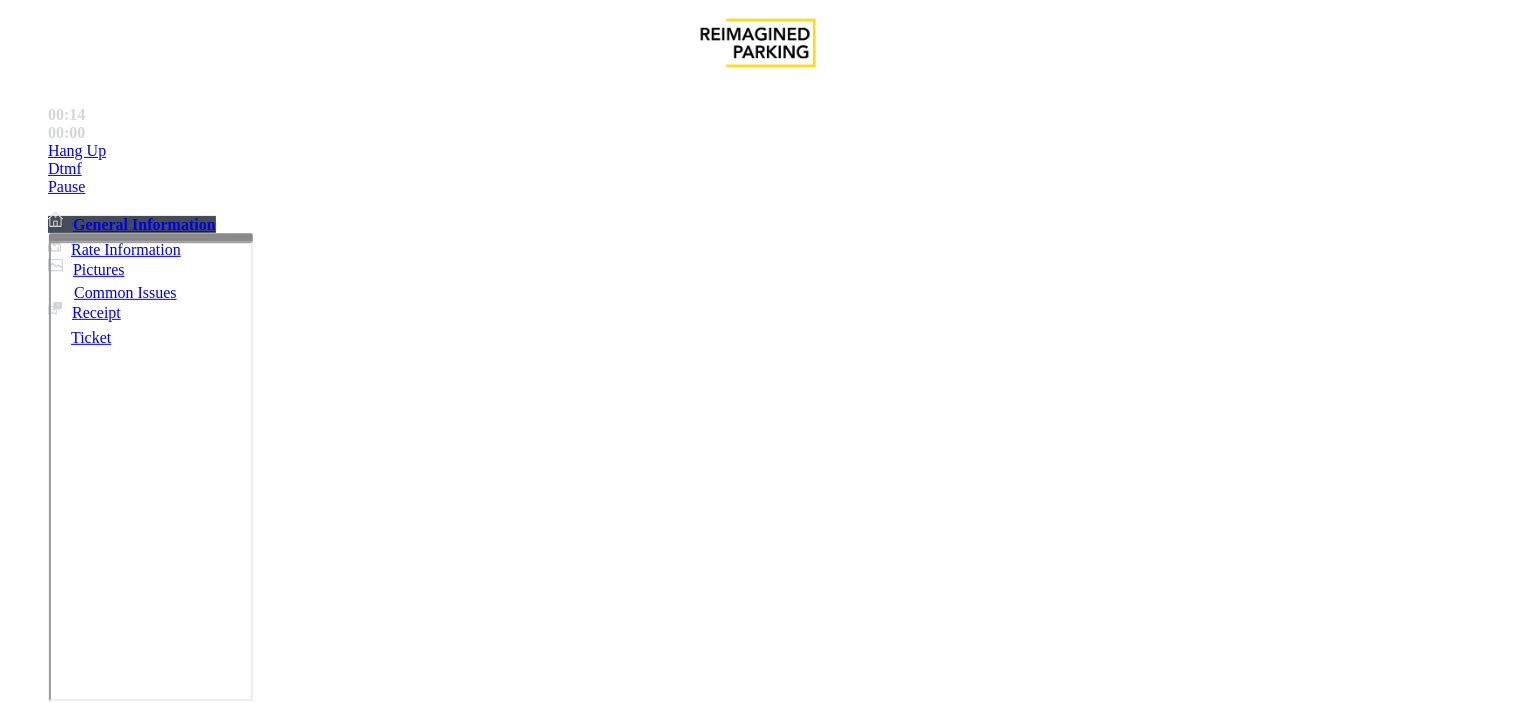 drag, startPoint x: 437, startPoint y: 172, endPoint x: 277, endPoint y: 151, distance: 161.37224 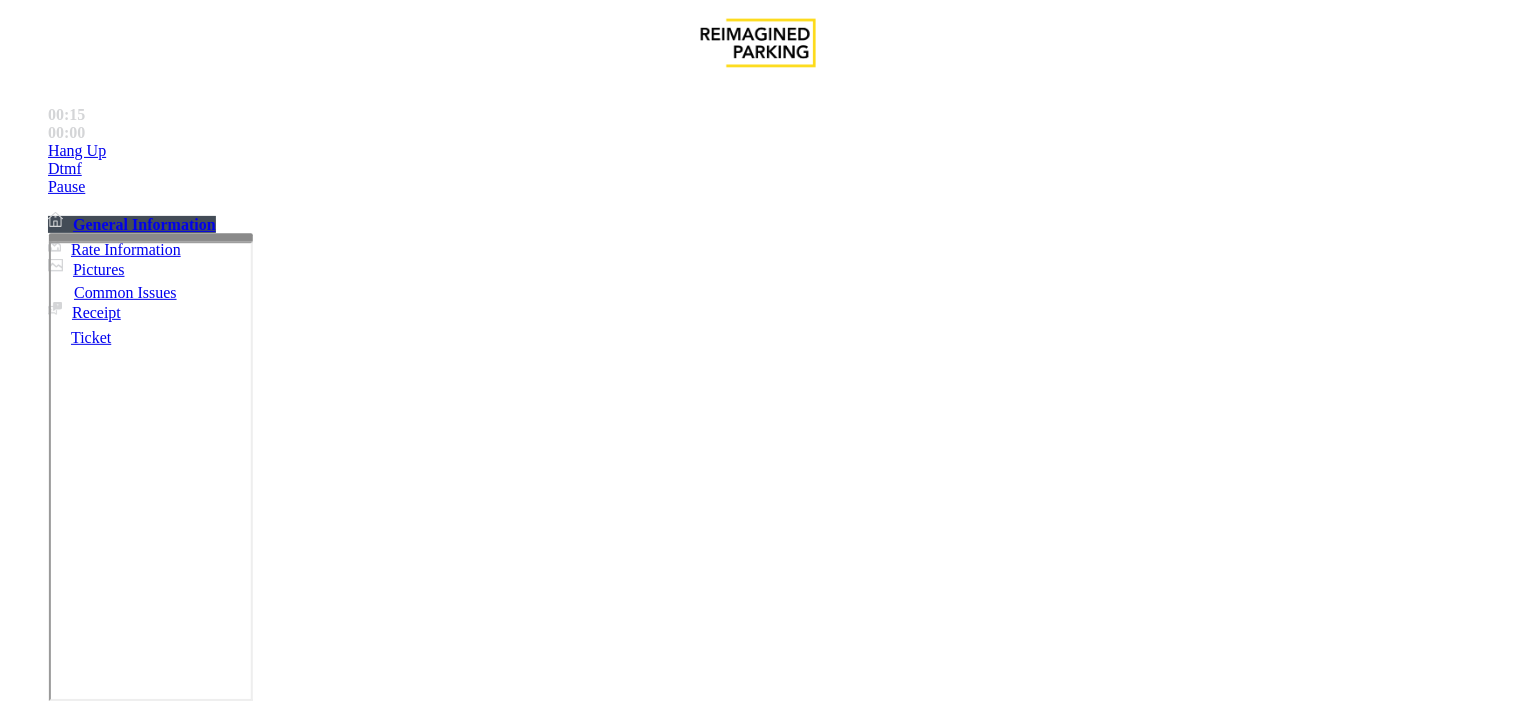 click at bounding box center [246, 1696] 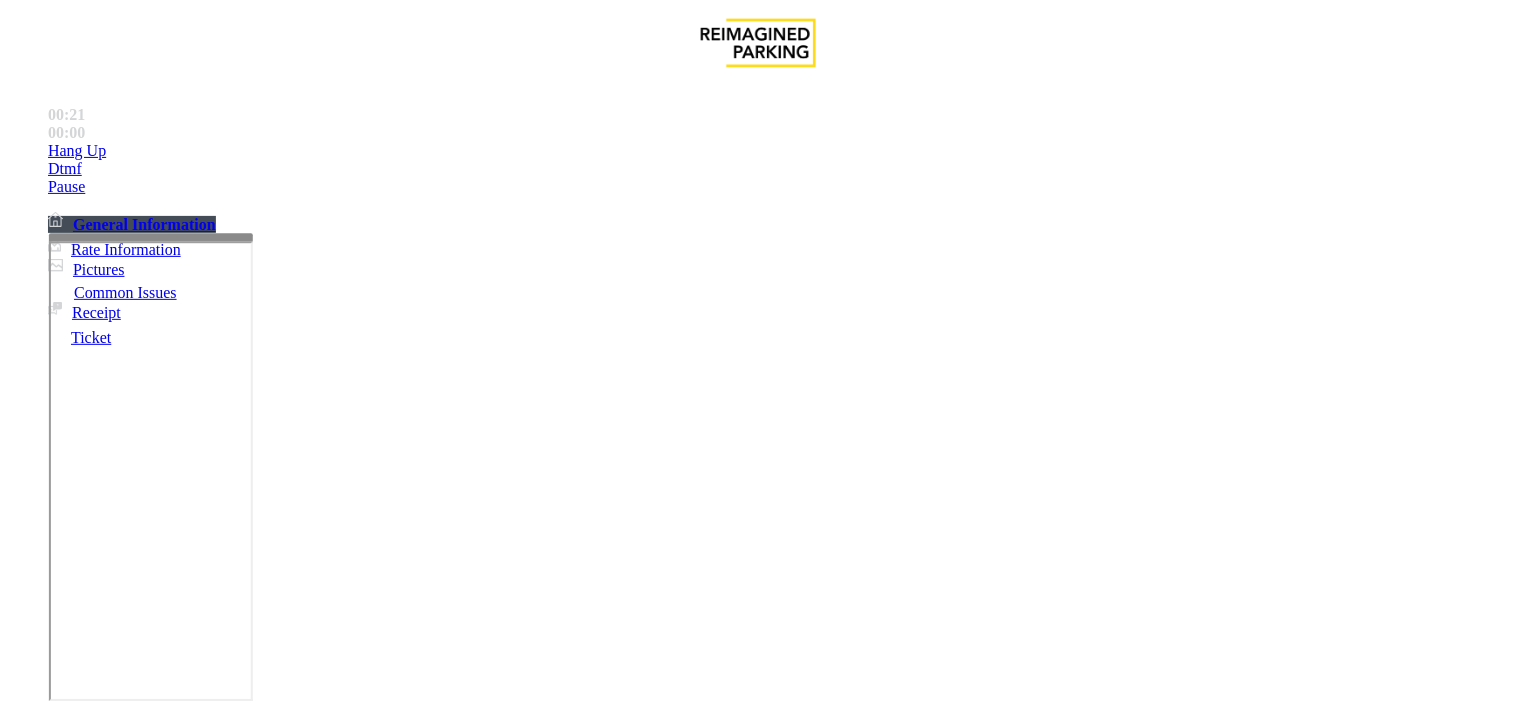 click on "JMS-WCH-WS1" at bounding box center (78, 3360) 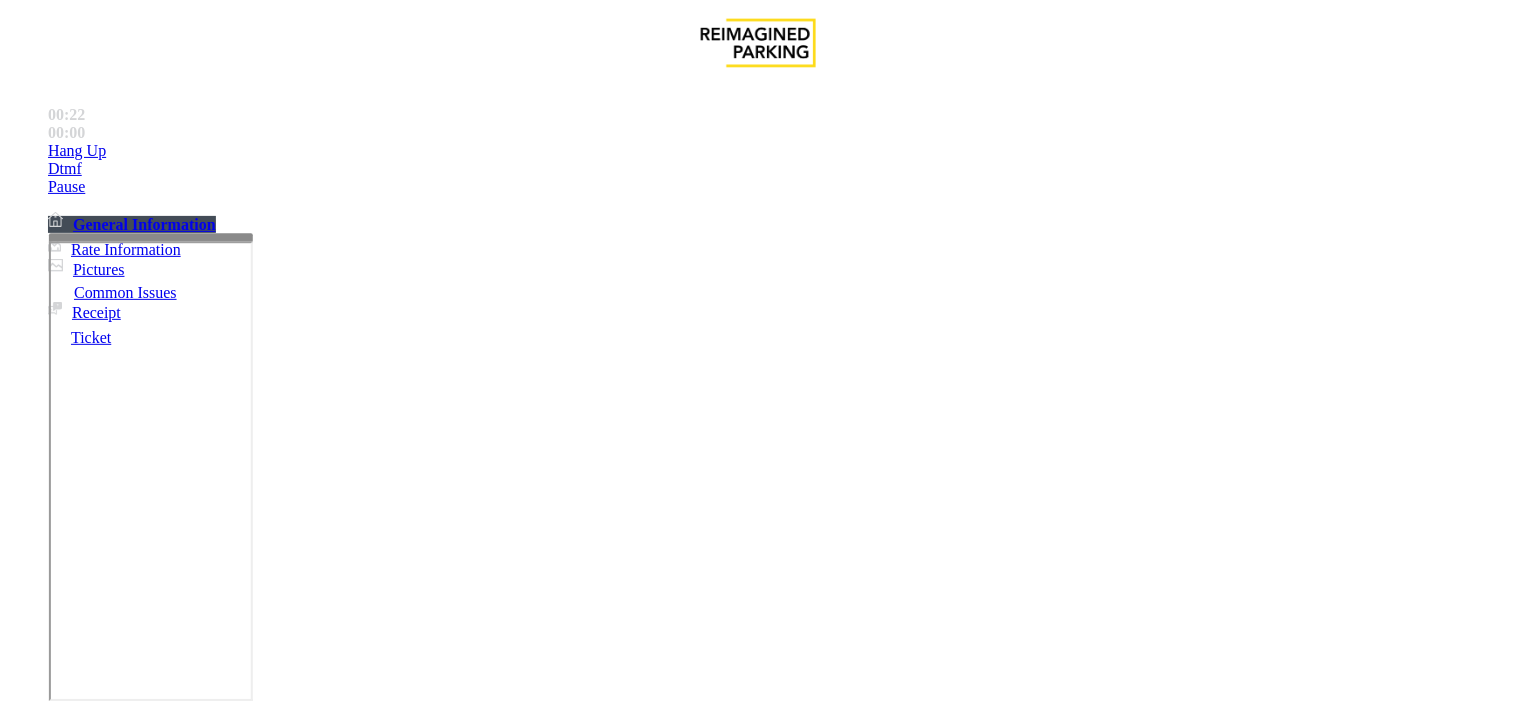 copy on "JMS-WCH-WS1" 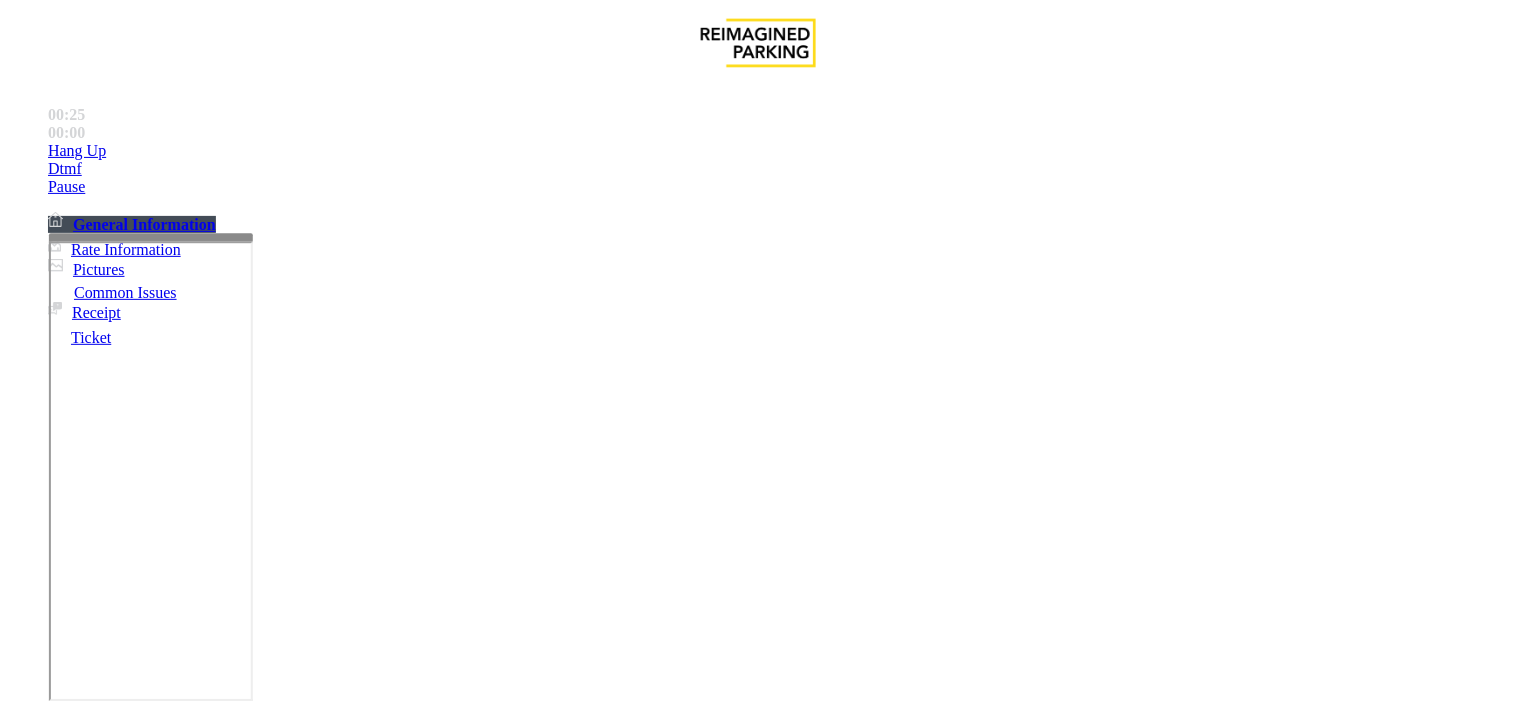 click at bounding box center (246, 1696) 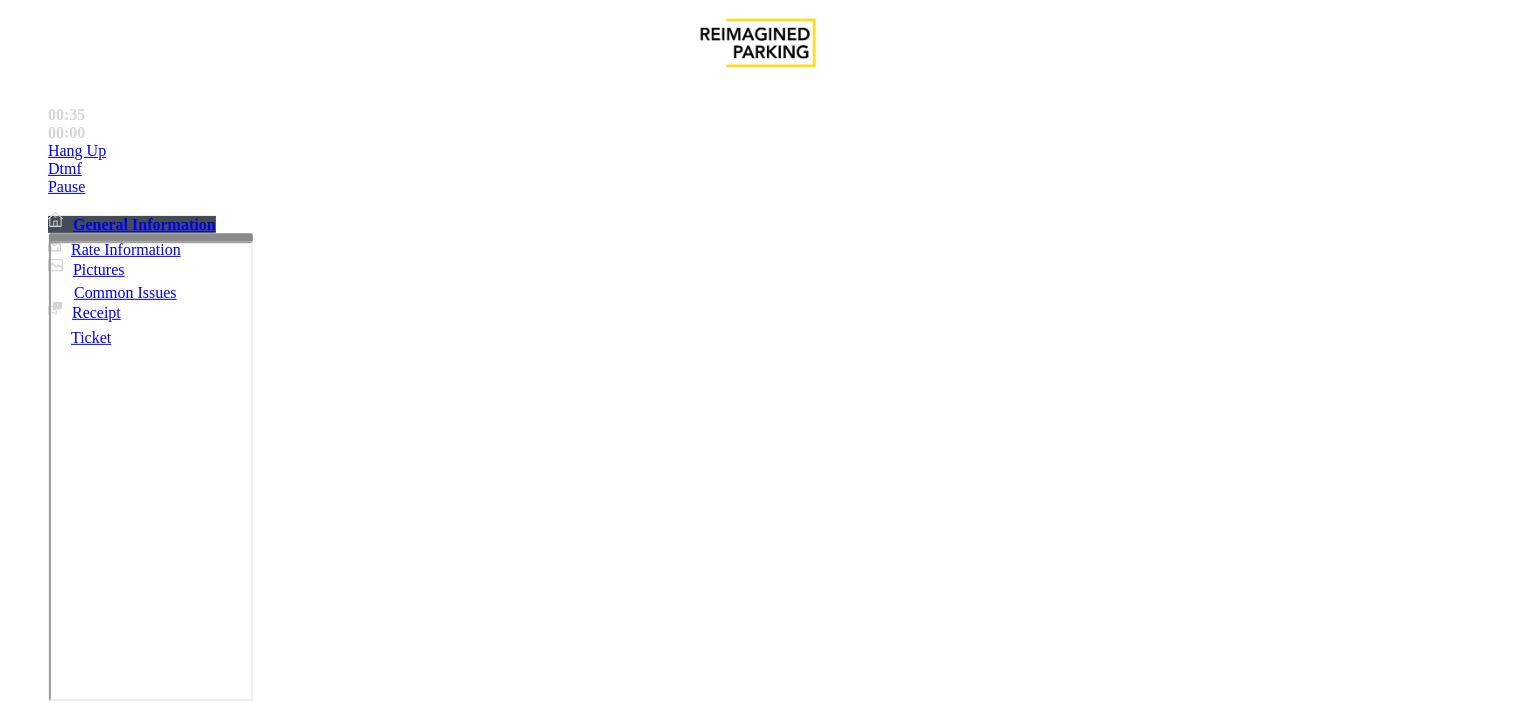 click at bounding box center [246, 1696] 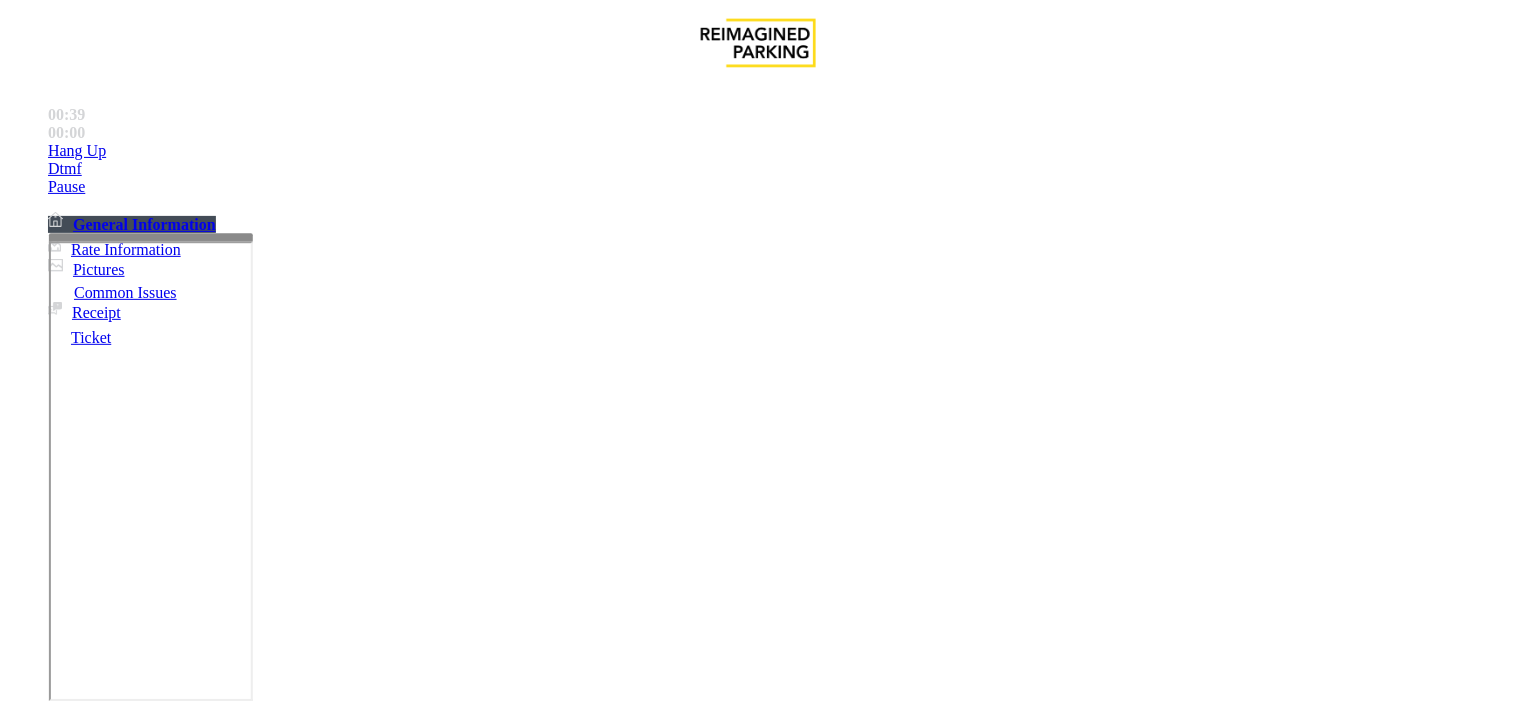 type on "**********" 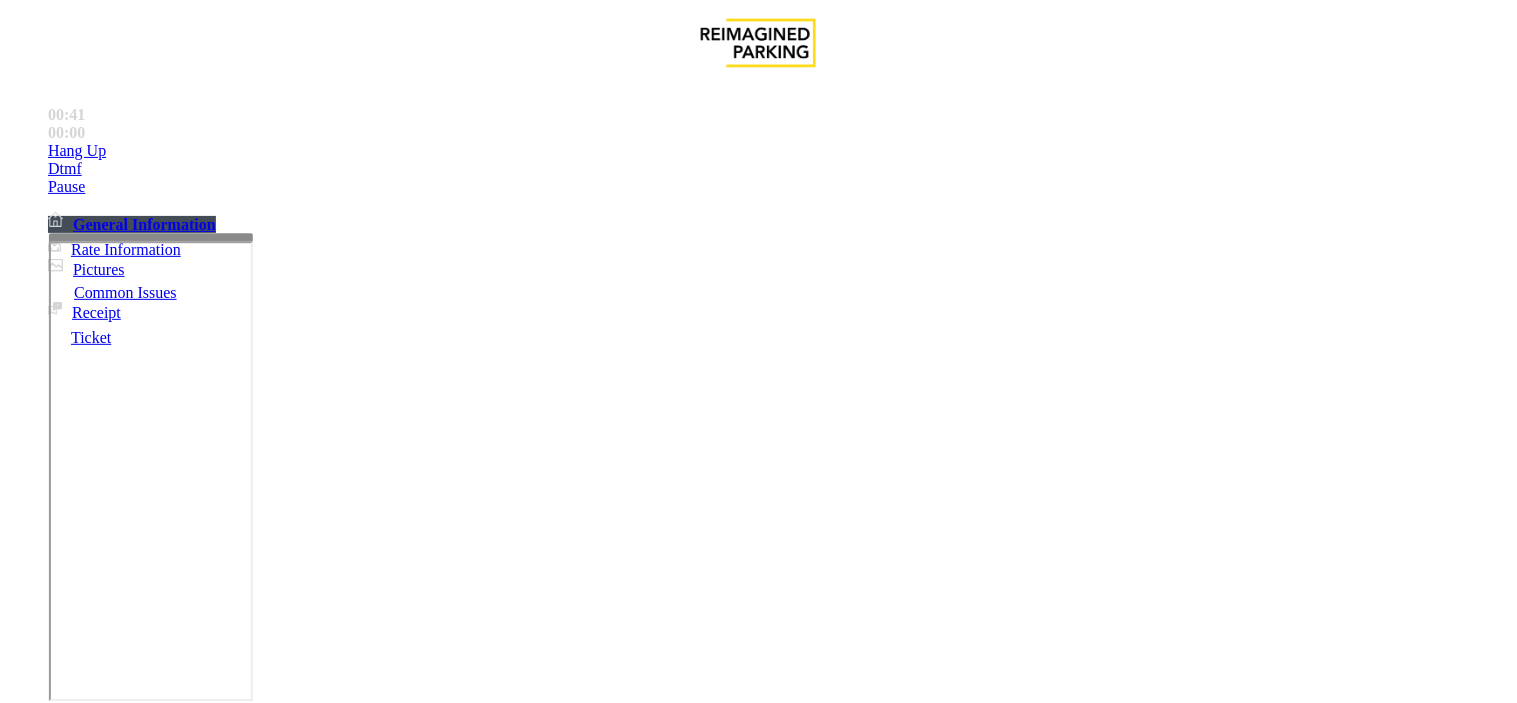 click at bounding box center (96, 1432) 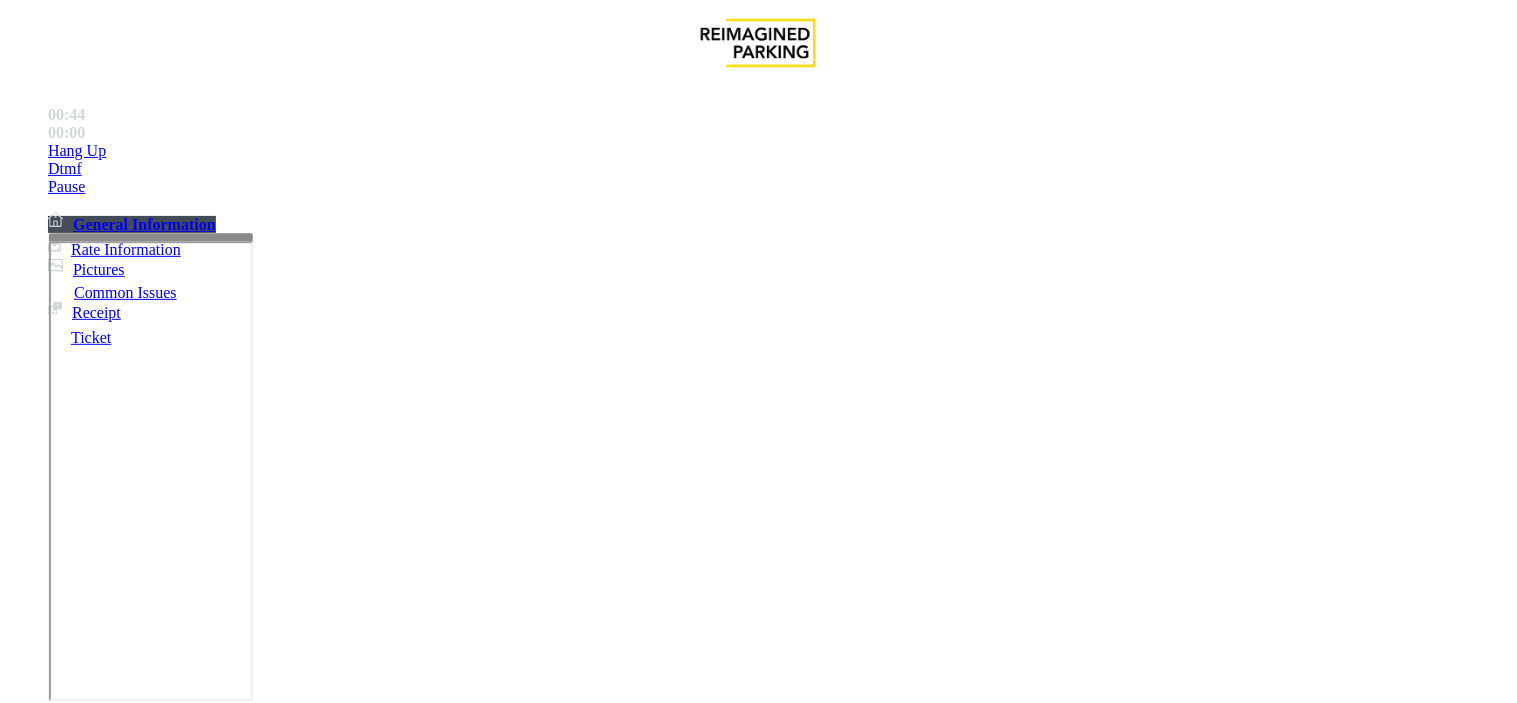 click on "**********" at bounding box center (758, 1593) 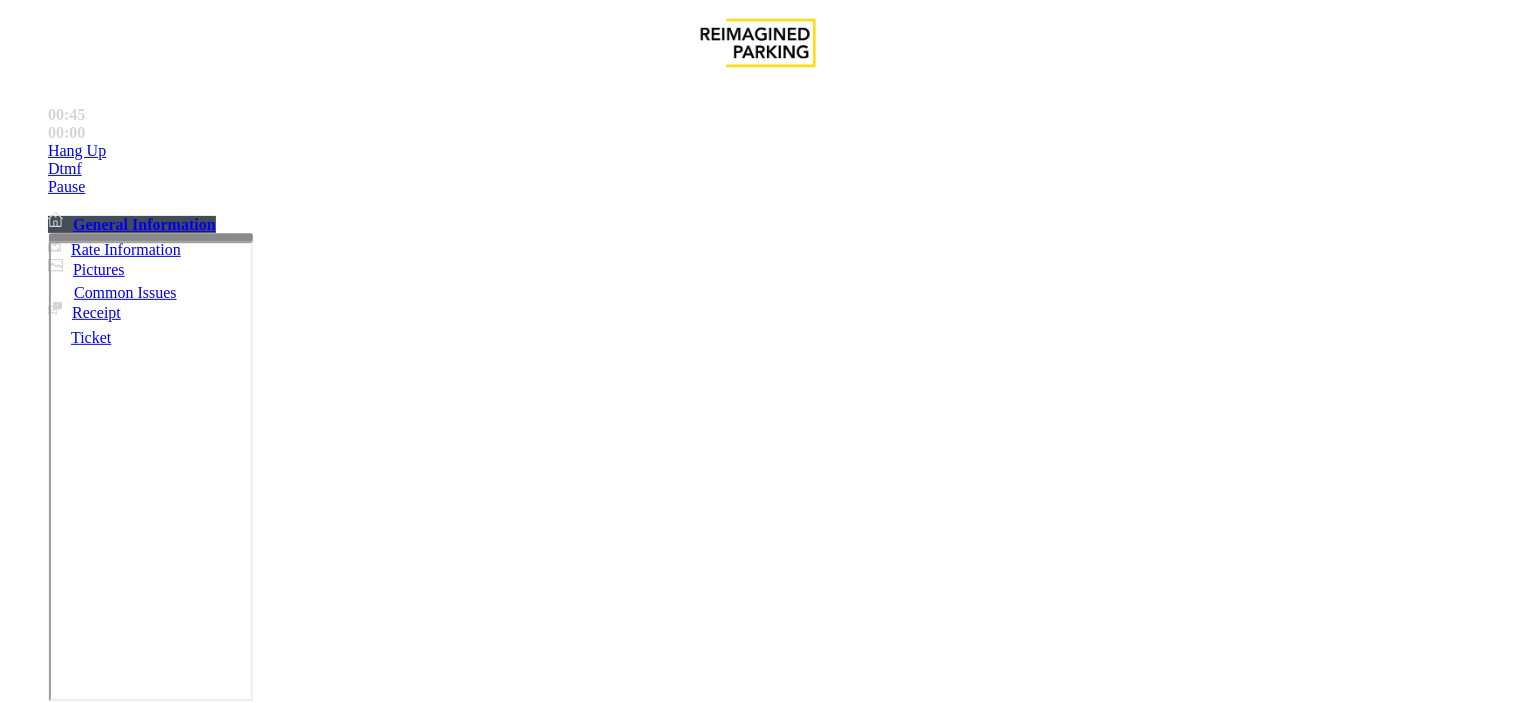 click at bounding box center (96, 1432) 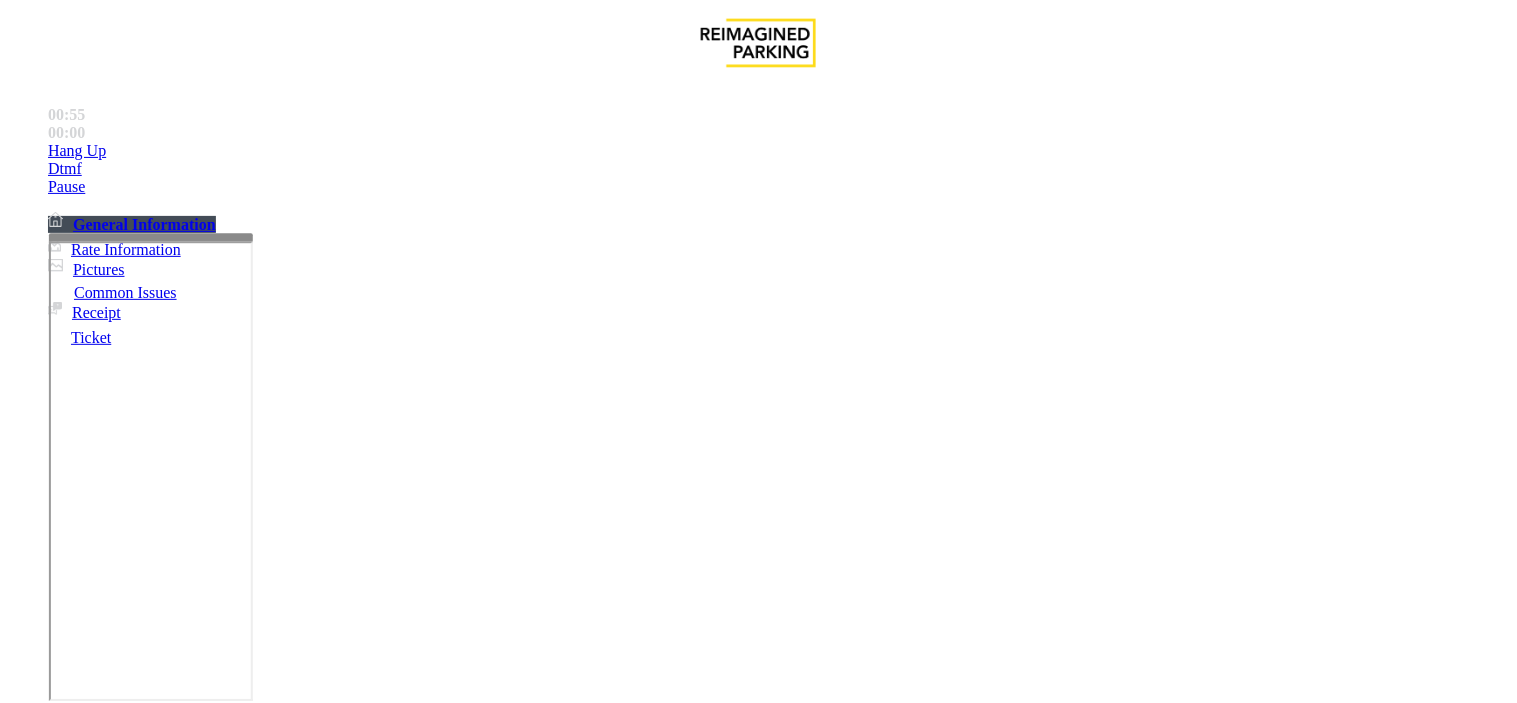 type on "********" 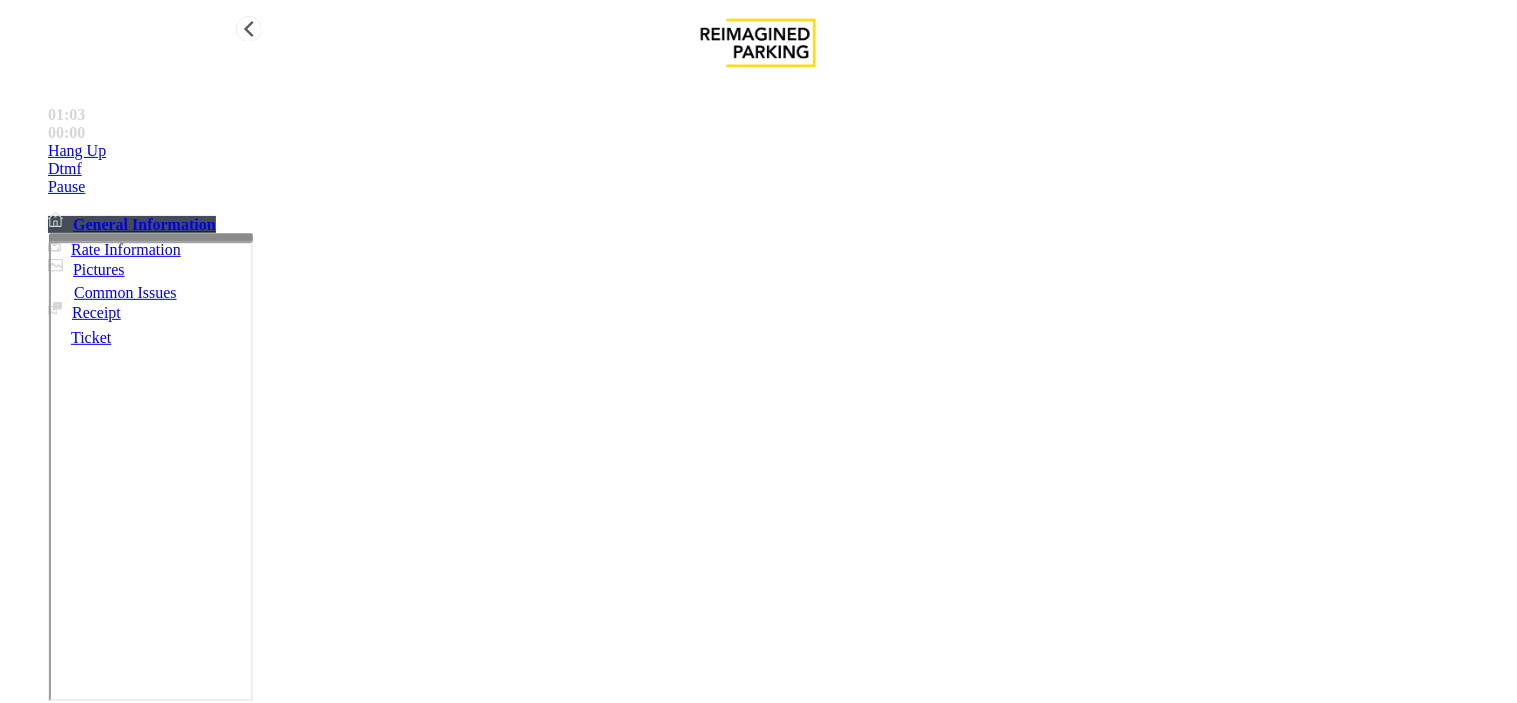 type on "**********" 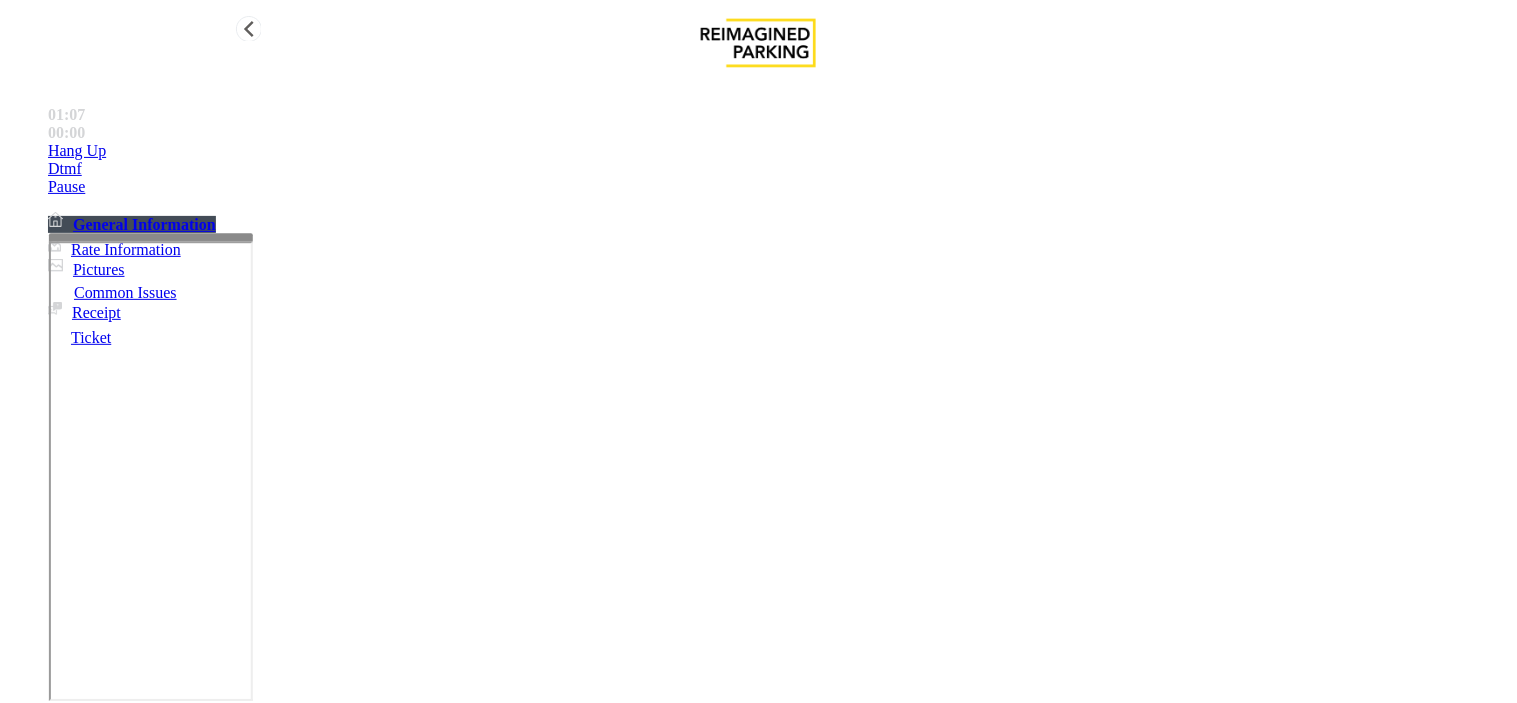 click on "Hang Up" at bounding box center [778, 151] 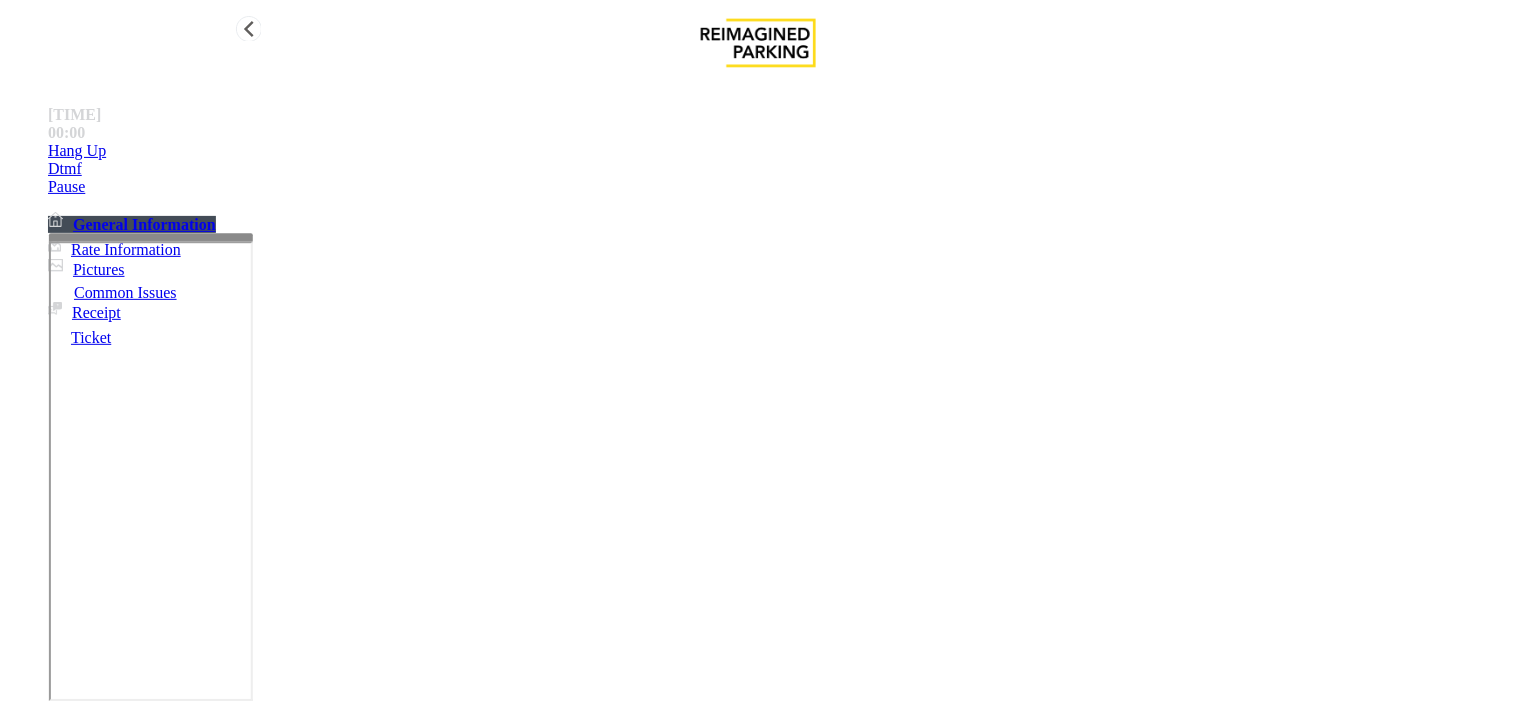 click on "Hang Up" at bounding box center [778, 151] 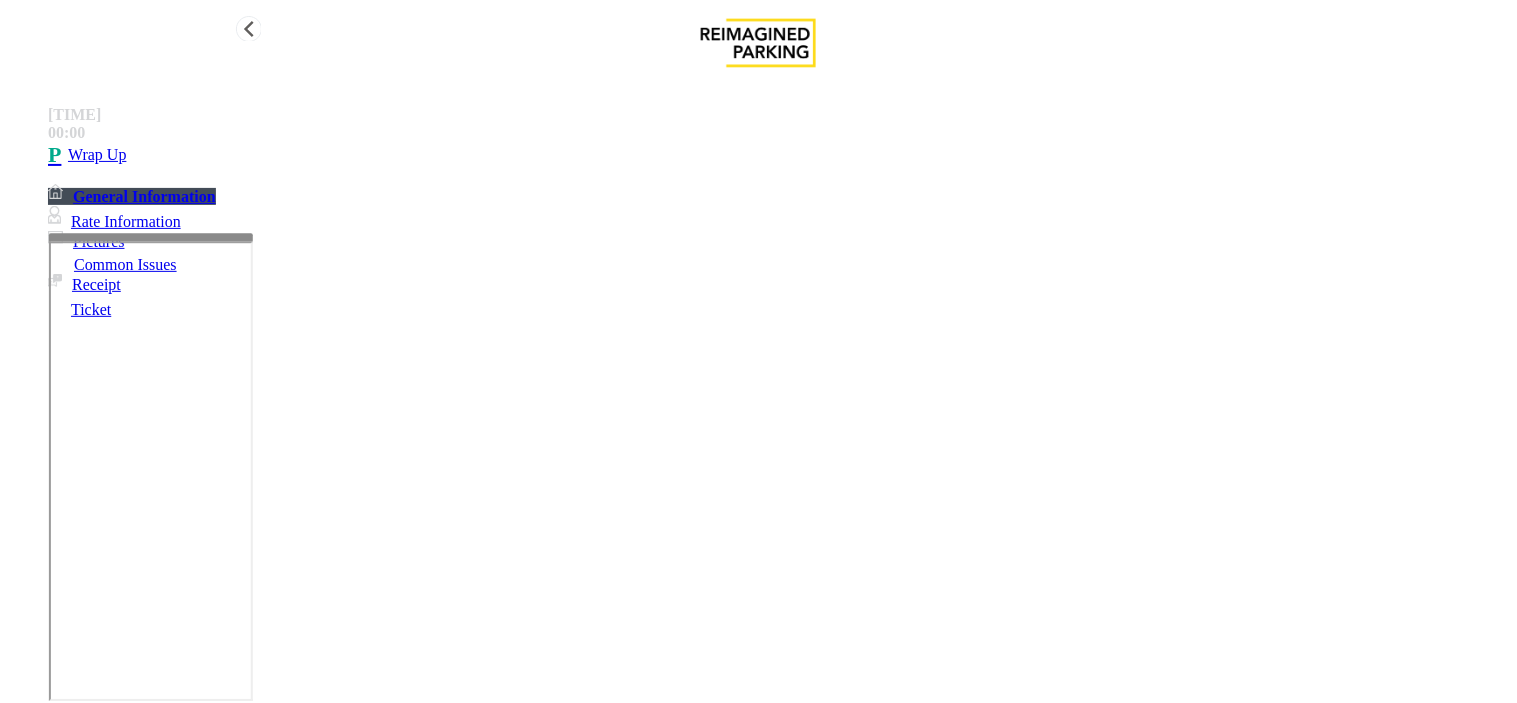 click on "Wrap Up" at bounding box center [778, 155] 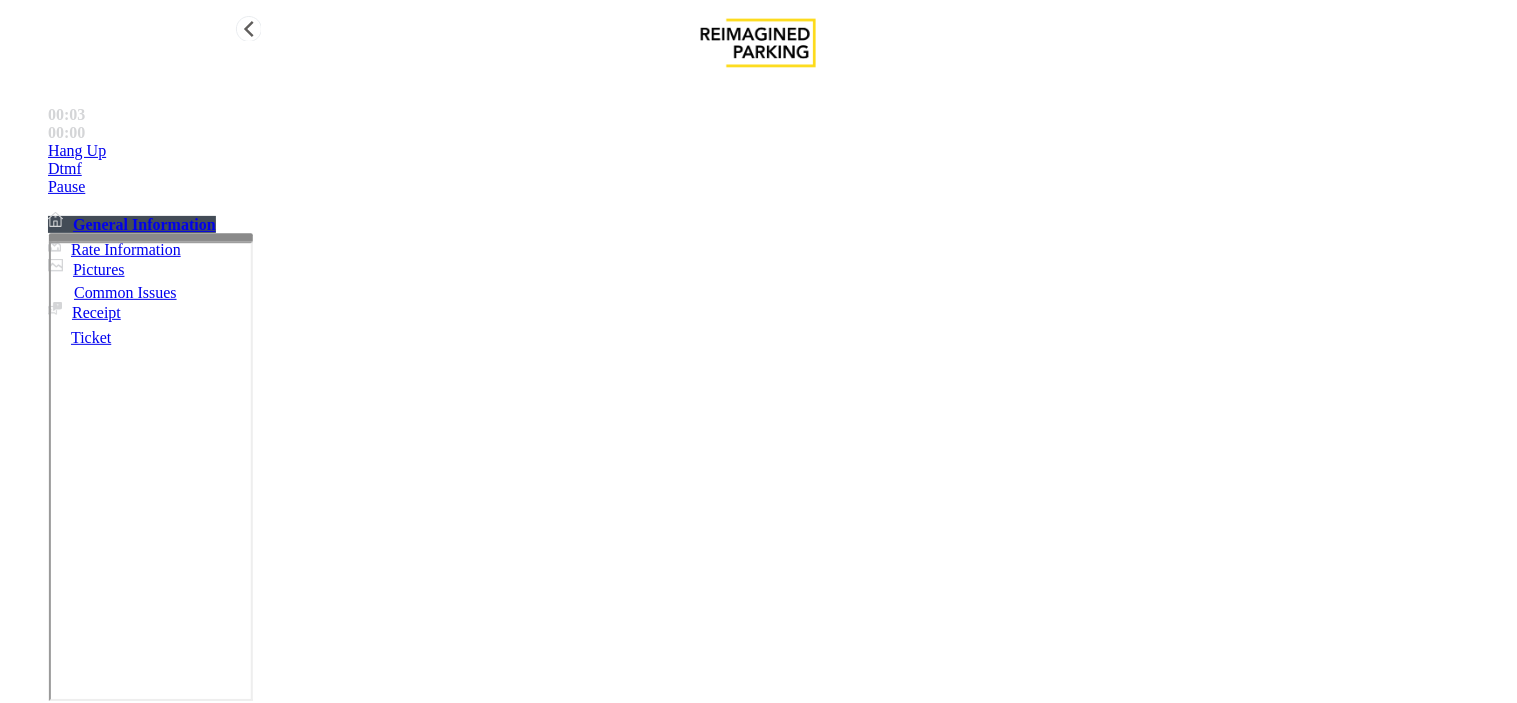 click on "Dtmf" at bounding box center (778, 151) 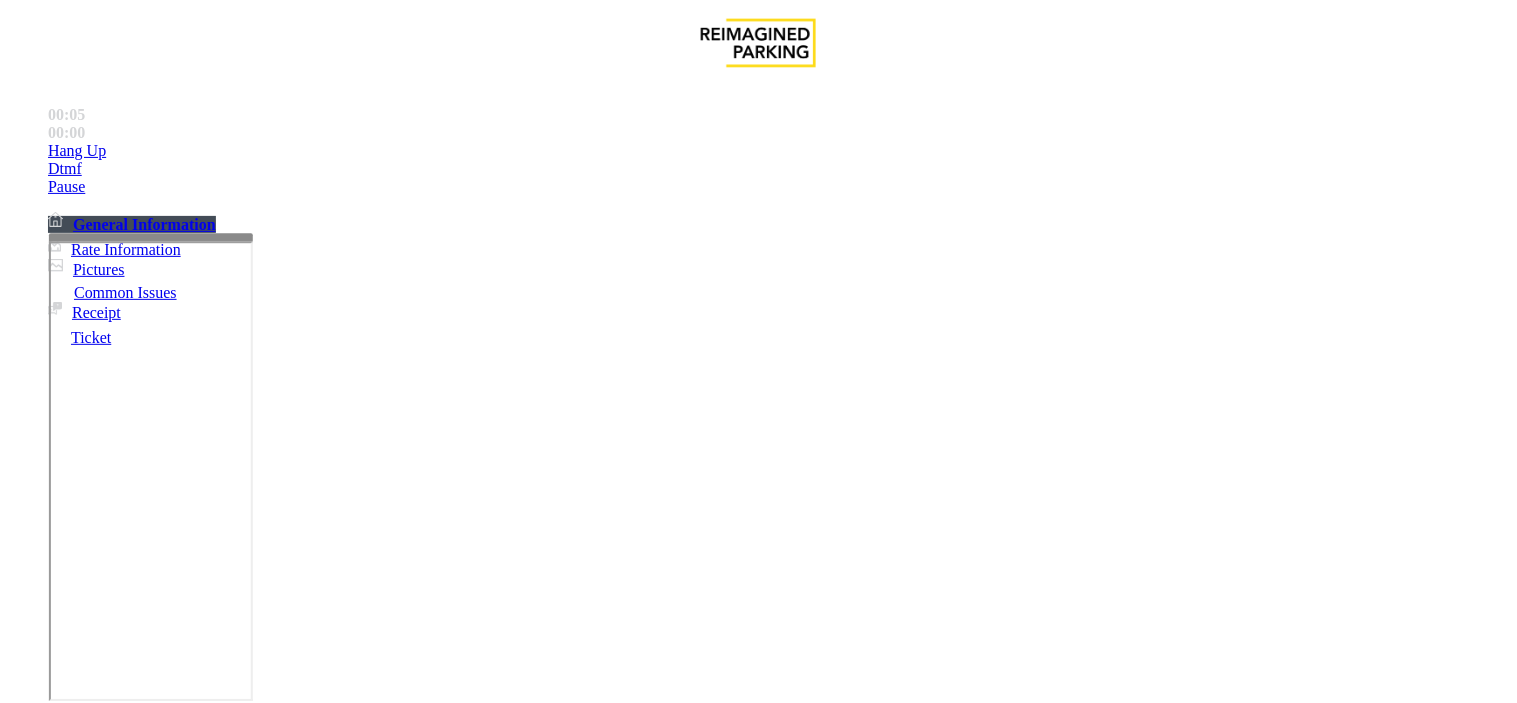 click on "*" at bounding box center (58, 4524) 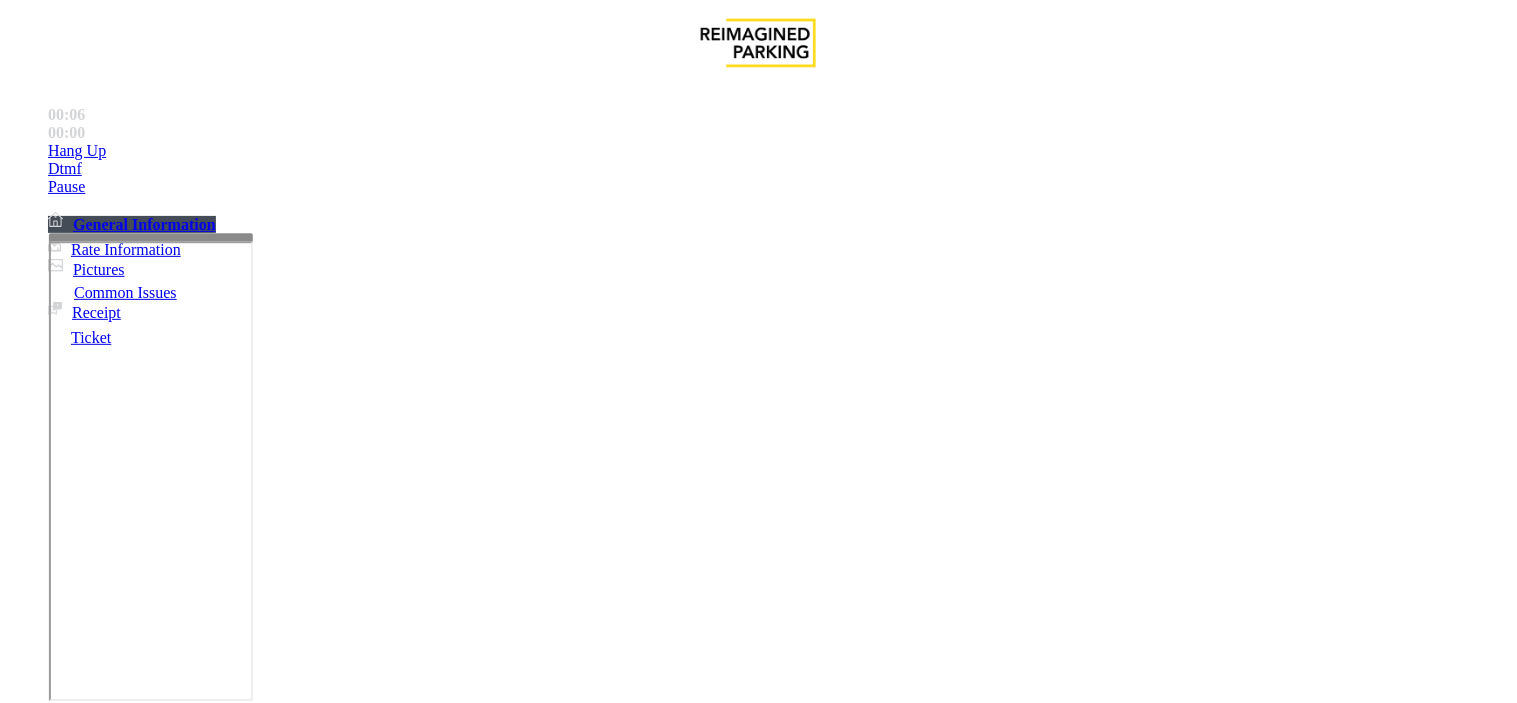 click on "#" at bounding box center (58, 4524) 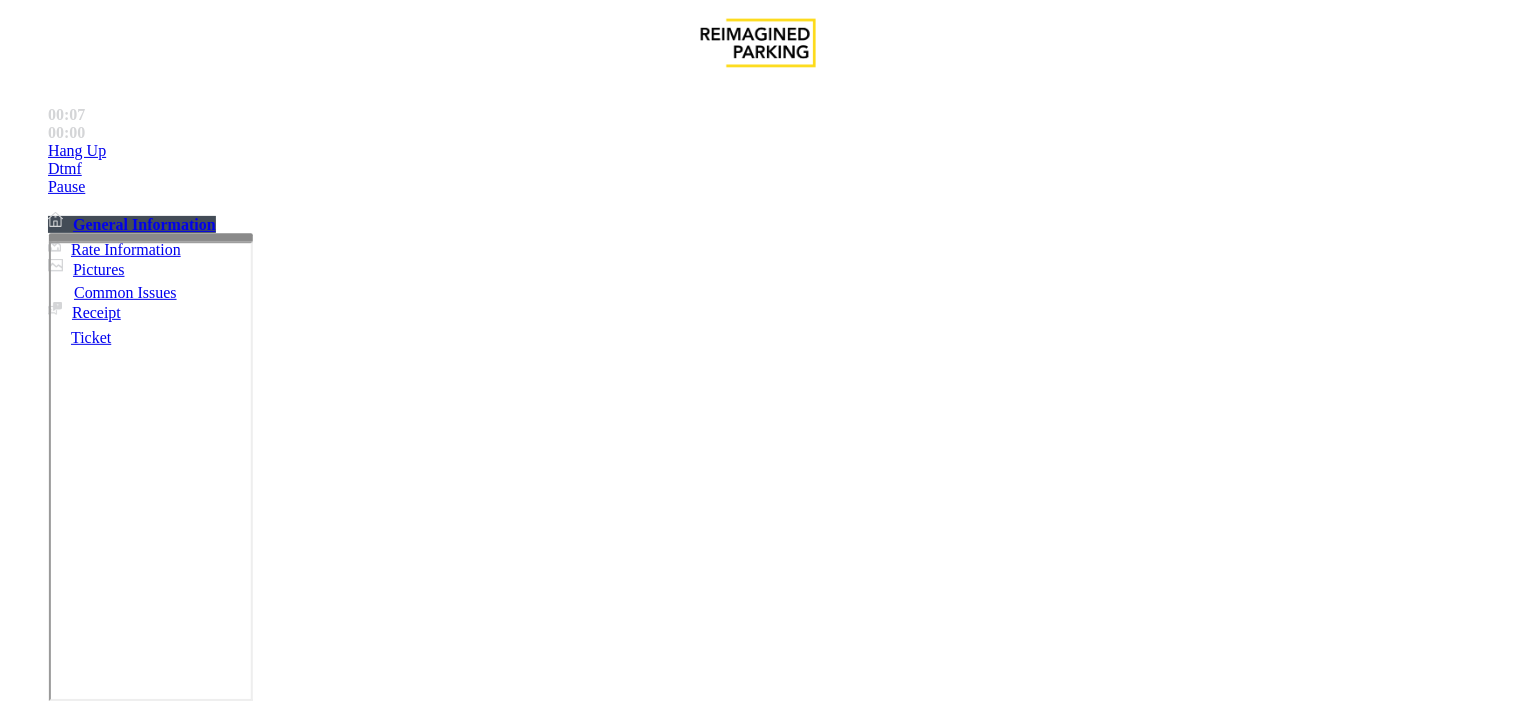 click on "×" at bounding box center (20, 4465) 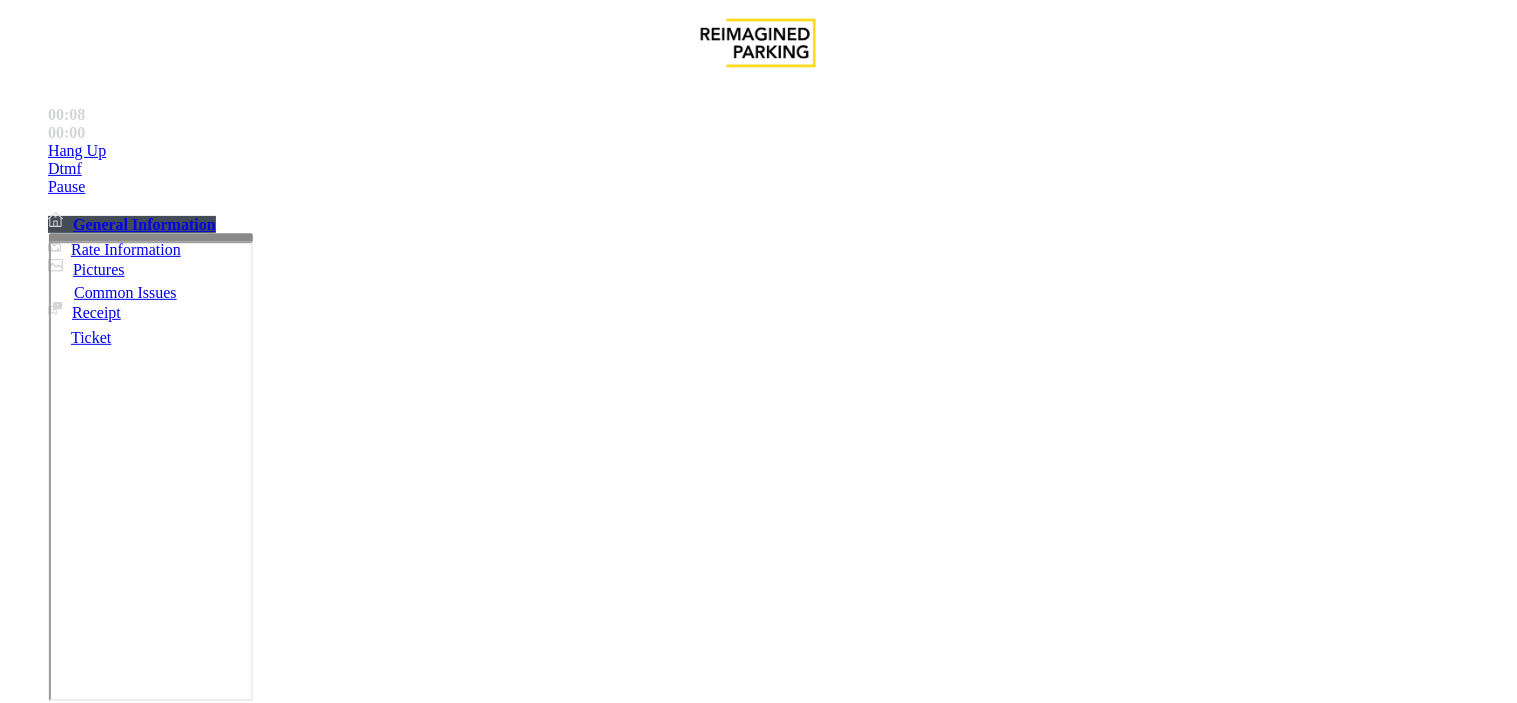 click on "Equipment Issue" at bounding box center [483, 1356] 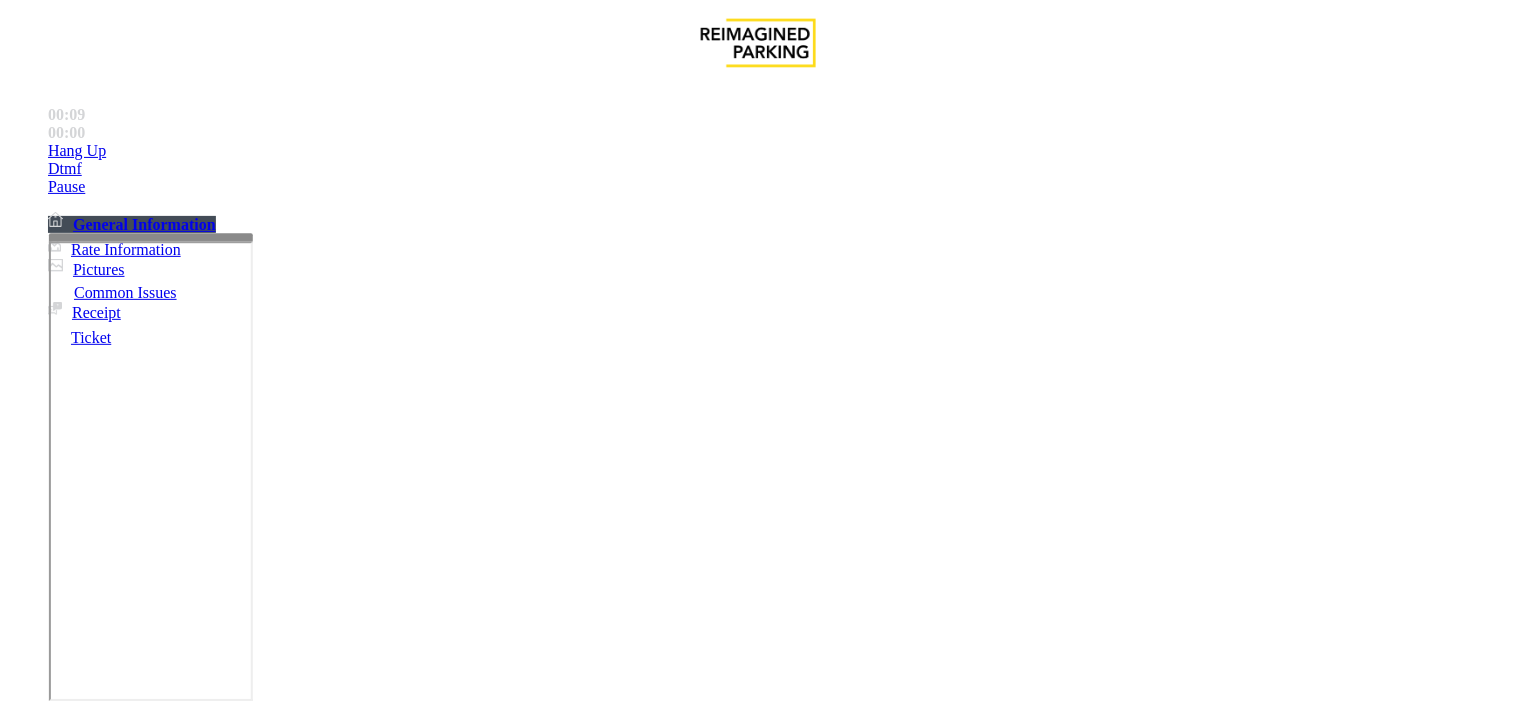 scroll, scrollTop: 111, scrollLeft: 0, axis: vertical 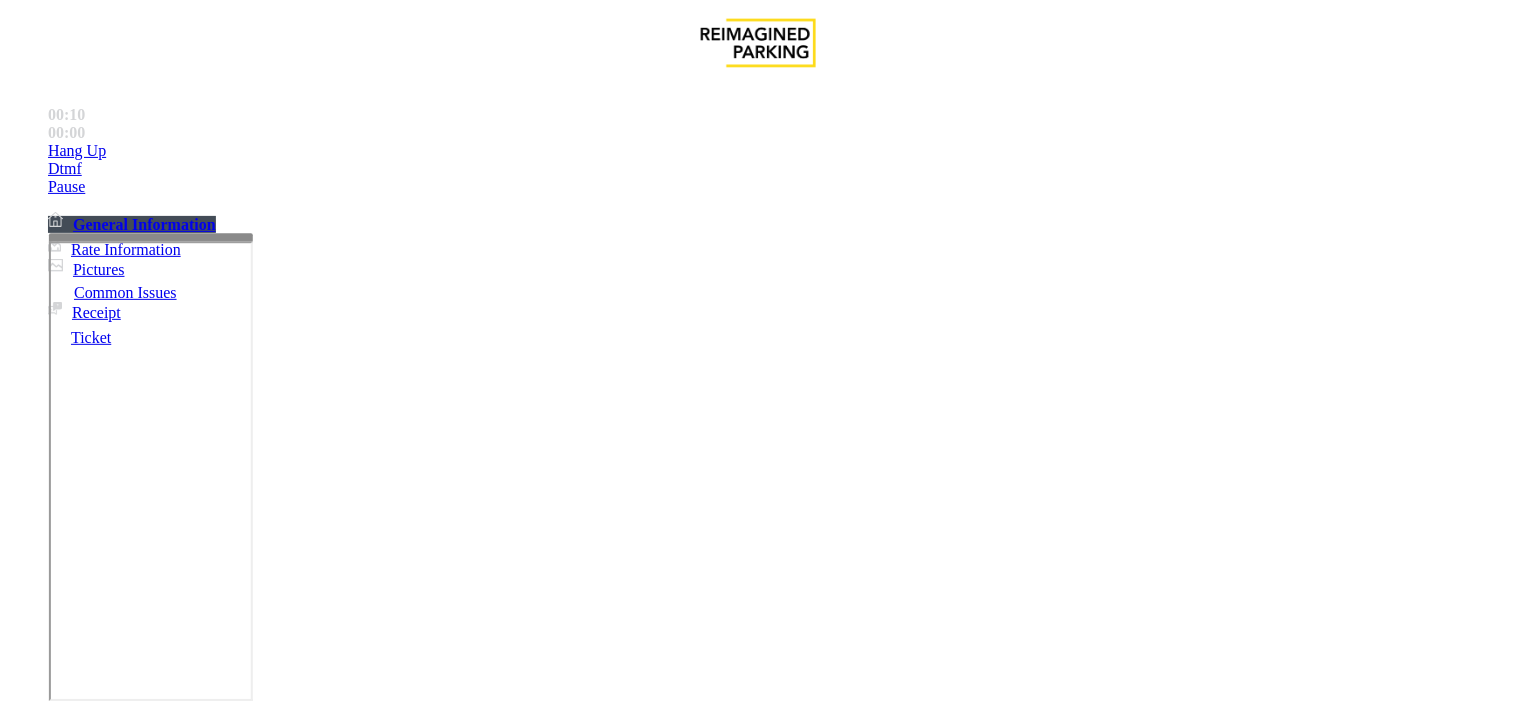 click on "Vend the gates without asking questions. Equipment is waiting to be repaired" at bounding box center (755, 3072) 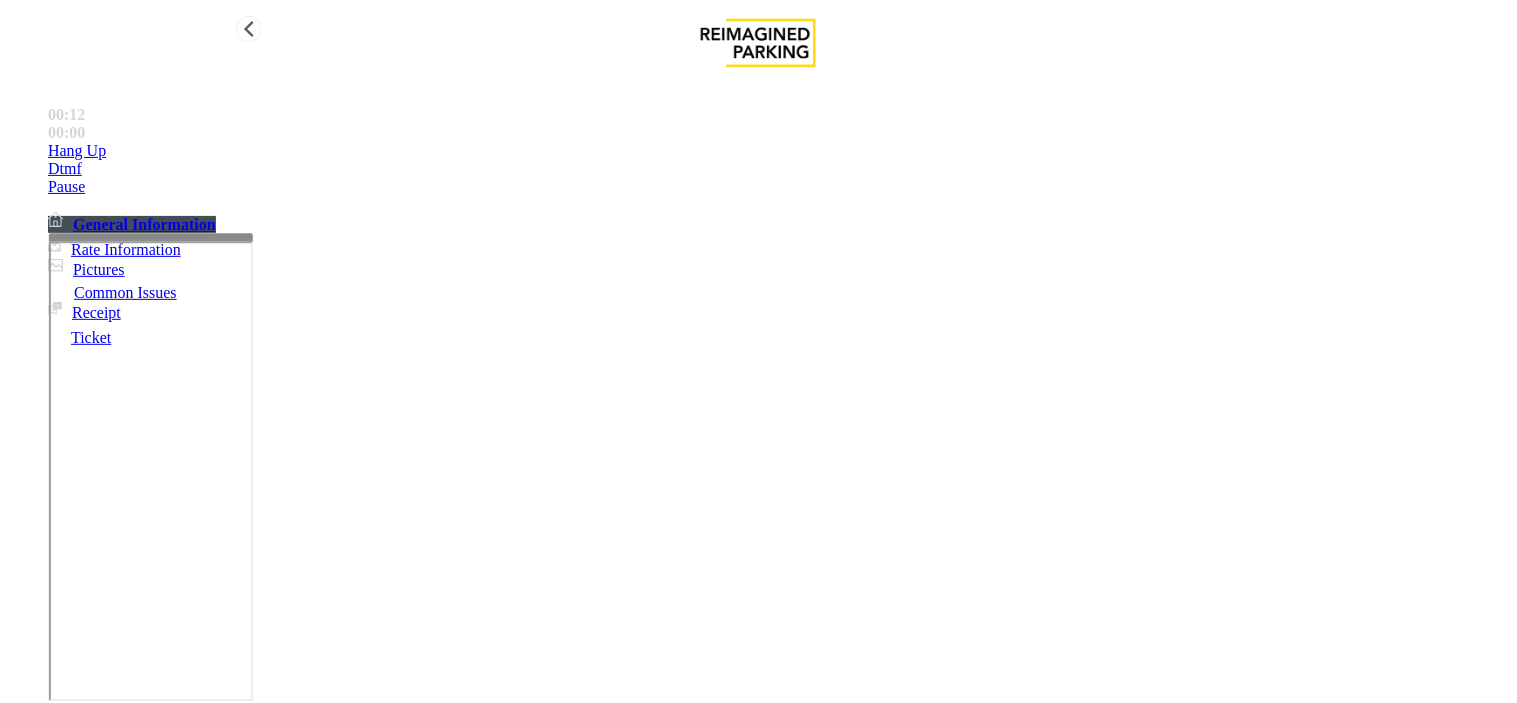 type on "**********" 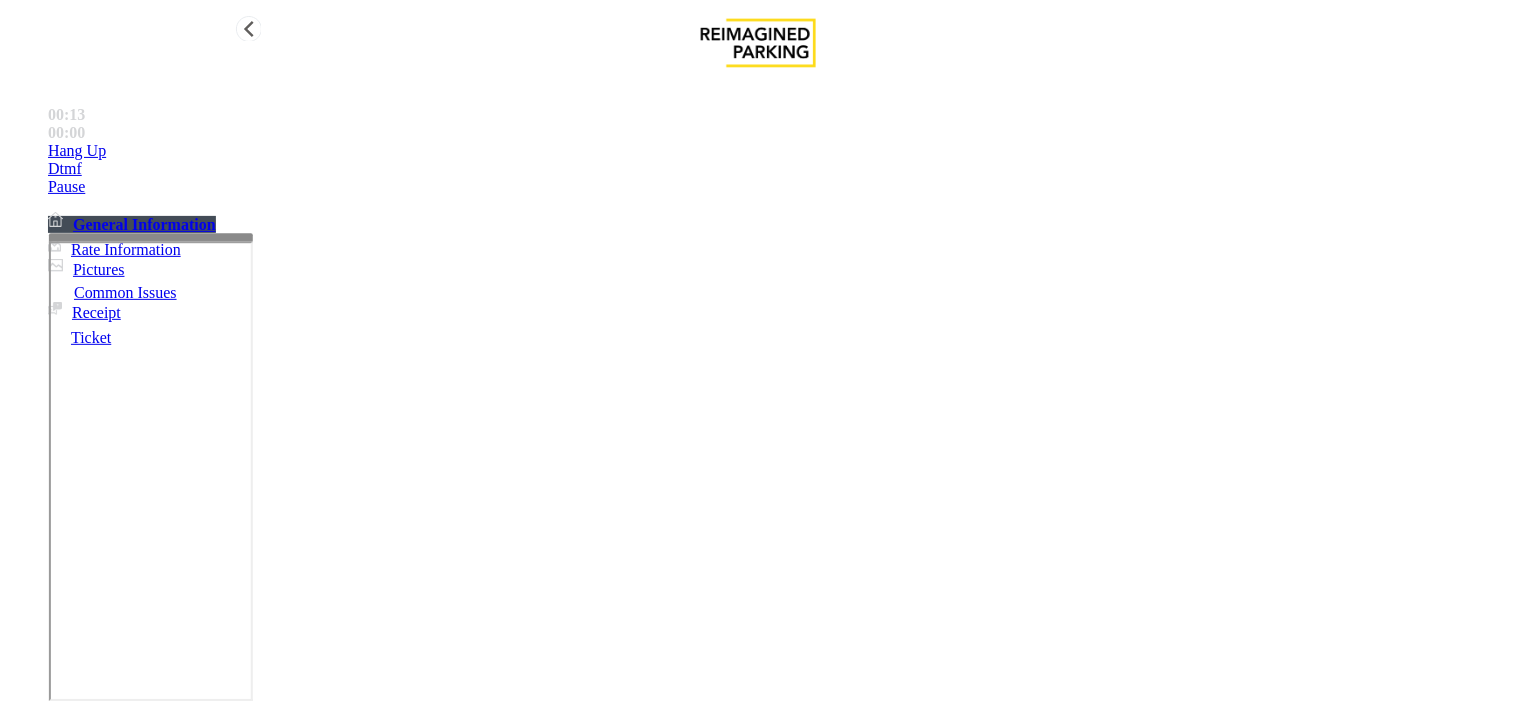 click on "Hang Up" at bounding box center [778, 151] 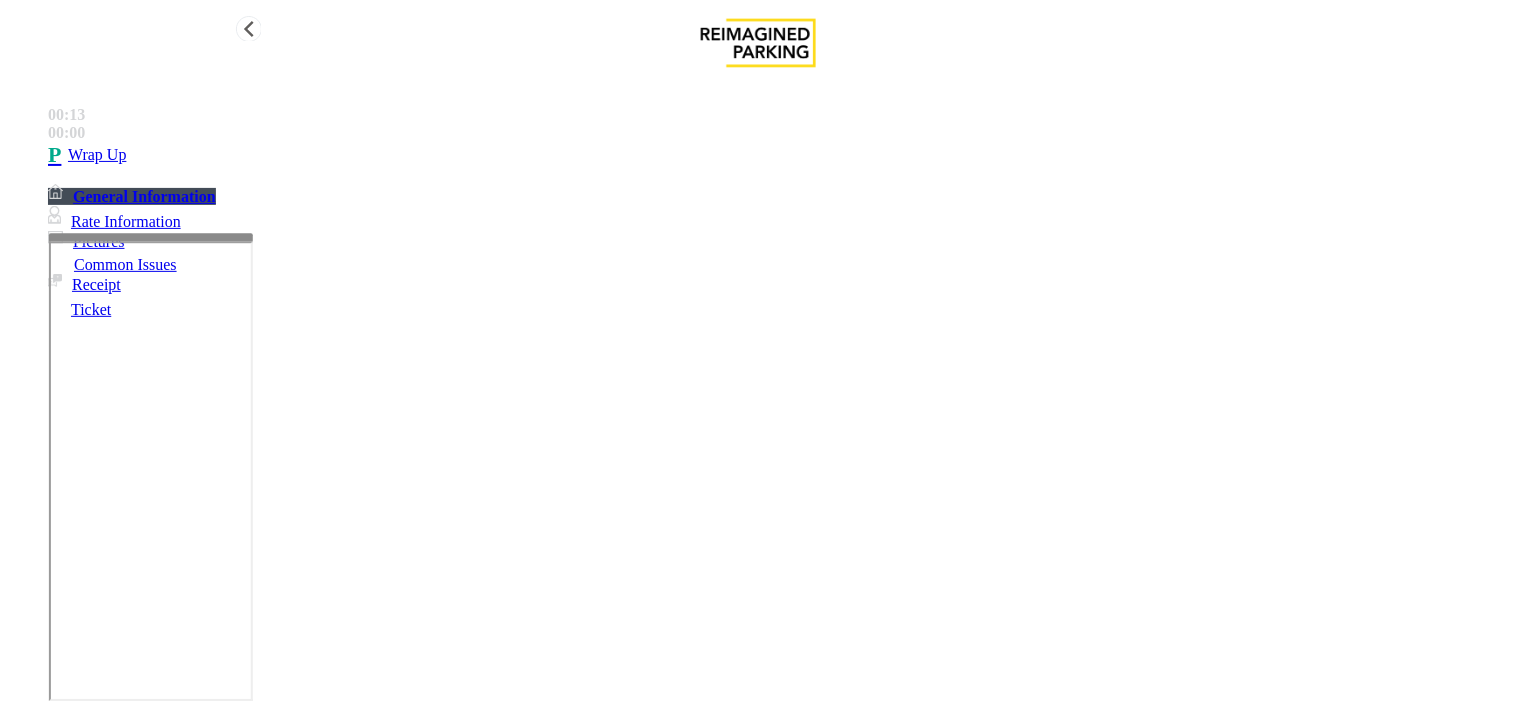click on "Wrap Up" at bounding box center [778, 155] 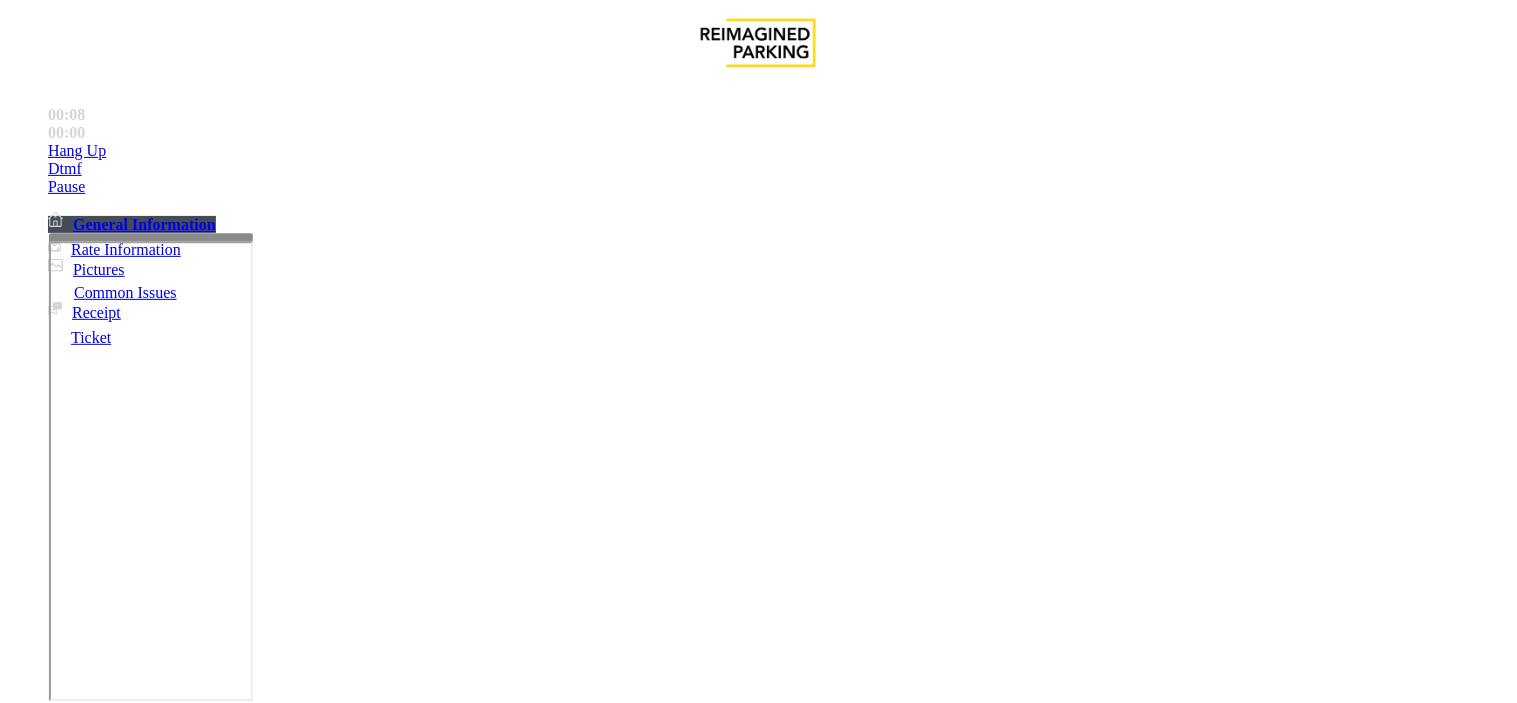 click on "Intercom Issue/No Response" at bounding box center (752, 1356) 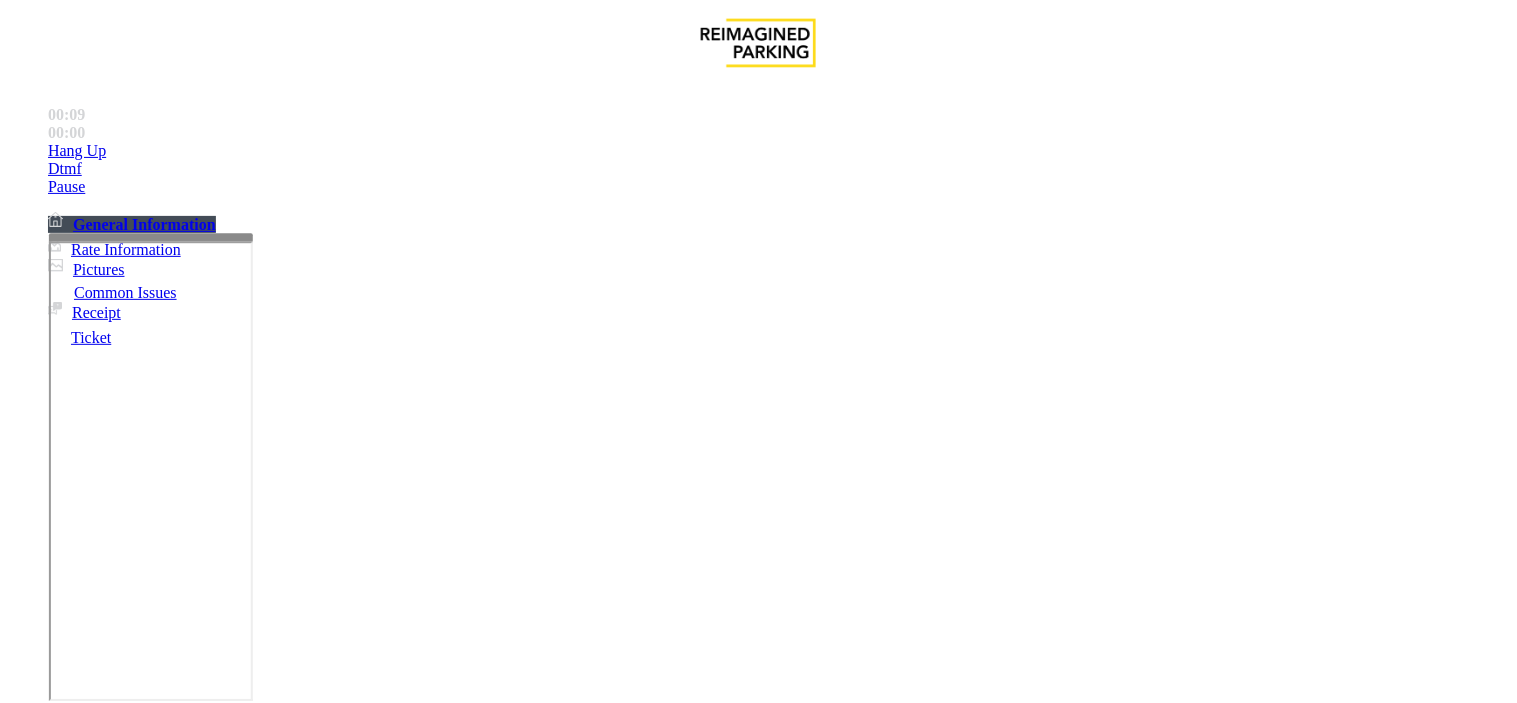 click on "No Response/Unable to hear parker" at bounding box center (142, 1356) 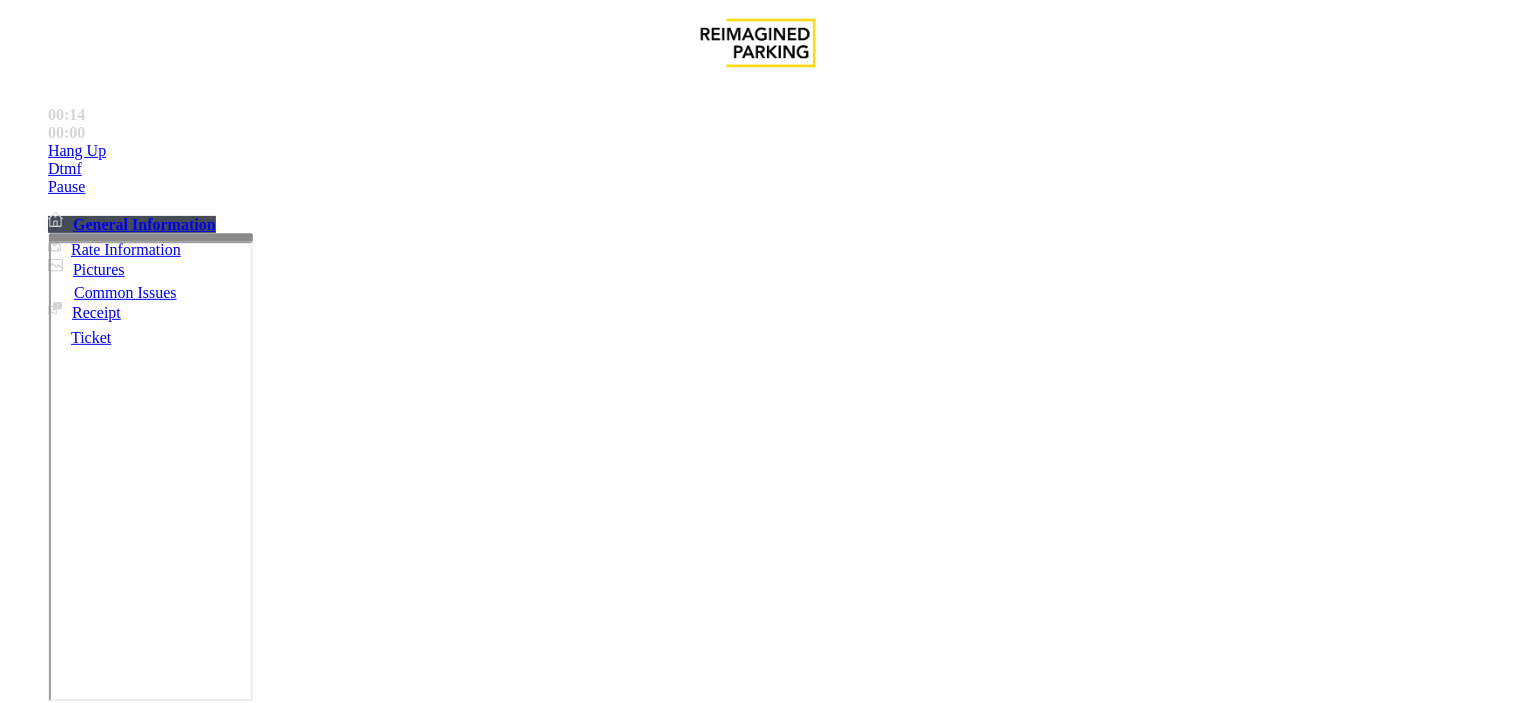 type on "**********" 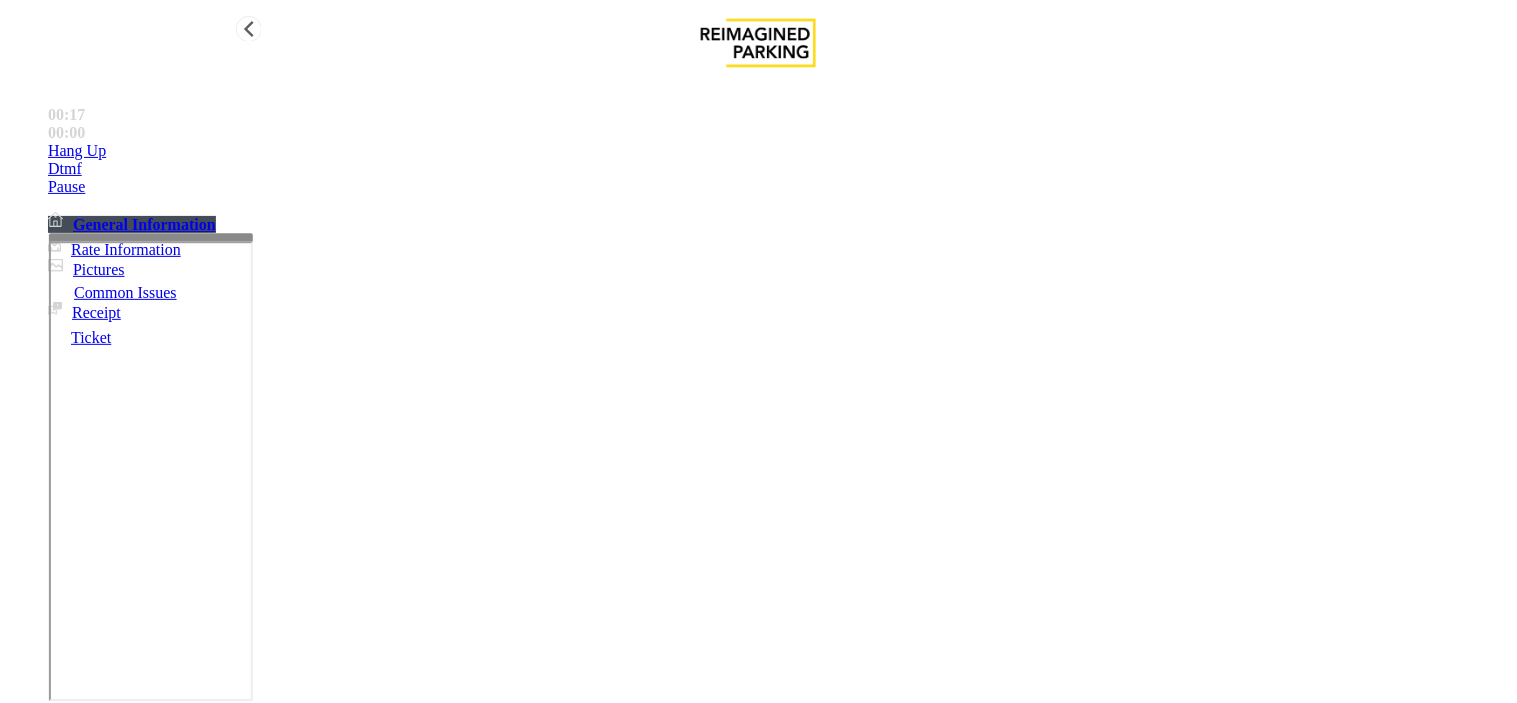 click on "Hang Up" at bounding box center (778, 151) 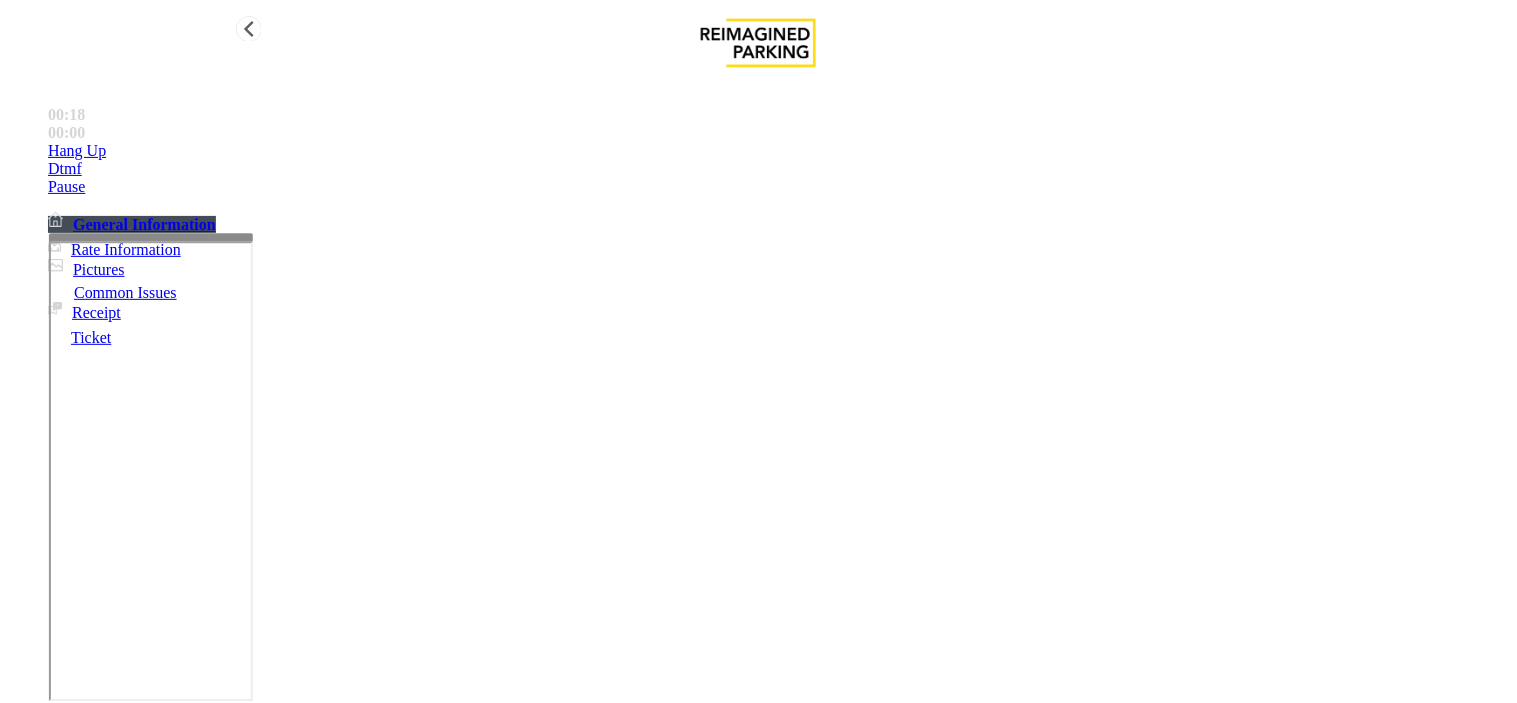 click on "Hang Up" at bounding box center (778, 151) 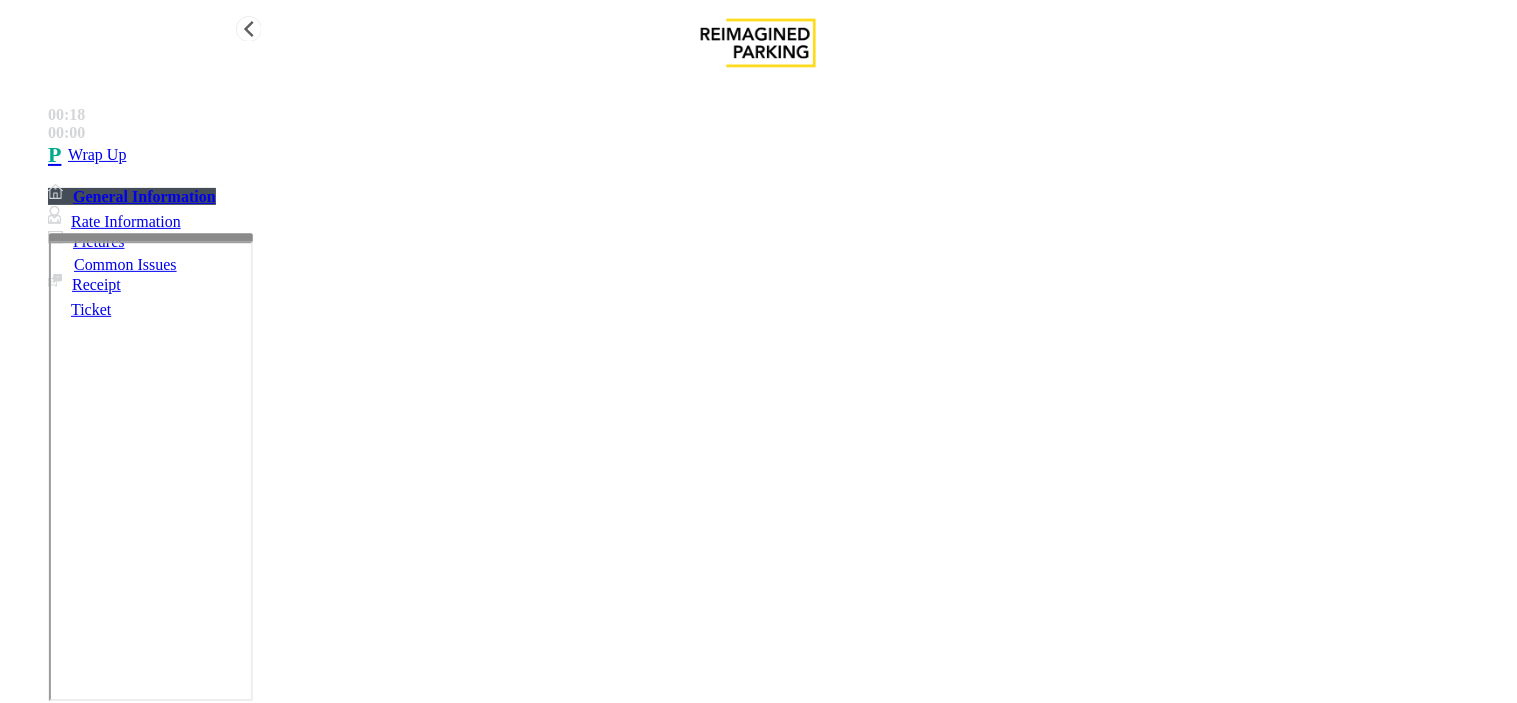 click on "Wrap Up" at bounding box center [778, 155] 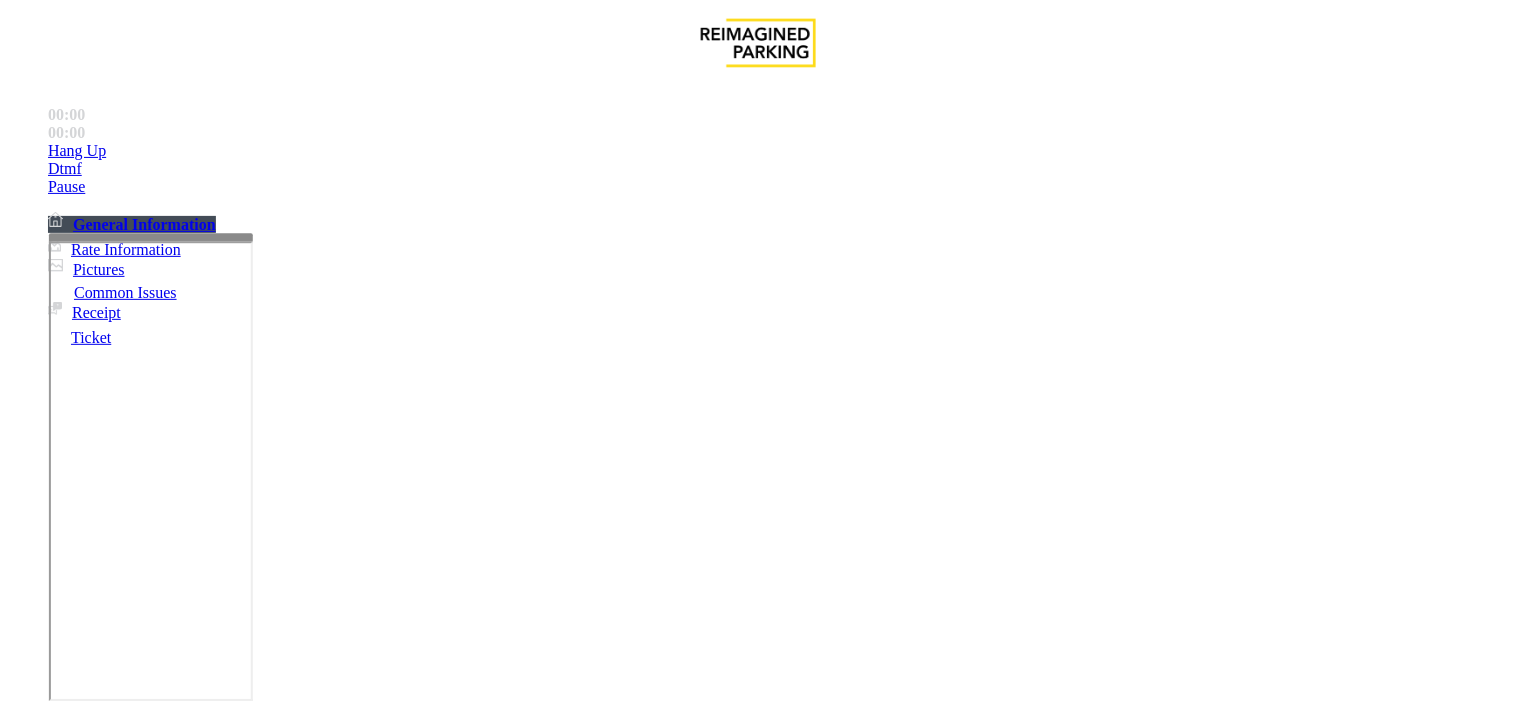 click on "Validation Issue" at bounding box center [371, 1356] 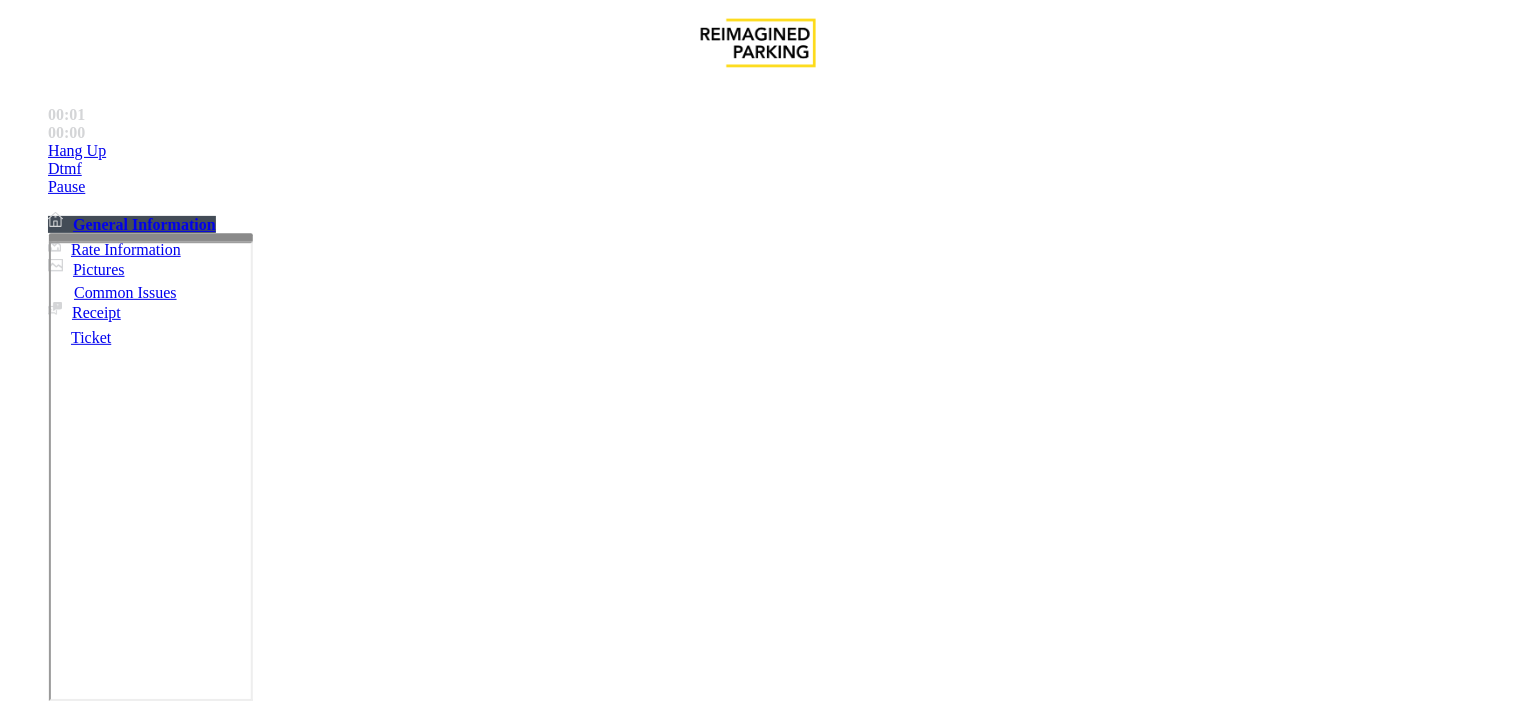 click on "Validation Error" at bounding box center [262, 1356] 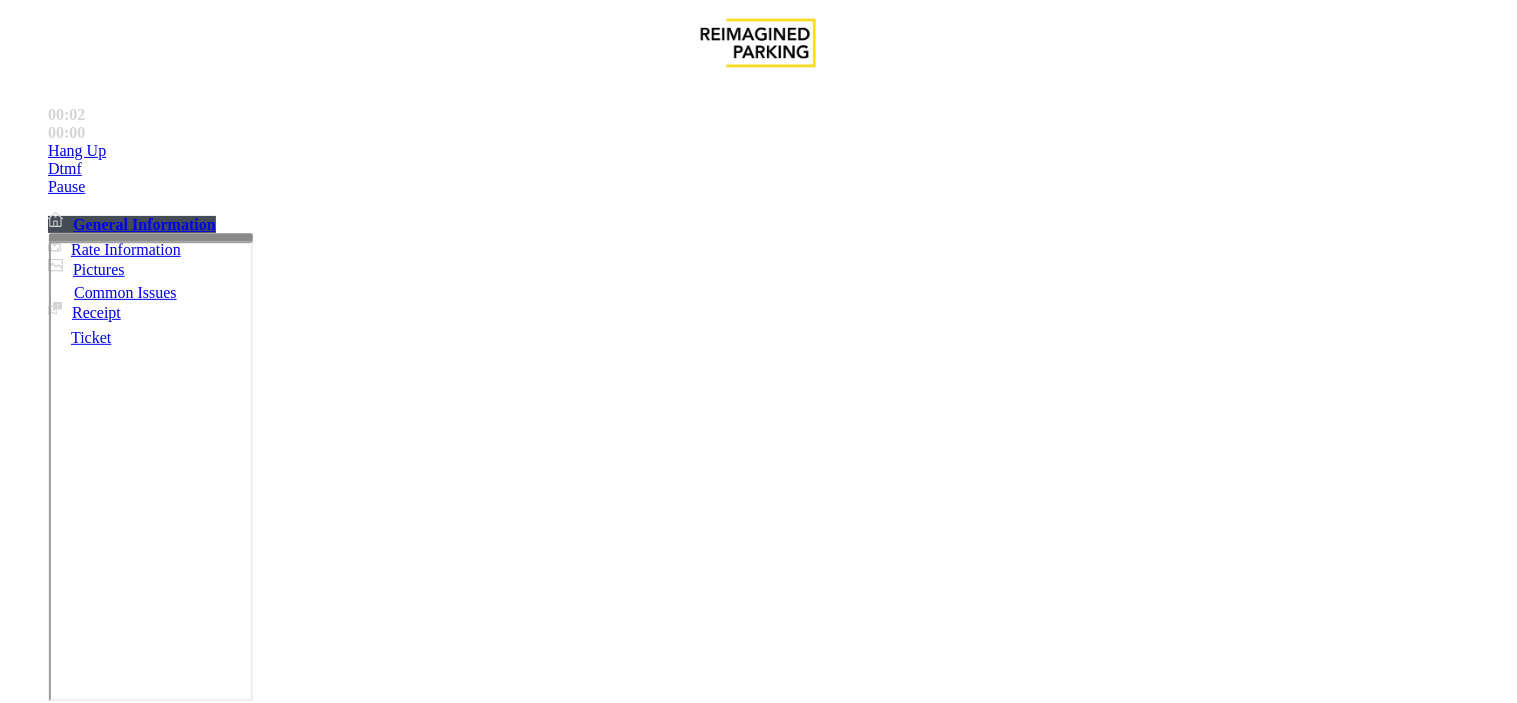 scroll, scrollTop: 888, scrollLeft: 0, axis: vertical 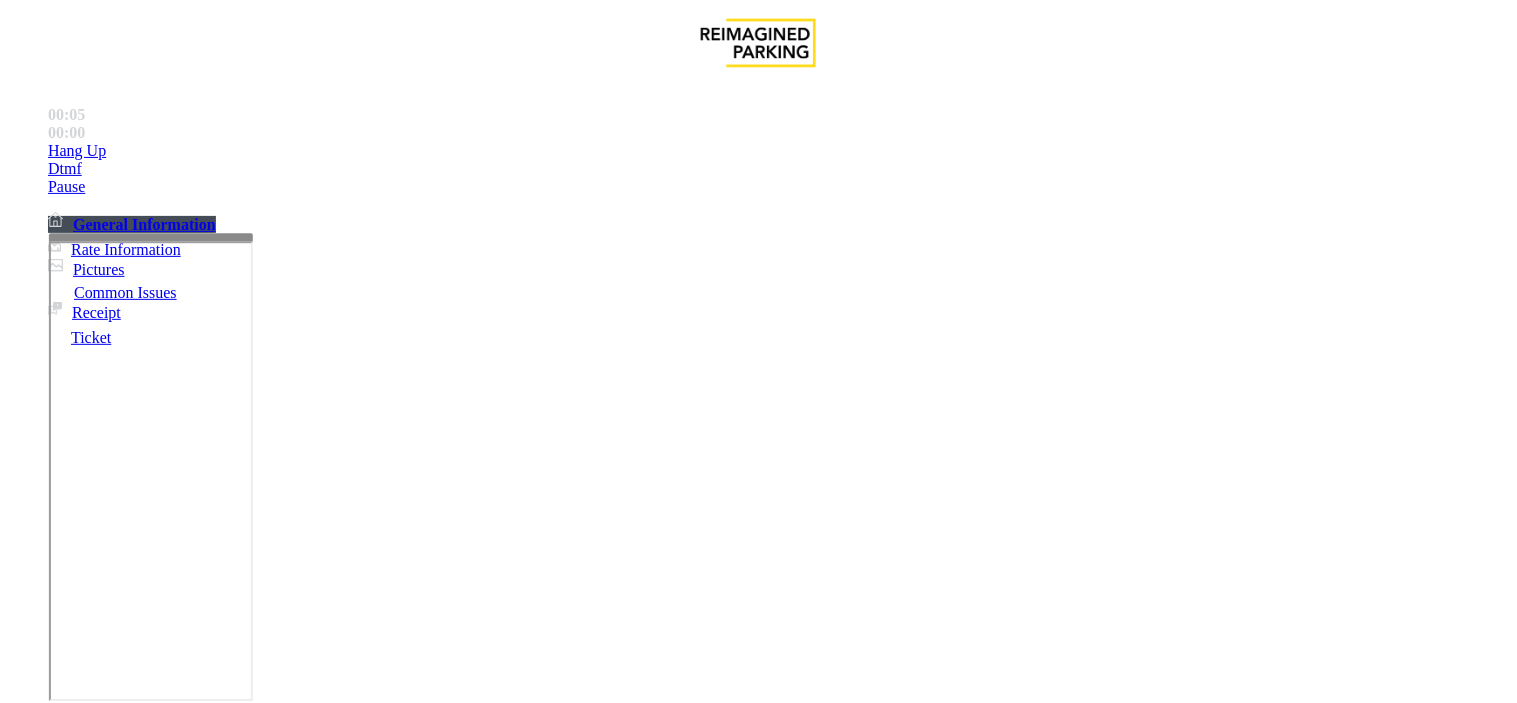 drag, startPoint x: 422, startPoint y: 190, endPoint x: 265, endPoint y: 157, distance: 160.43066 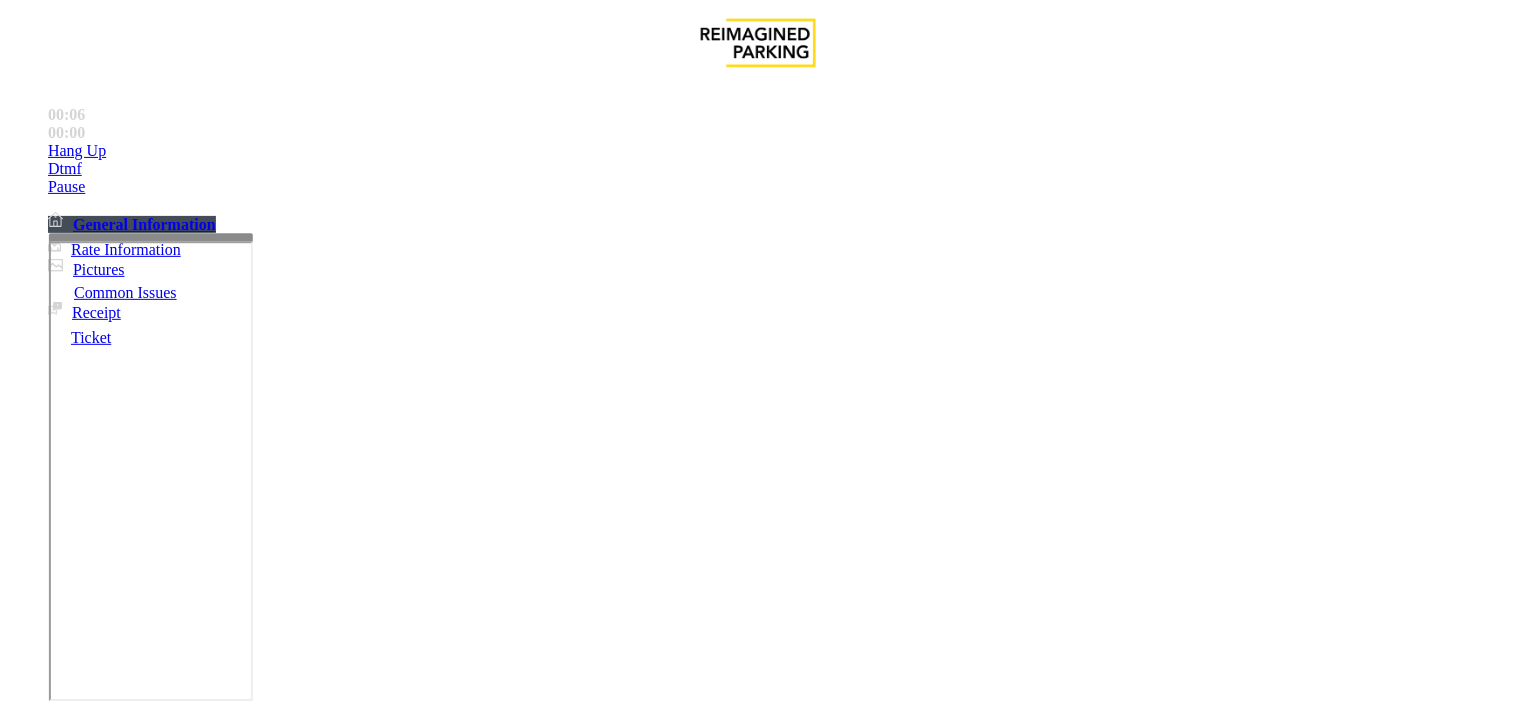 click at bounding box center (254, 1404) 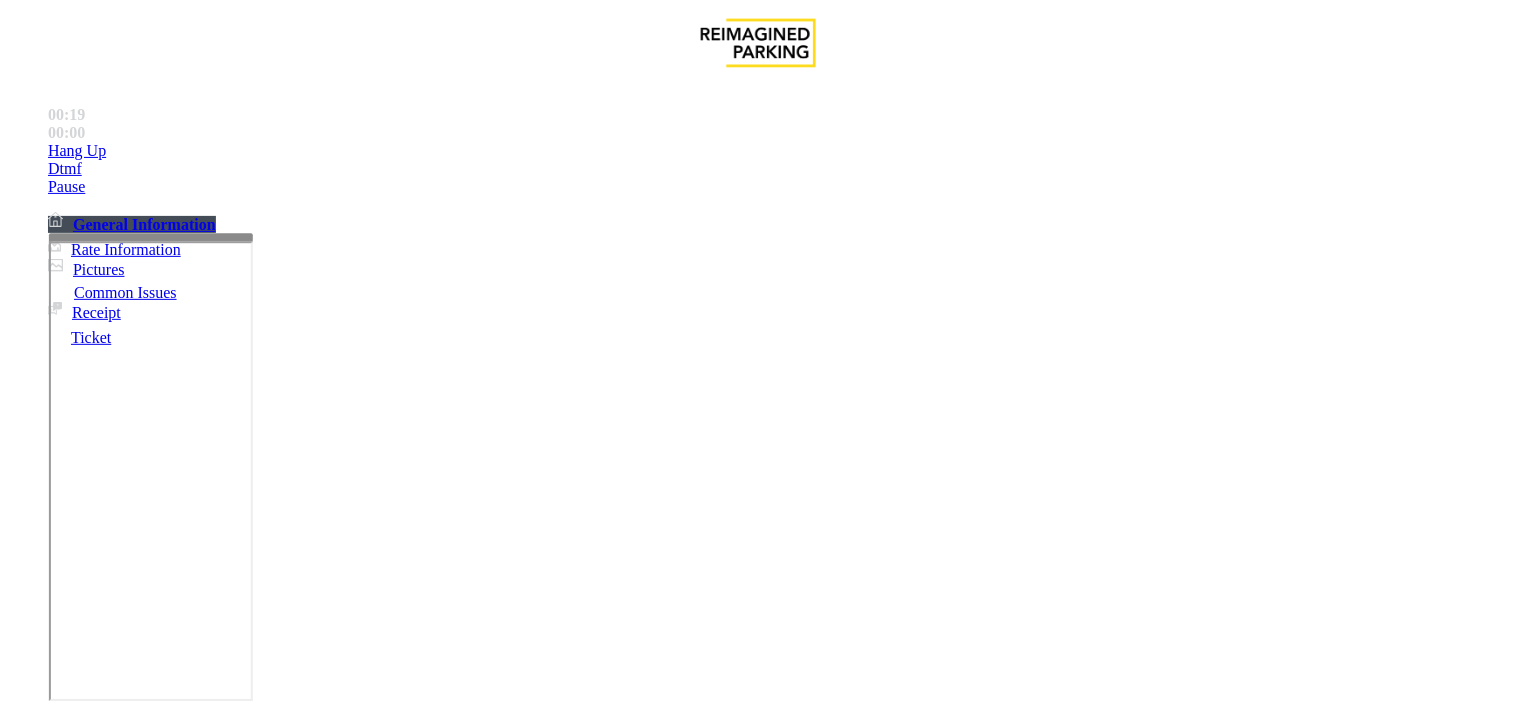 scroll, scrollTop: 14, scrollLeft: 0, axis: vertical 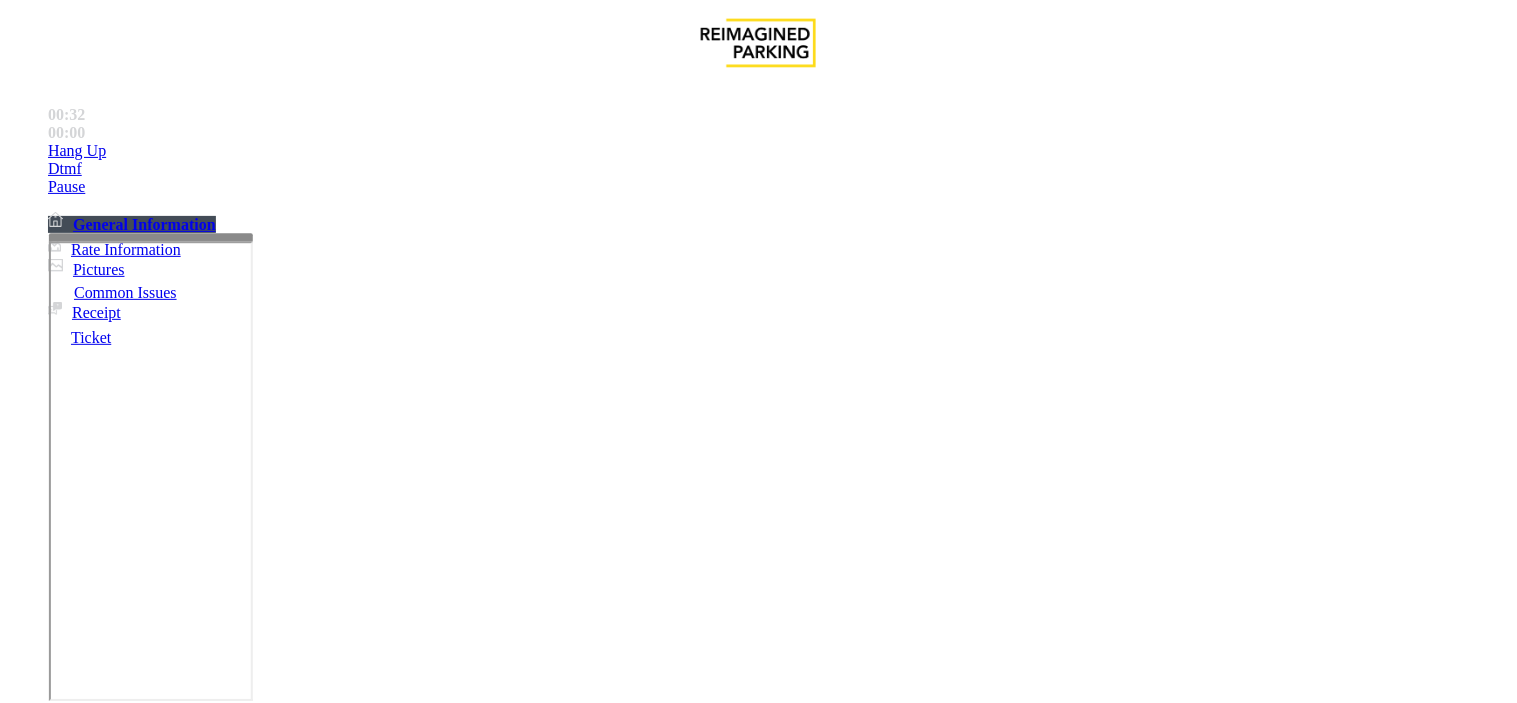 click at bounding box center [254, 1404] 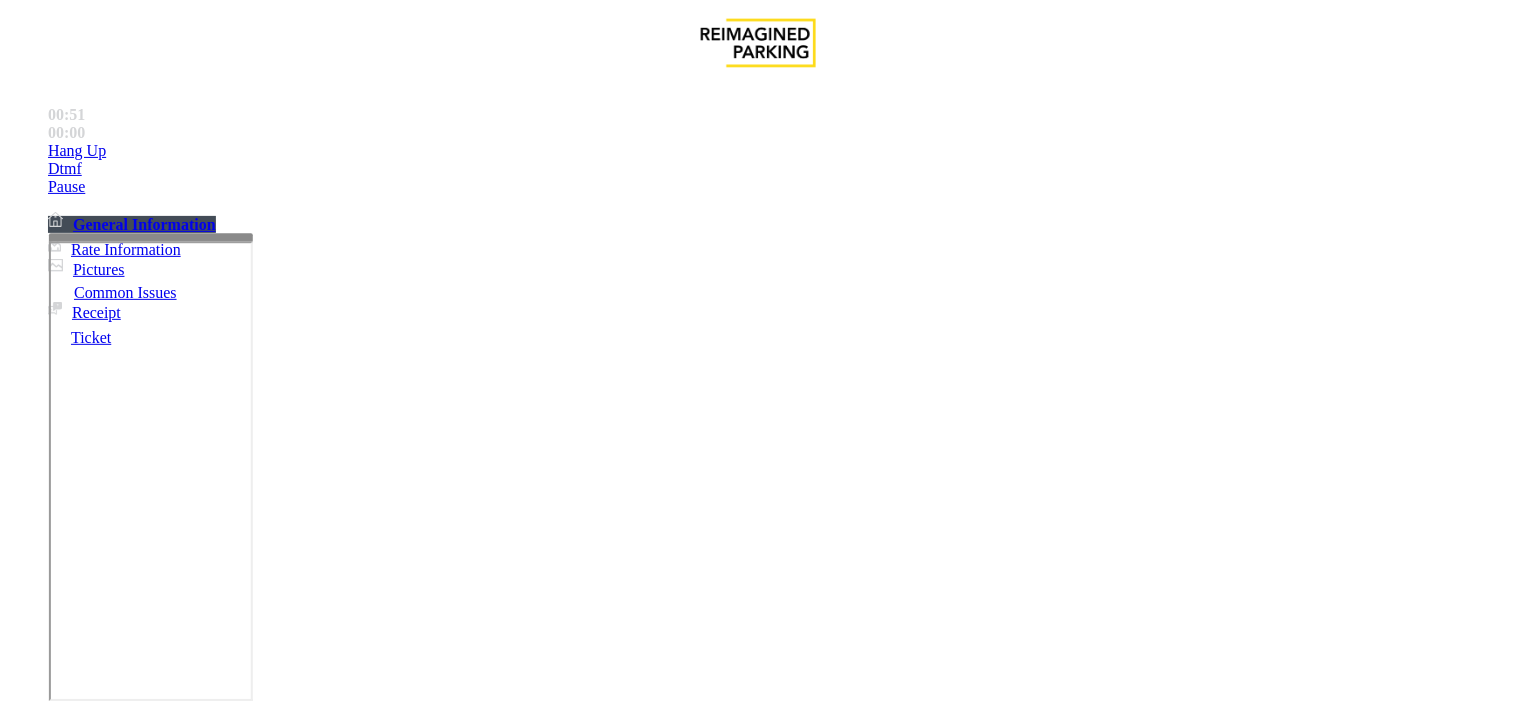 click at bounding box center [254, 1404] 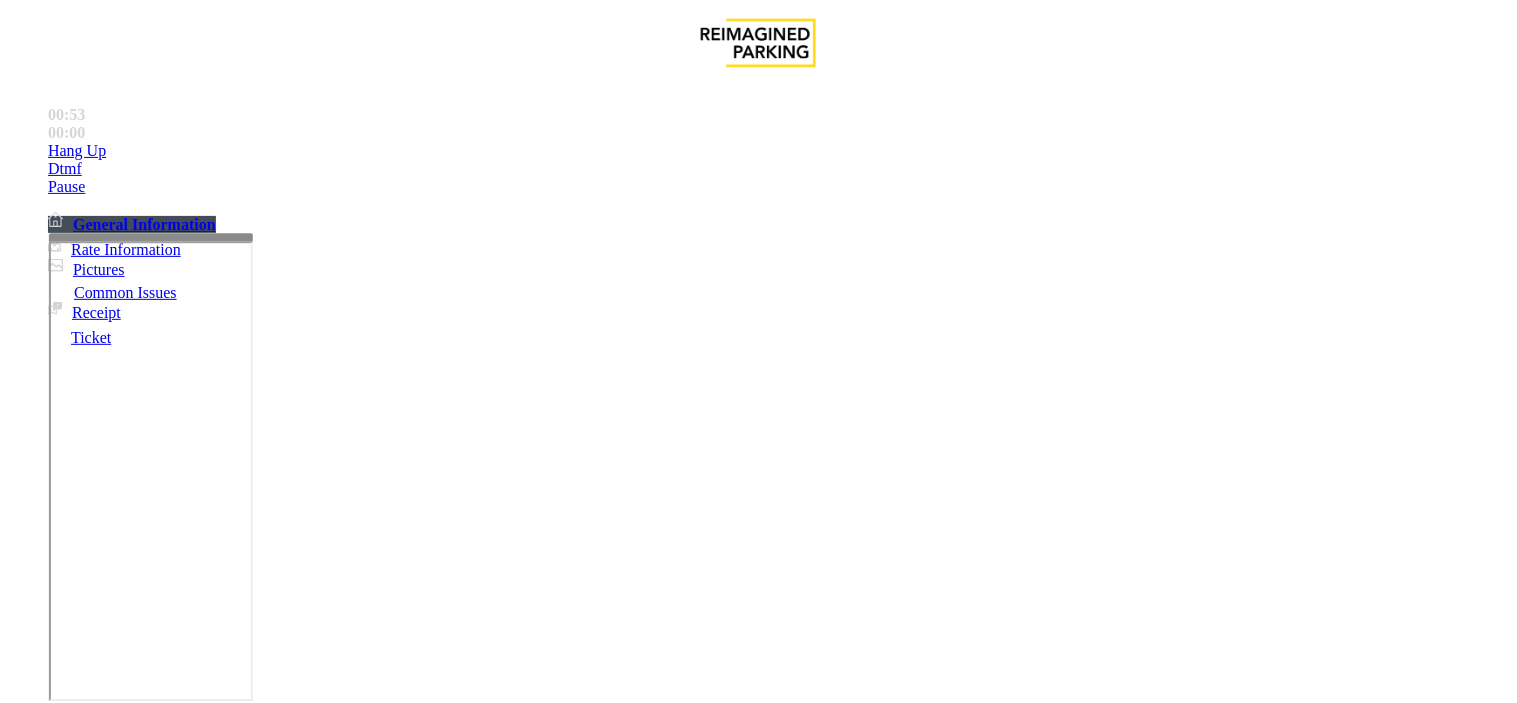 type on "**********" 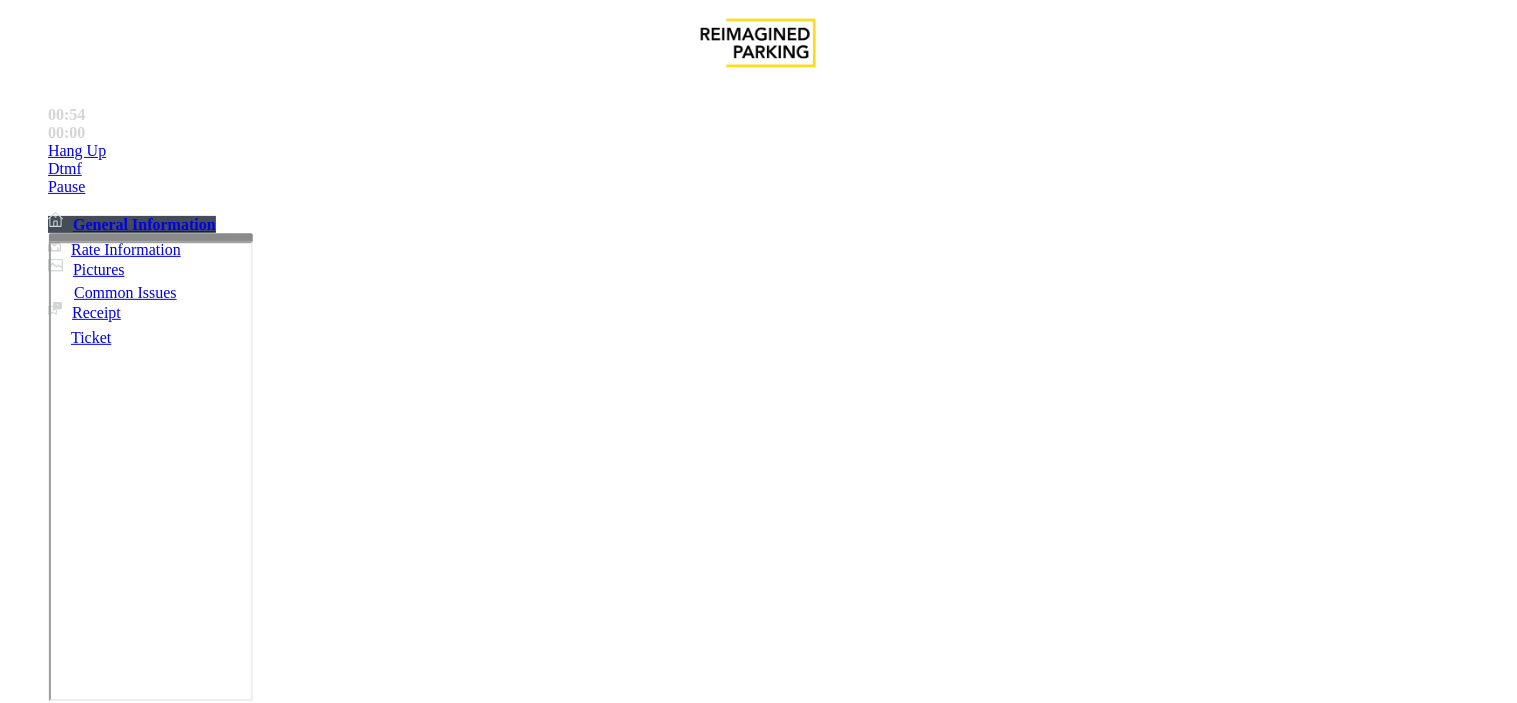 click at bounding box center (254, 1404) 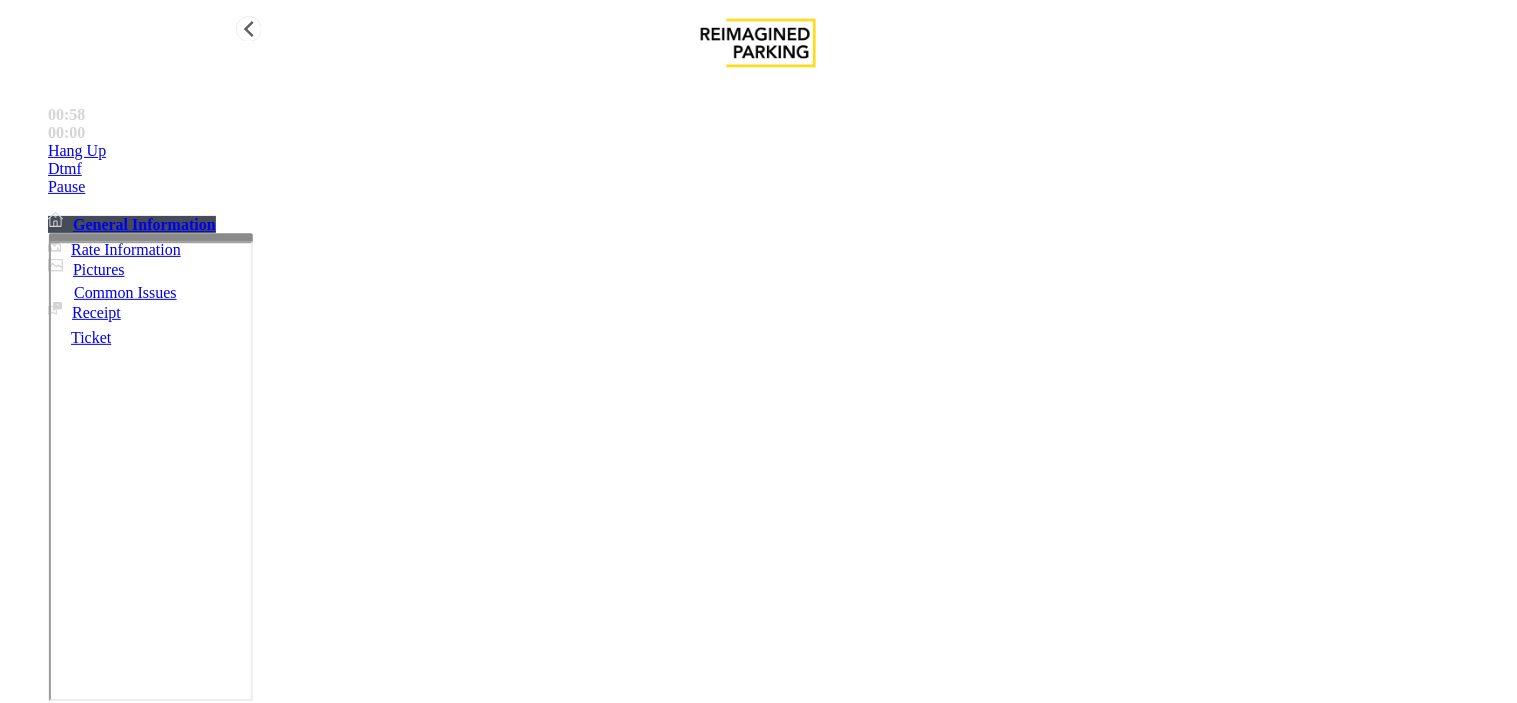 click on "Hang Up" at bounding box center (778, 151) 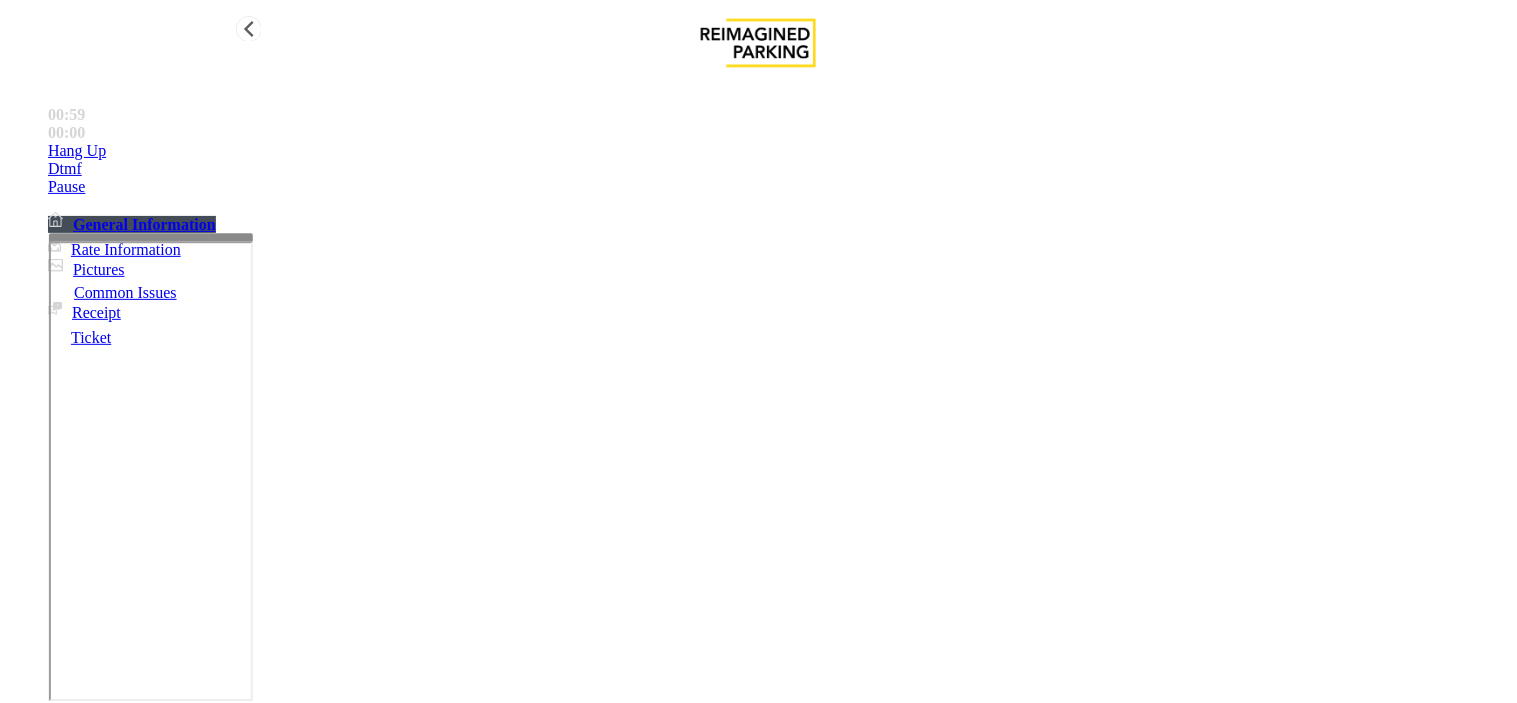 click on "Hang Up" at bounding box center [778, 151] 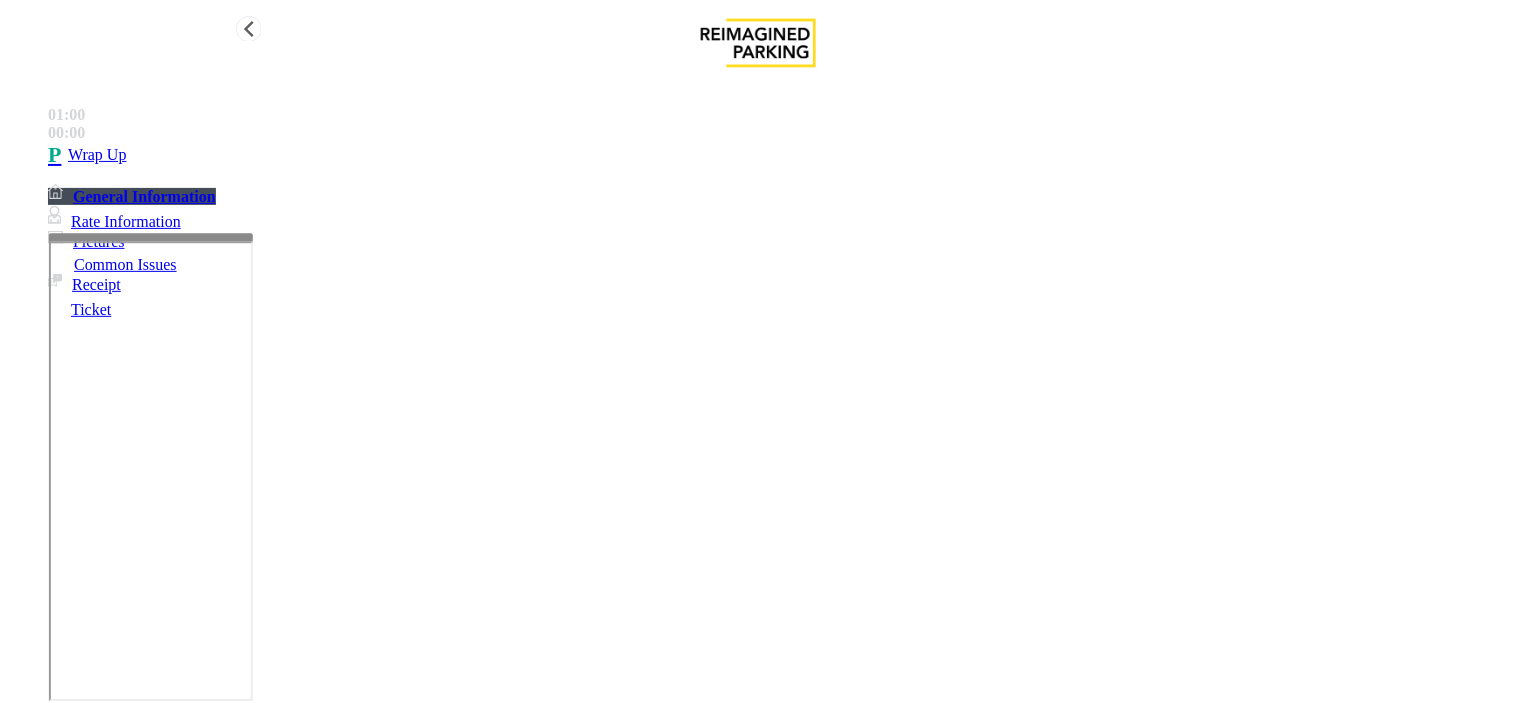 click on "Wrap Up" at bounding box center (778, 155) 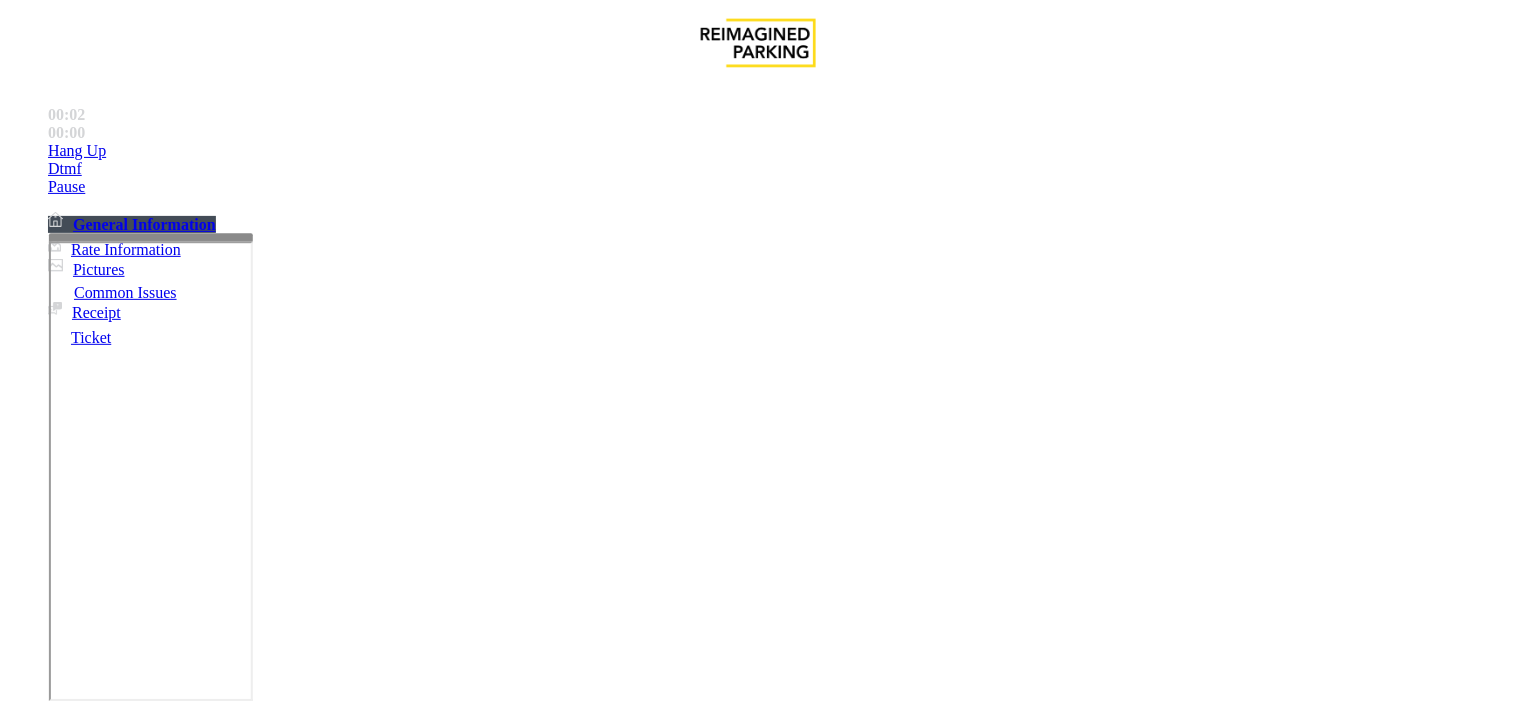scroll, scrollTop: 1555, scrollLeft: 0, axis: vertical 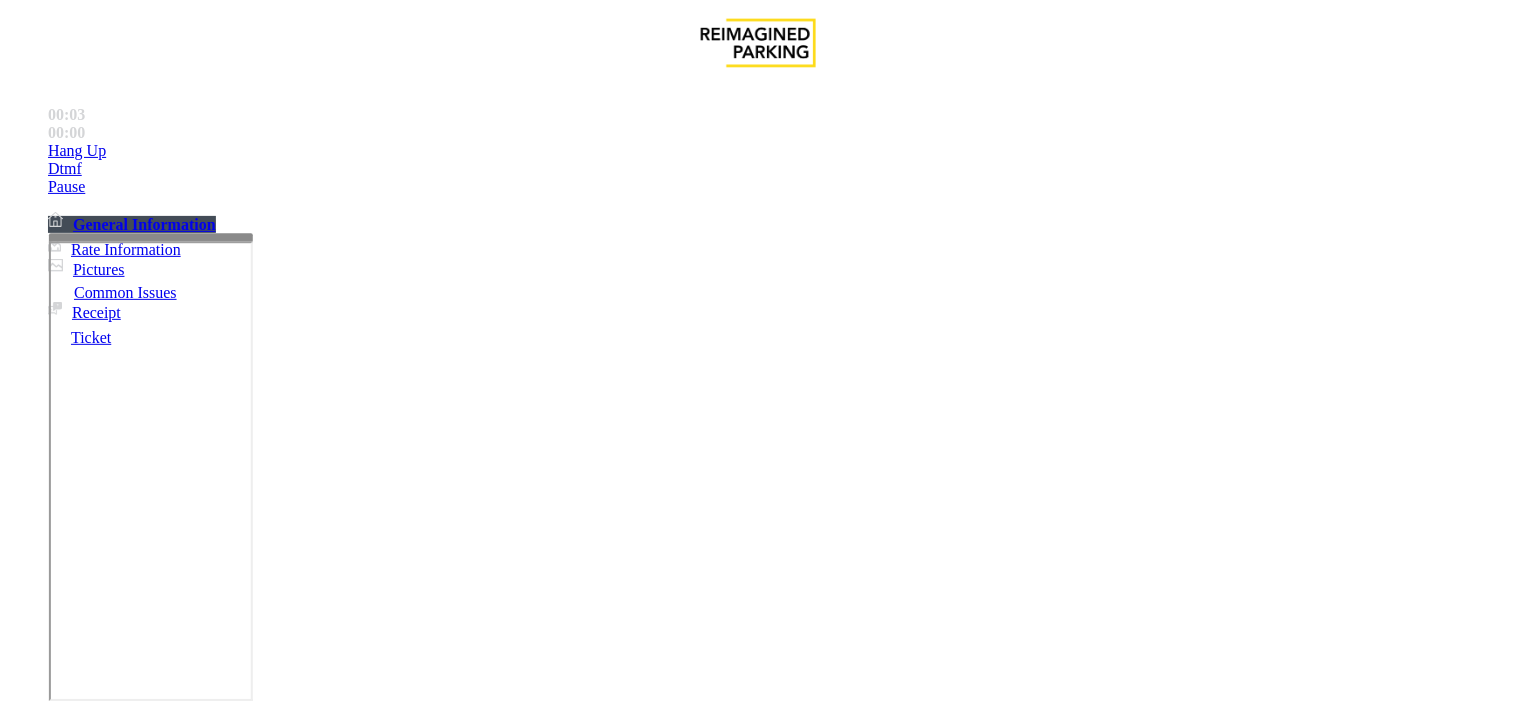 click on "LAN21091600 - 850 Le" at bounding box center [63, 3725] 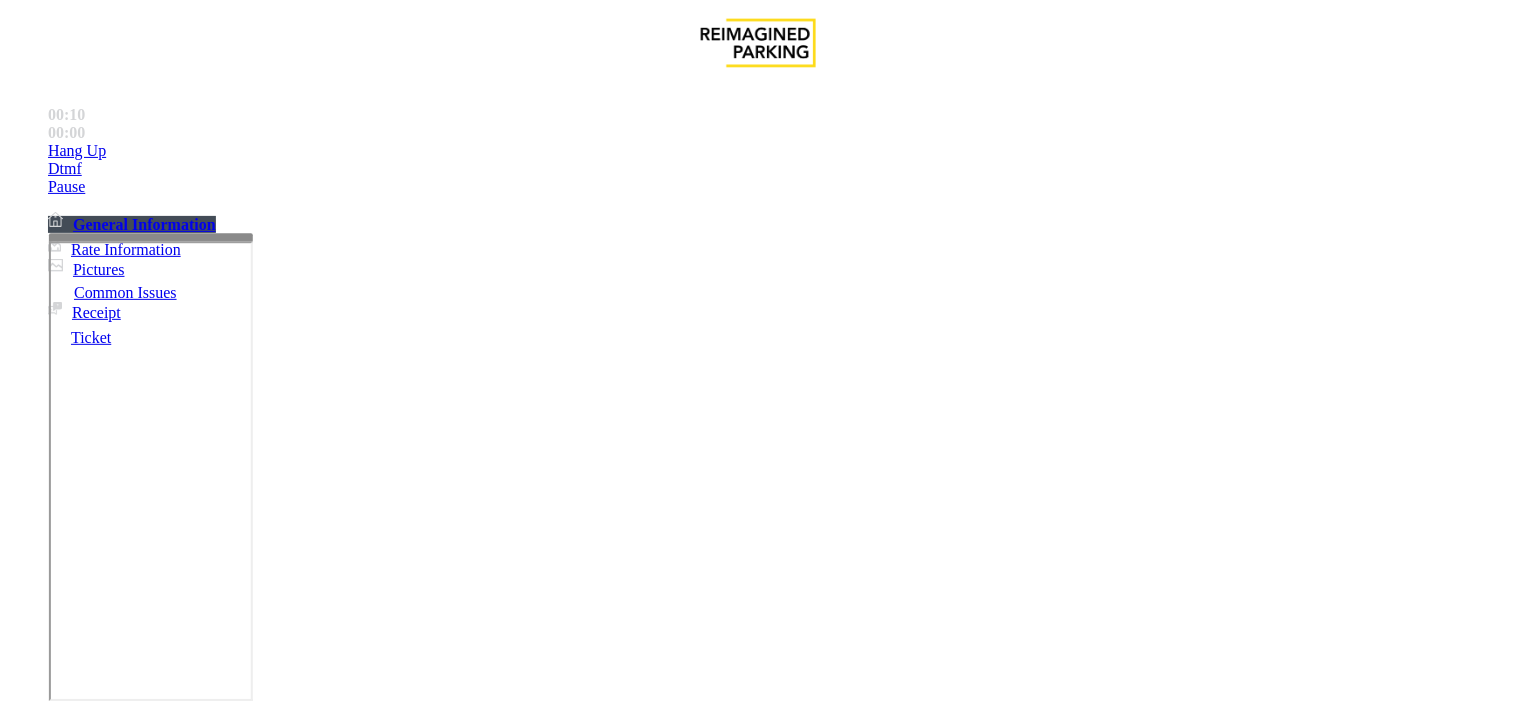 drag, startPoint x: 433, startPoint y: 557, endPoint x: 328, endPoint y: 312, distance: 266.55206 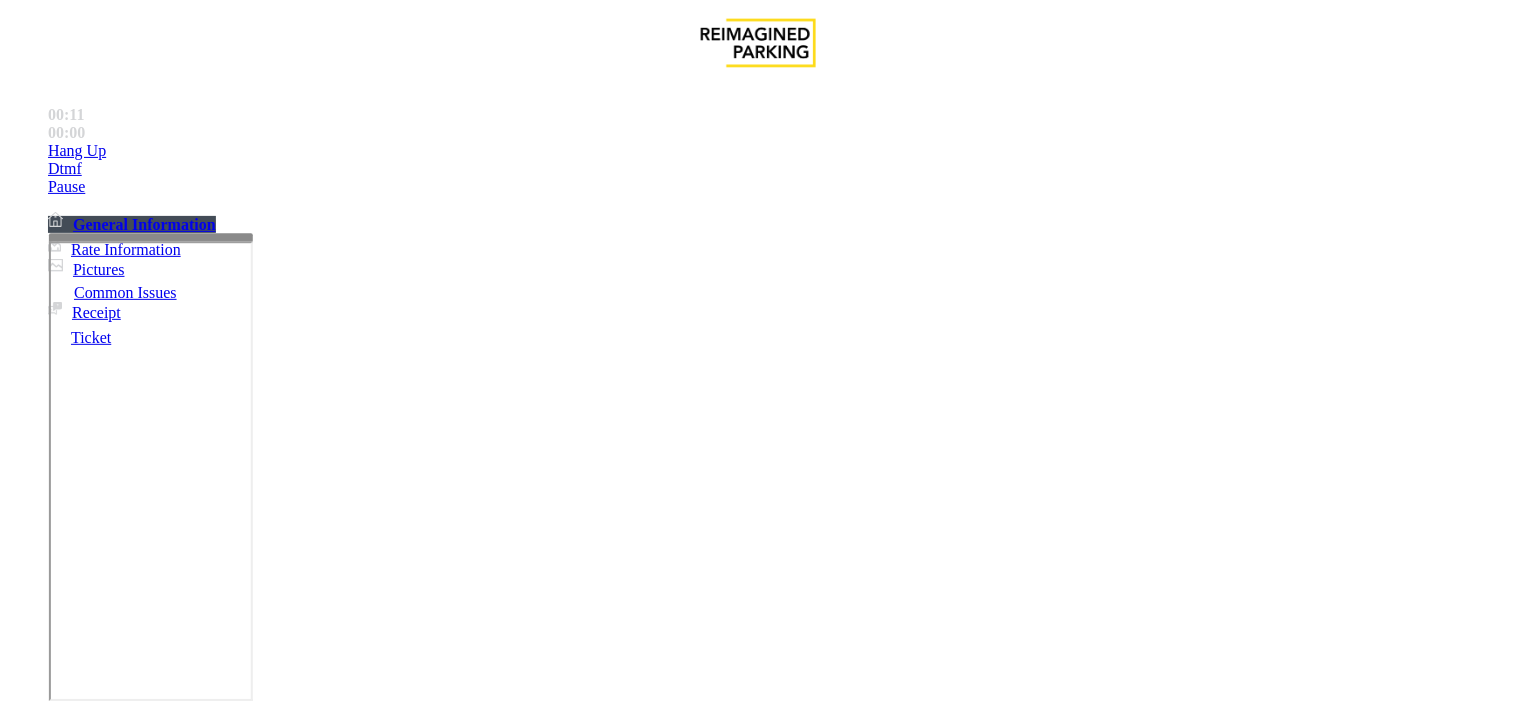 click on "No Response/Unable to hear parker" at bounding box center [142, 1356] 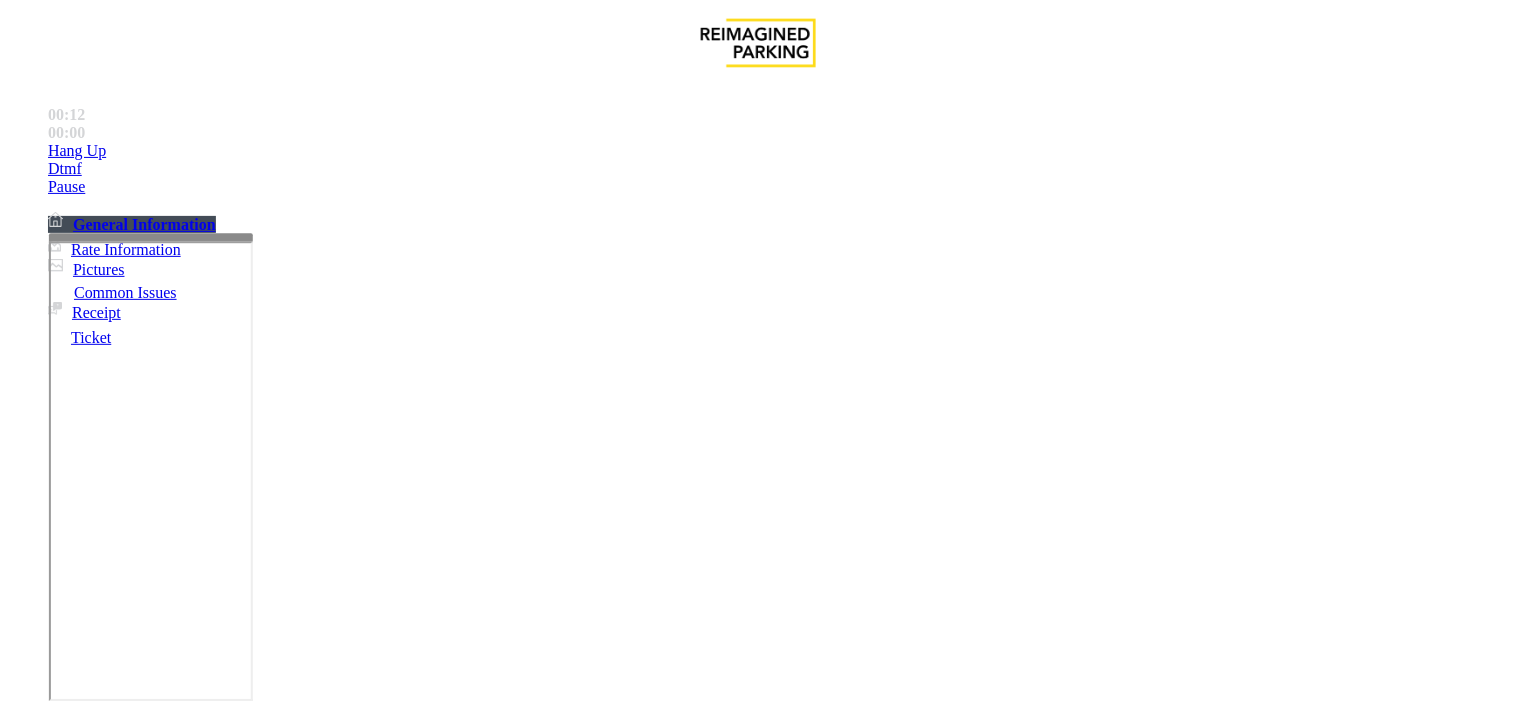 click on "No Response/Unable to hear parker" at bounding box center [758, 1341] 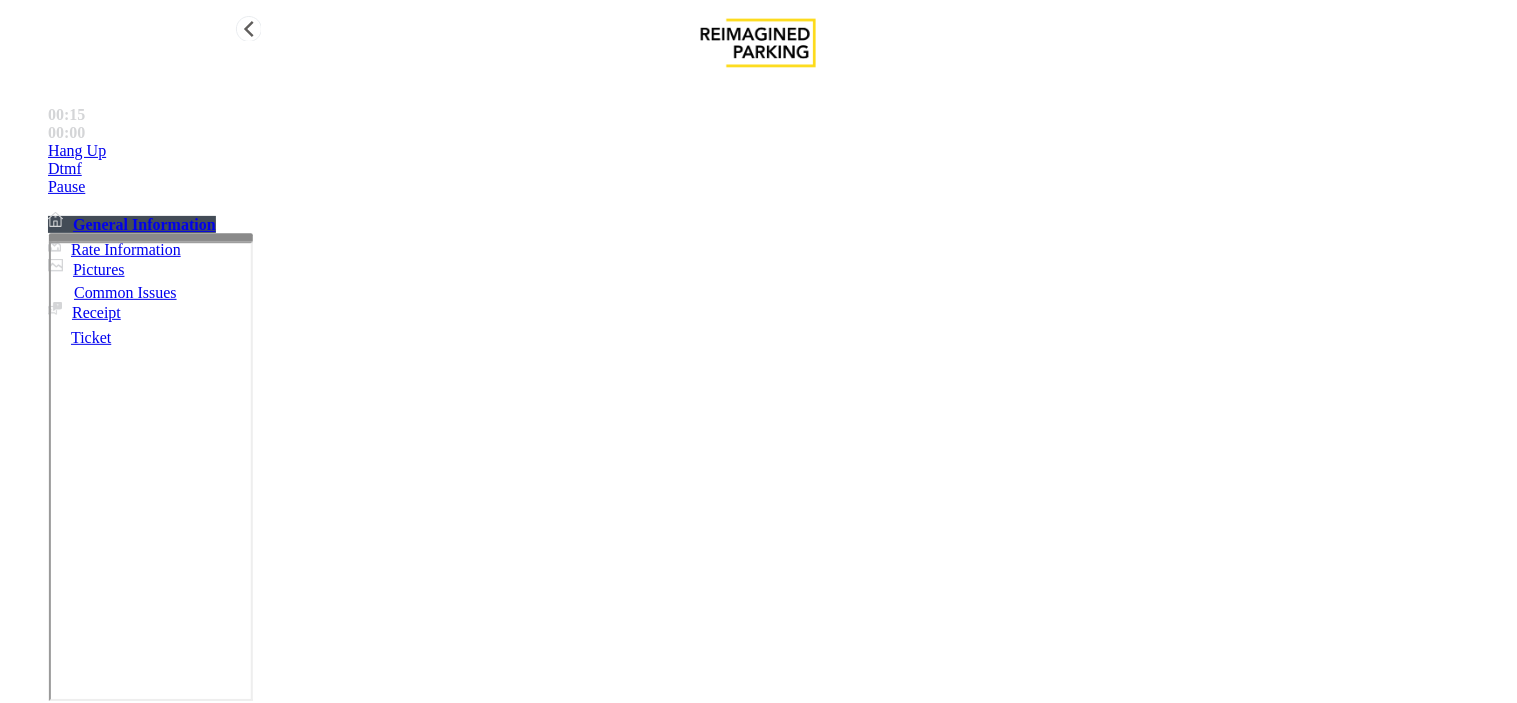 type on "**********" 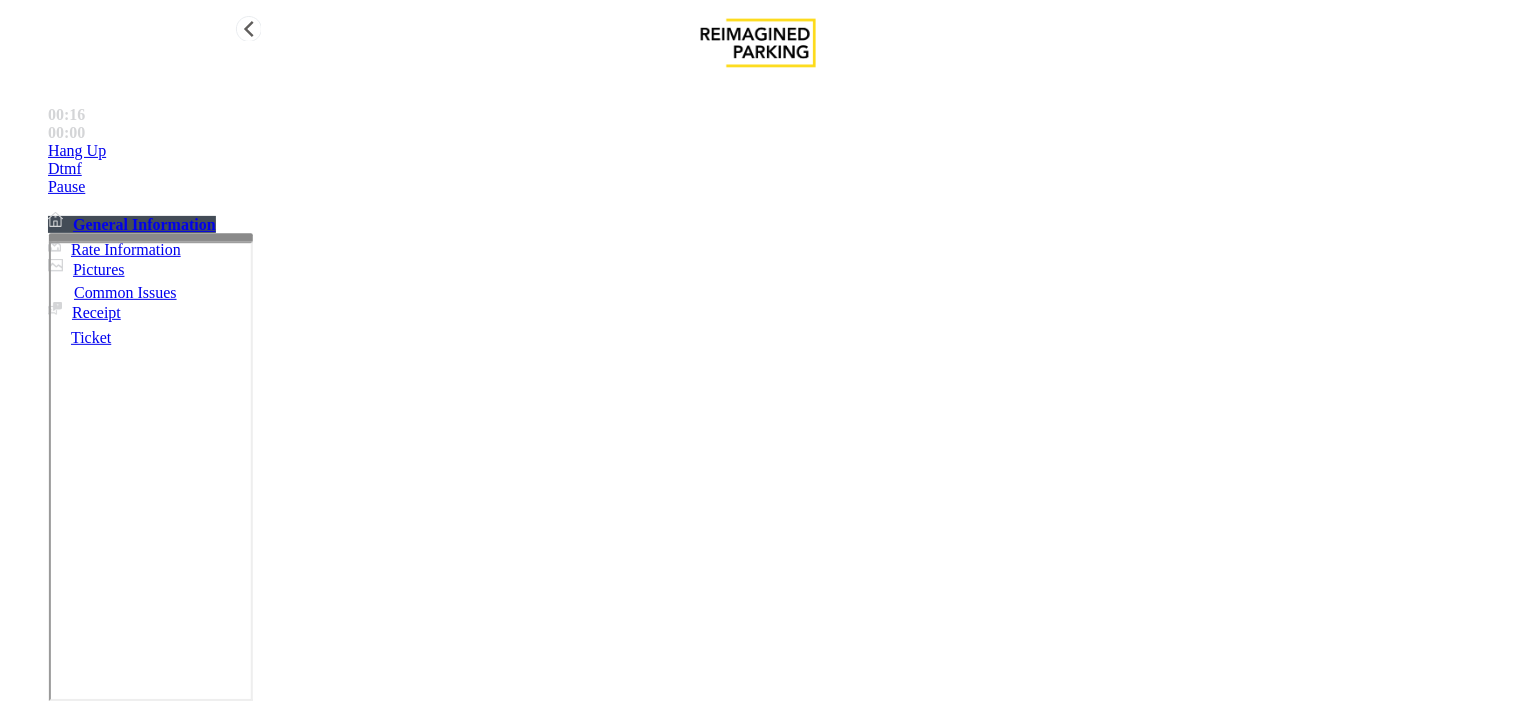 click on "Hang Up" at bounding box center (778, 151) 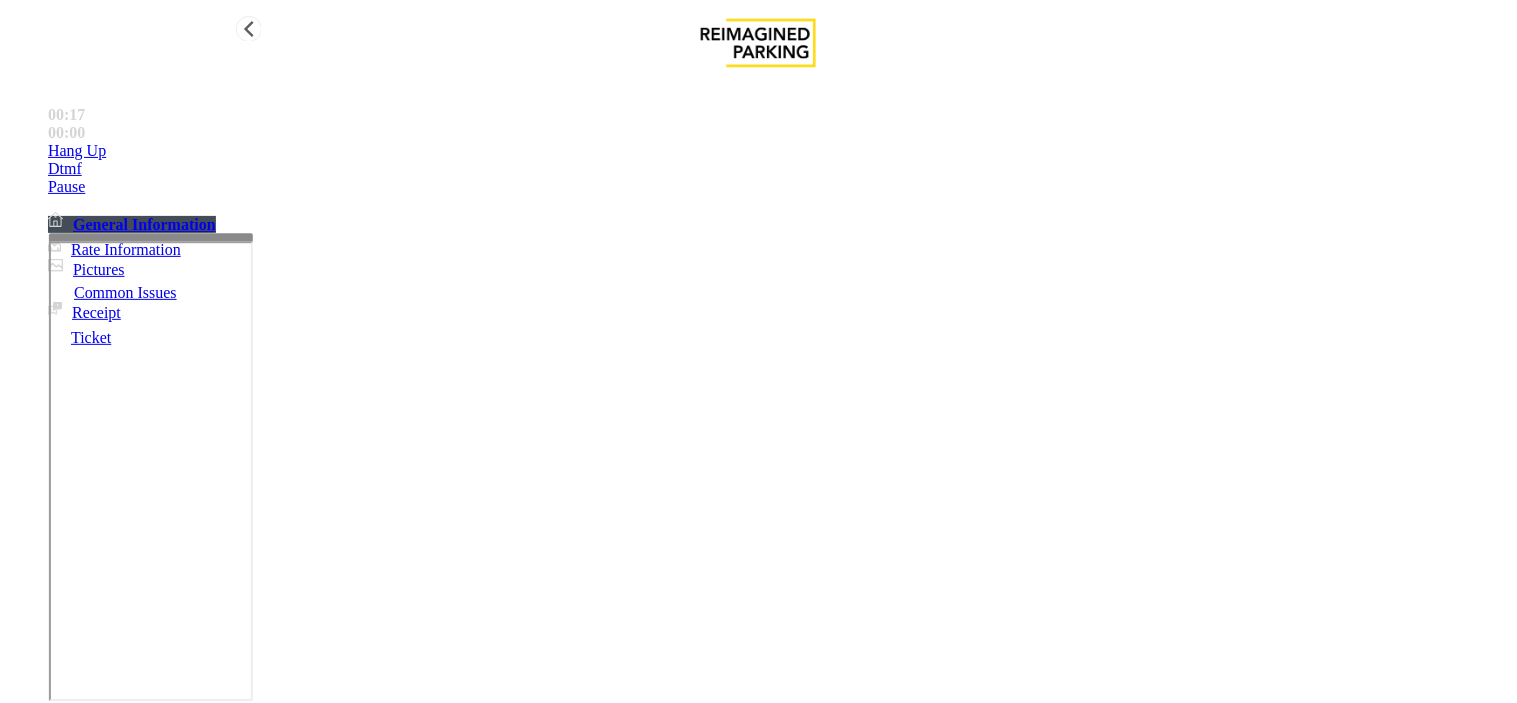 click on "Hang Up" at bounding box center [778, 151] 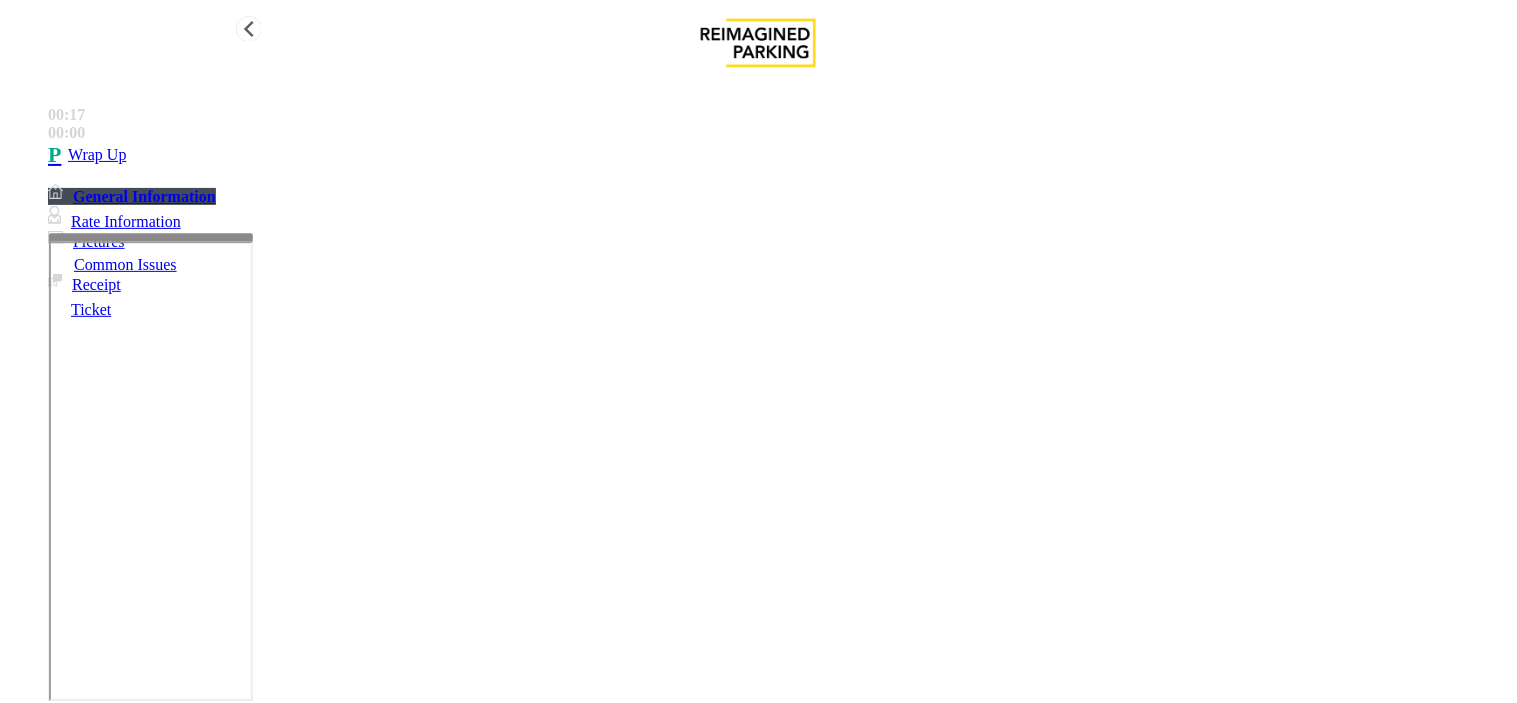 click on "Wrap Up" at bounding box center [778, 155] 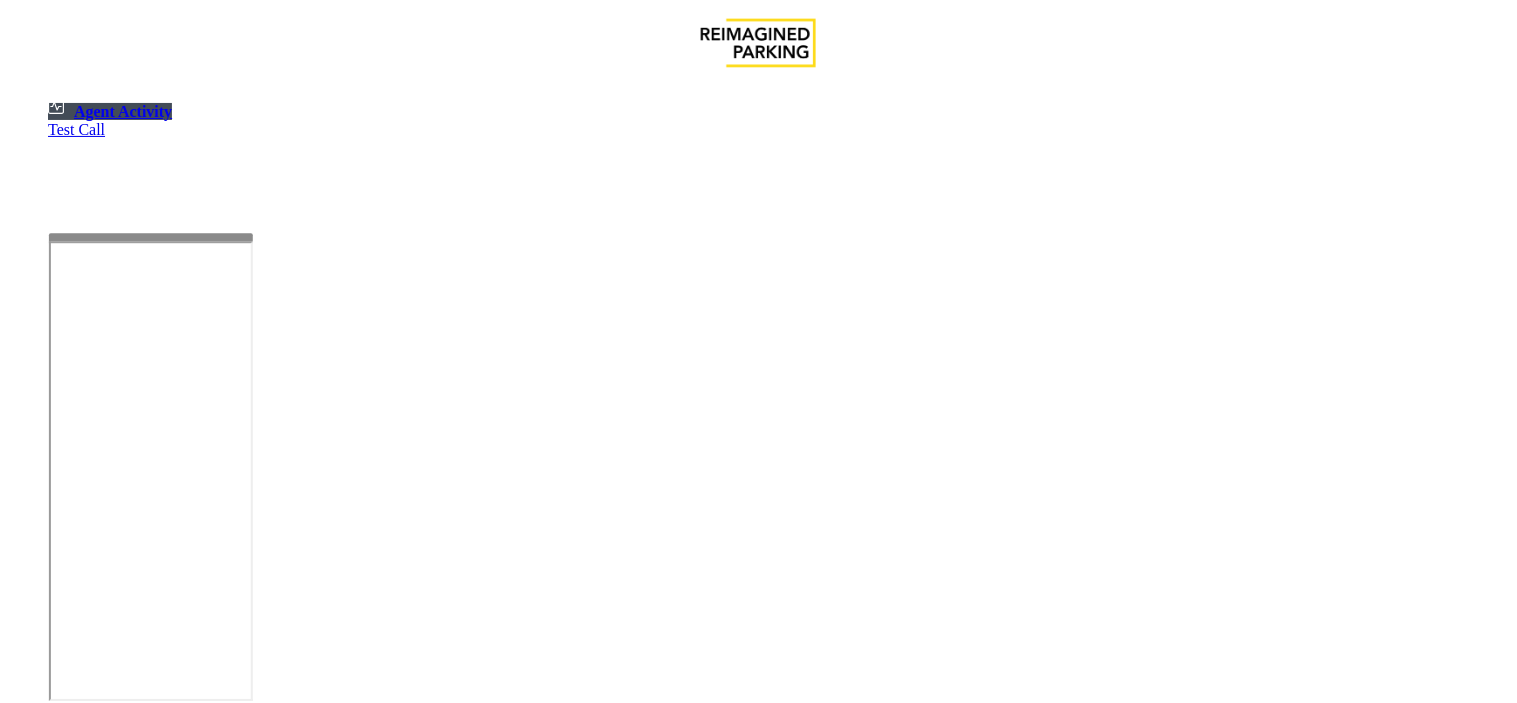 click on "Agent Activity Logout" at bounding box center (758, 1178) 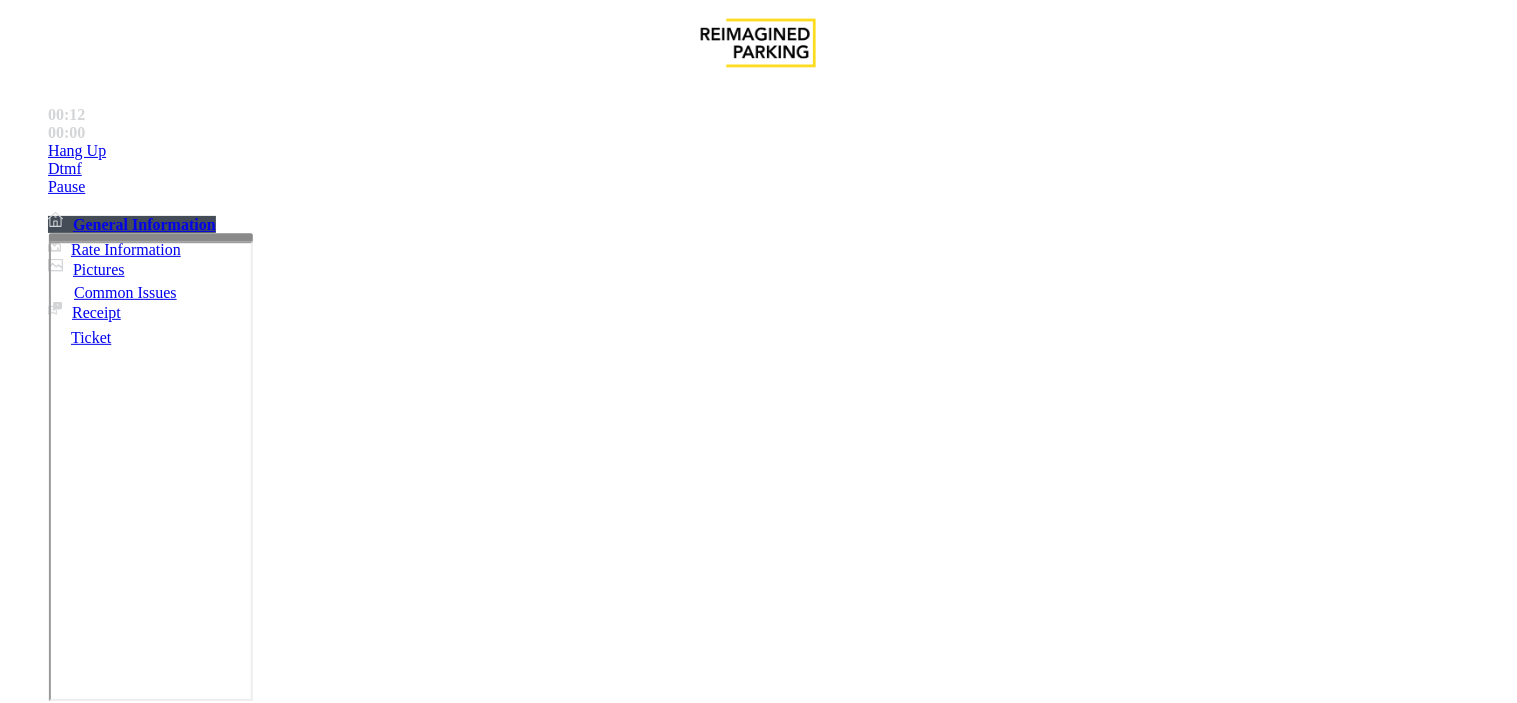 scroll, scrollTop: 444, scrollLeft: 0, axis: vertical 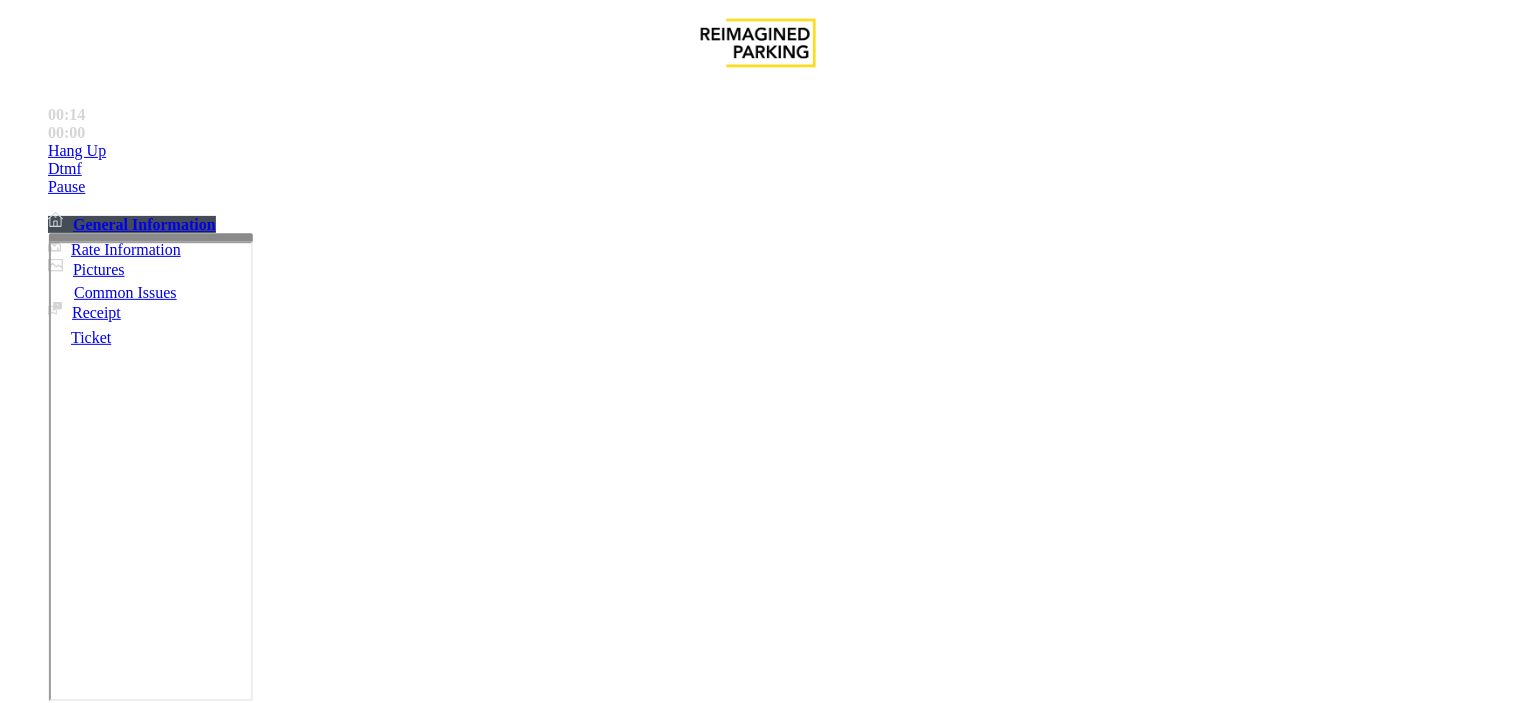drag, startPoint x: 980, startPoint y: 413, endPoint x: 1516, endPoint y: 402, distance: 536.11285 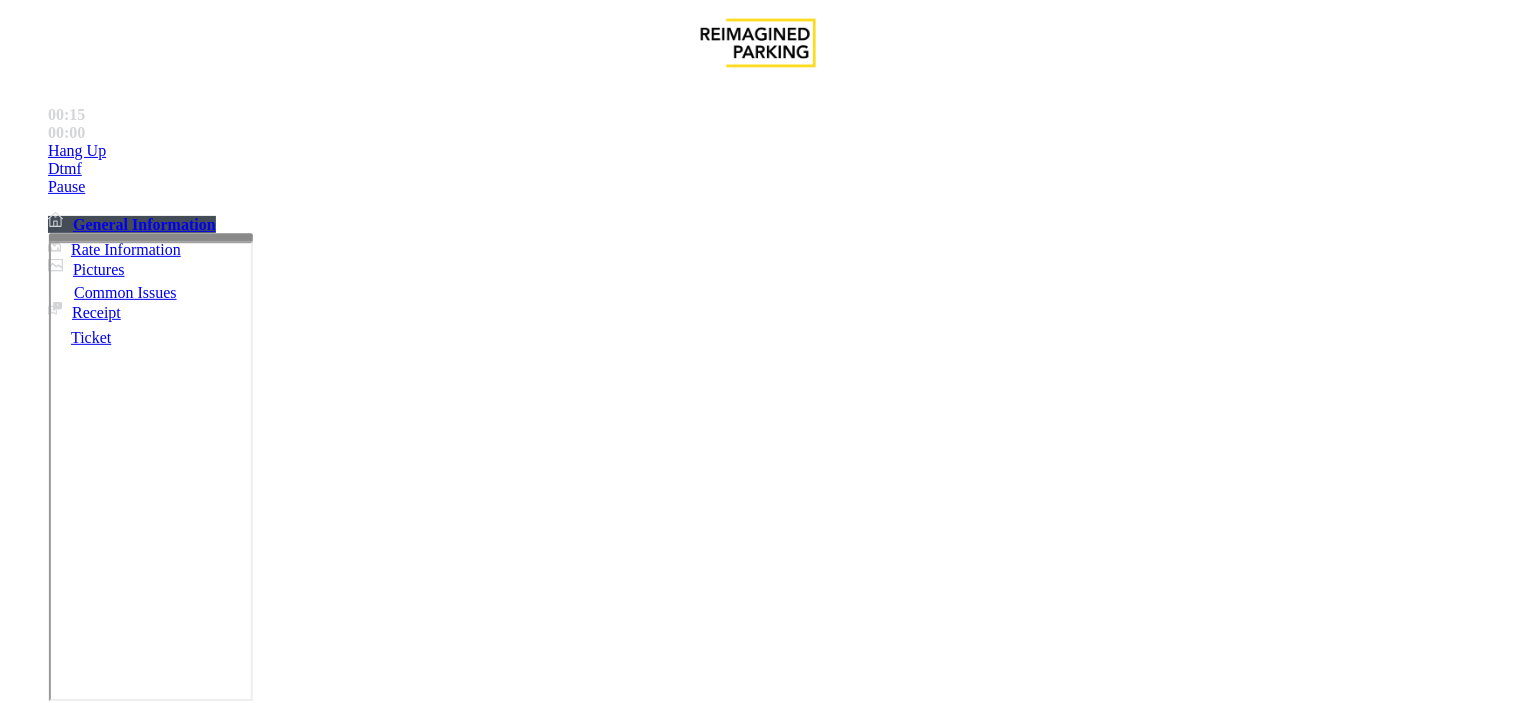 click at bounding box center (76, 2439) 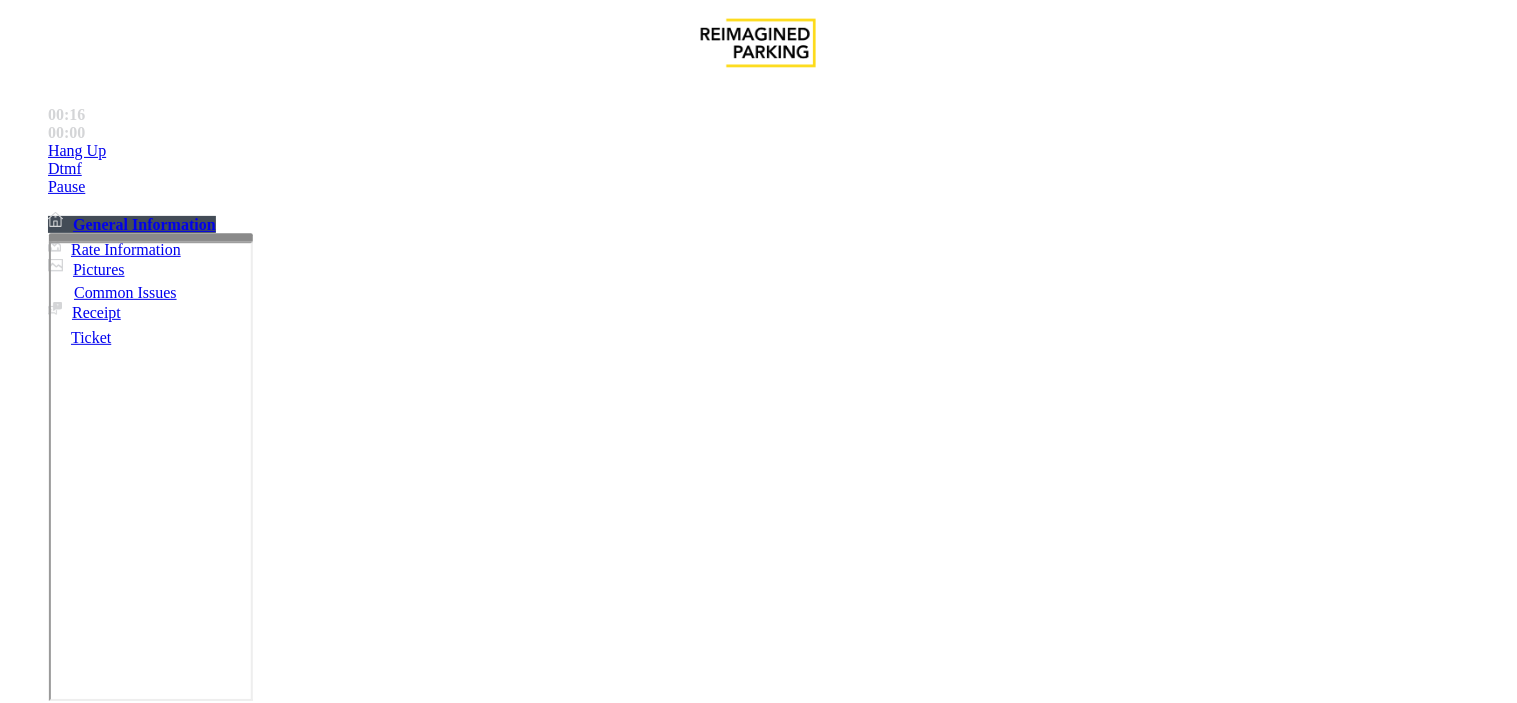 scroll, scrollTop: 555, scrollLeft: 270, axis: both 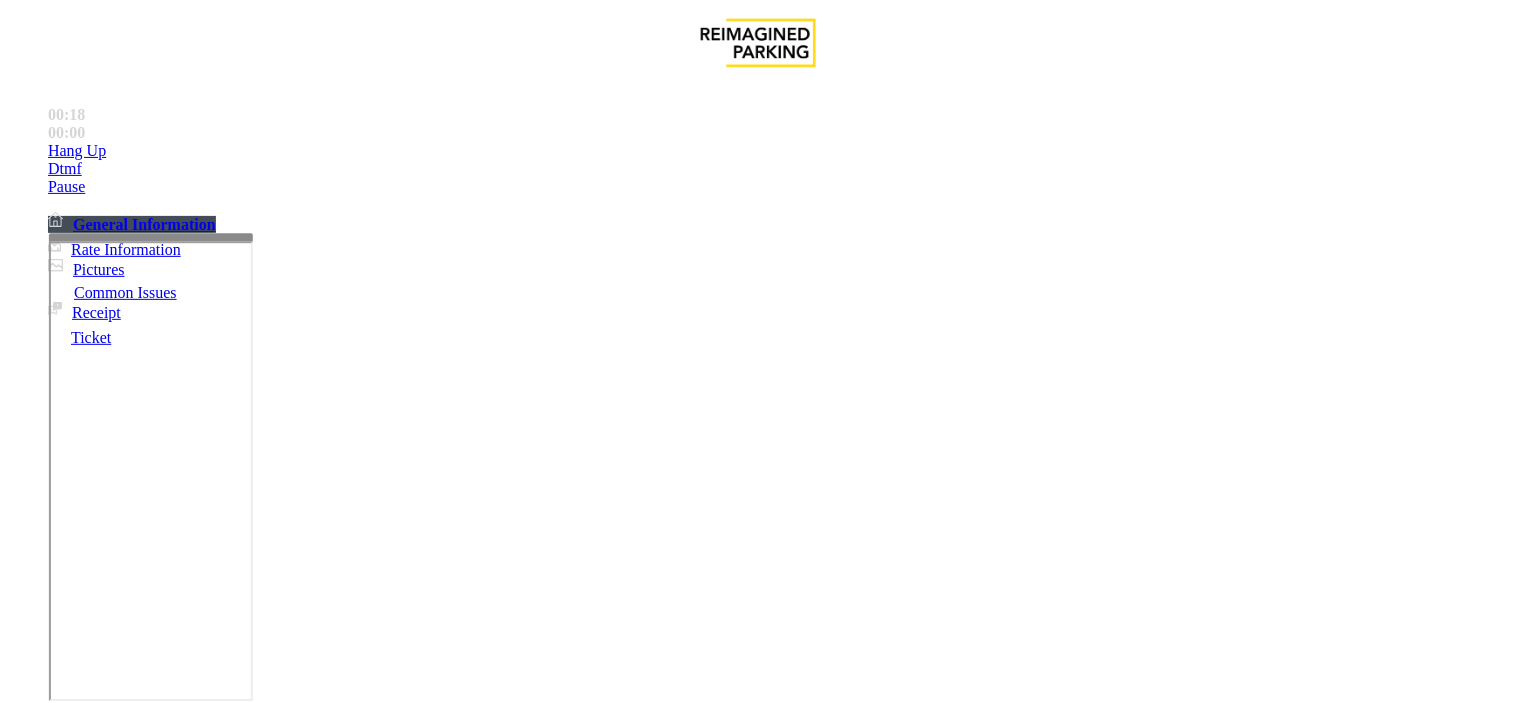 click on "Equipment Issue" at bounding box center (483, 1356) 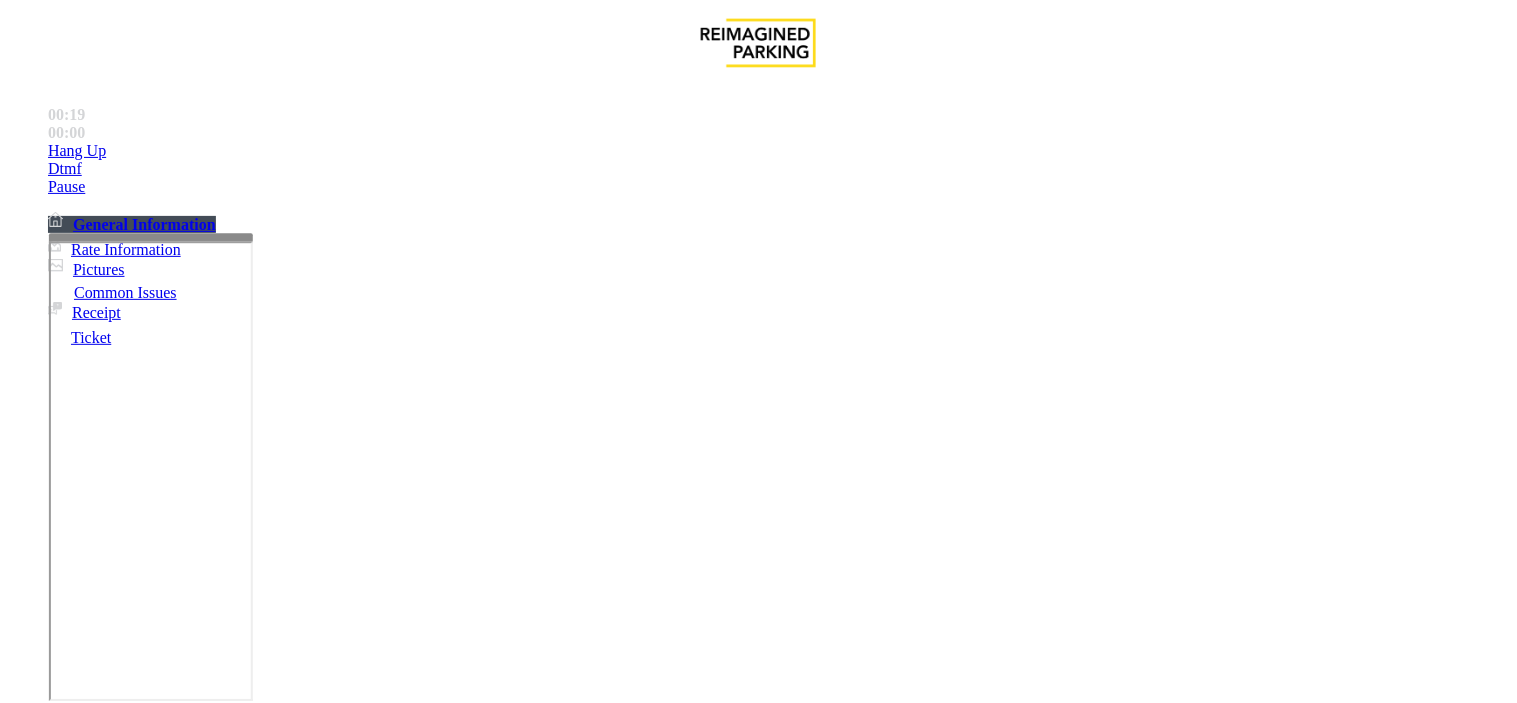 click on "Out of Tickets" at bounding box center (356, 1356) 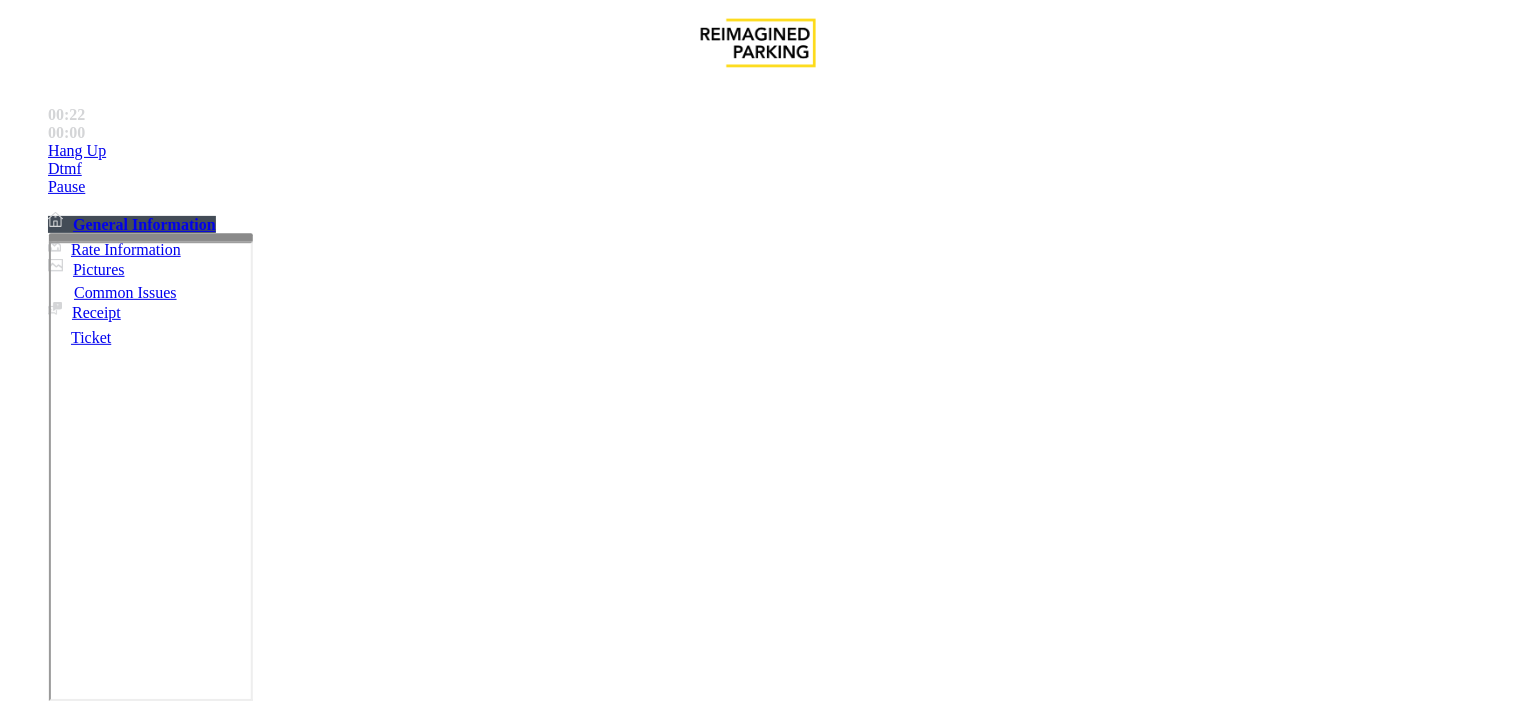 scroll, scrollTop: 555, scrollLeft: 270, axis: both 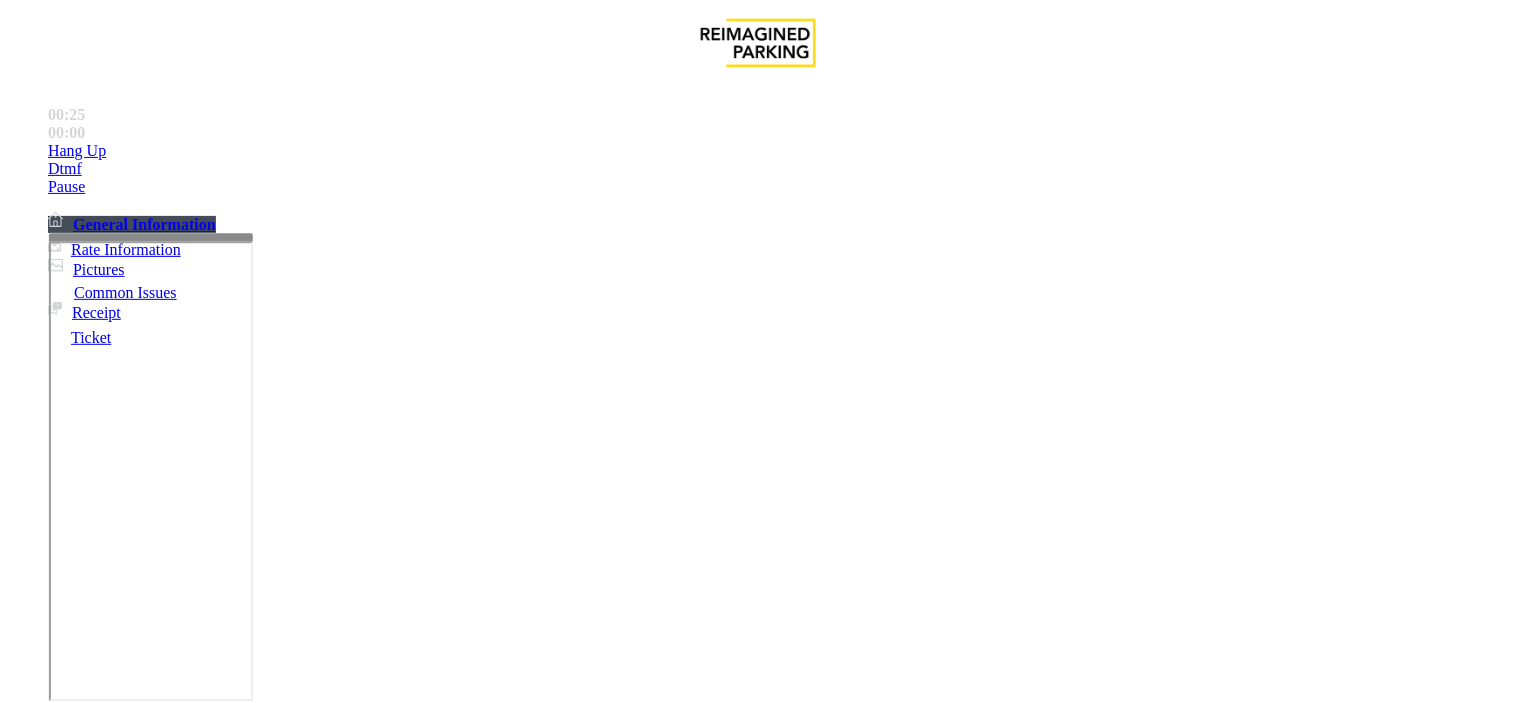 click at bounding box center [246, 1585] 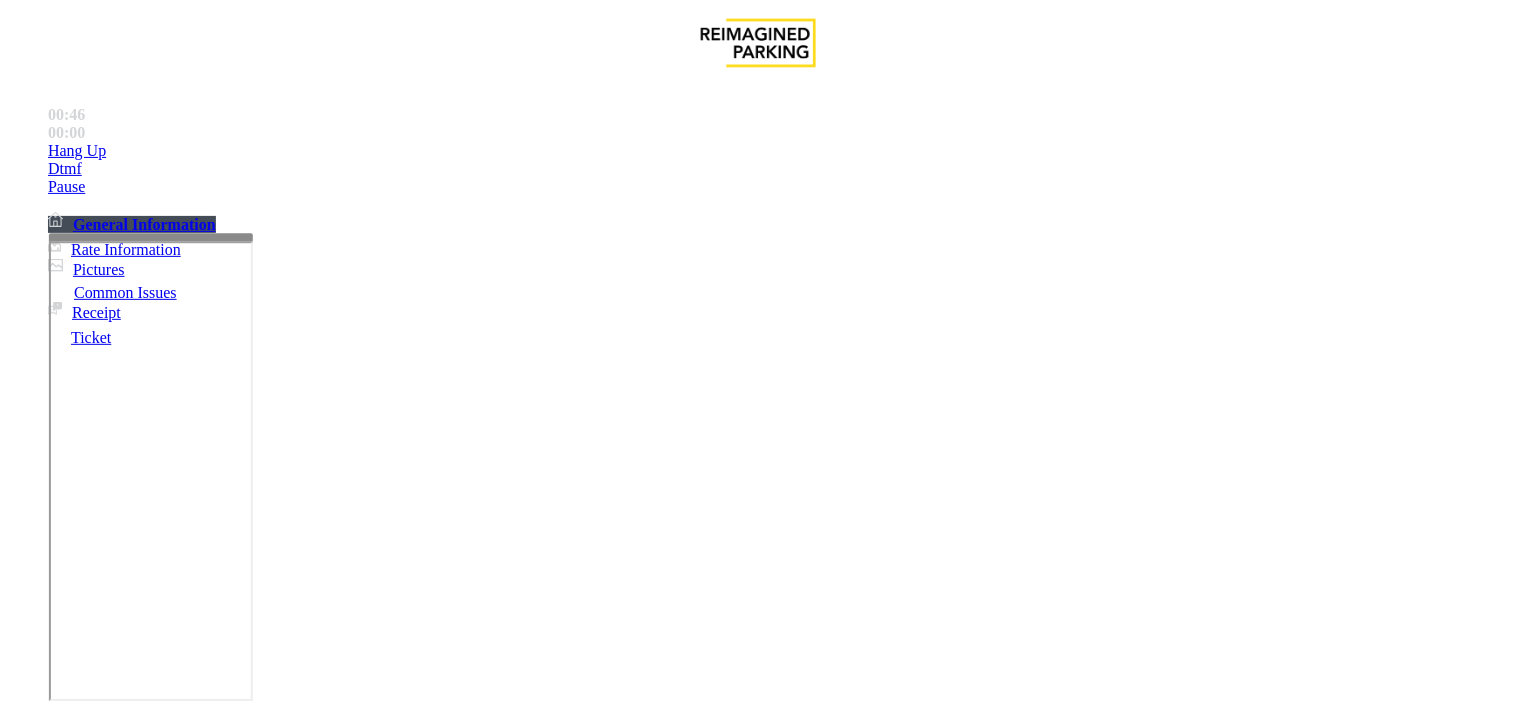 click on "Issue" at bounding box center (42, 1323) 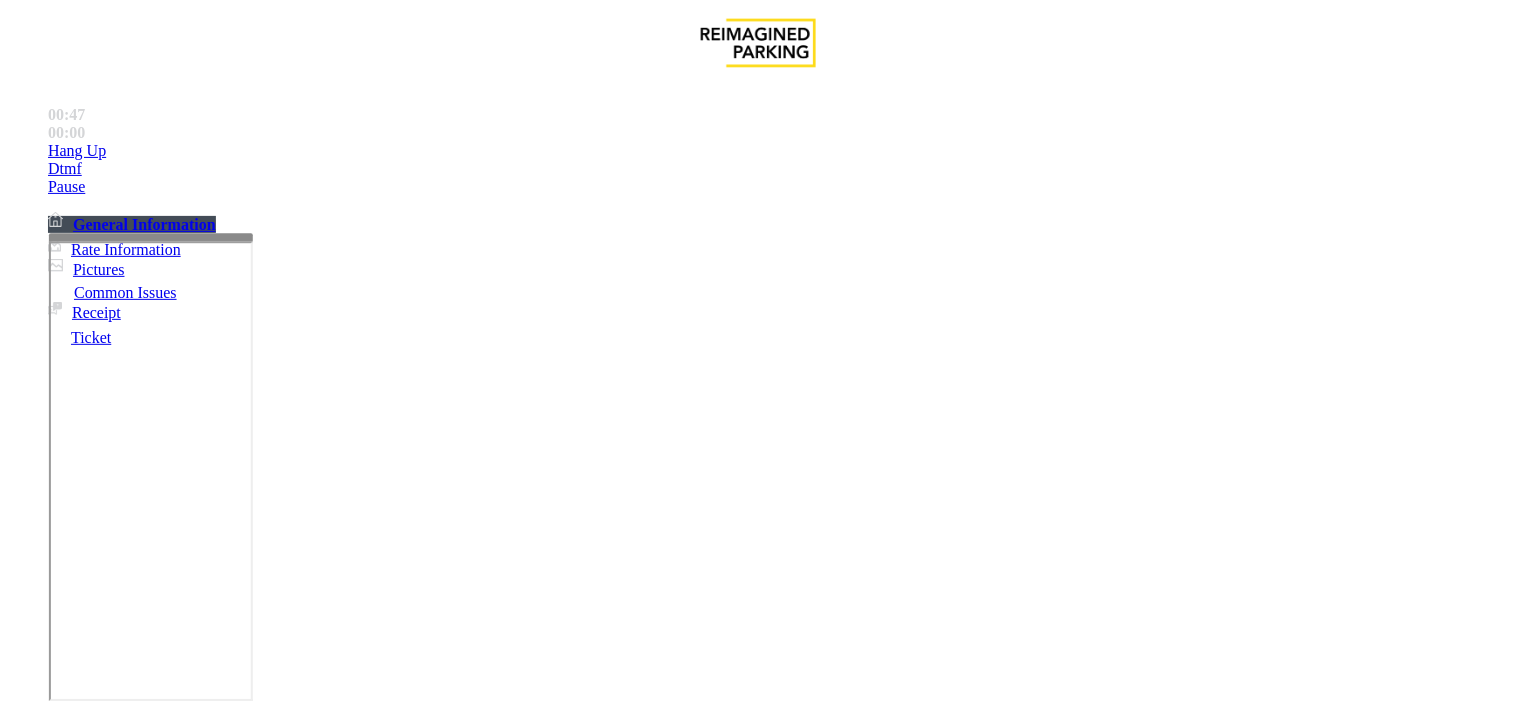 click on "Ticket Issue" at bounding box center (71, 1356) 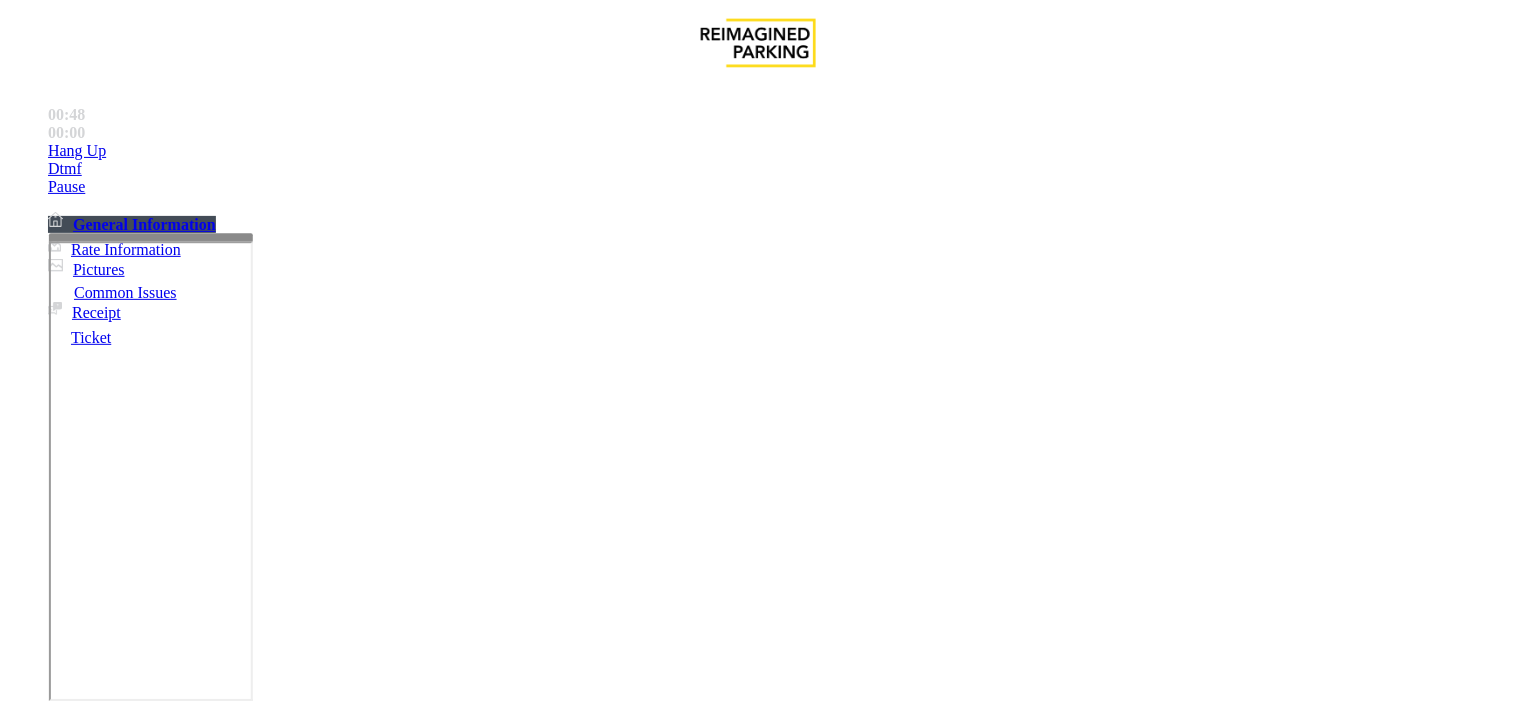 click on "Ticket Unreadable" at bounding box center (300, 1356) 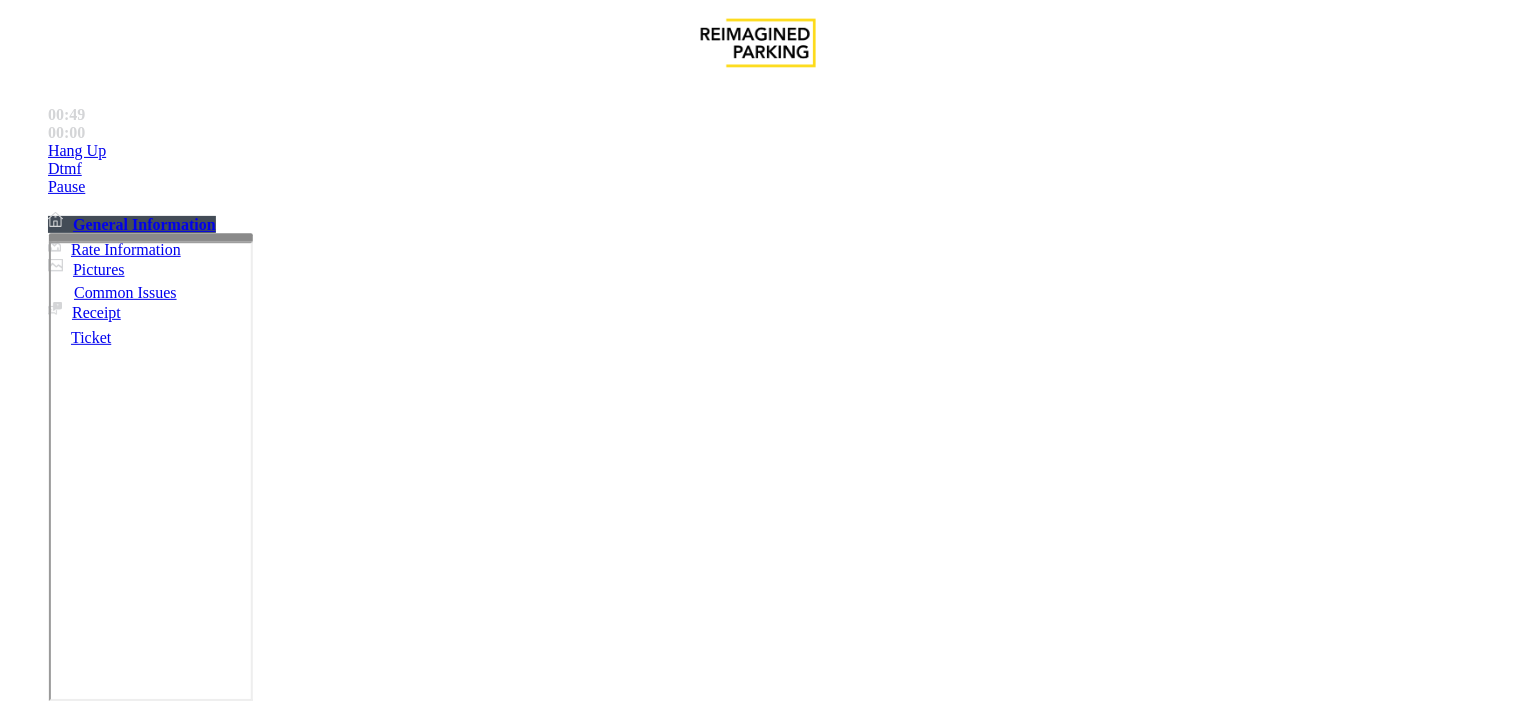 click at bounding box center (96, 1432) 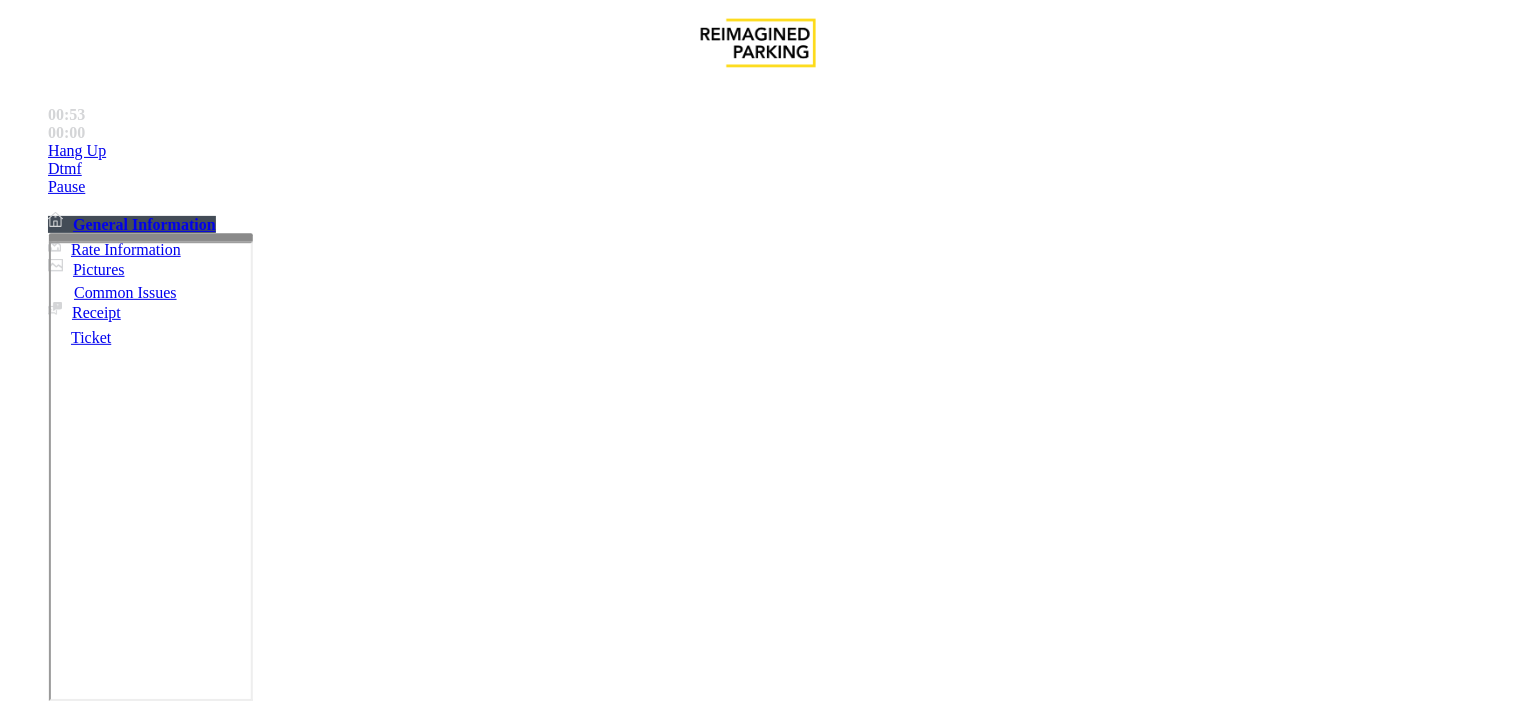 scroll, scrollTop: 444, scrollLeft: 137, axis: both 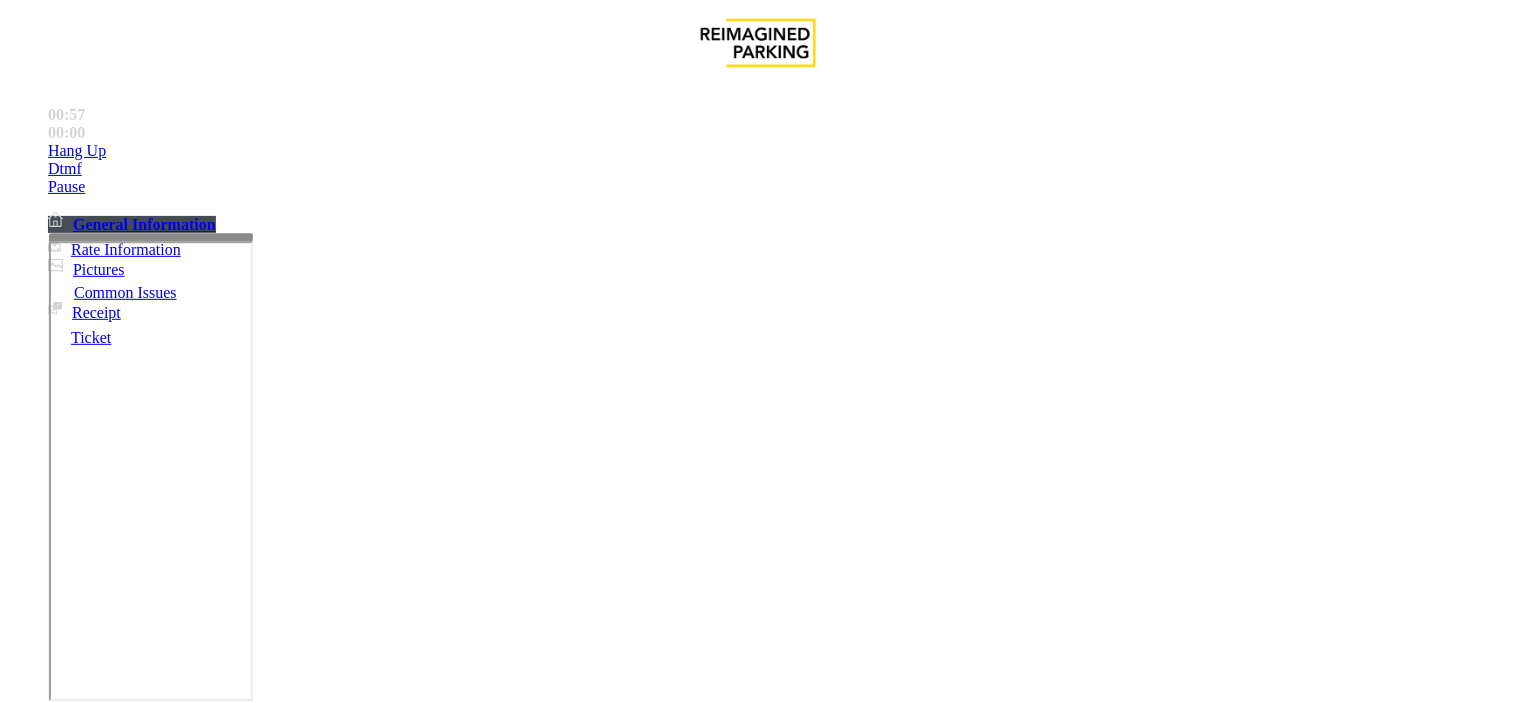 click on "Ticket Unreadable" at bounding box center (758, 1341) 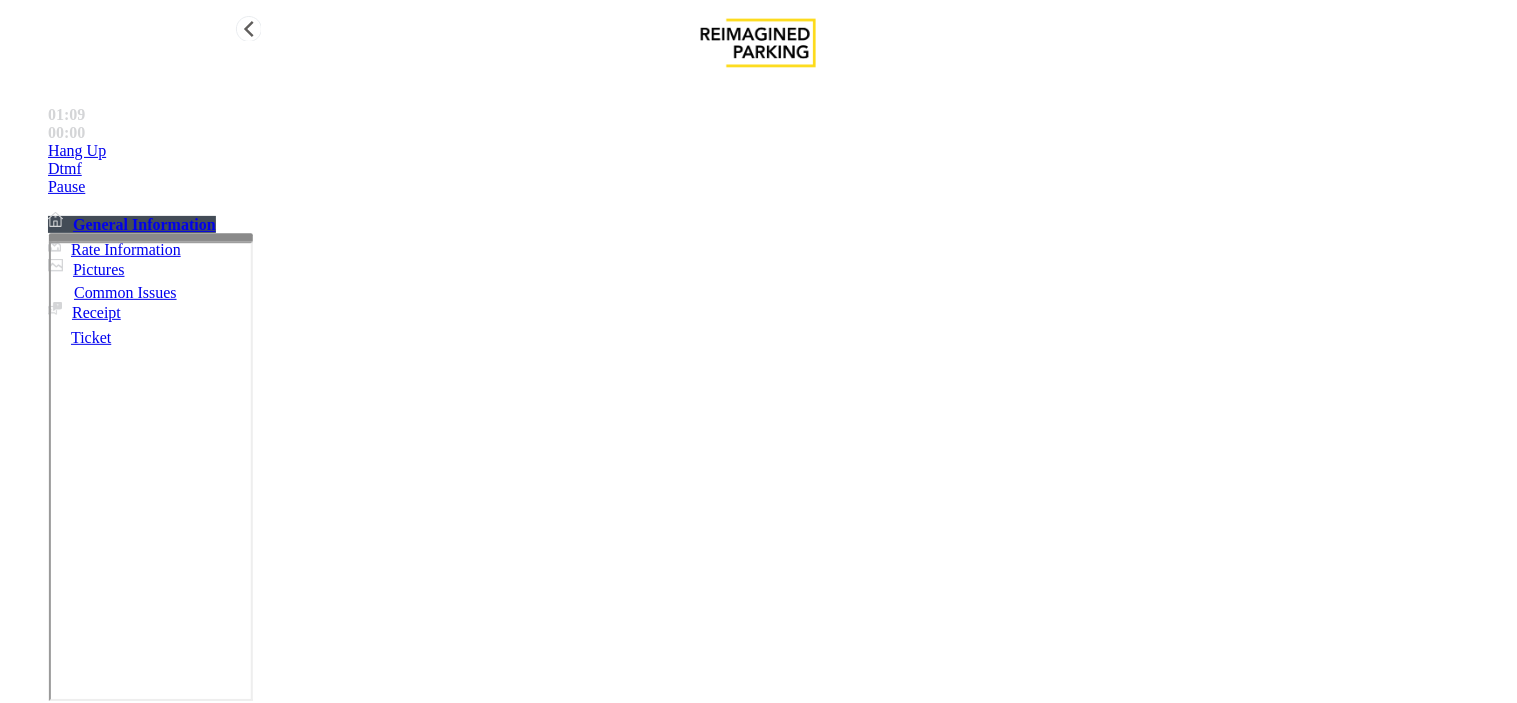 click on "Hang Up" at bounding box center [778, 151] 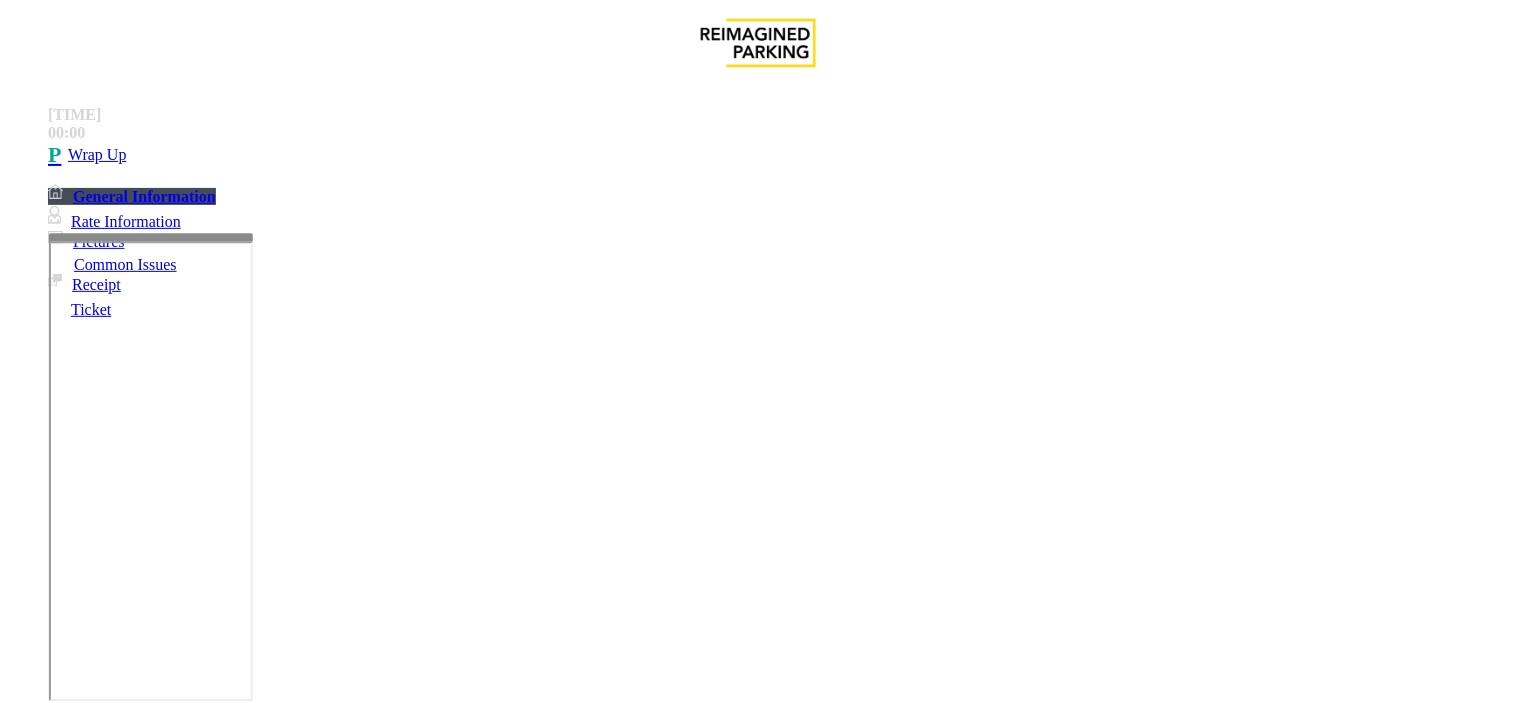 drag, startPoint x: 440, startPoint y: 181, endPoint x: 272, endPoint y: 152, distance: 170.4846 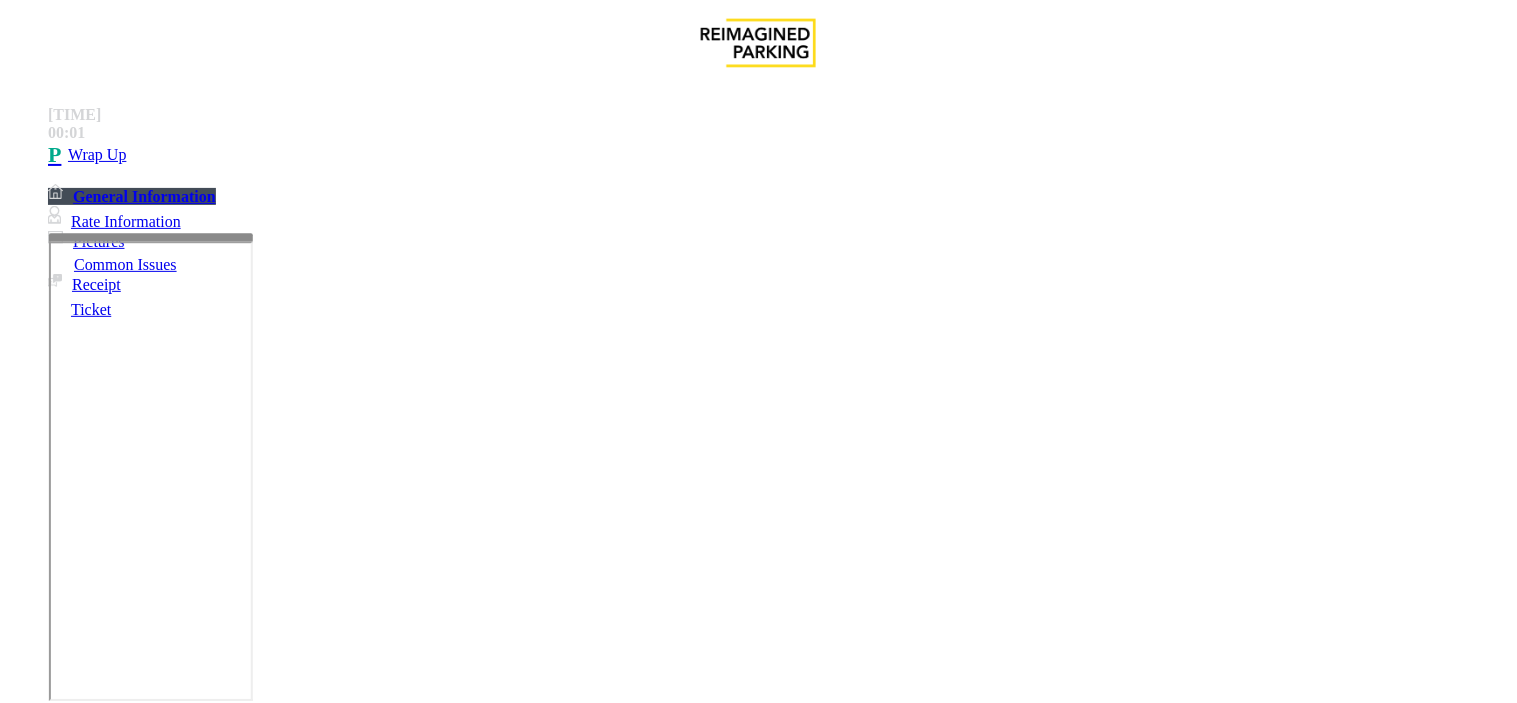 type on "**********" 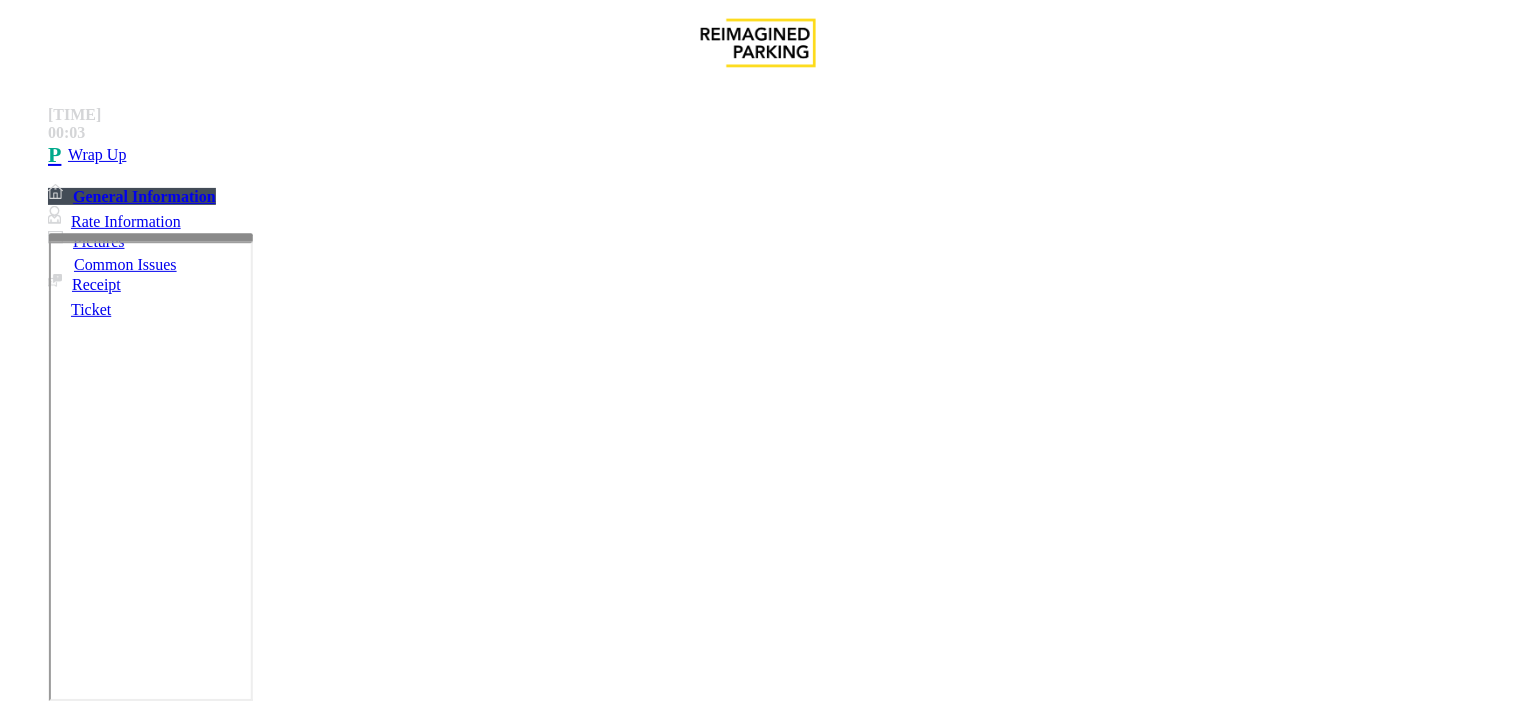 type on "**" 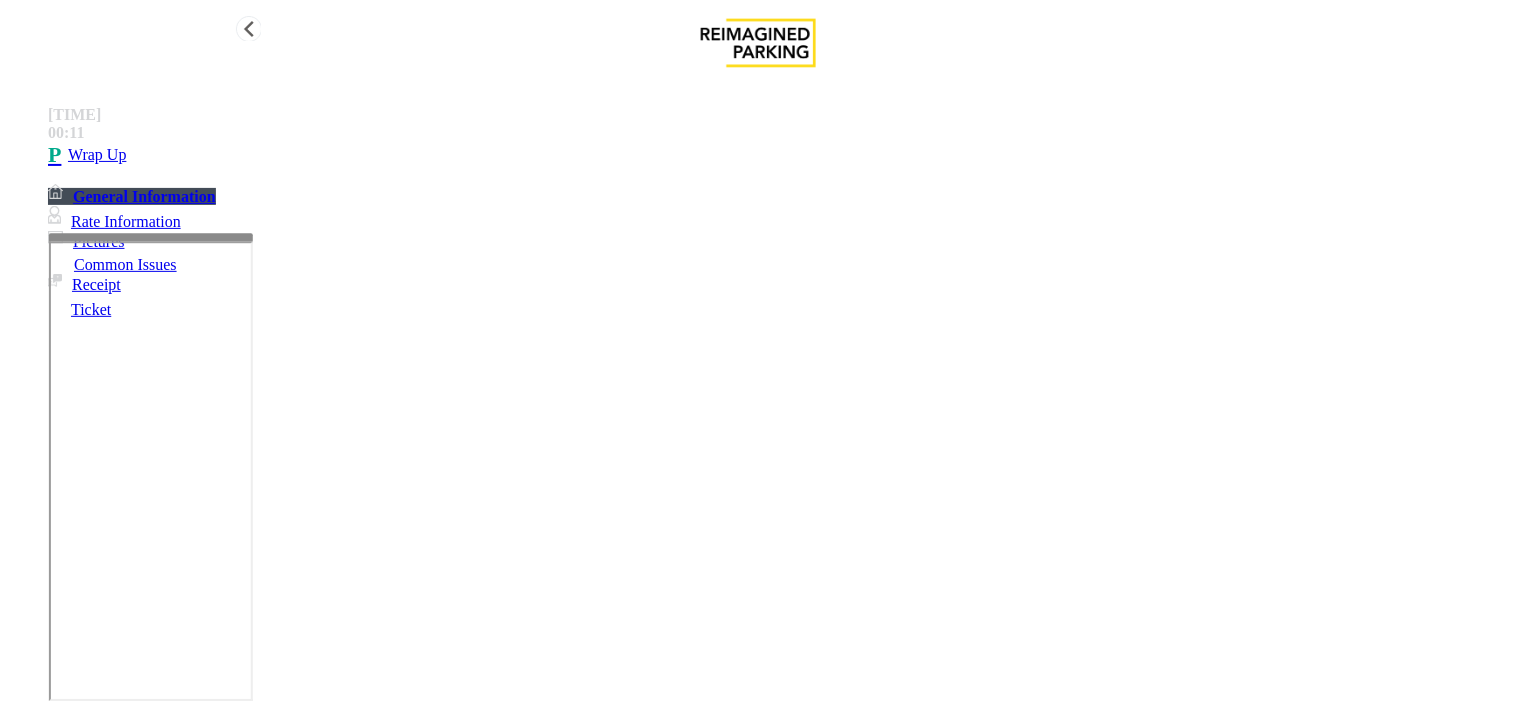 type on "**********" 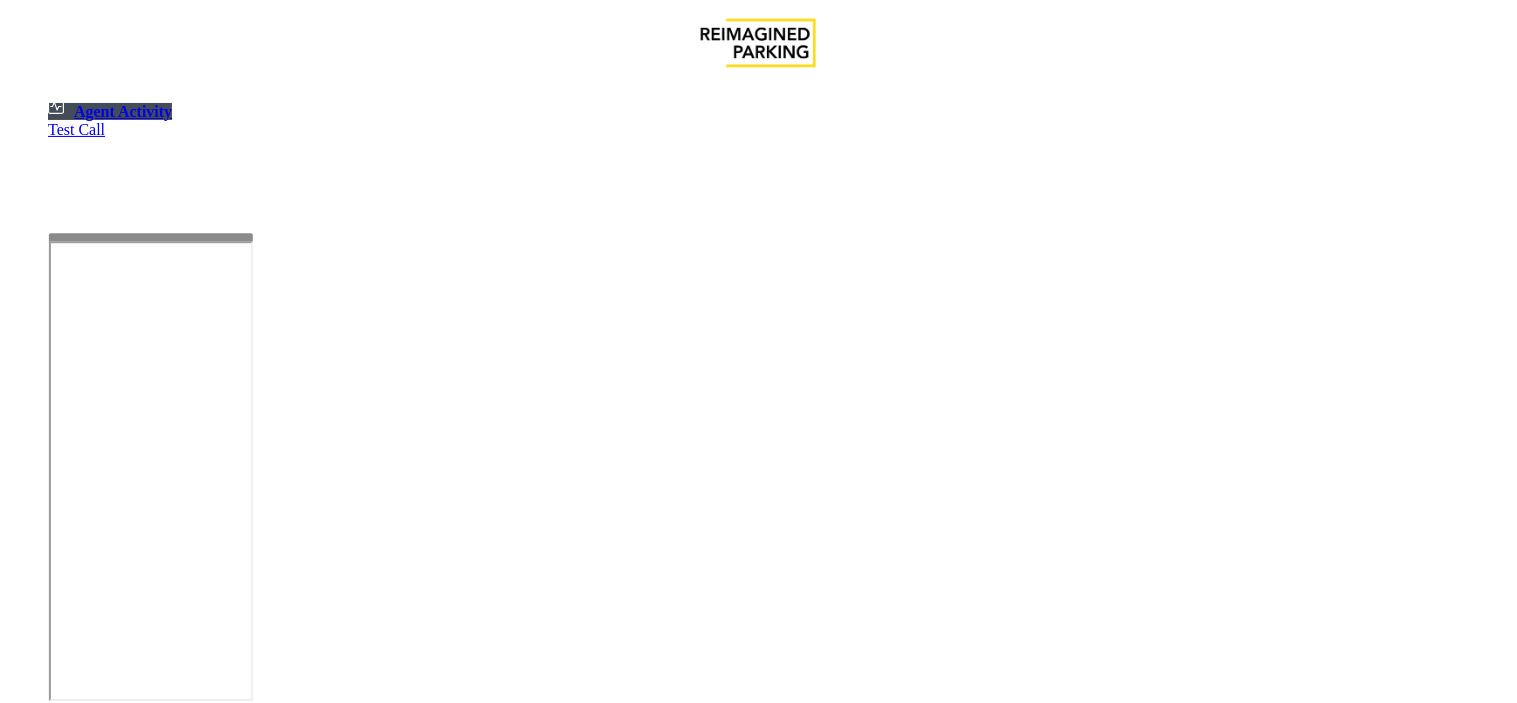 click on "×" at bounding box center (20, 1314) 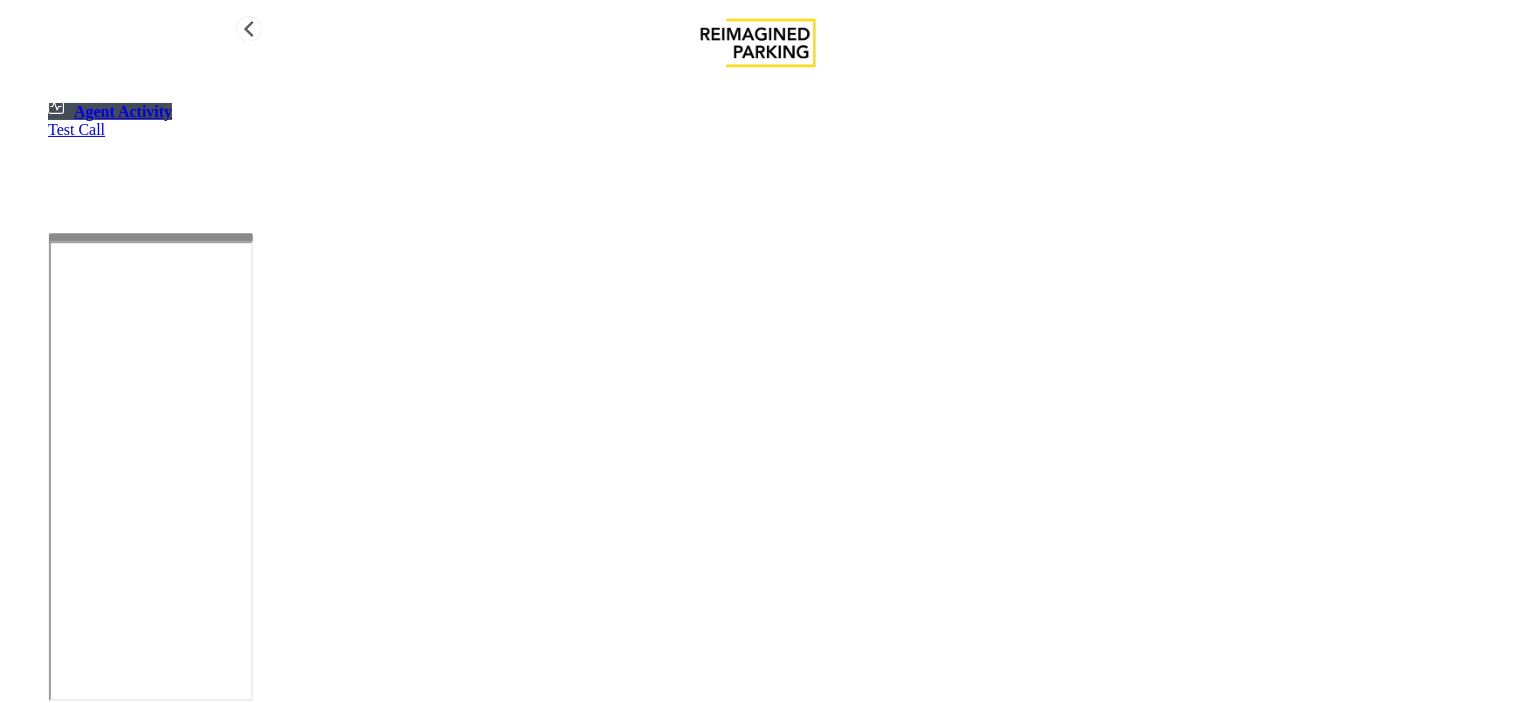 click on "Agent Activity" at bounding box center (123, 111) 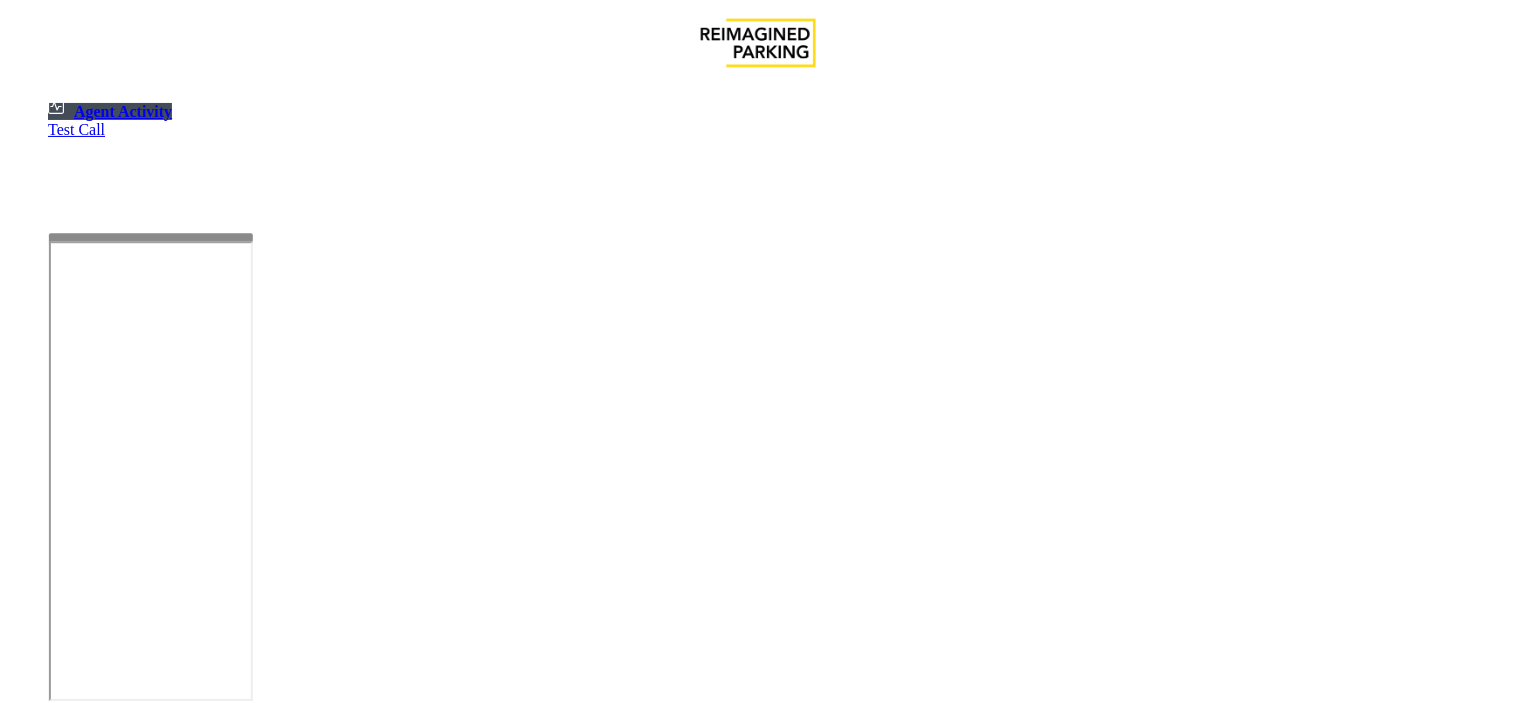 click at bounding box center (79, 1387) 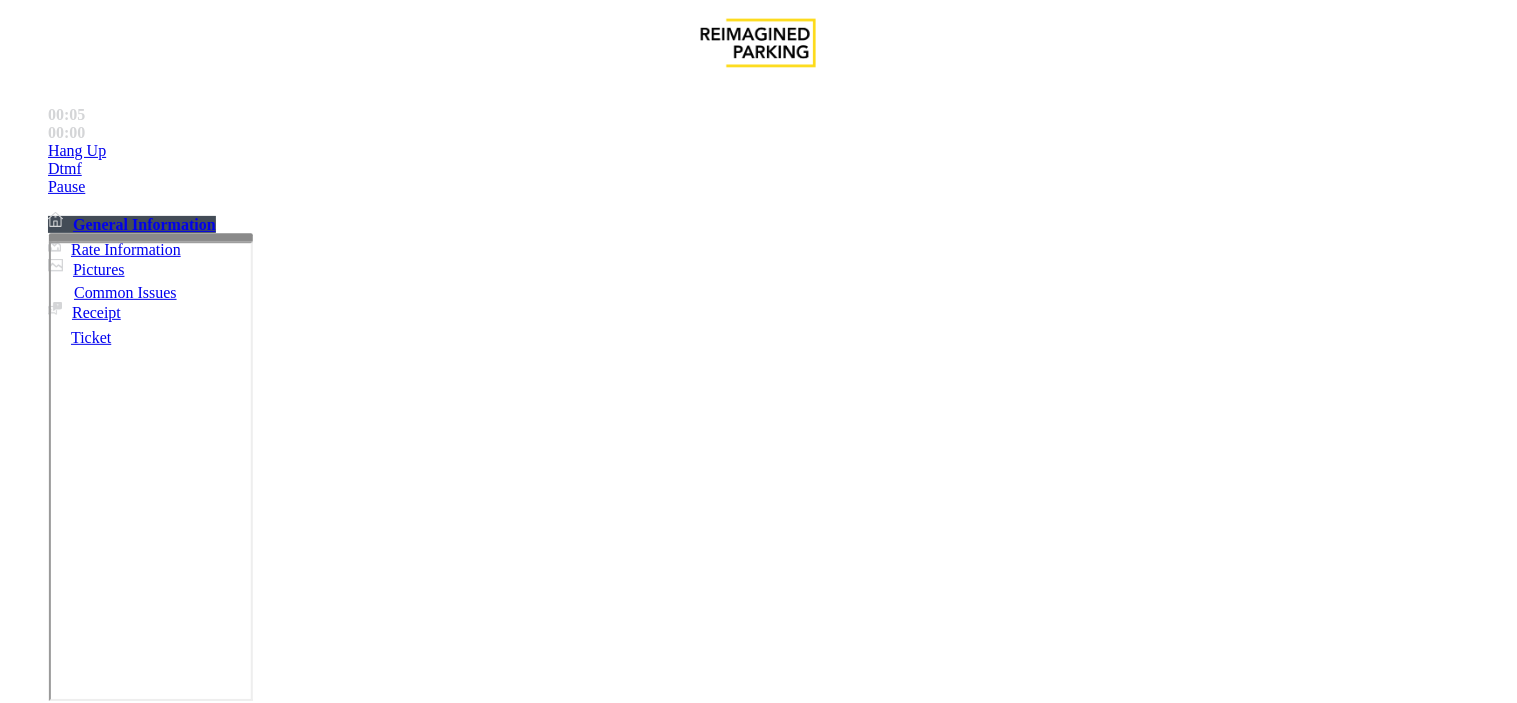 scroll, scrollTop: 333, scrollLeft: 0, axis: vertical 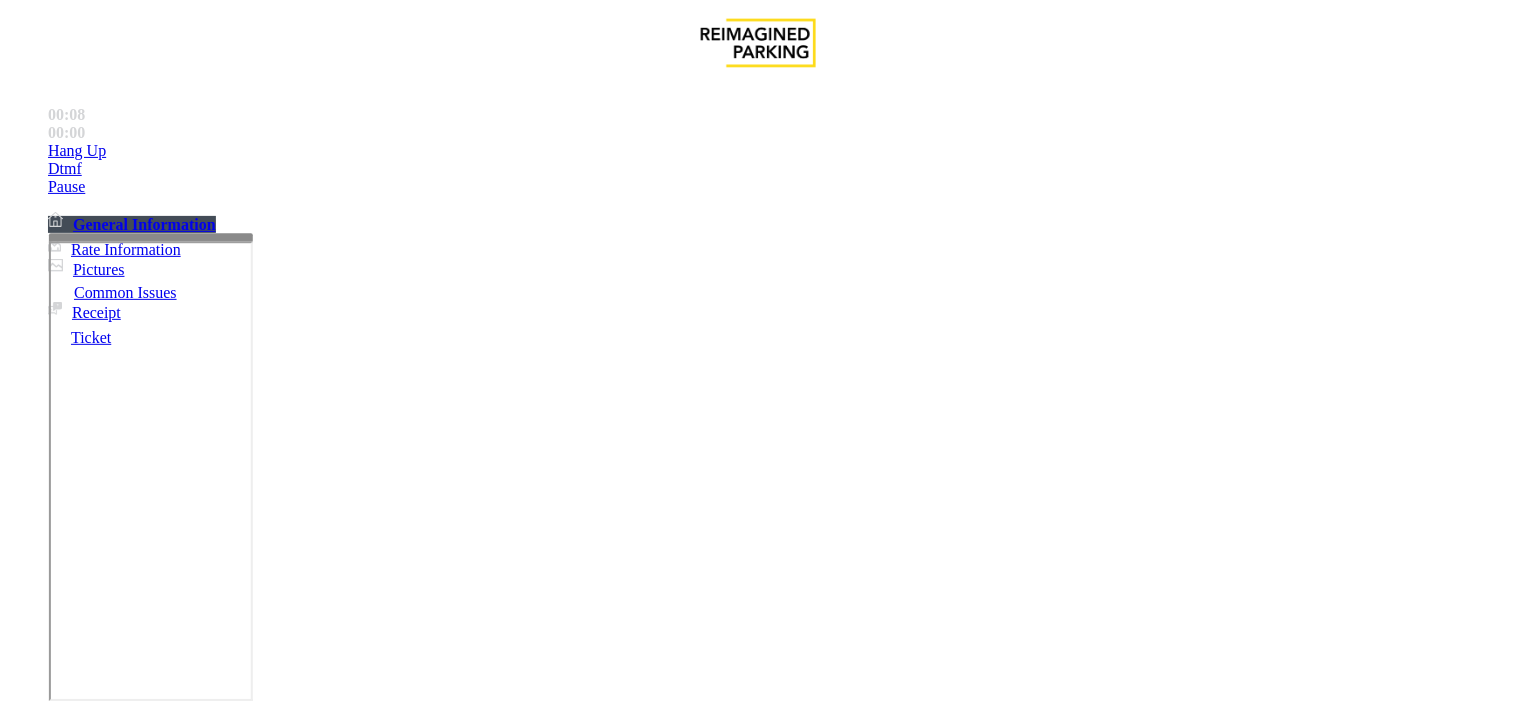 click on "Intercom Issue/No Response" at bounding box center [929, 1356] 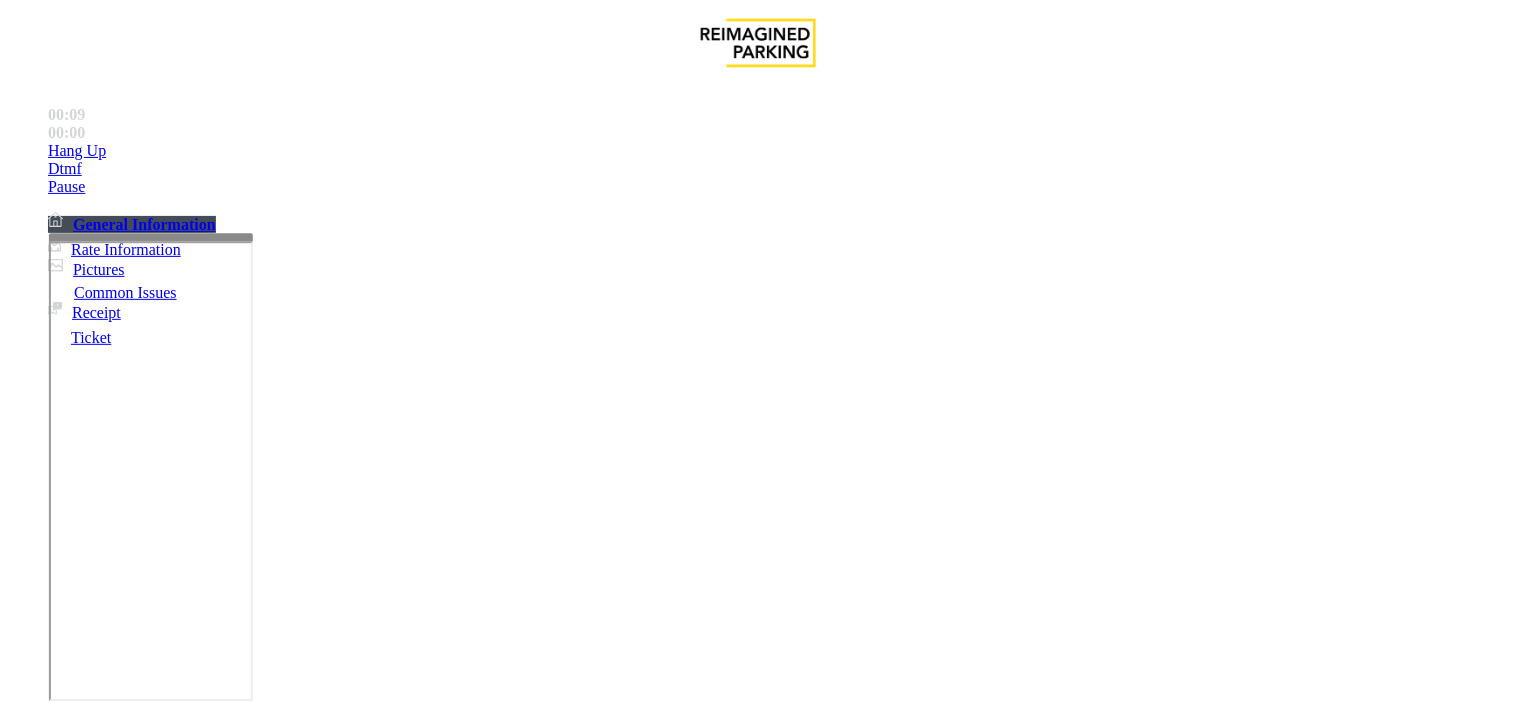 click on "No Response/Unable to hear parker" at bounding box center (142, 1356) 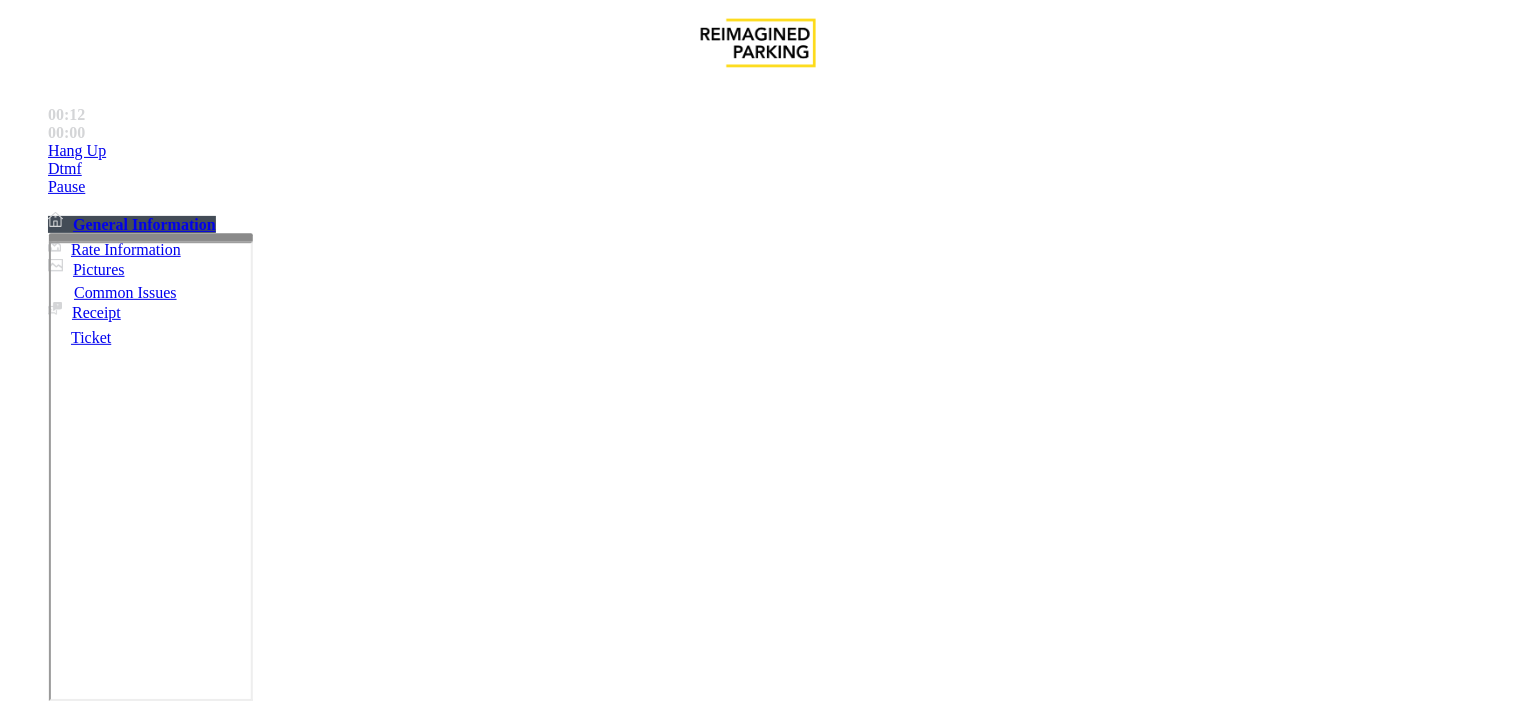 type on "**********" 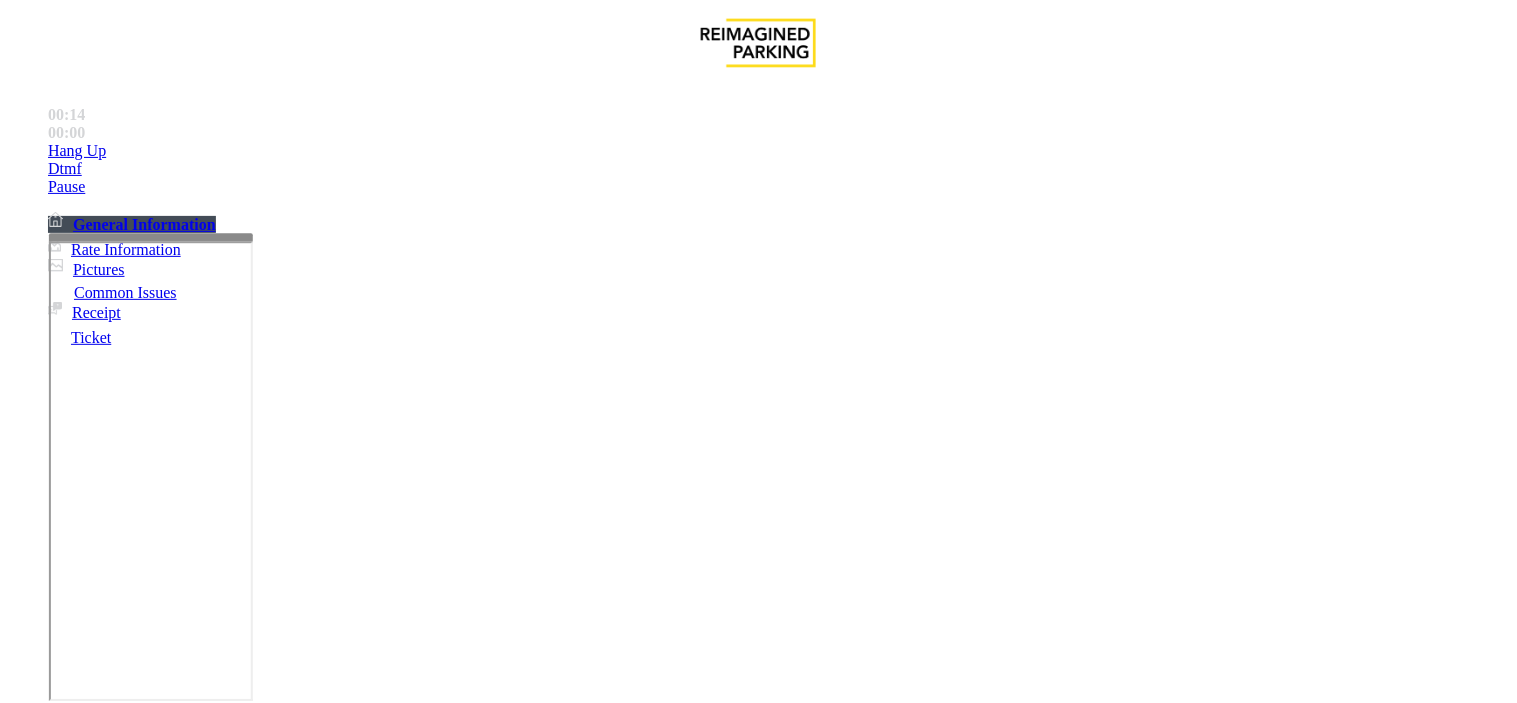click on "Lane [NUMBER] - Entry Long Term E" at bounding box center [134, 1300] 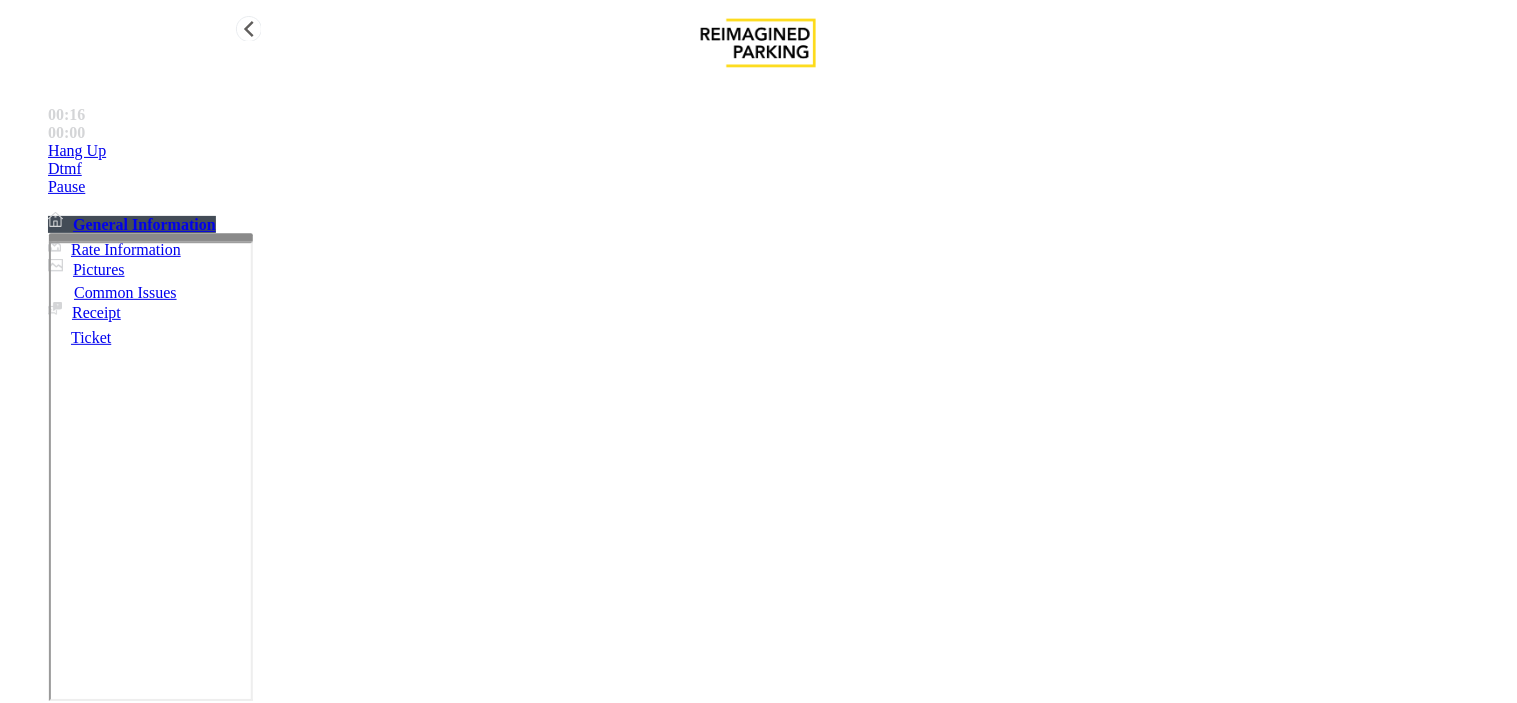 click on "Hang Up" at bounding box center [778, 151] 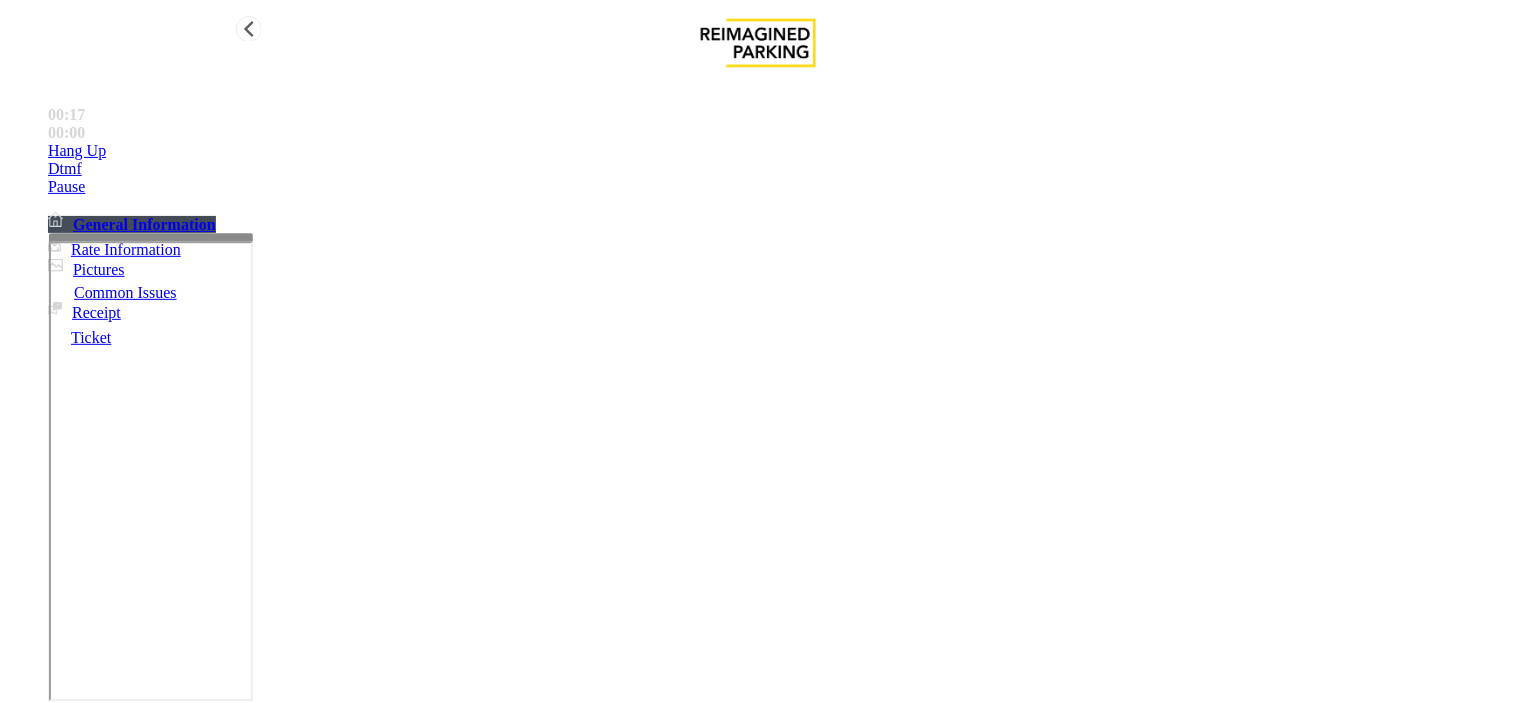 click on "Hang Up" at bounding box center [778, 151] 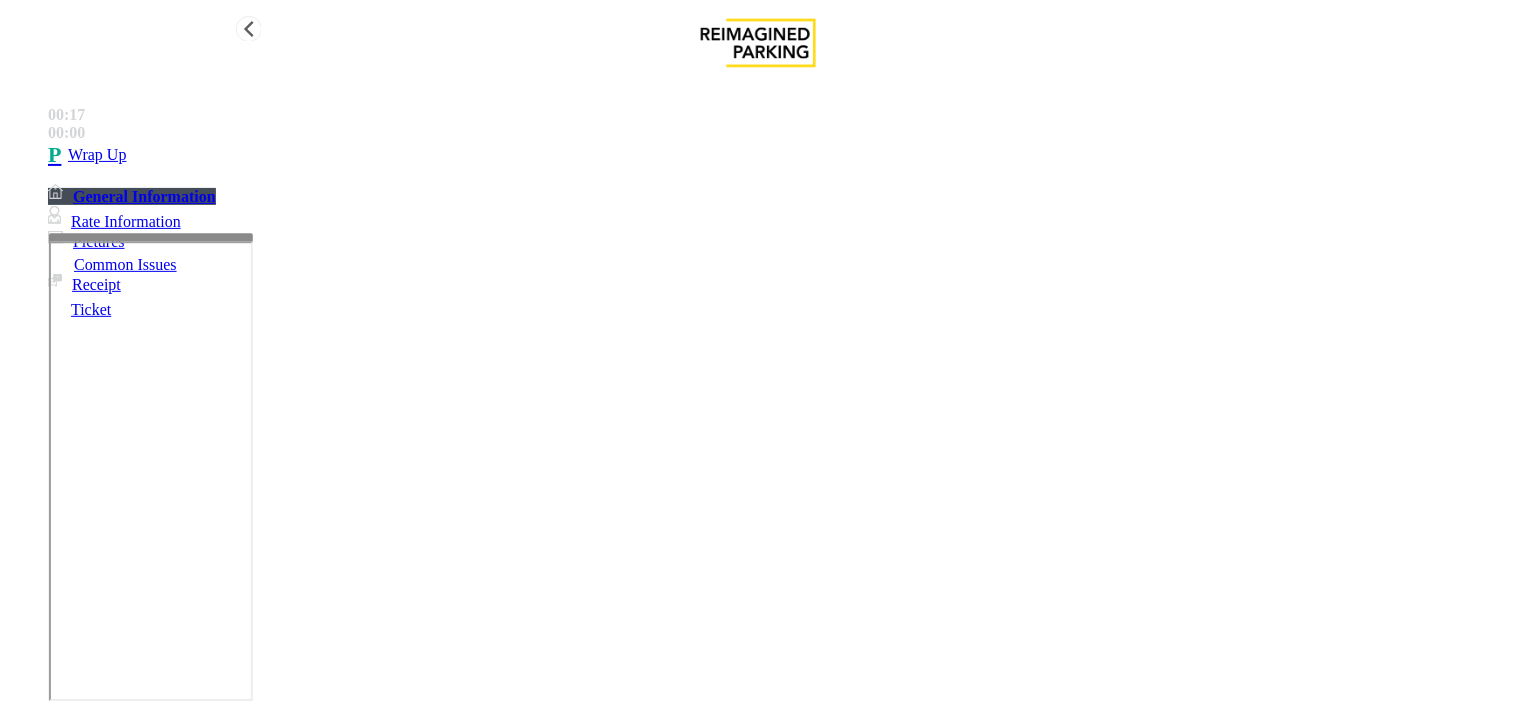 click on "Wrap Up" at bounding box center (778, 155) 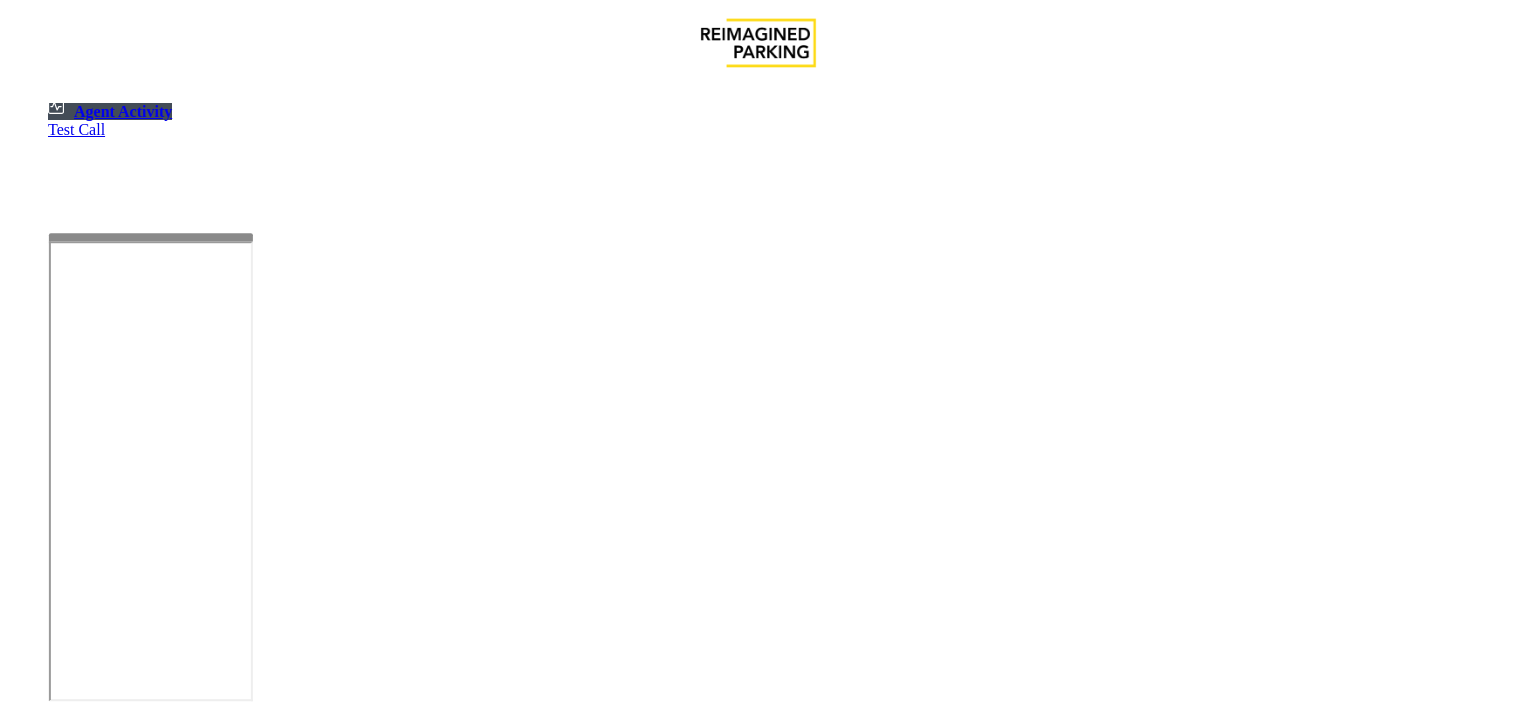 scroll, scrollTop: 0, scrollLeft: 0, axis: both 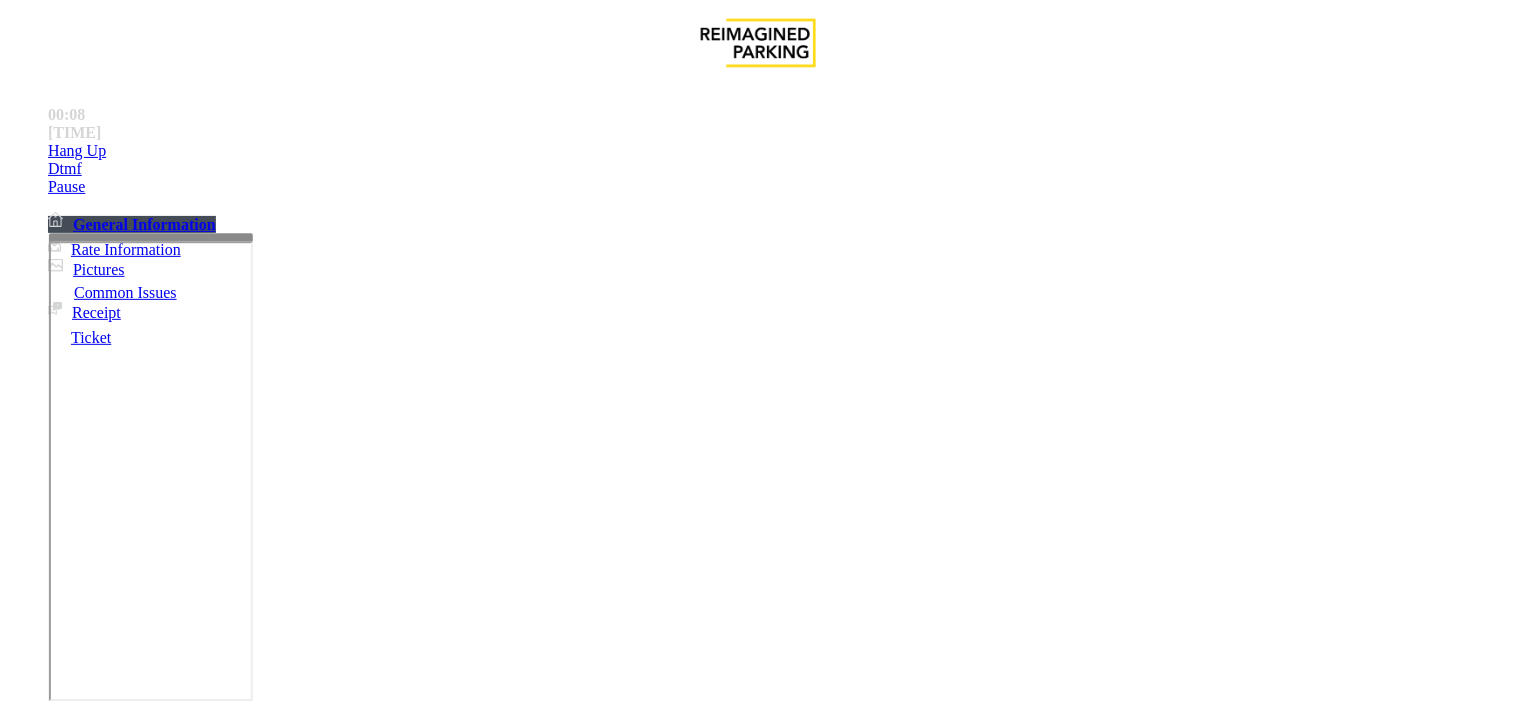 click on "Intercom Issue/No Response" at bounding box center [929, 1356] 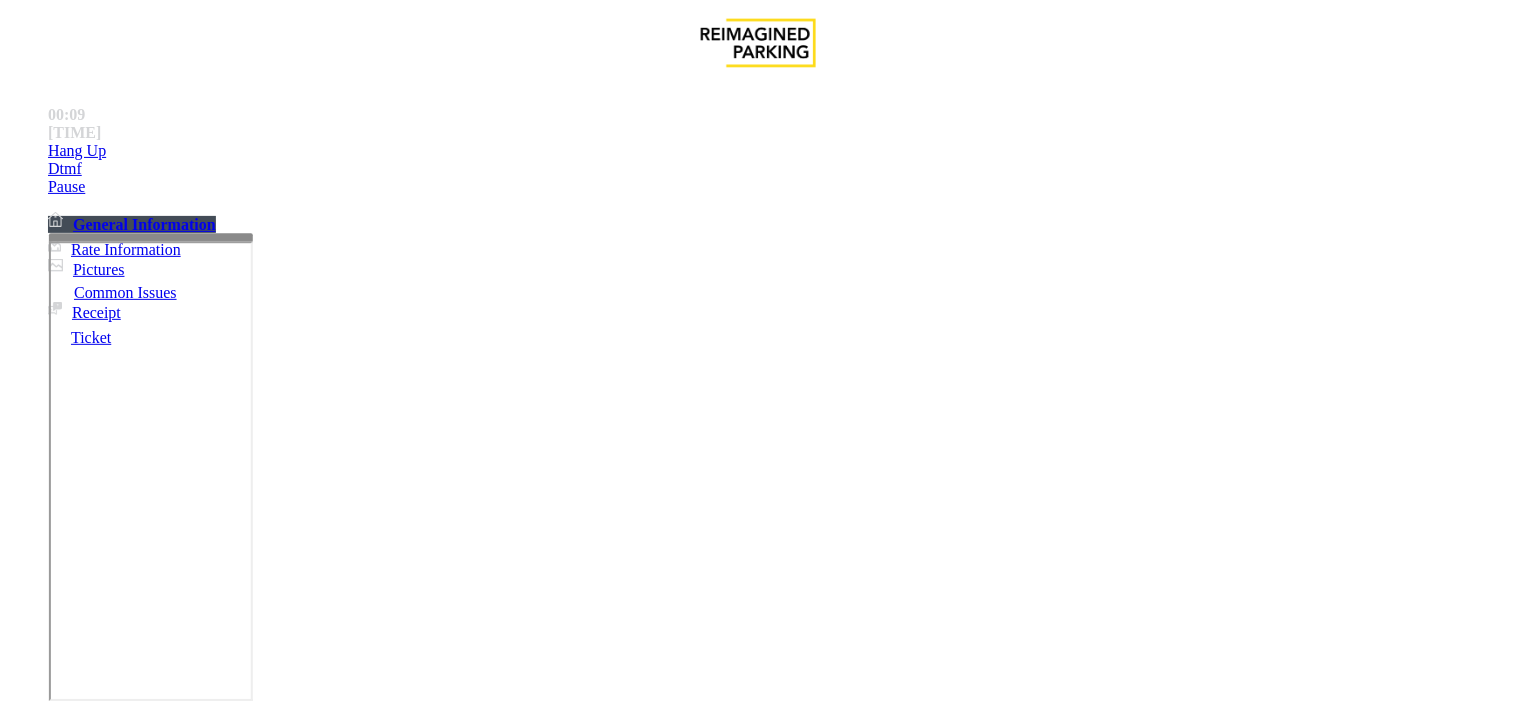 click on "No Response/Unable to hear parker" at bounding box center (142, 1356) 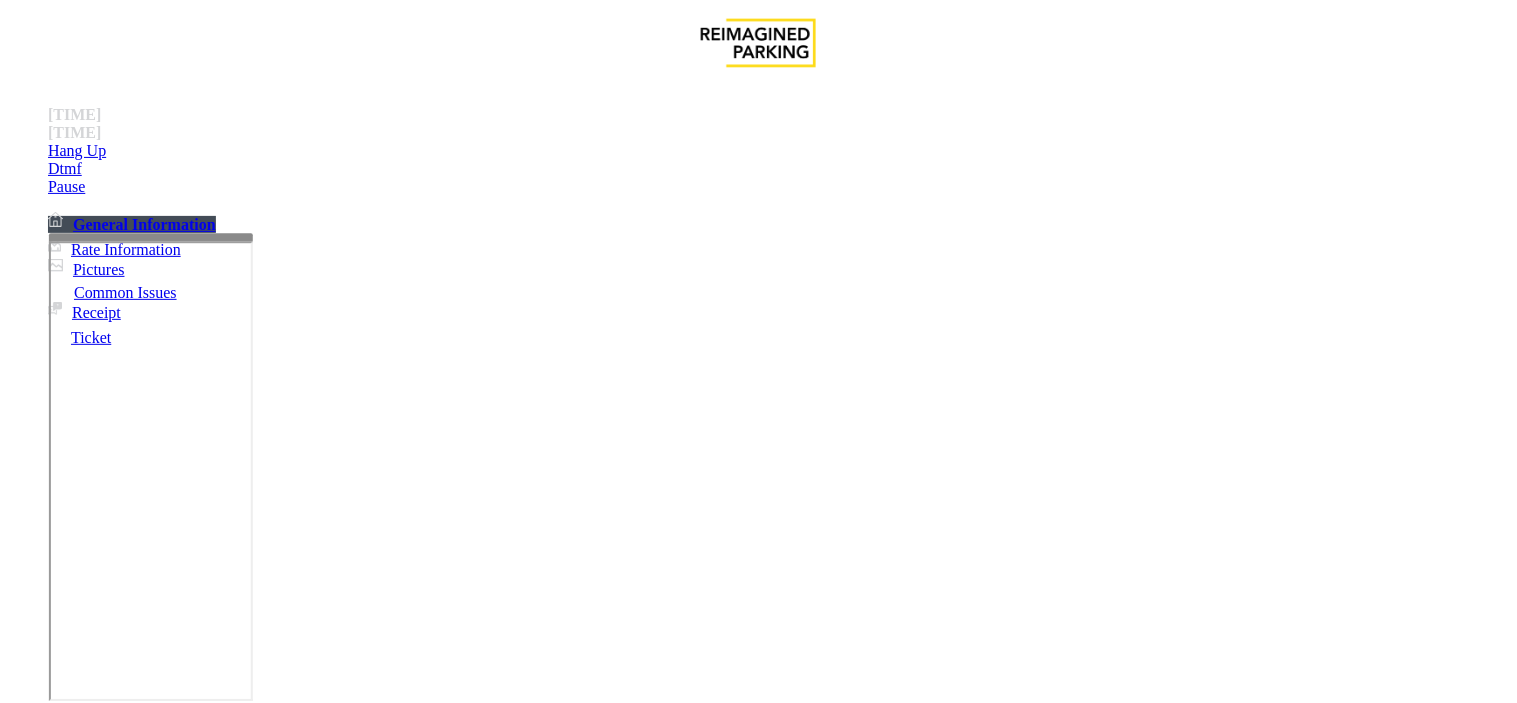 click on "No Response/Unable to hear parker" at bounding box center (758, 1341) 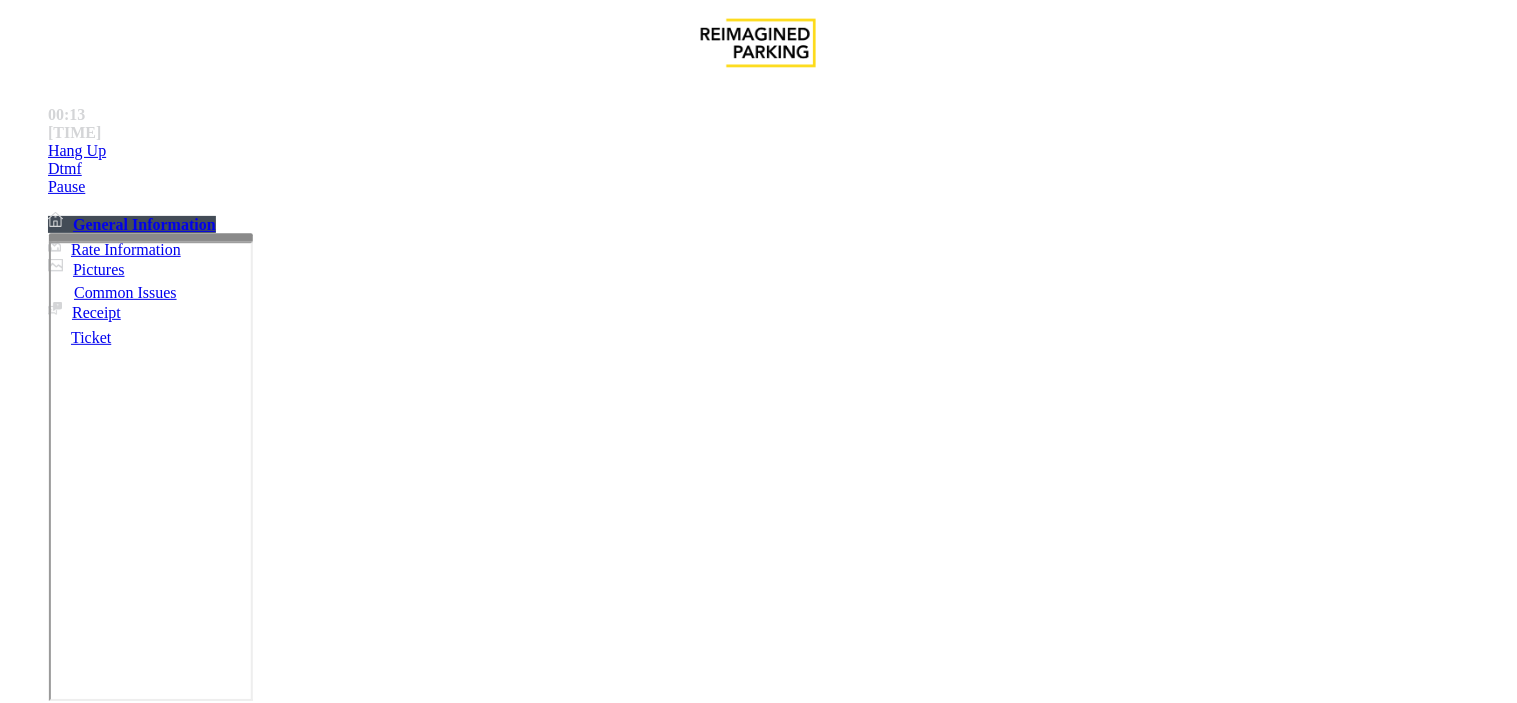 scroll, scrollTop: 444, scrollLeft: 0, axis: vertical 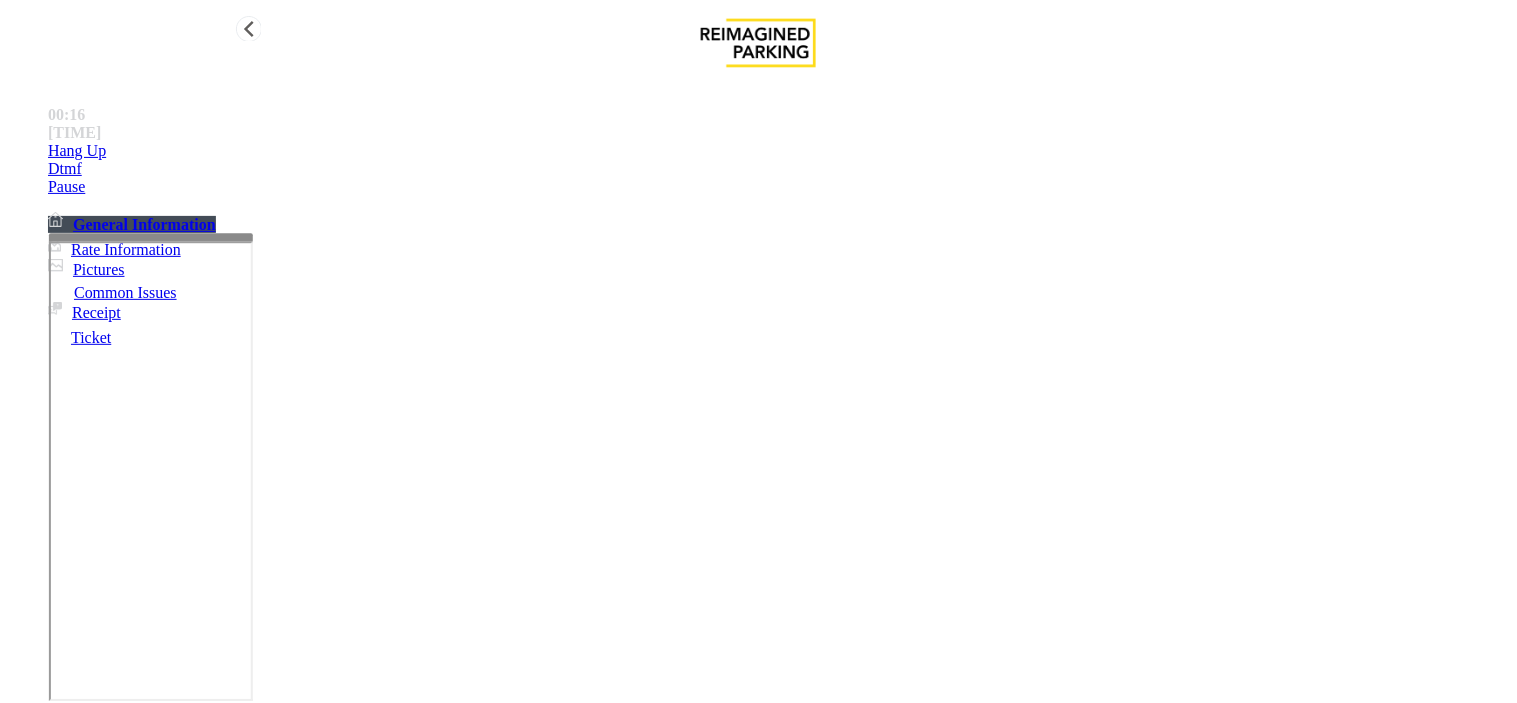 type on "**********" 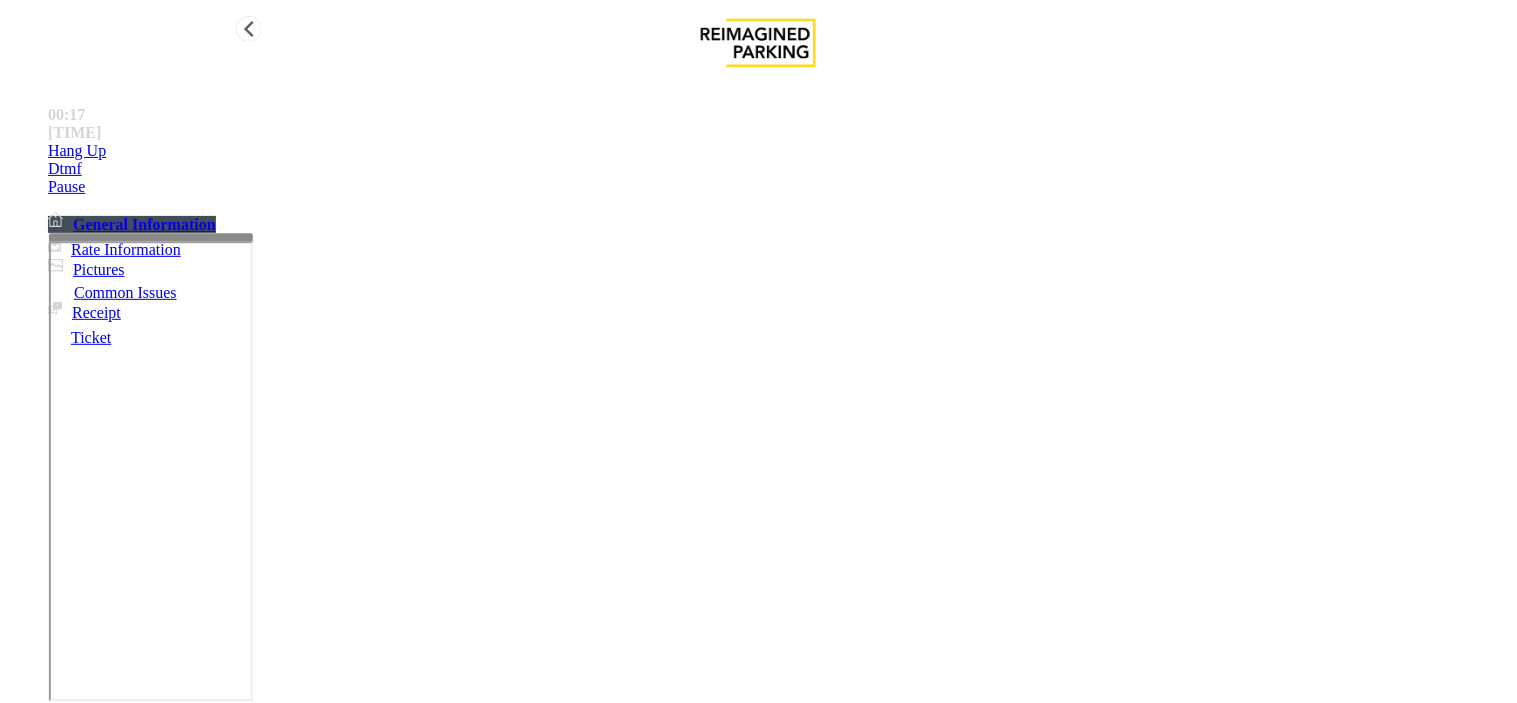 click on "Hang Up" at bounding box center [778, 151] 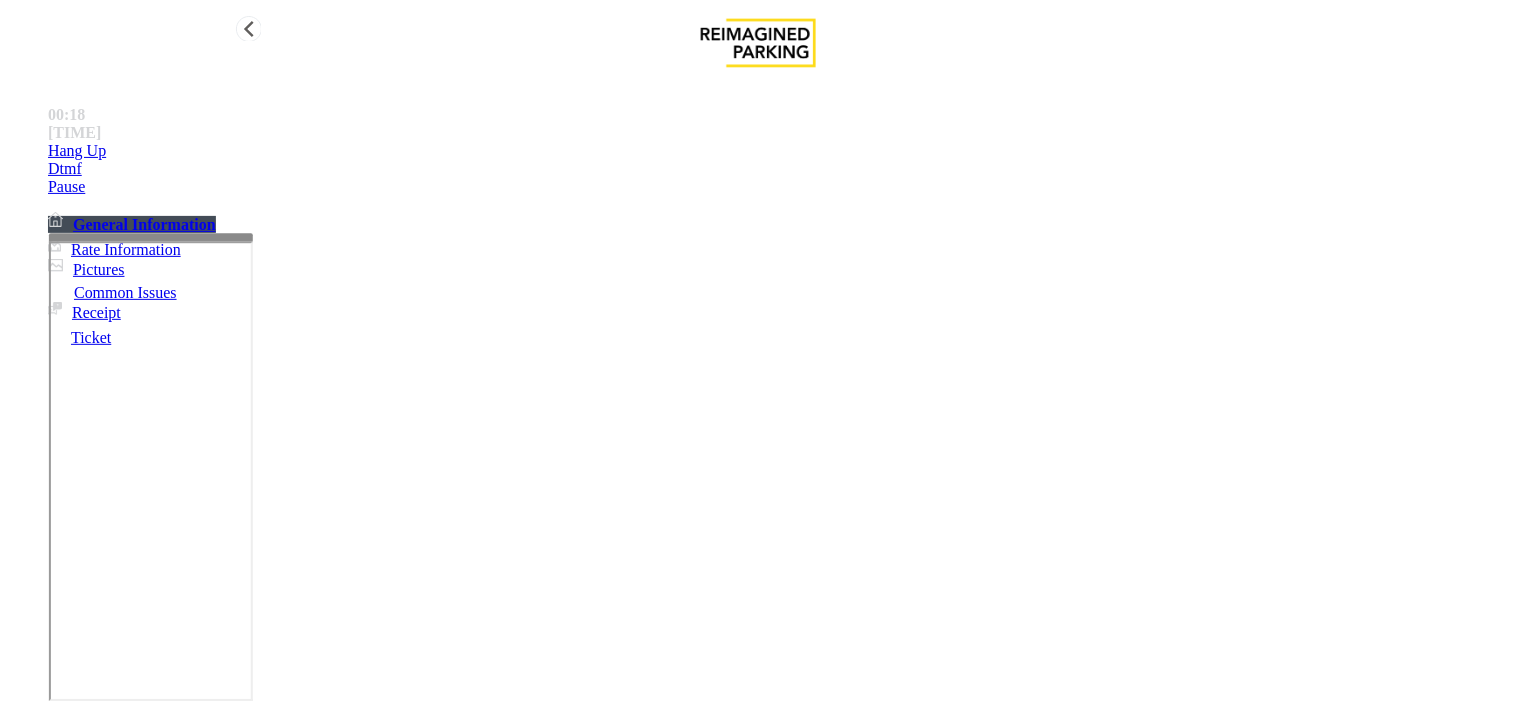 click on "Hang Up" at bounding box center [778, 151] 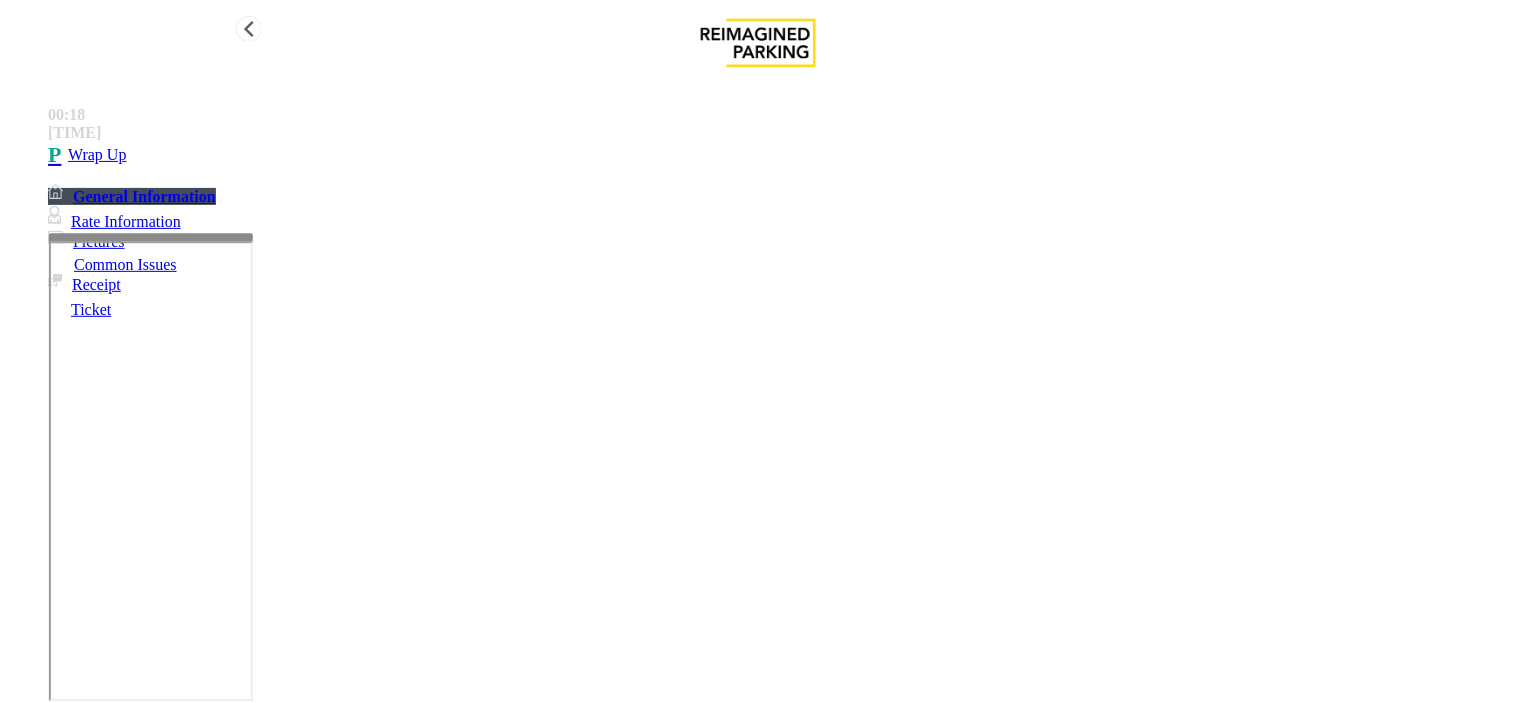 click on "Wrap Up" at bounding box center [778, 155] 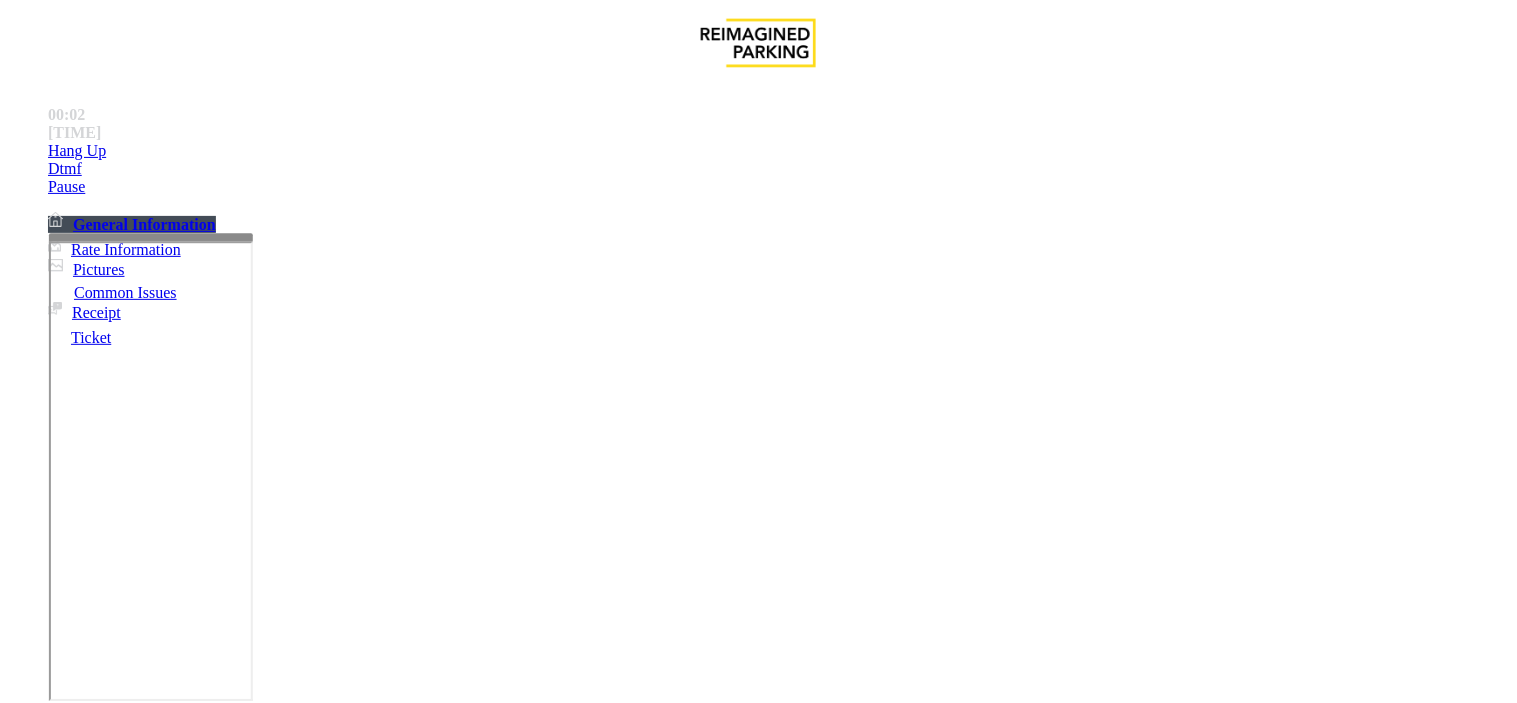 scroll, scrollTop: 2105, scrollLeft: 0, axis: vertical 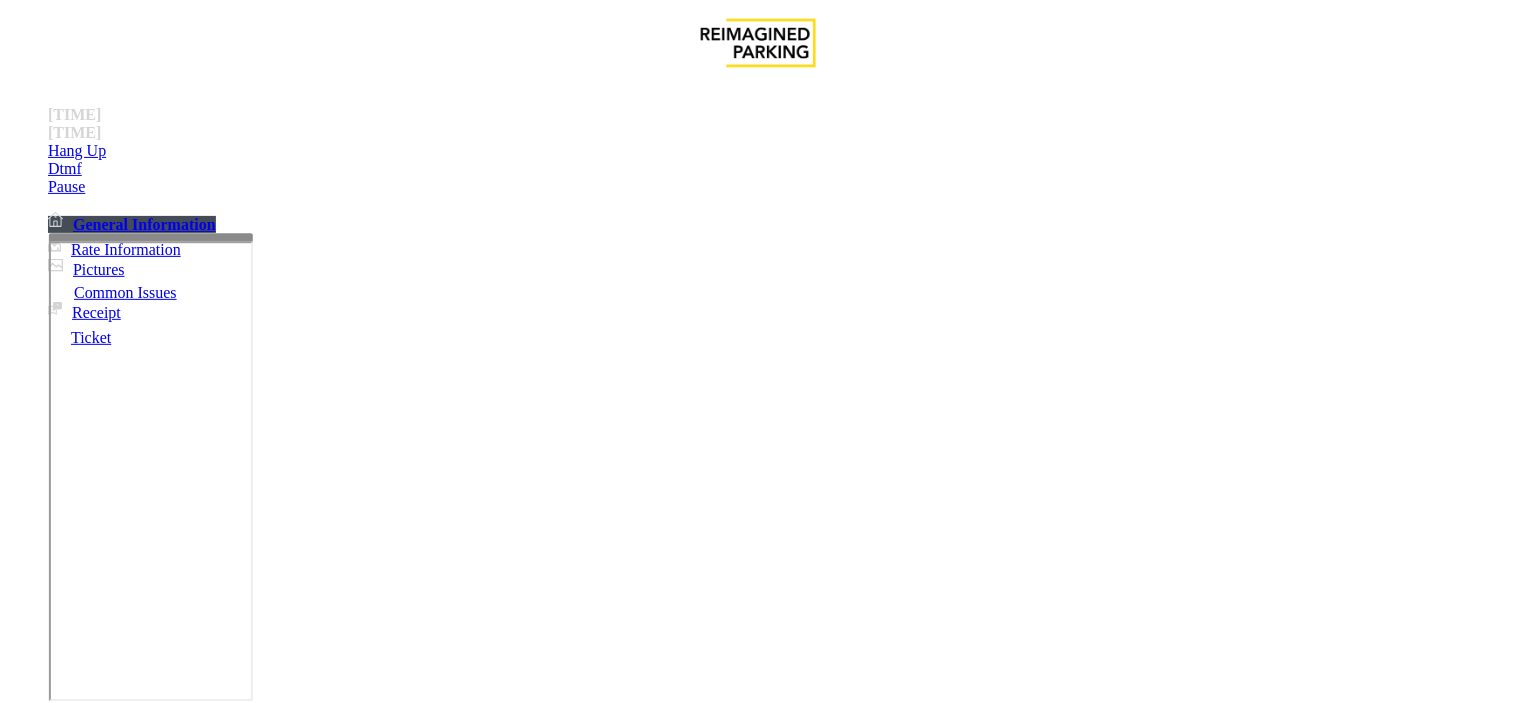 click on "Intercom Issue/No Response" at bounding box center [773, 1356] 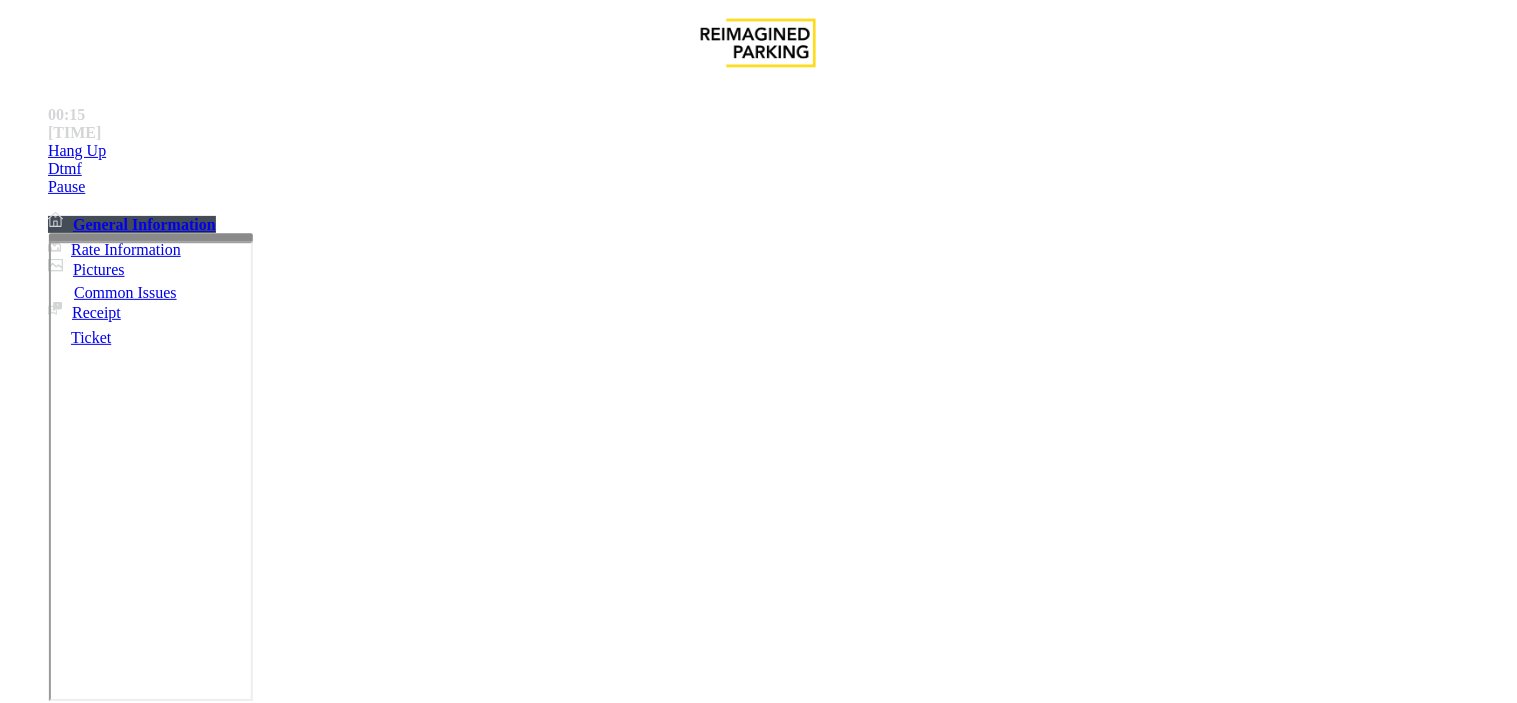click on "Issue" at bounding box center (42, 1323) 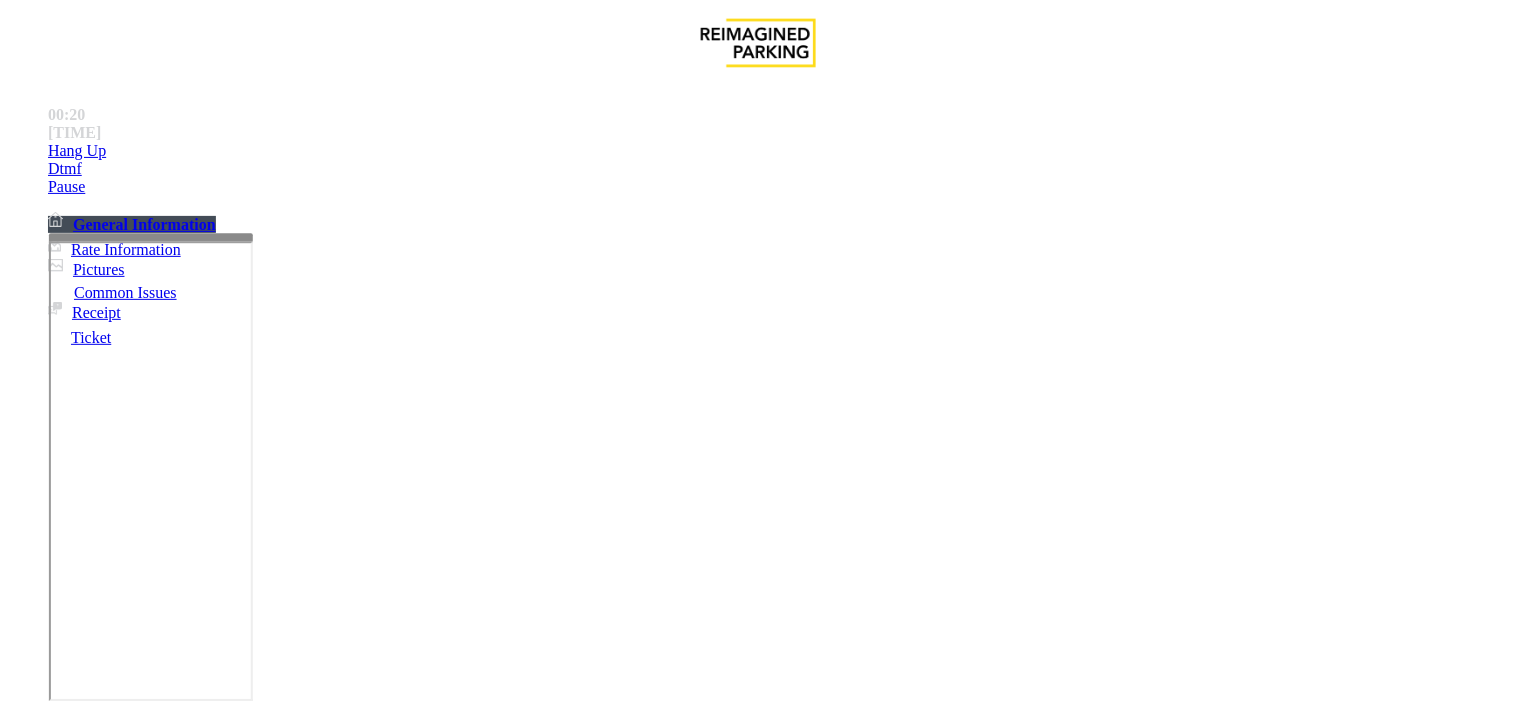 scroll, scrollTop: 1327, scrollLeft: 0, axis: vertical 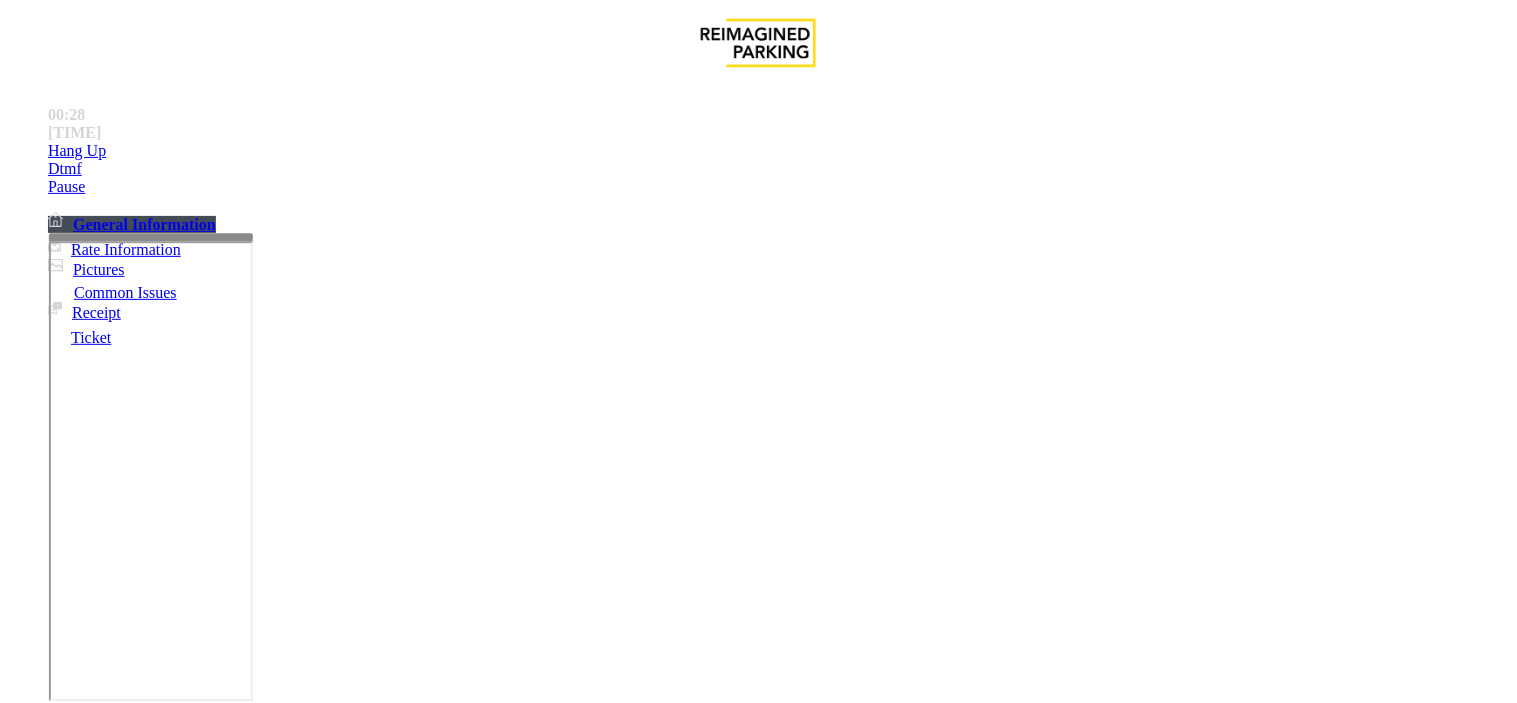 click on "LPR Issue" at bounding box center (213, 1356) 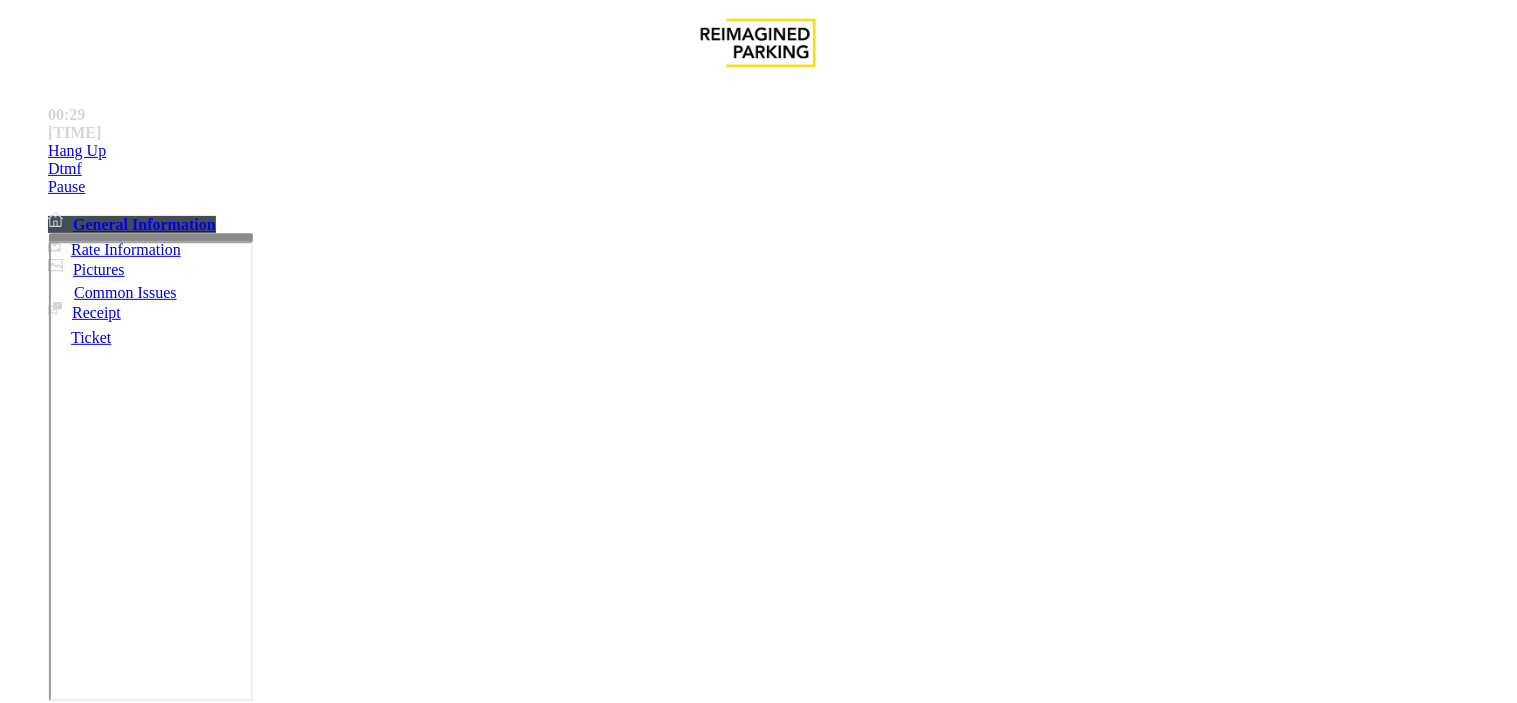 click on "Session Paid" at bounding box center [400, 1356] 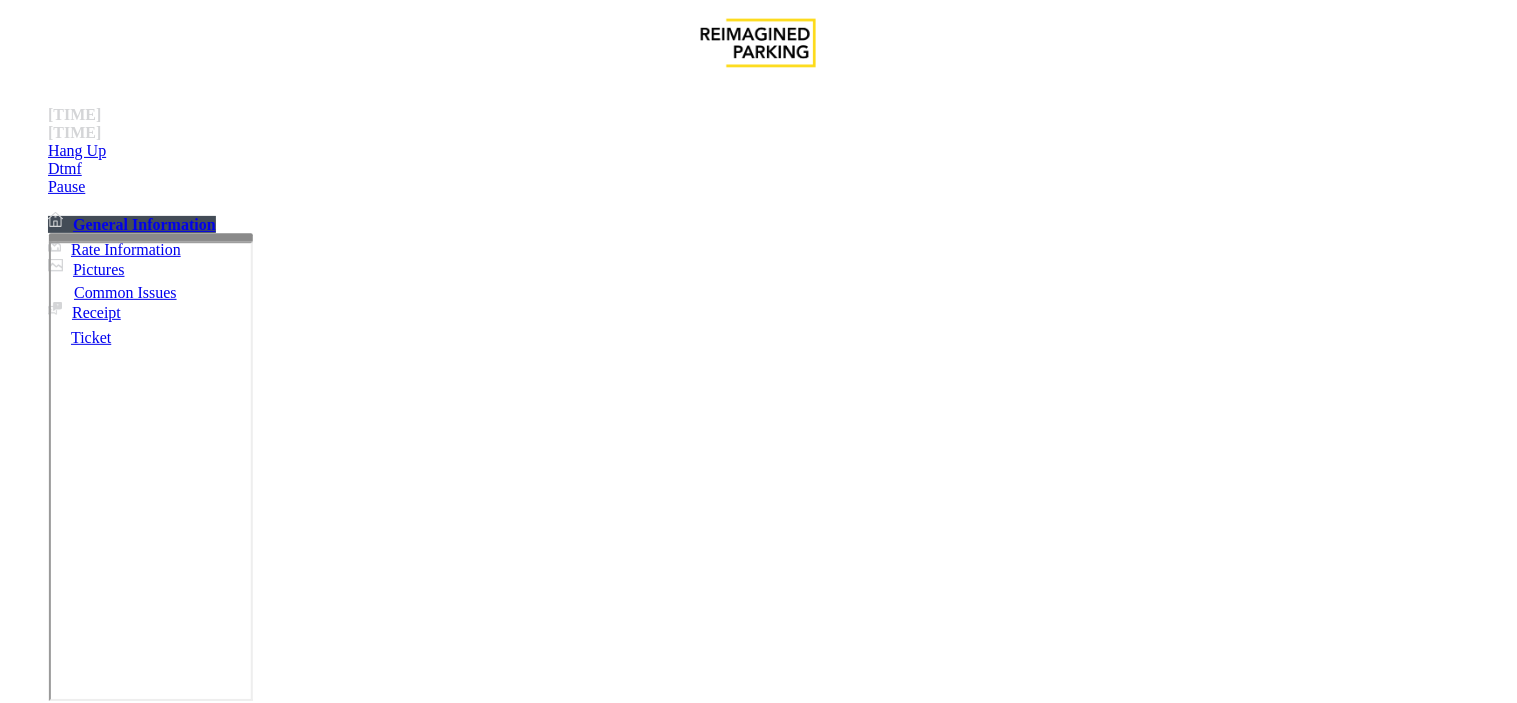 click at bounding box center (246, 1585) 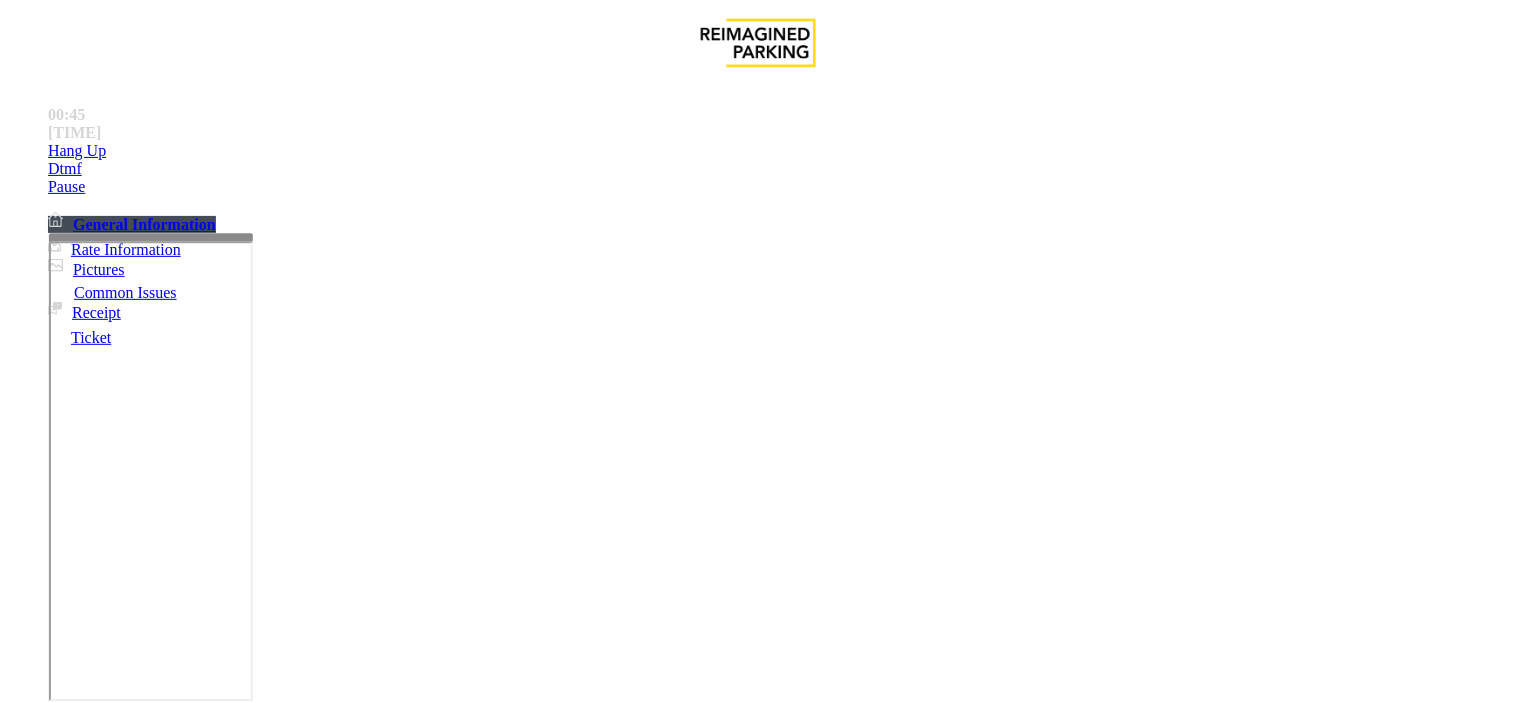 click on "Issue" at bounding box center [42, 1323] 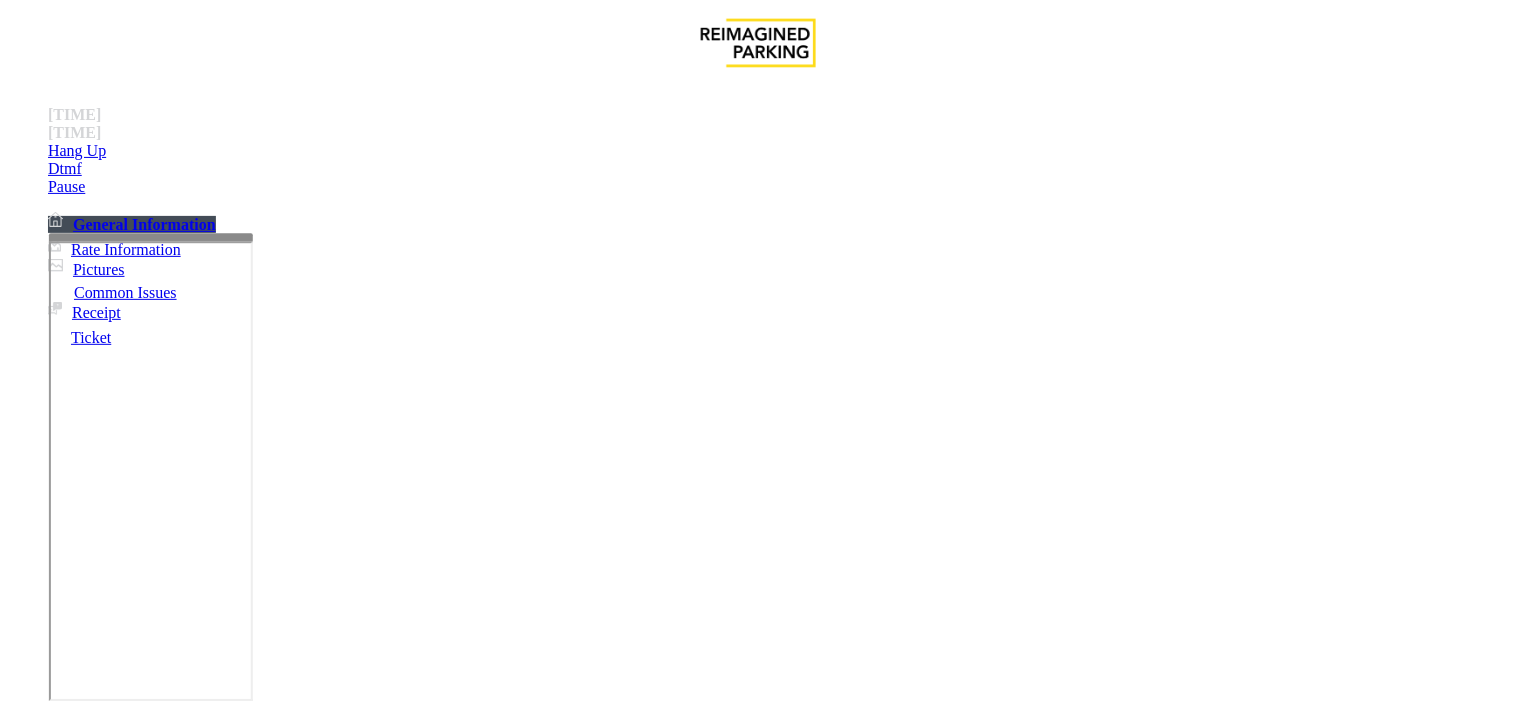 click on "Services" at bounding box center [645, 1356] 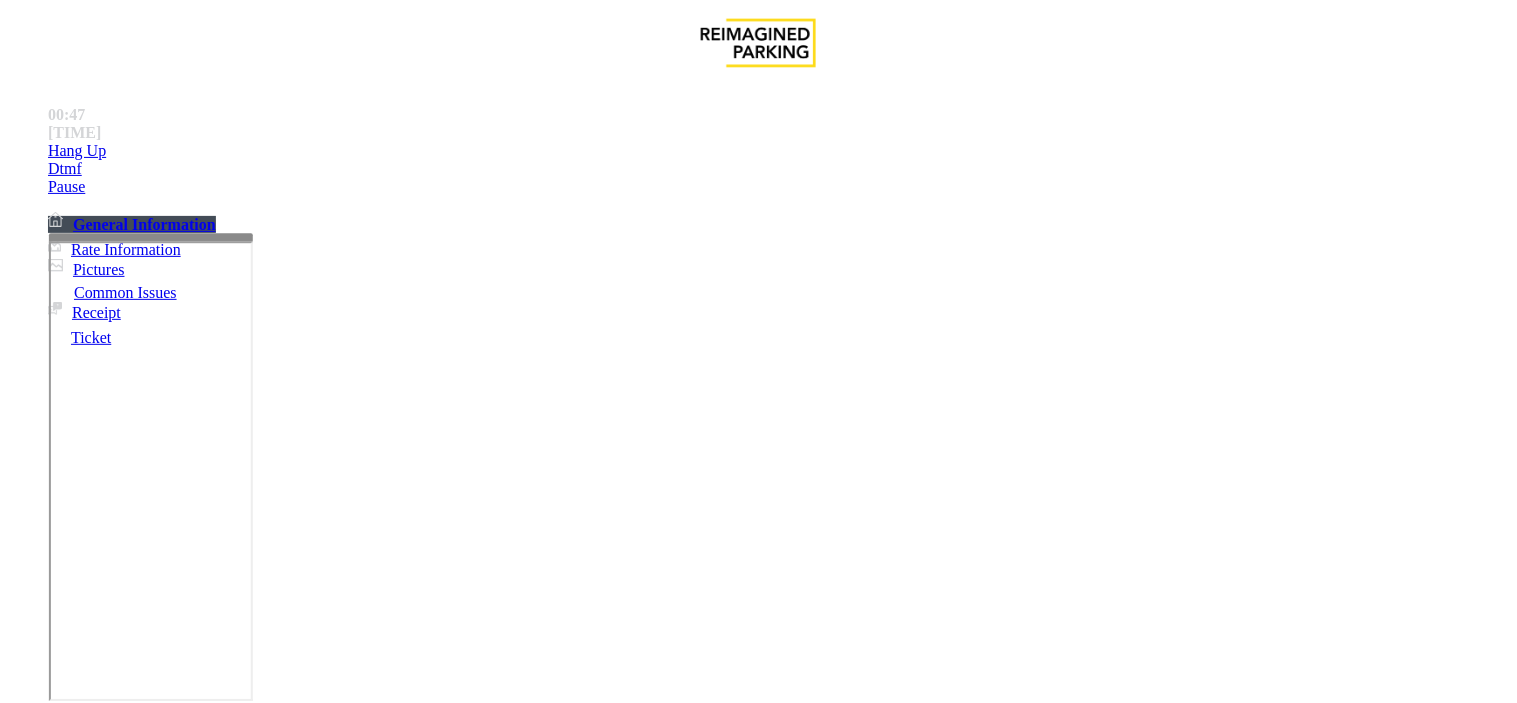click on "Online Reservations" at bounding box center [528, 1356] 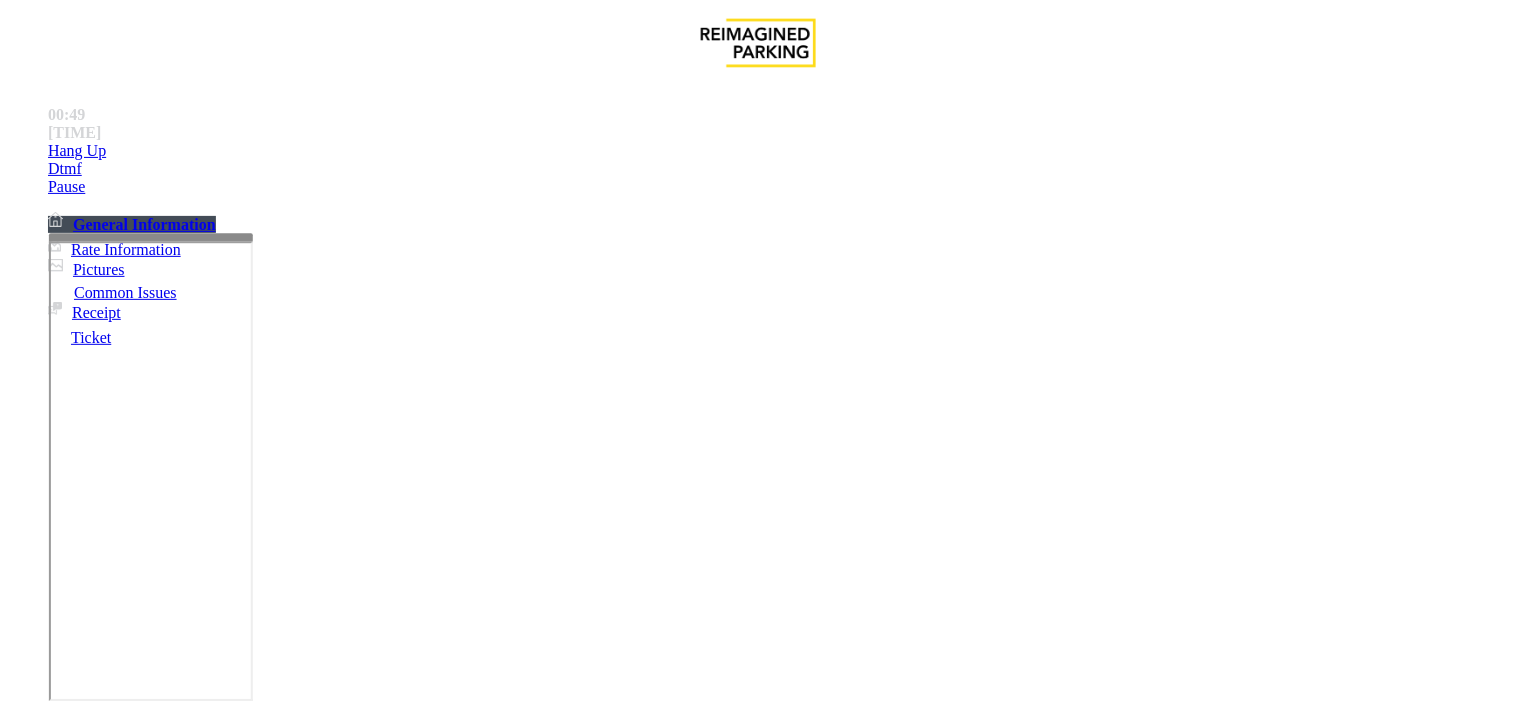 drag, startPoint x: 474, startPoint y: 174, endPoint x: 268, endPoint y: 158, distance: 206.62042 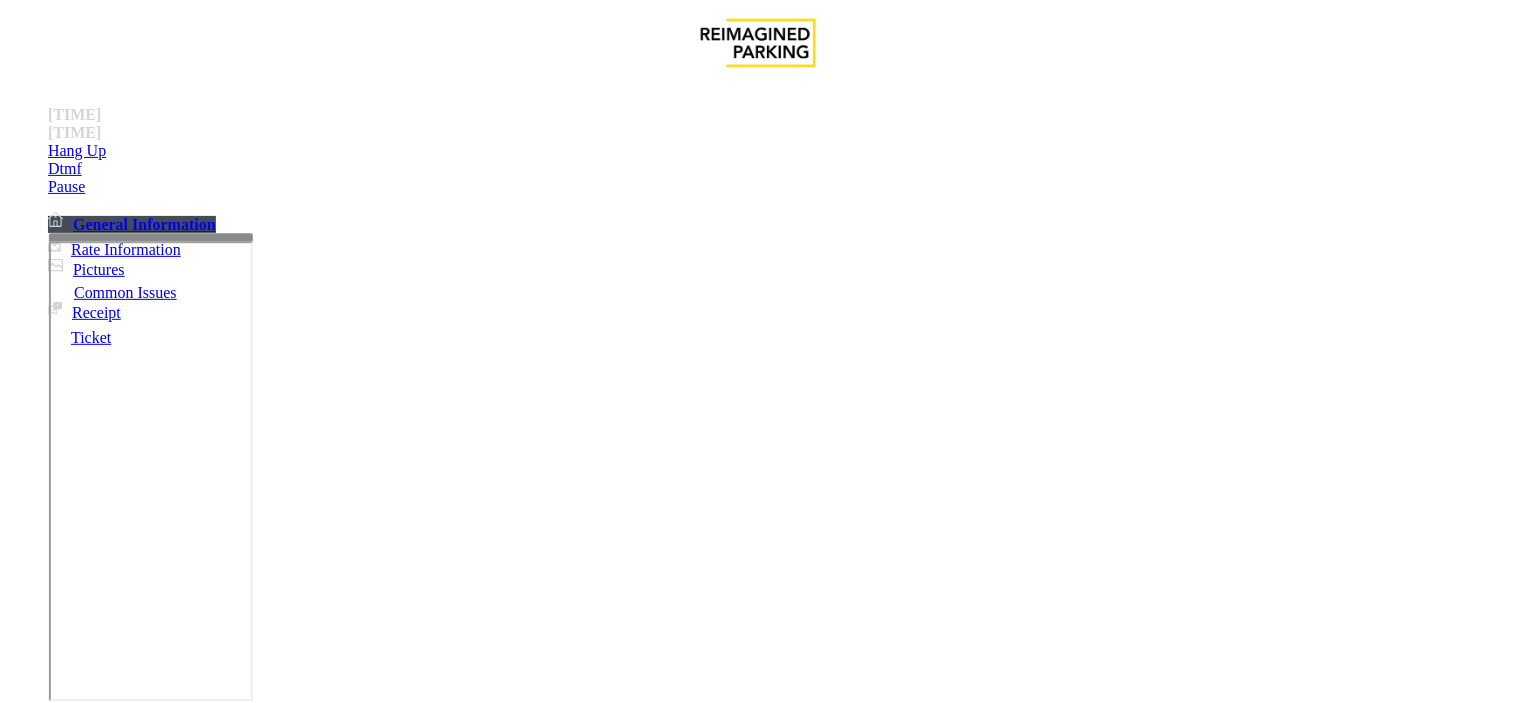 click at bounding box center [246, 1750] 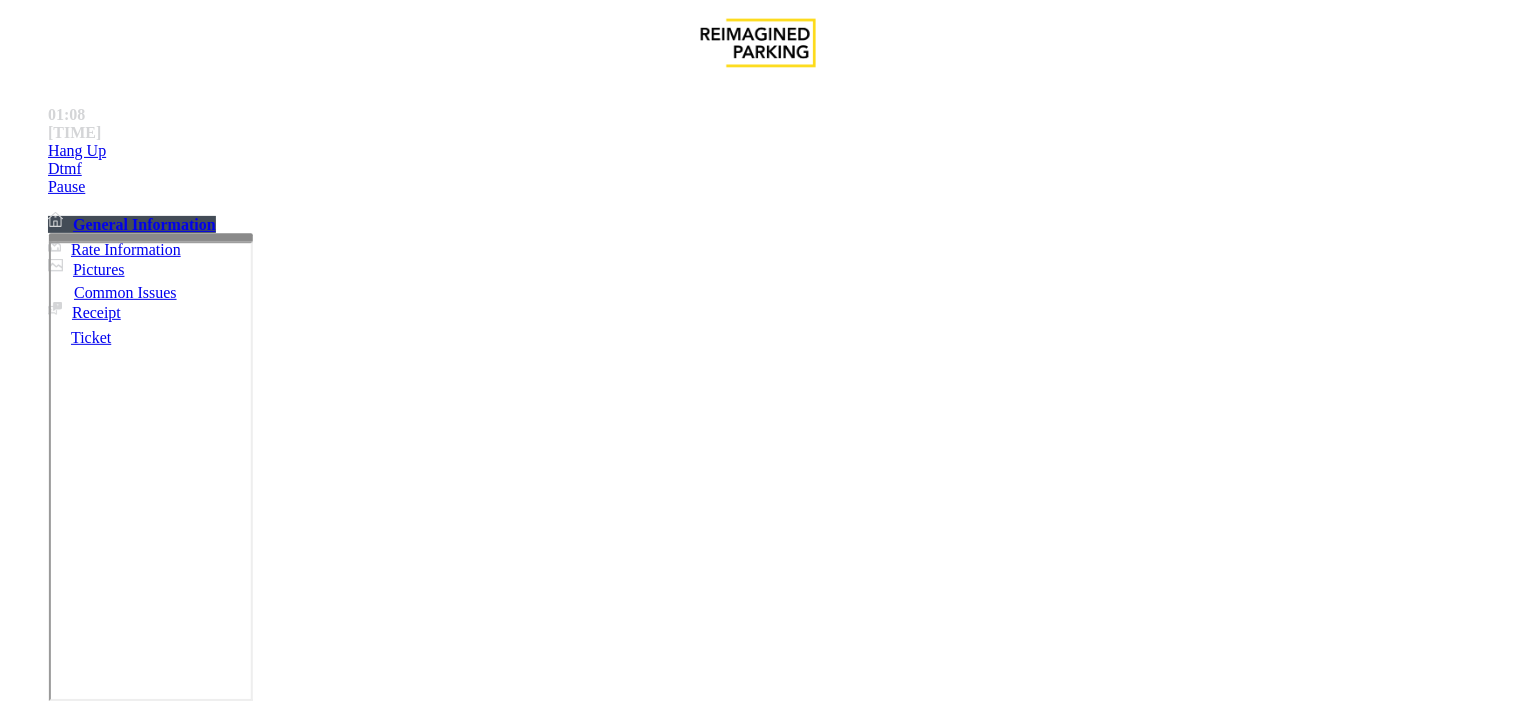 click at bounding box center [246, 1750] 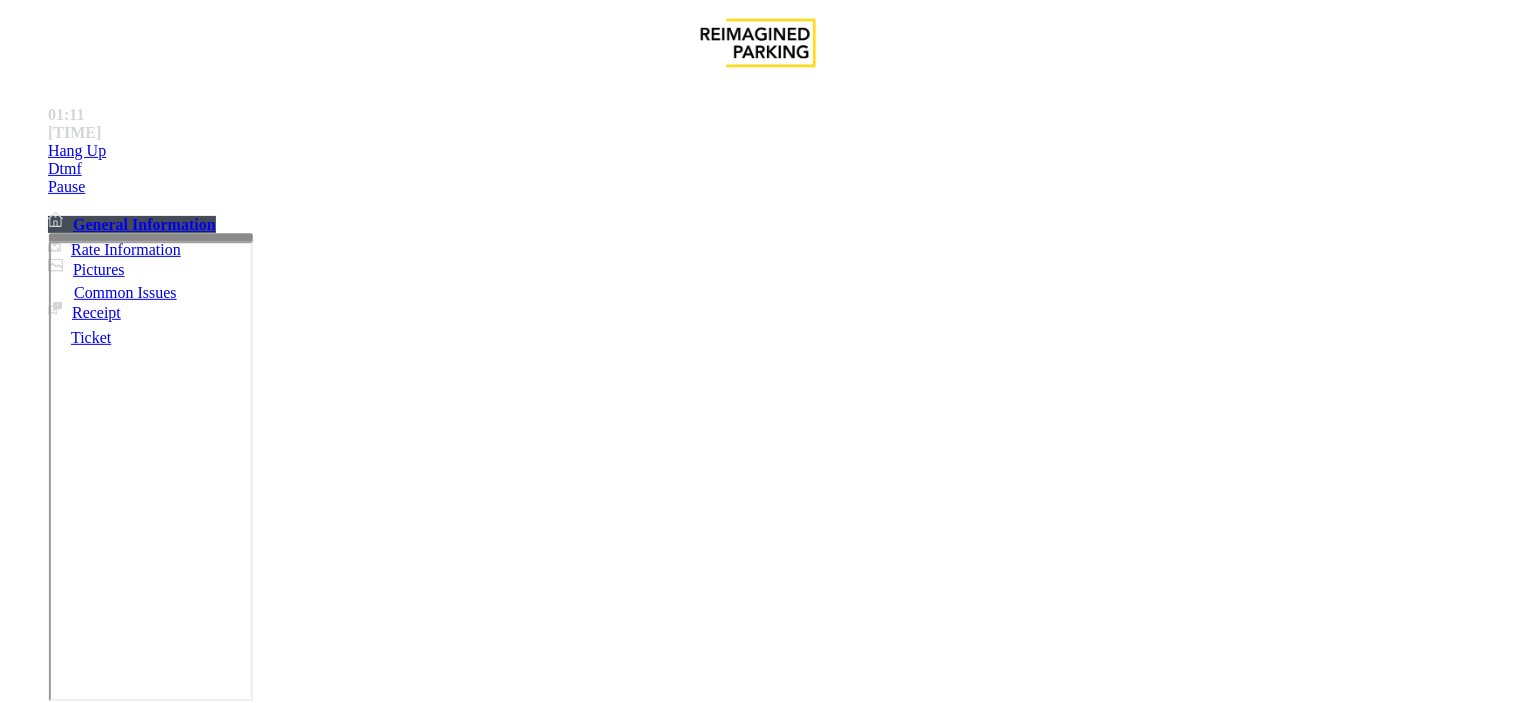 scroll, scrollTop: 21, scrollLeft: 0, axis: vertical 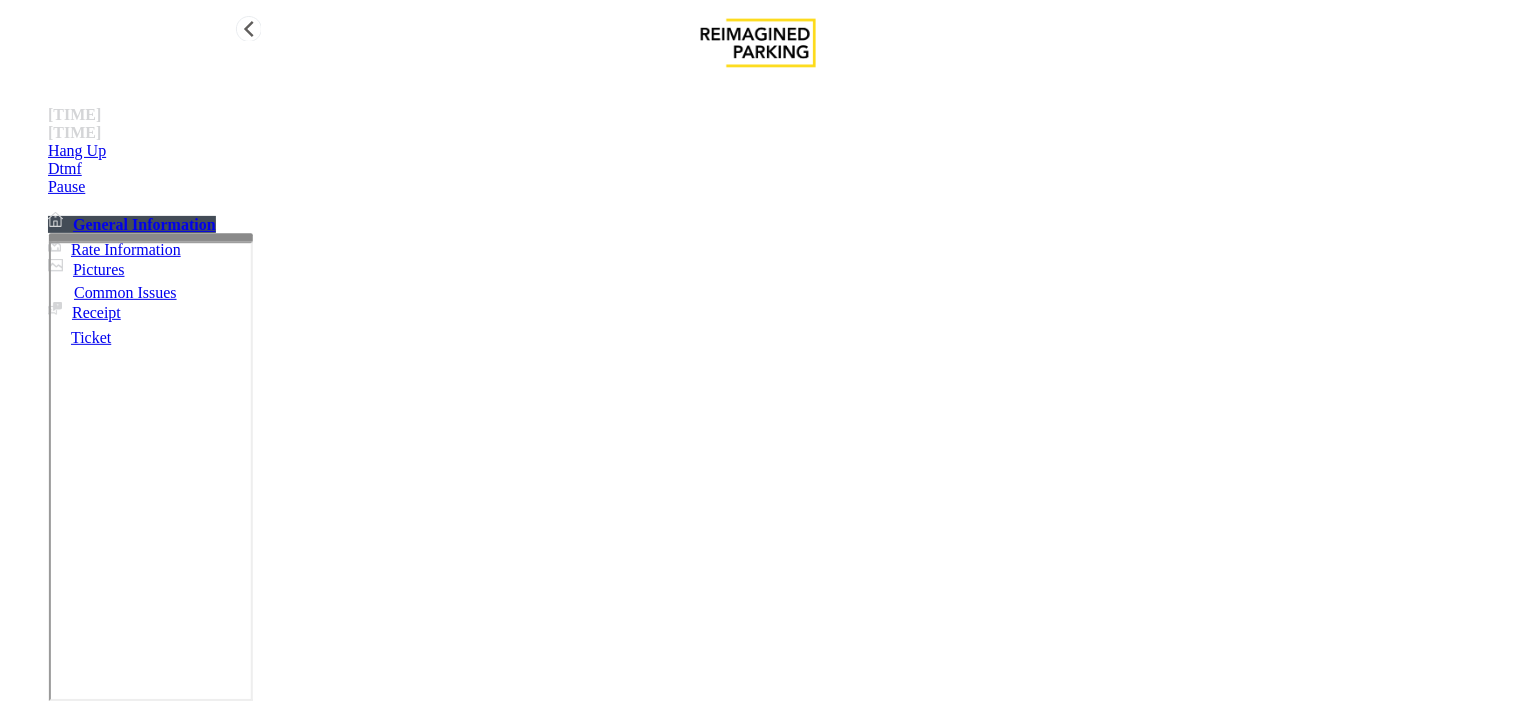 click on "Hang Up" at bounding box center (778, 151) 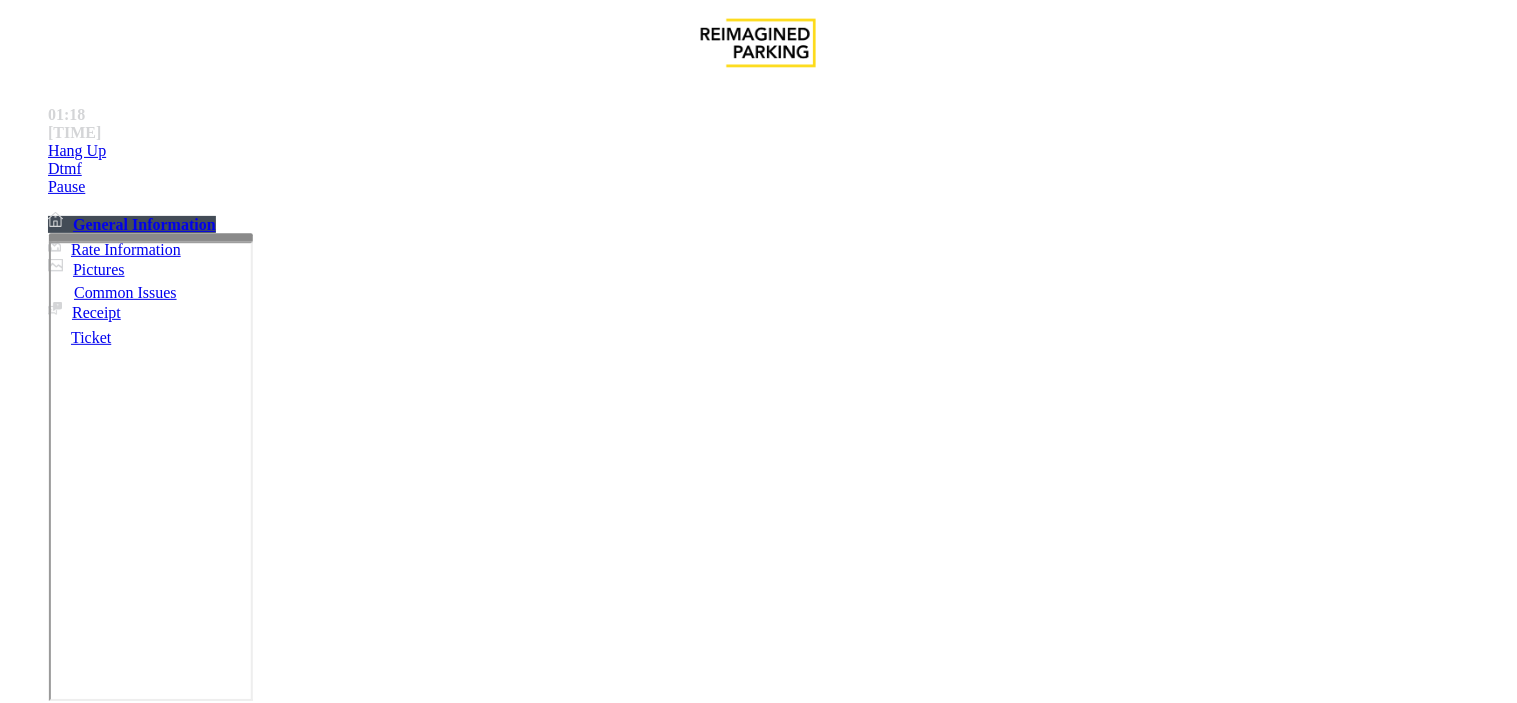 click at bounding box center [246, 1750] 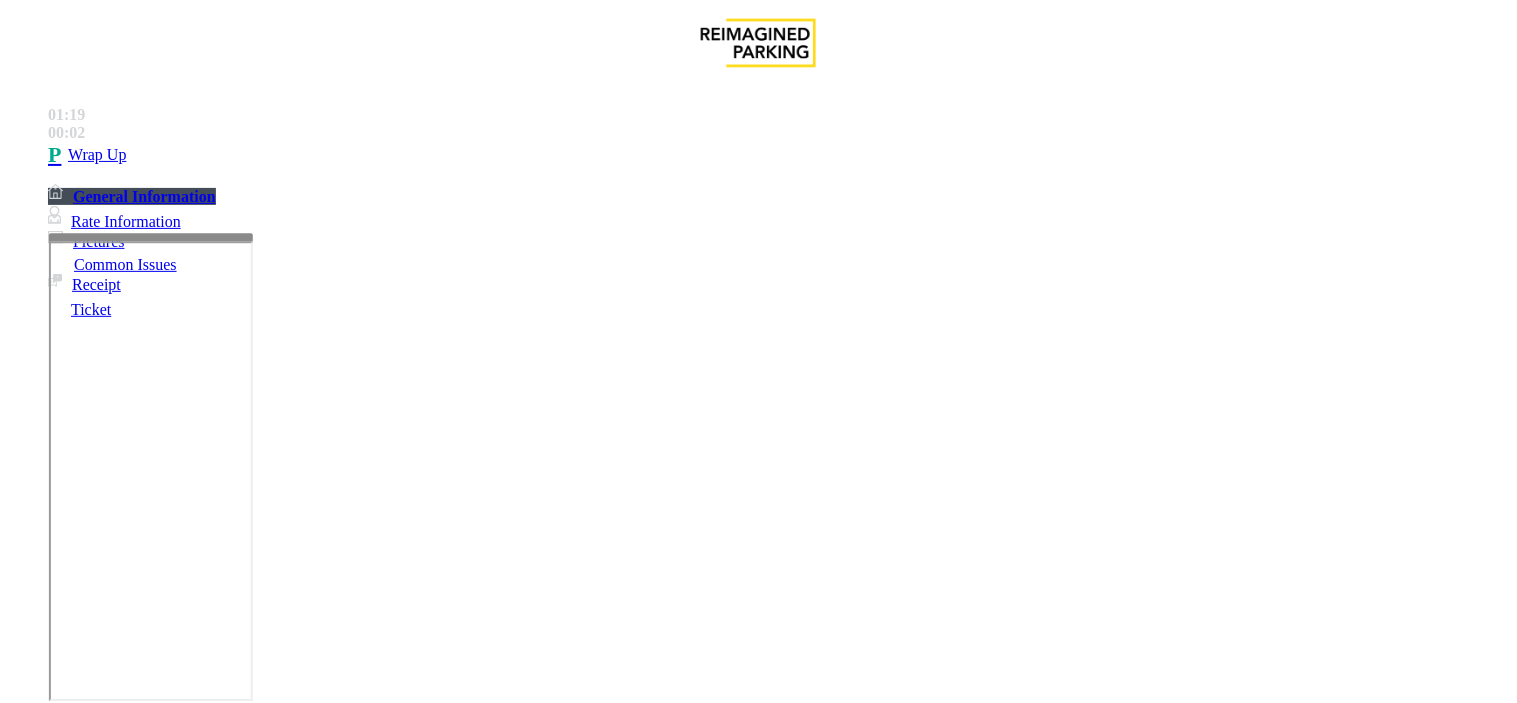 click at bounding box center (246, 1750) 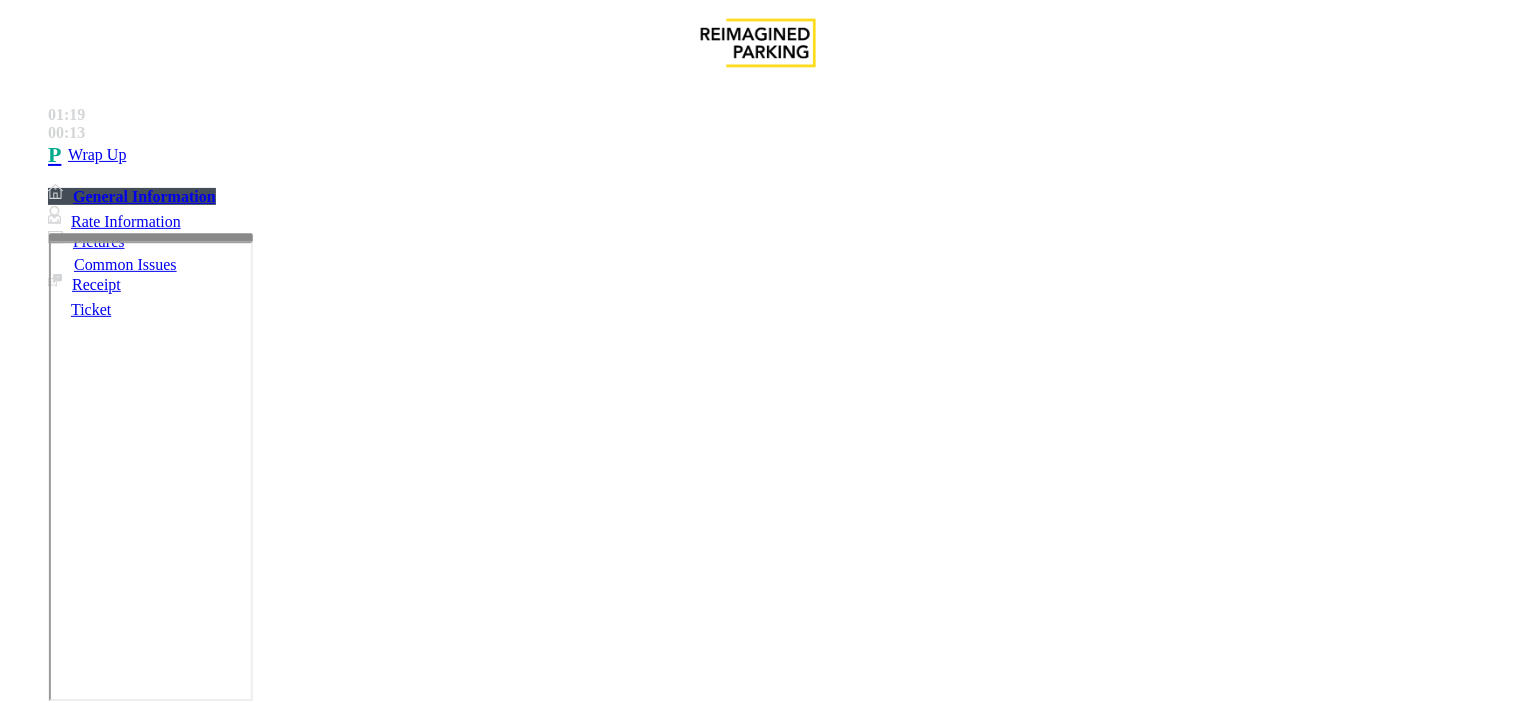 scroll, scrollTop: 13, scrollLeft: 0, axis: vertical 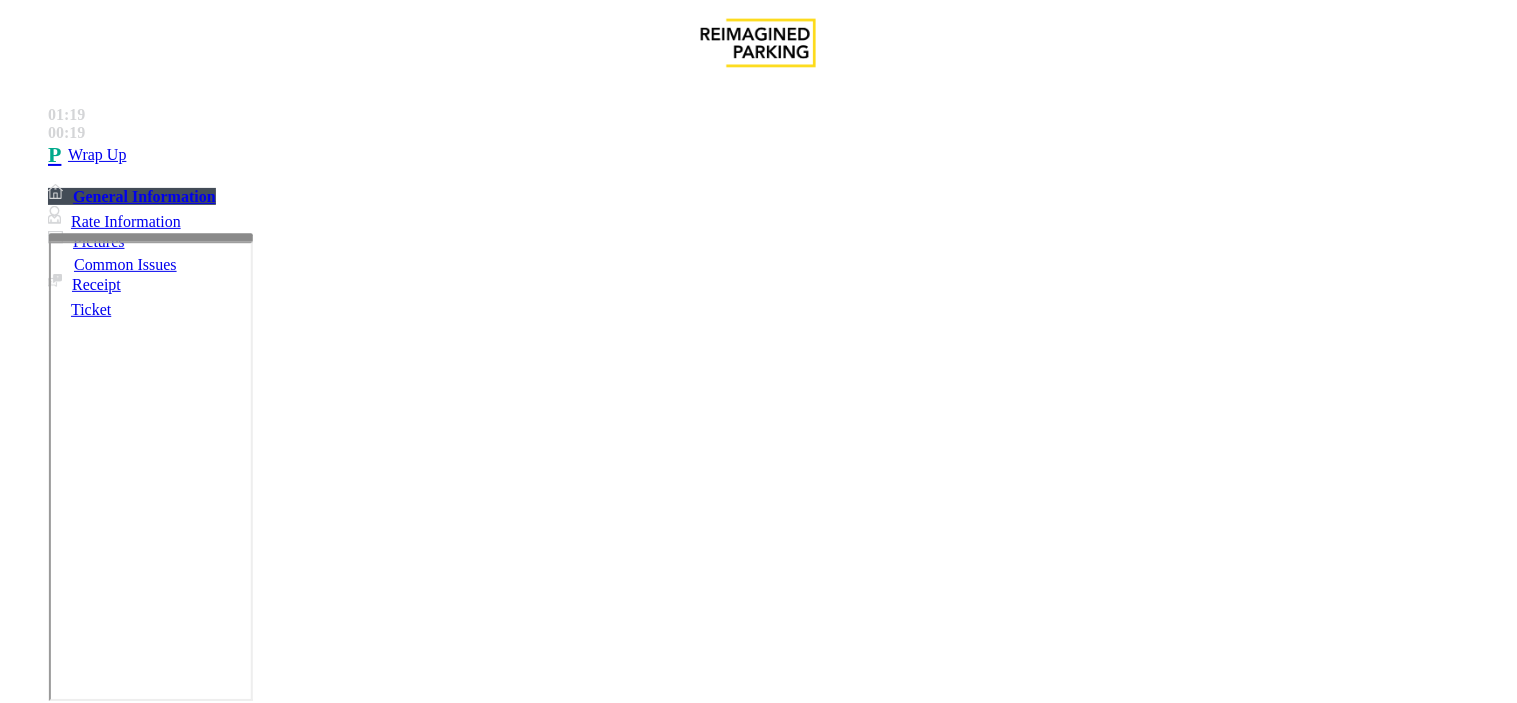 click at bounding box center [246, 1750] 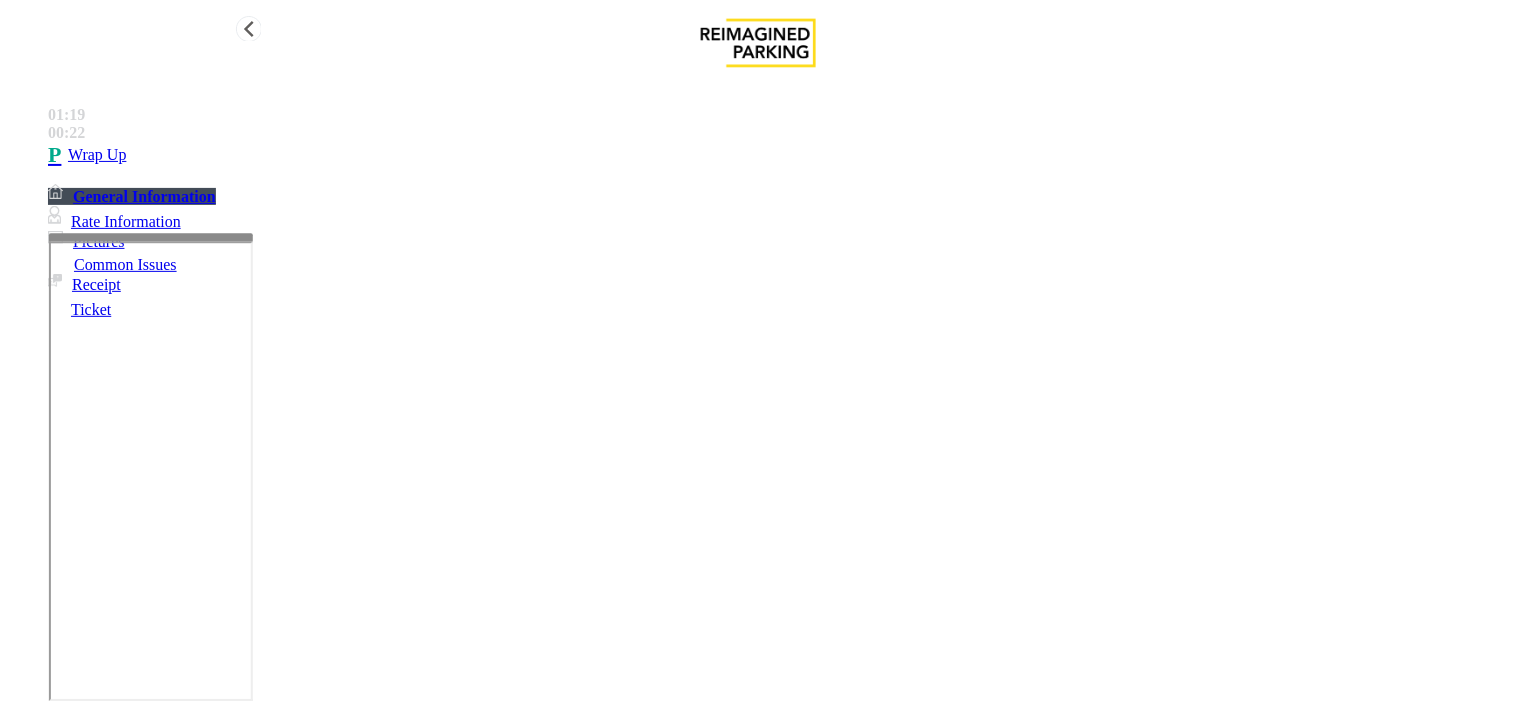 type on "**********" 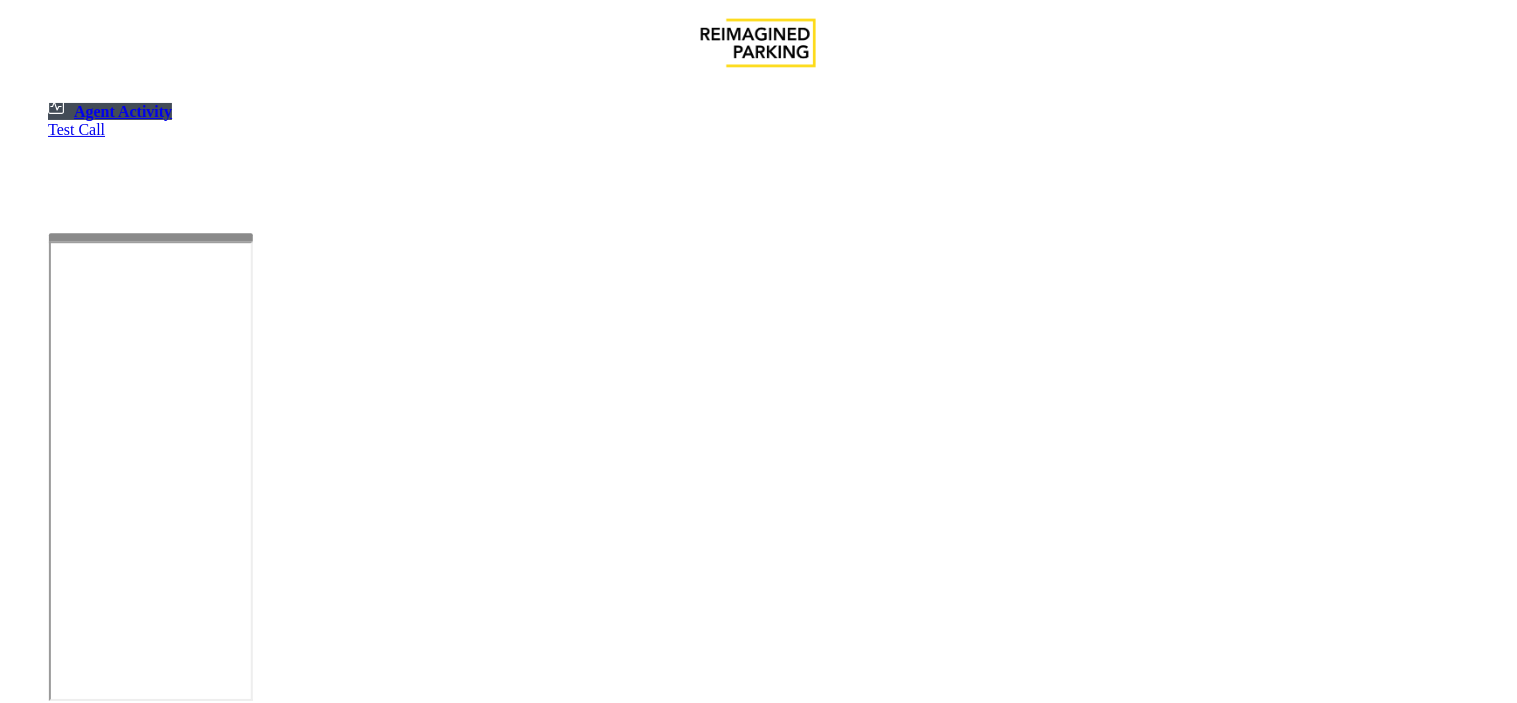 click on "×" at bounding box center (20, 1314) 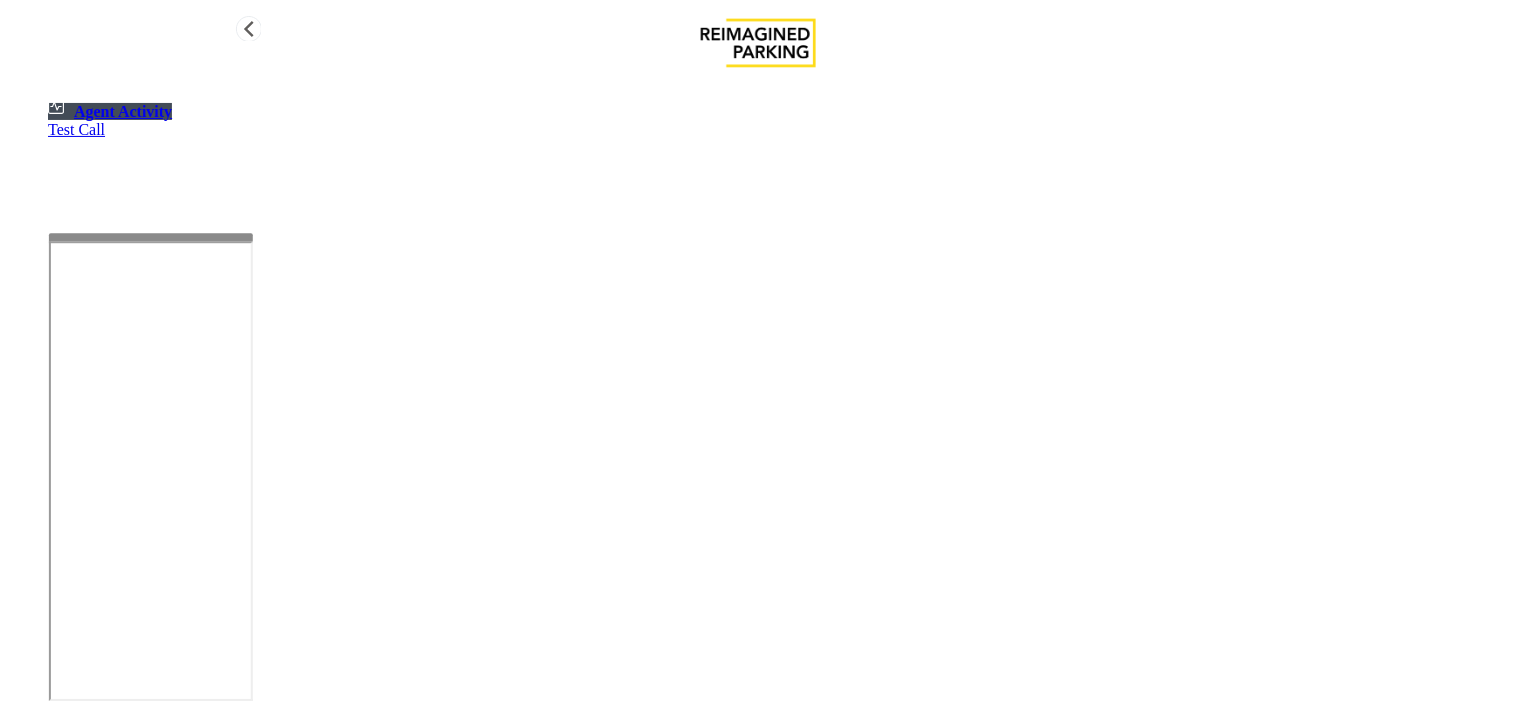 click on "Agent Activity" at bounding box center [110, 111] 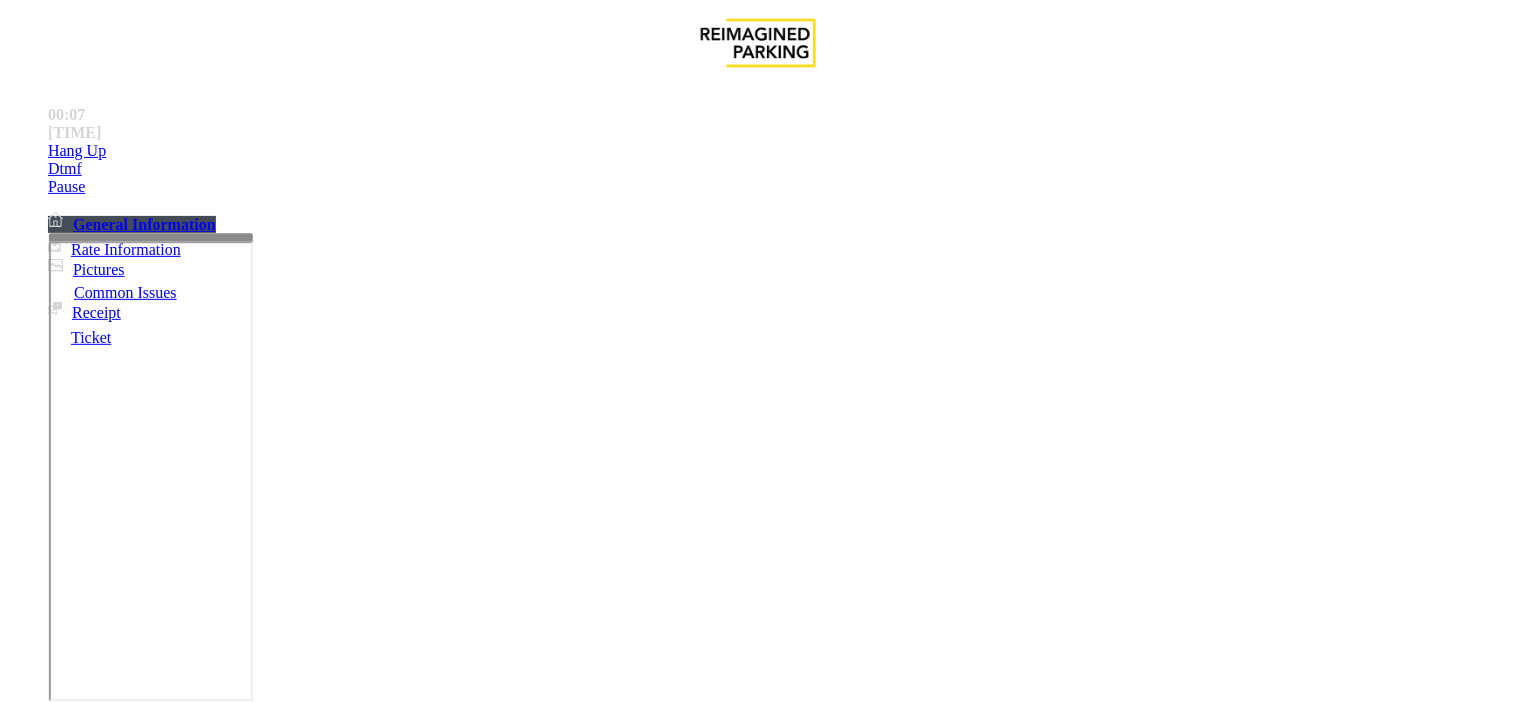 click on "Validation Issue" at bounding box center (371, 1356) 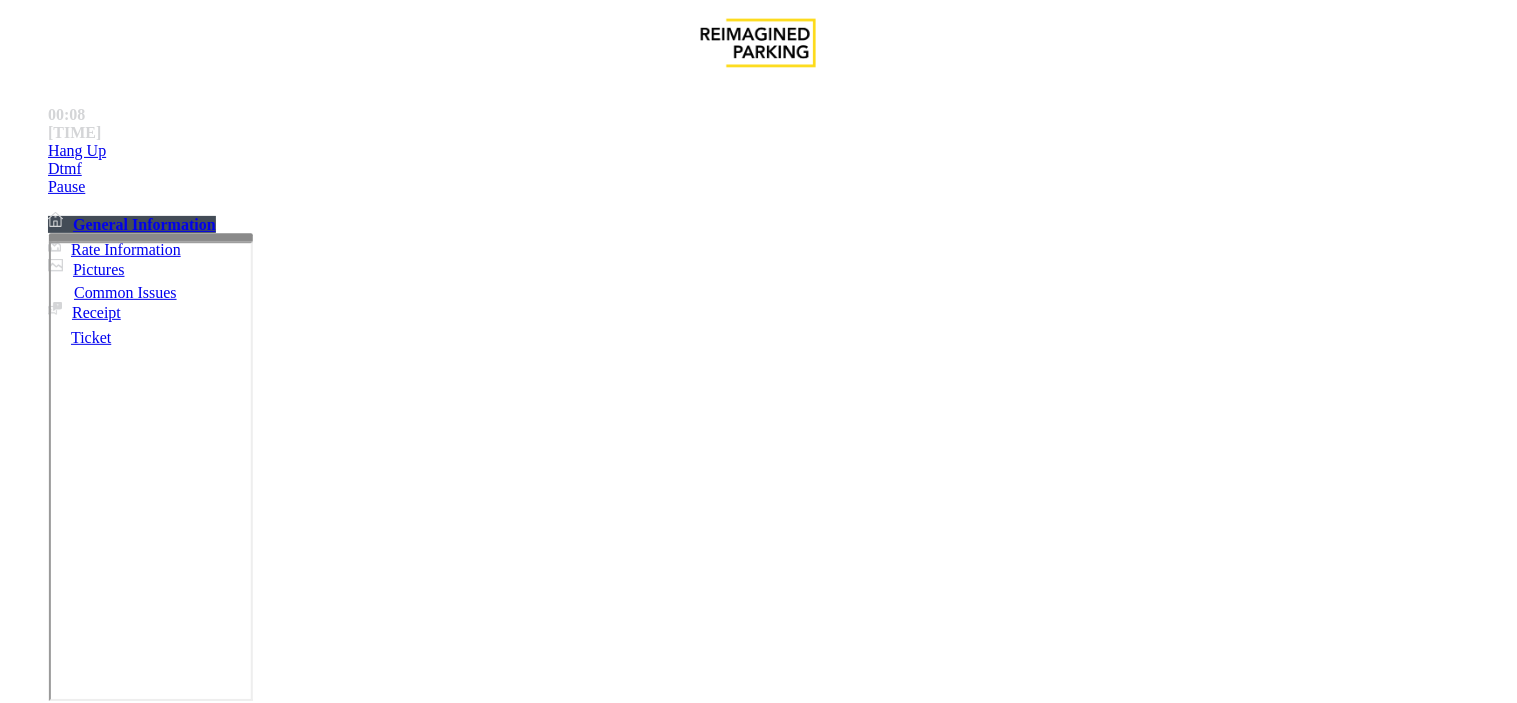 click on "Validation Error" at bounding box center [262, 1356] 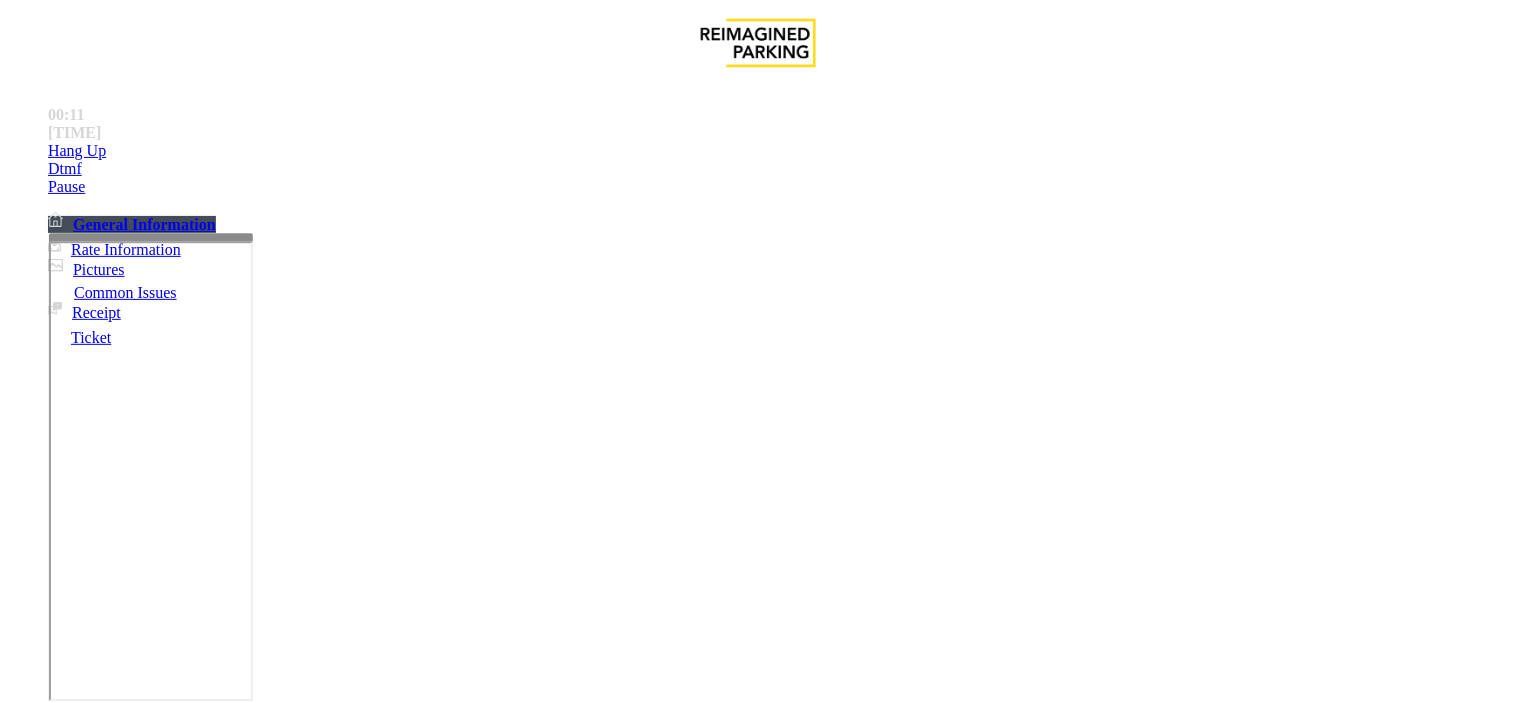 drag, startPoint x: 417, startPoint y: 170, endPoint x: 253, endPoint y: 158, distance: 164.43843 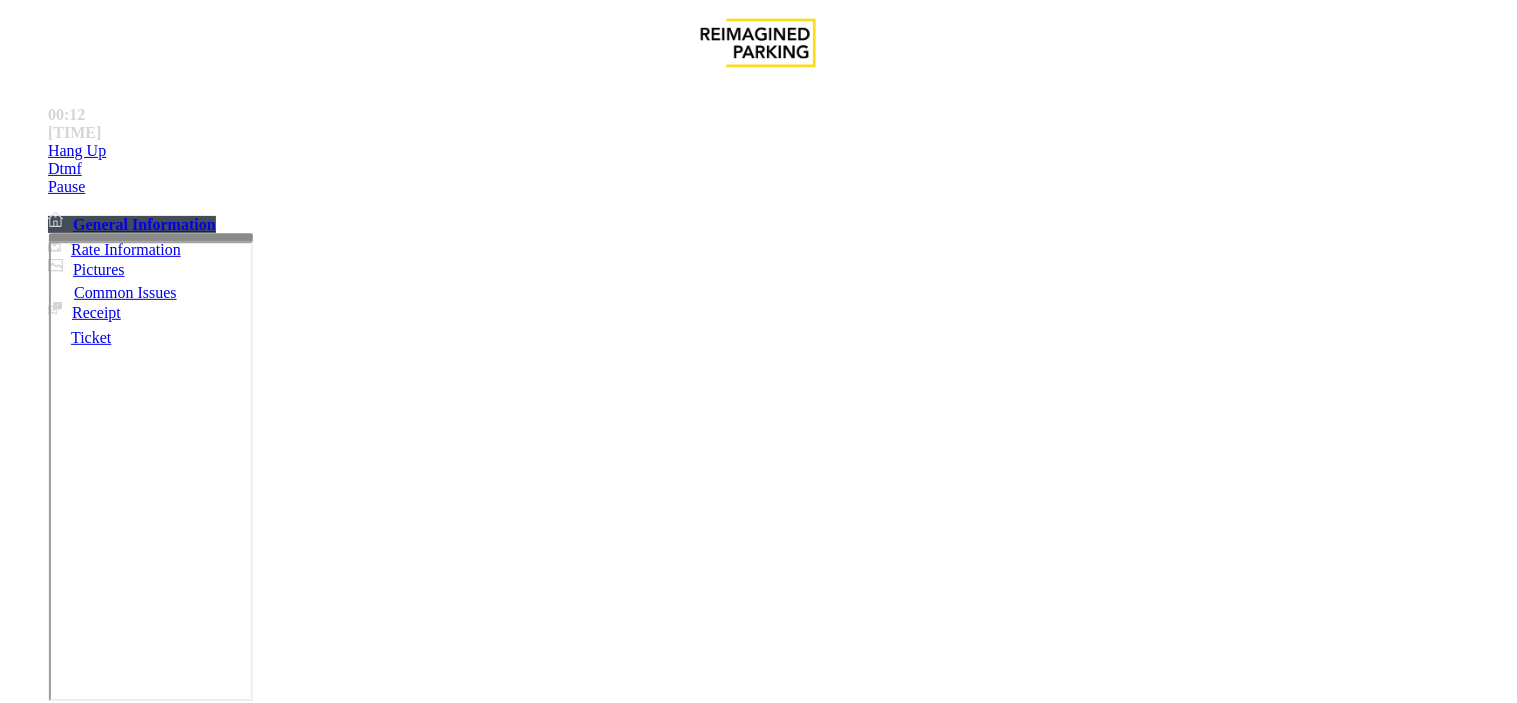 copy on "Issue  -  Validation Issue Validation Error" 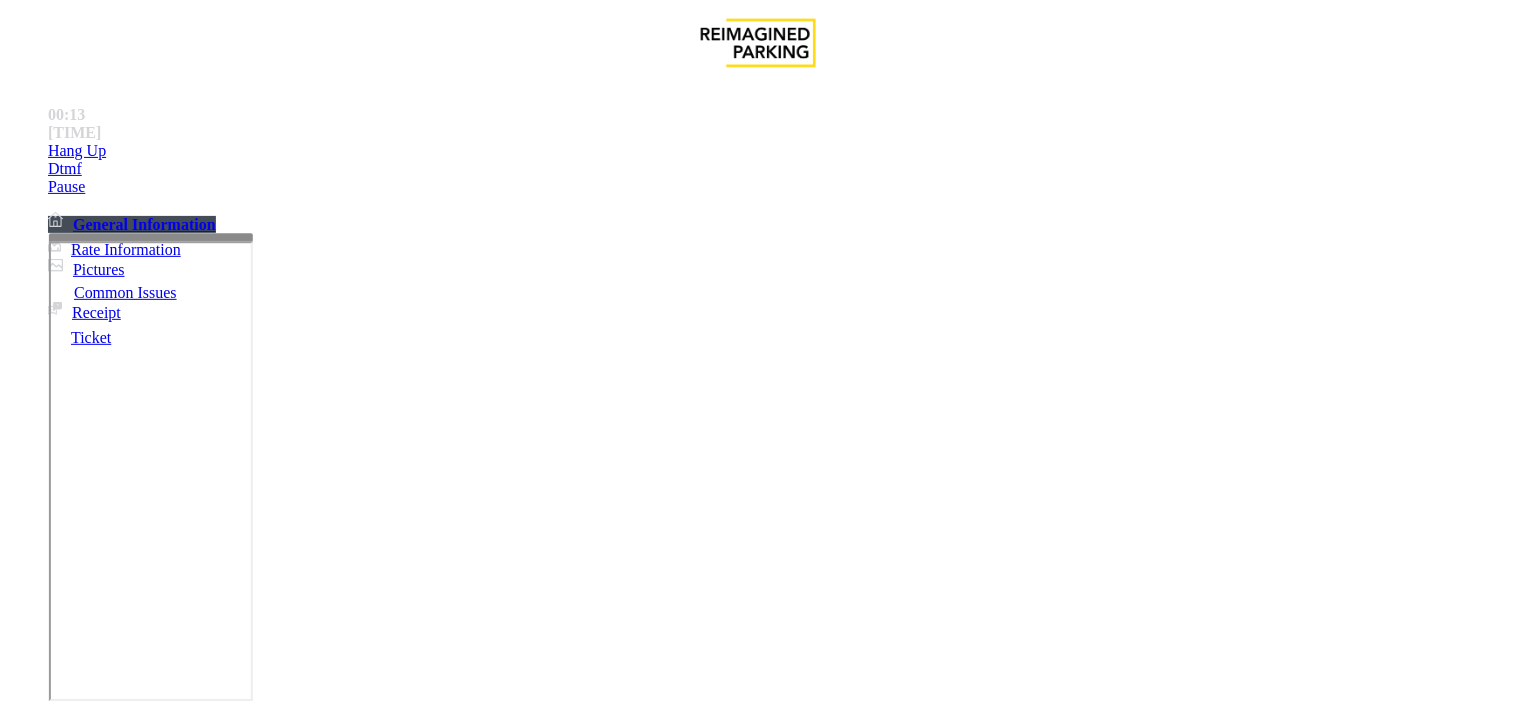 scroll, scrollTop: 2, scrollLeft: 0, axis: vertical 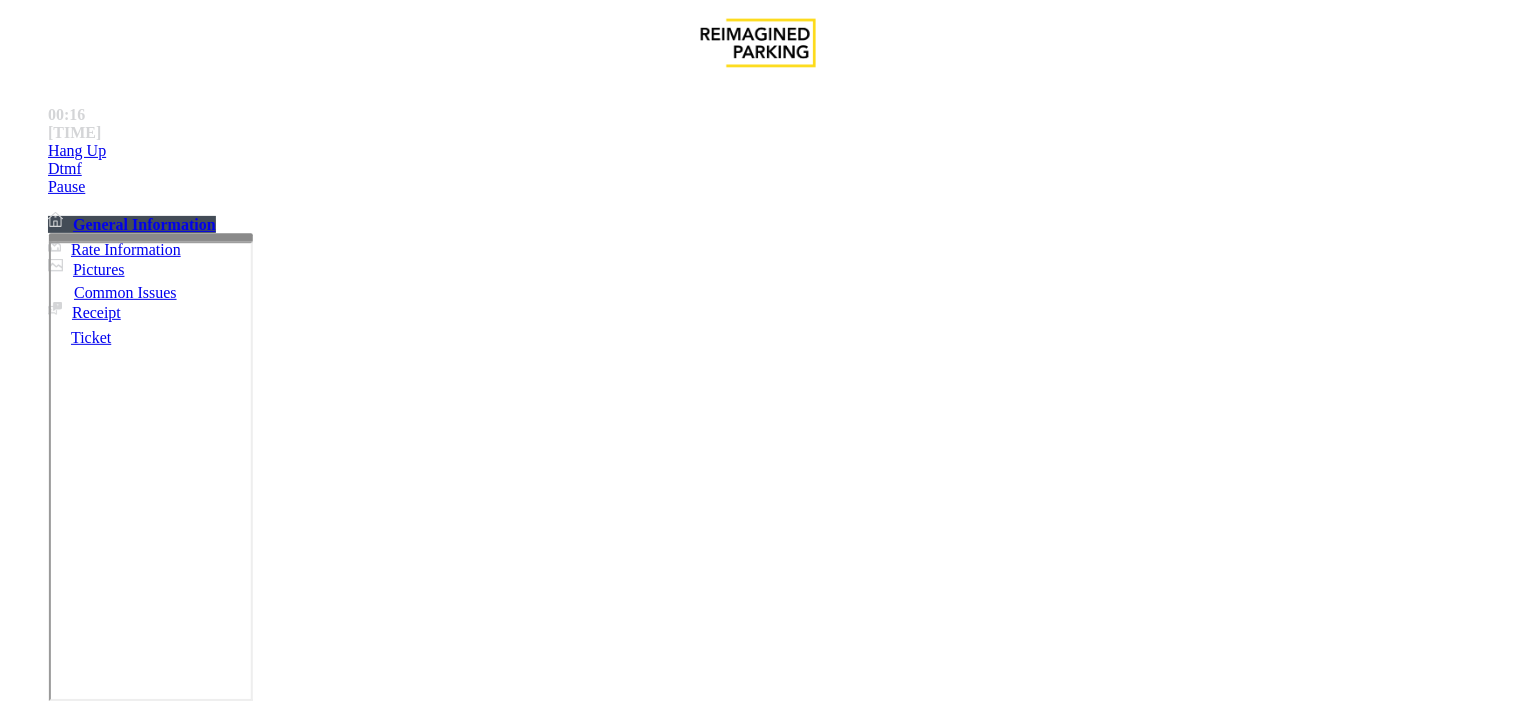type on "**********" 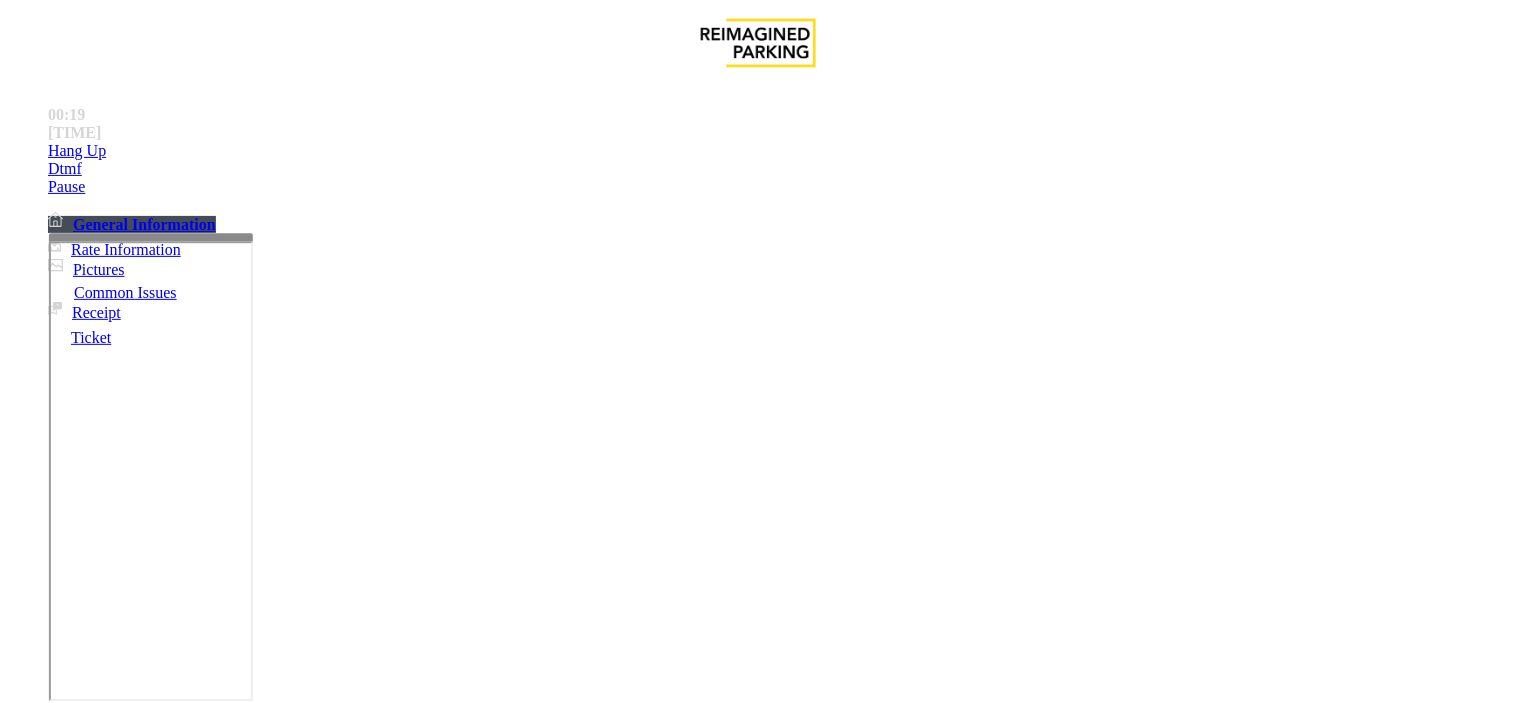 type on "********" 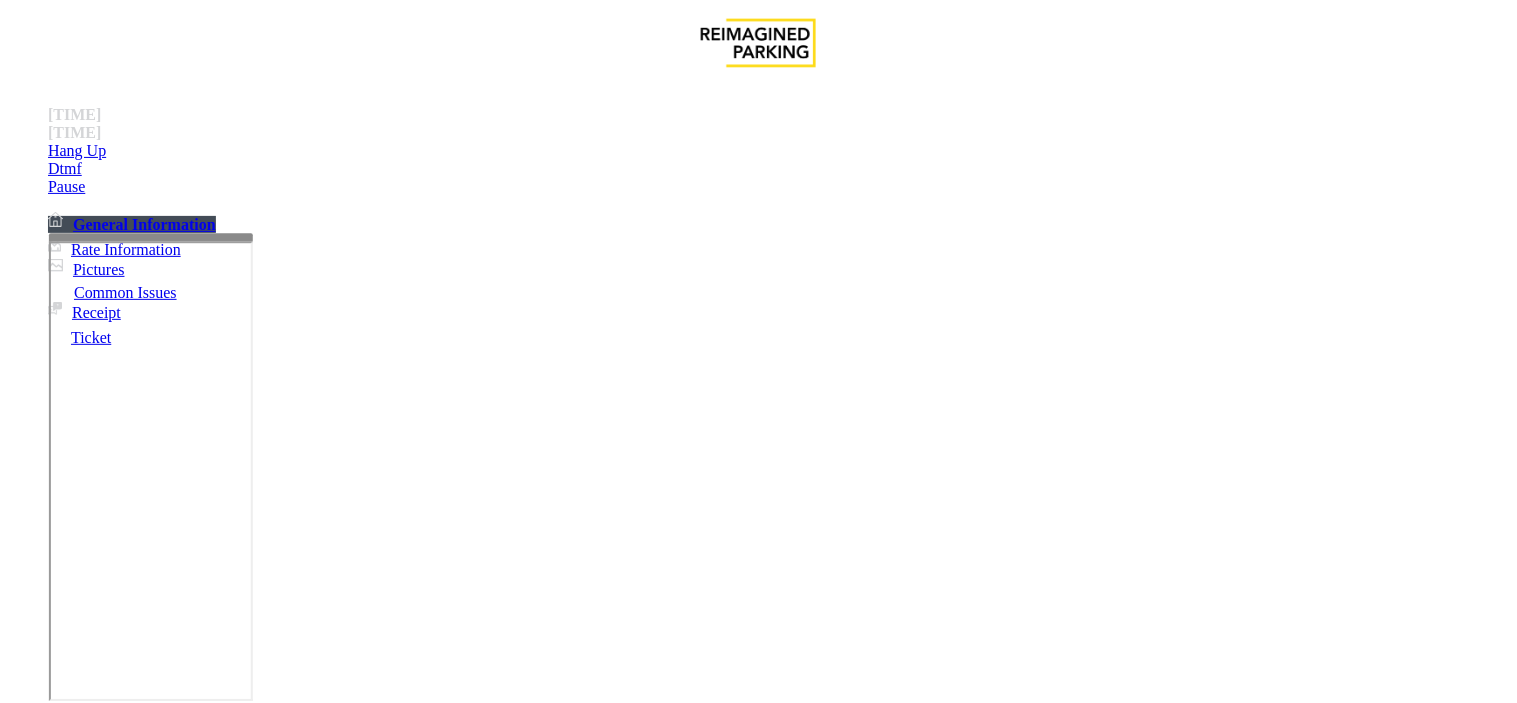 click at bounding box center [79, 3308] 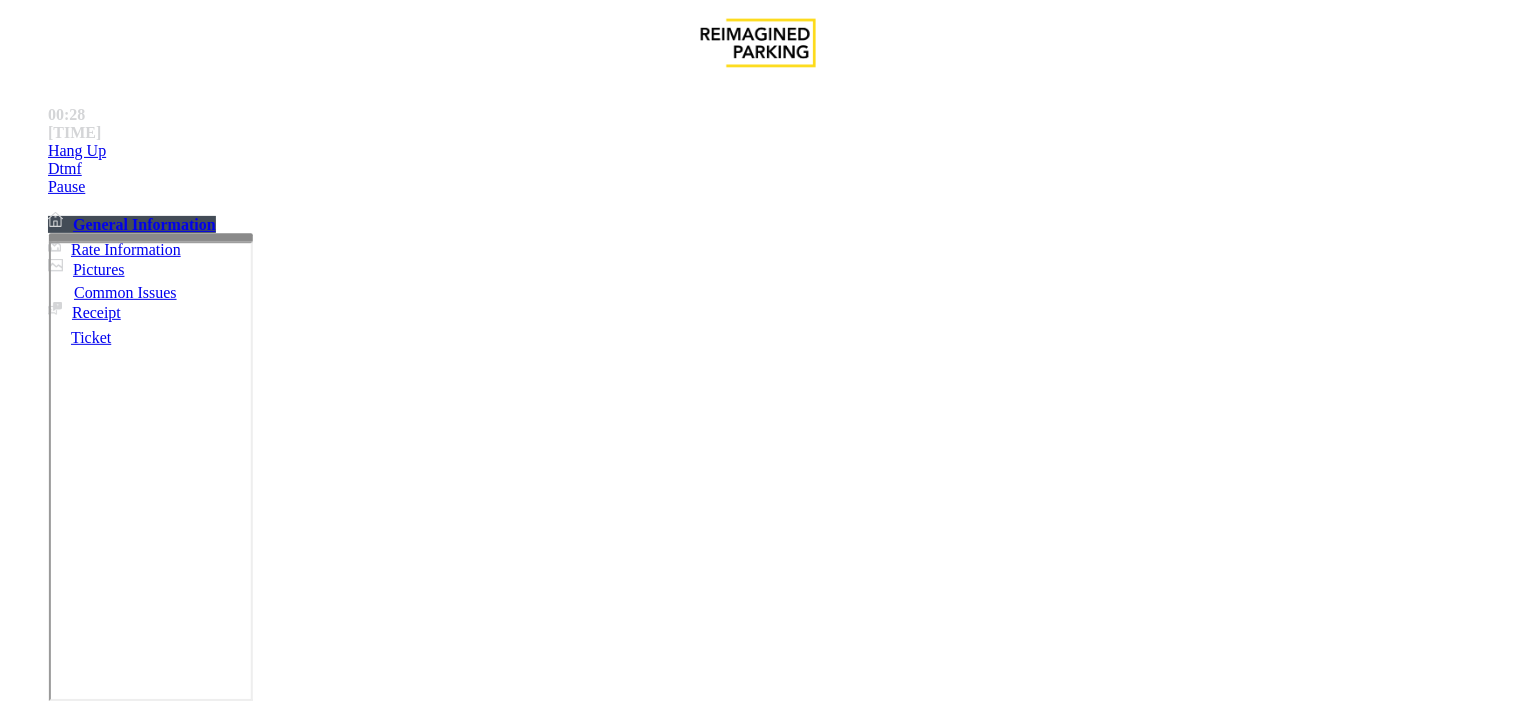 click at bounding box center [246, 1747] 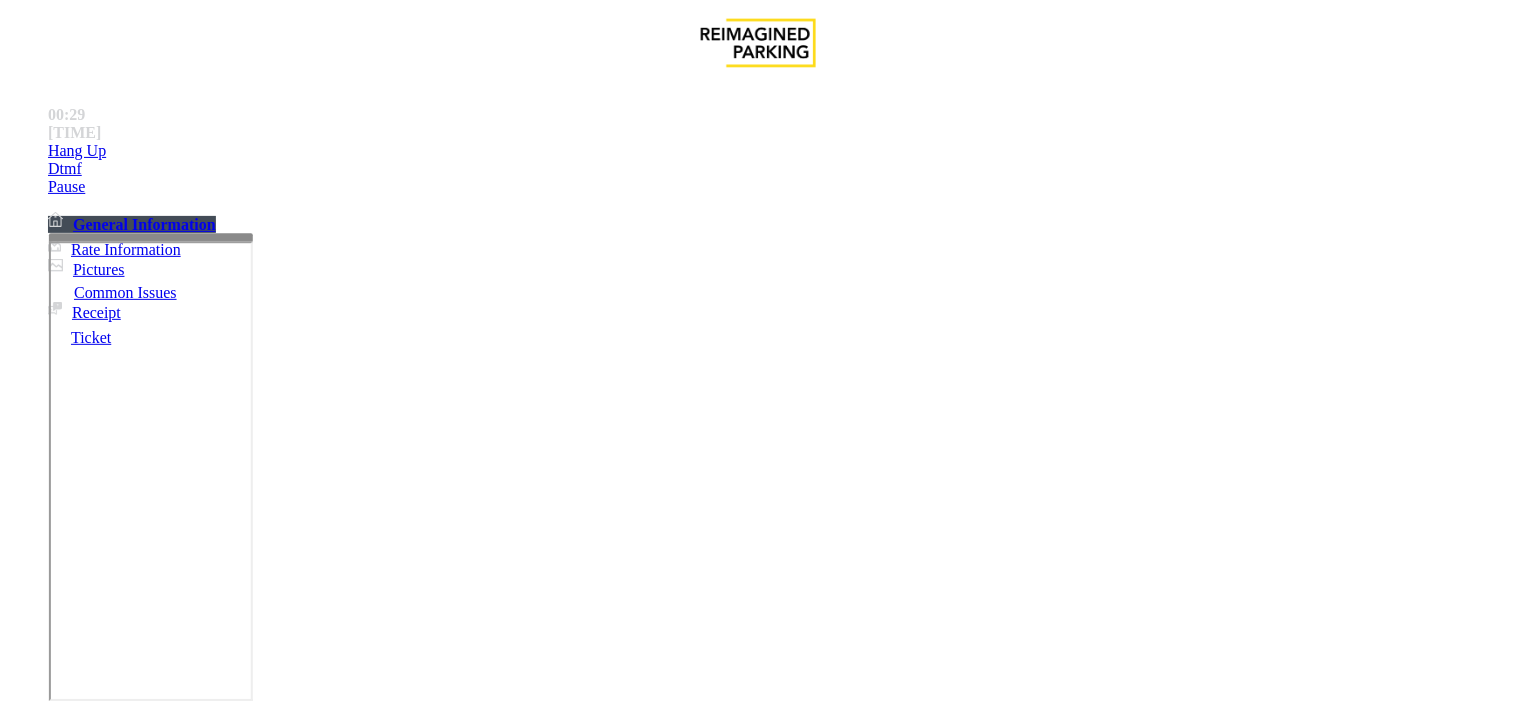scroll, scrollTop: 113, scrollLeft: 0, axis: vertical 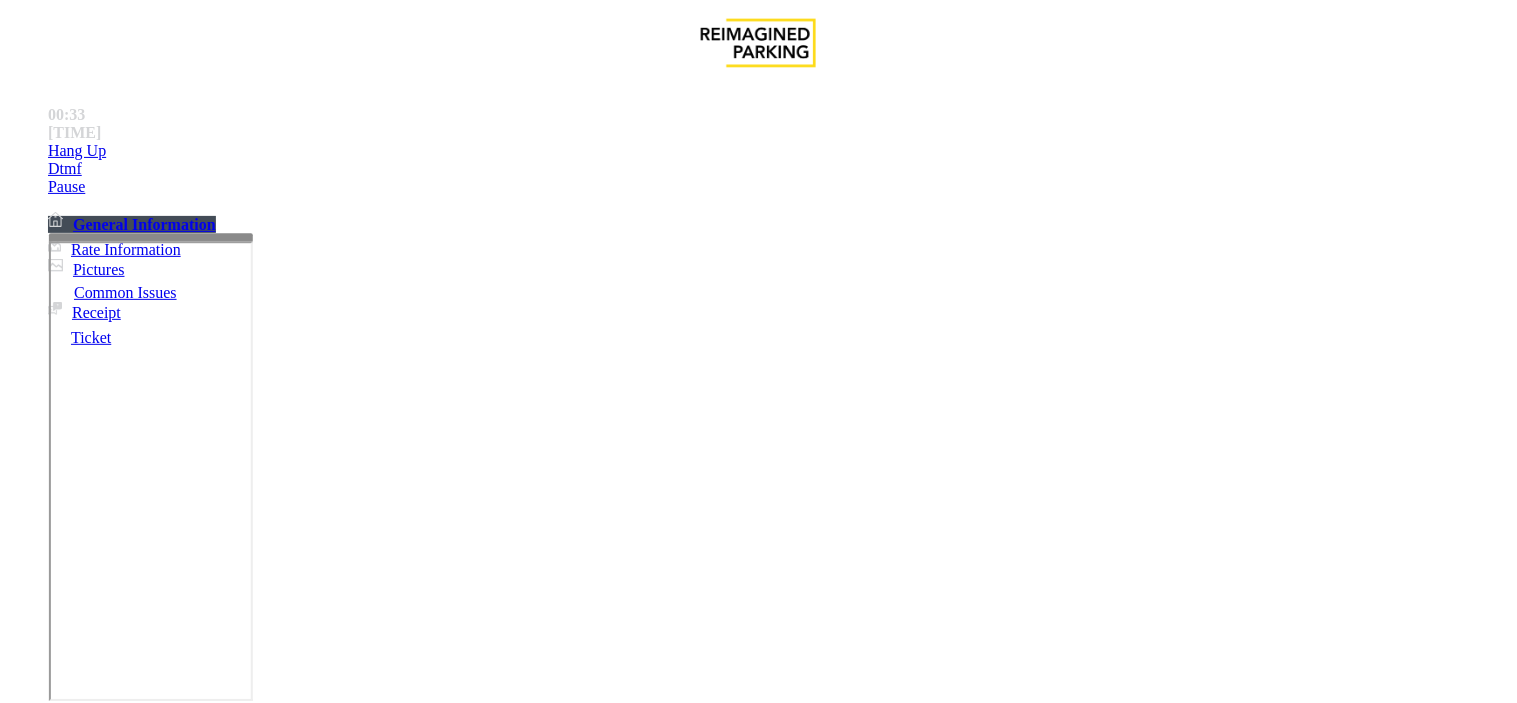 click at bounding box center [96, 1432] 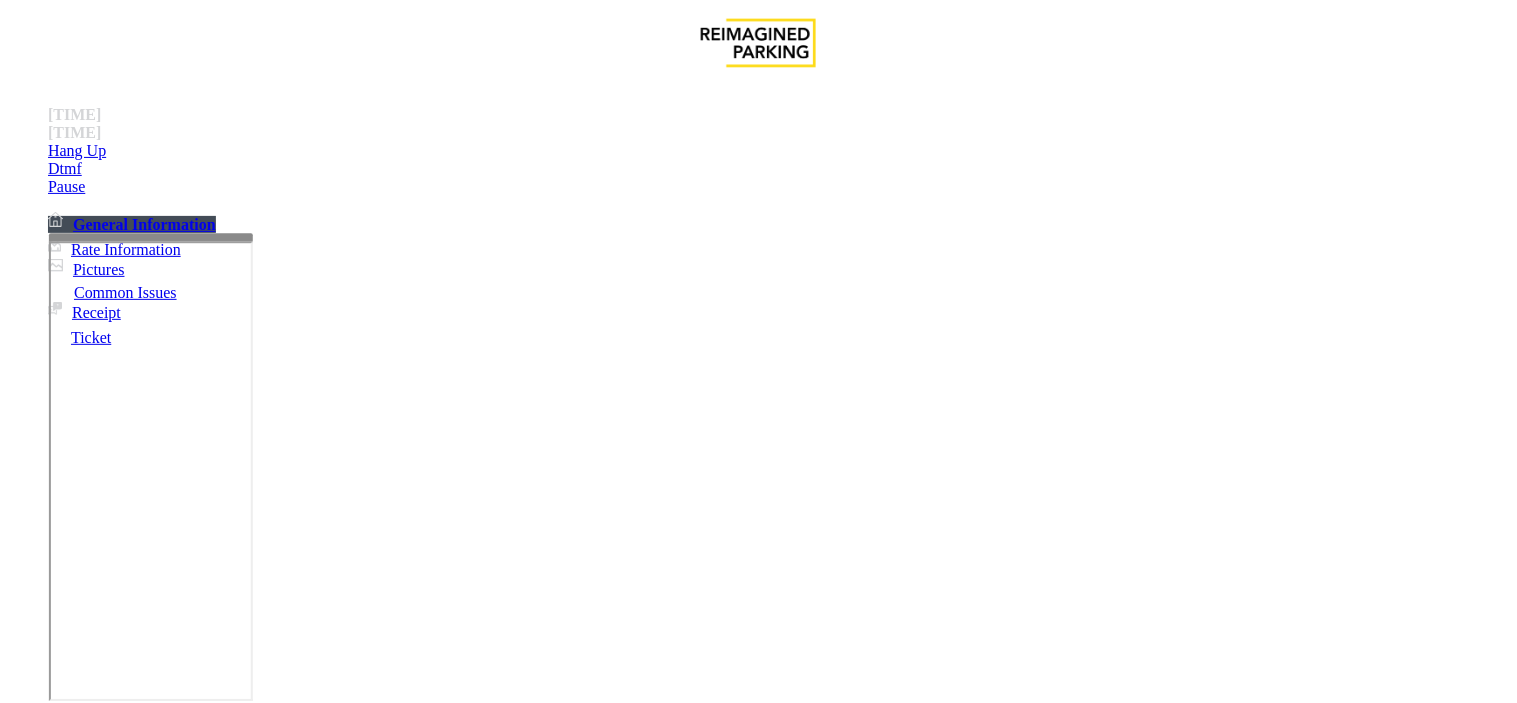 click at bounding box center (96, 1432) 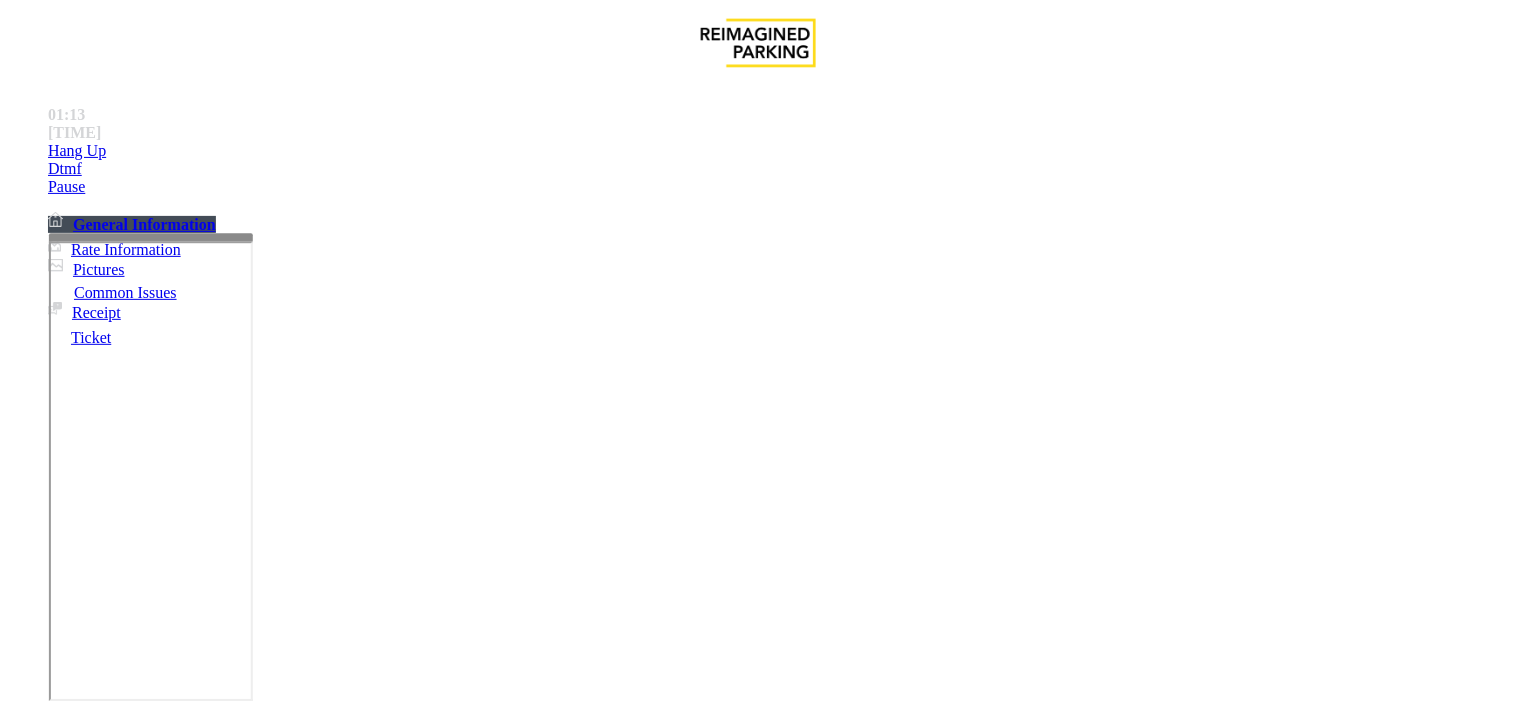 scroll, scrollTop: 2, scrollLeft: 0, axis: vertical 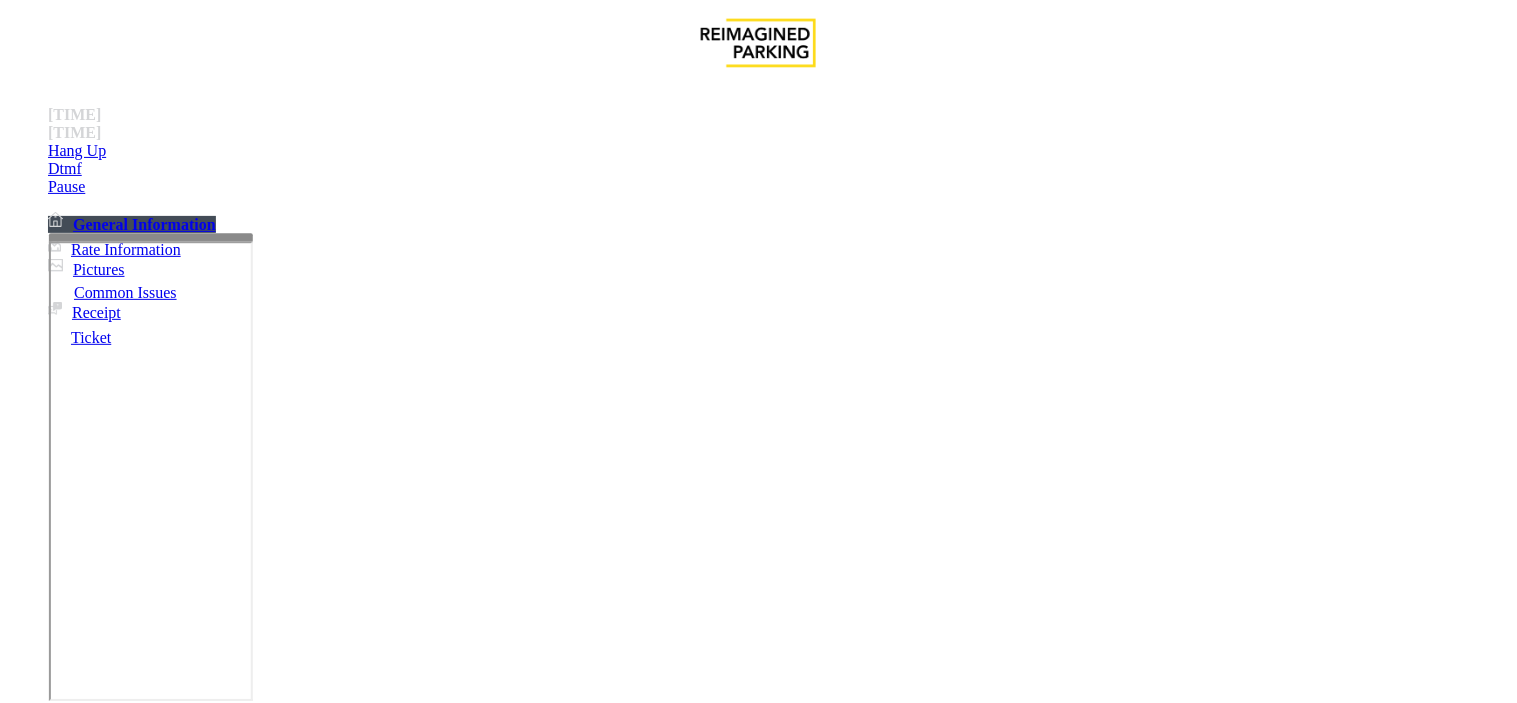 type on "**********" 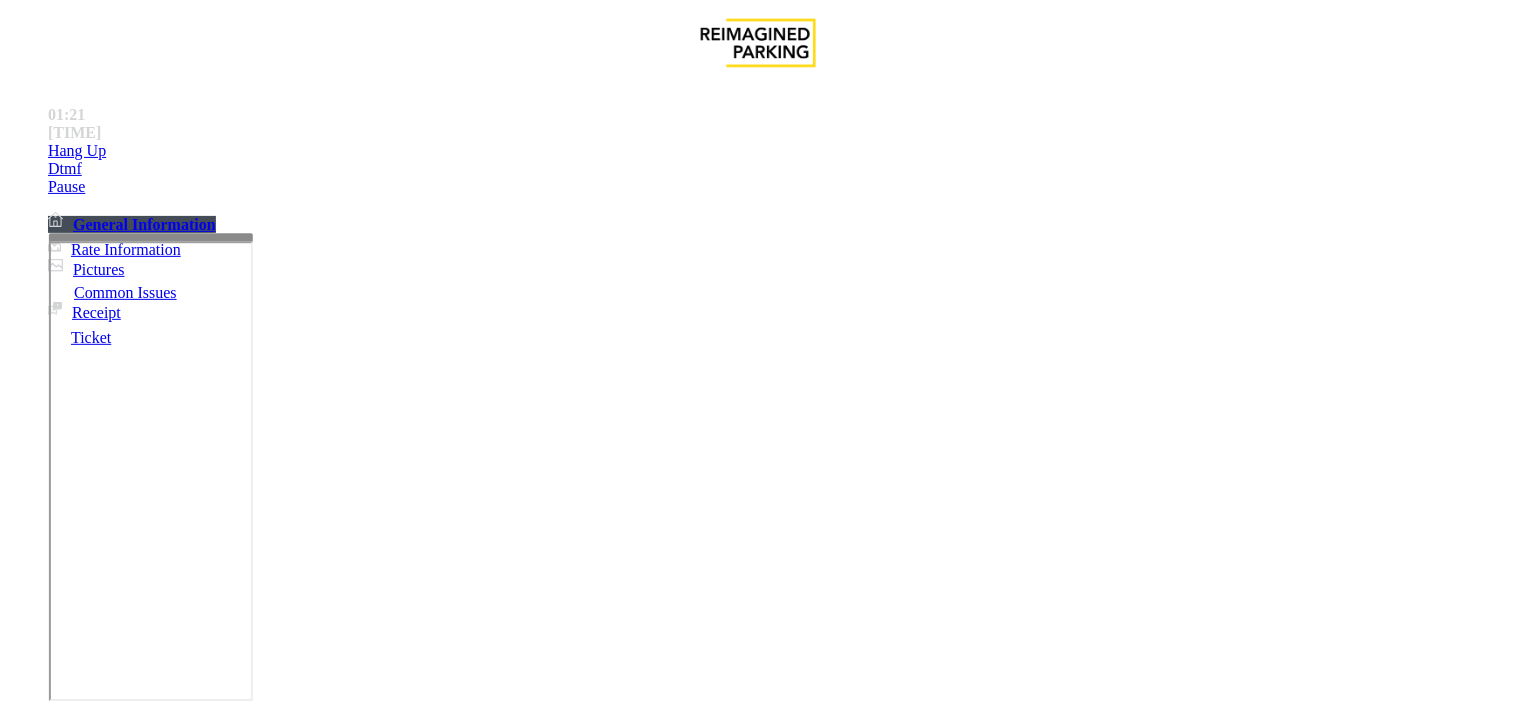 scroll, scrollTop: 113, scrollLeft: 0, axis: vertical 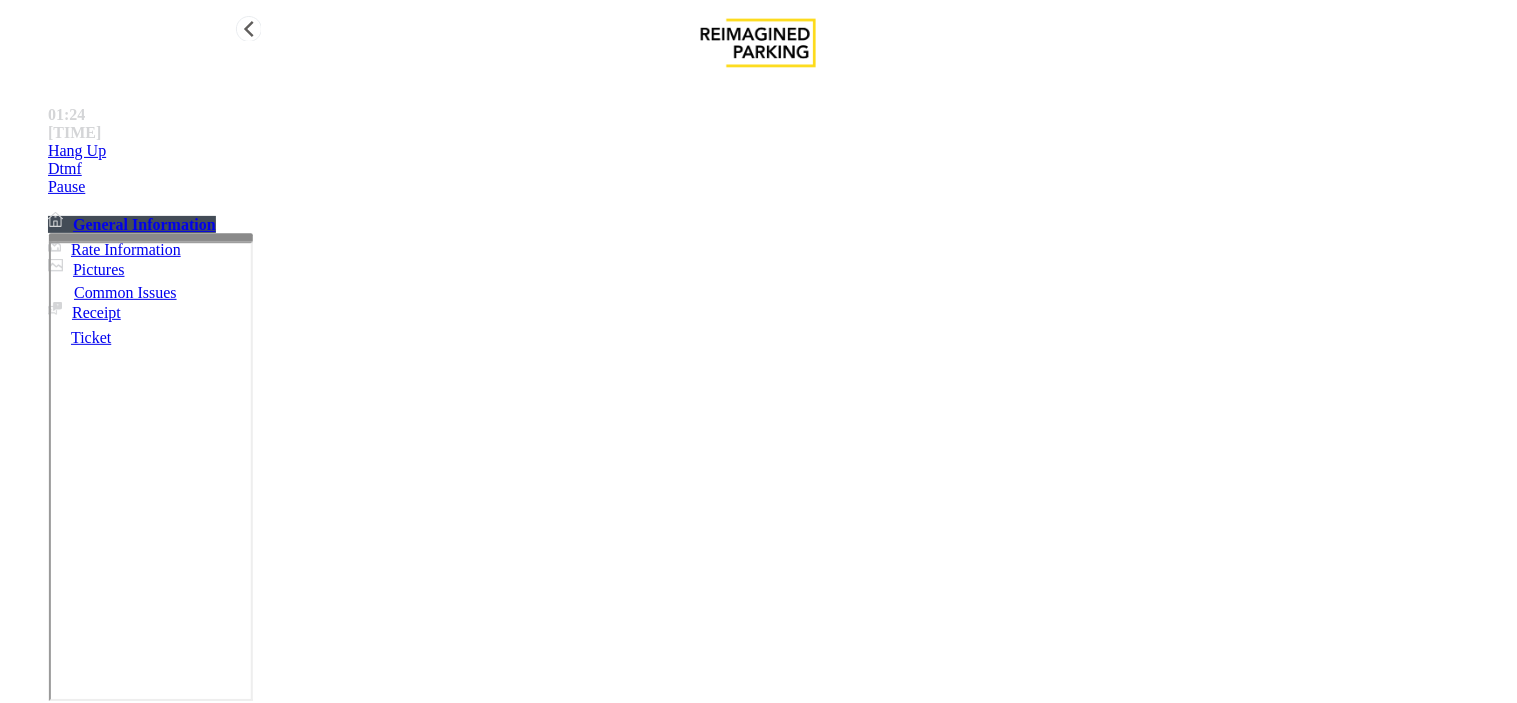 click on "Hang Up" at bounding box center [778, 151] 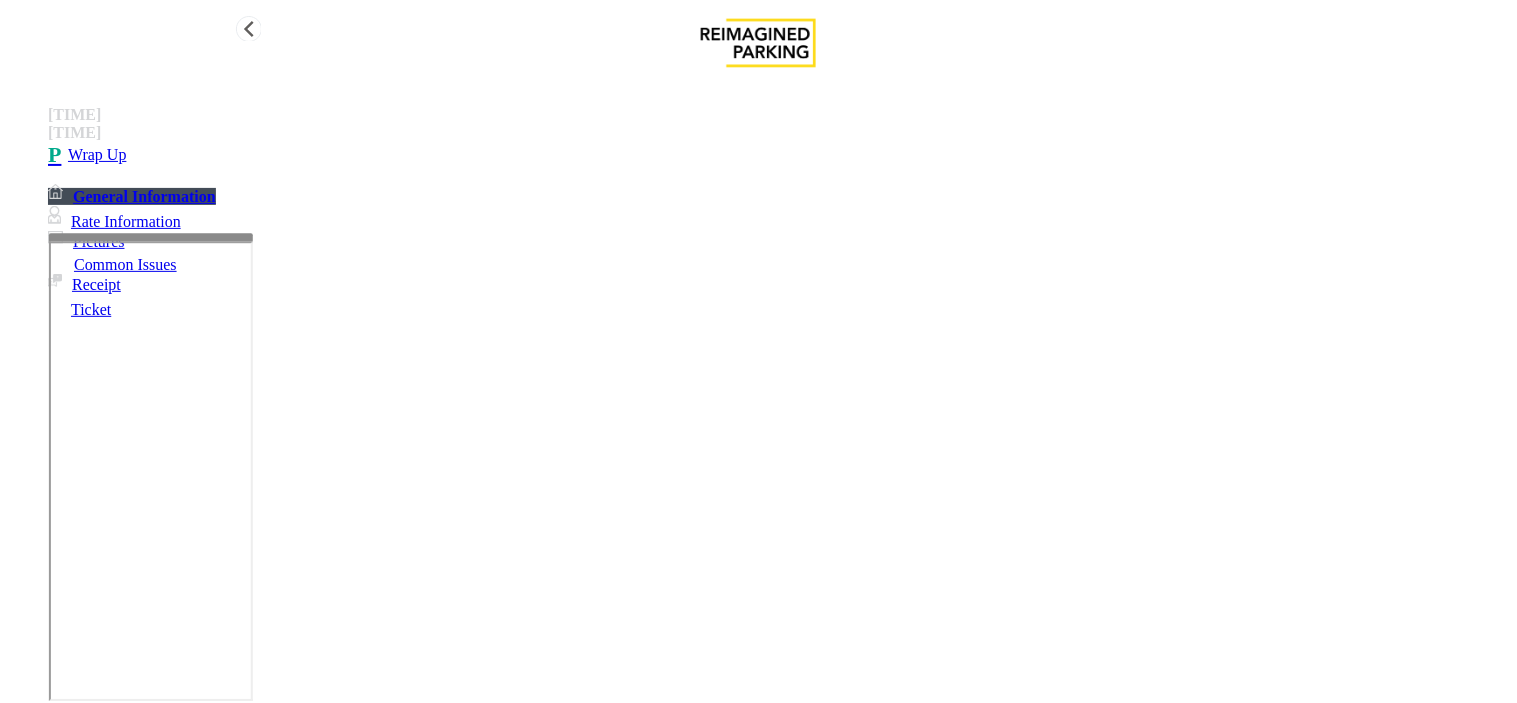 click on "Wrap Up" at bounding box center [778, 155] 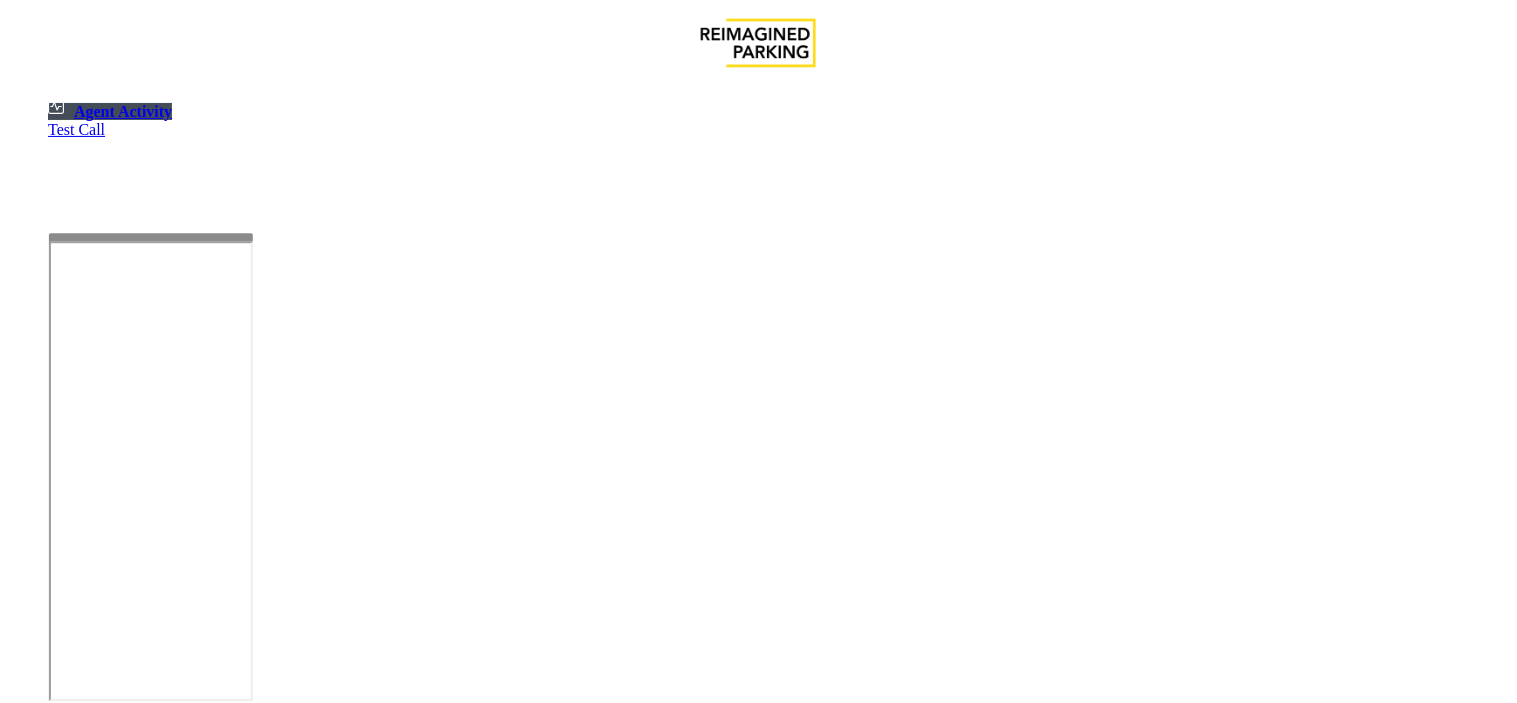 scroll, scrollTop: 0, scrollLeft: 0, axis: both 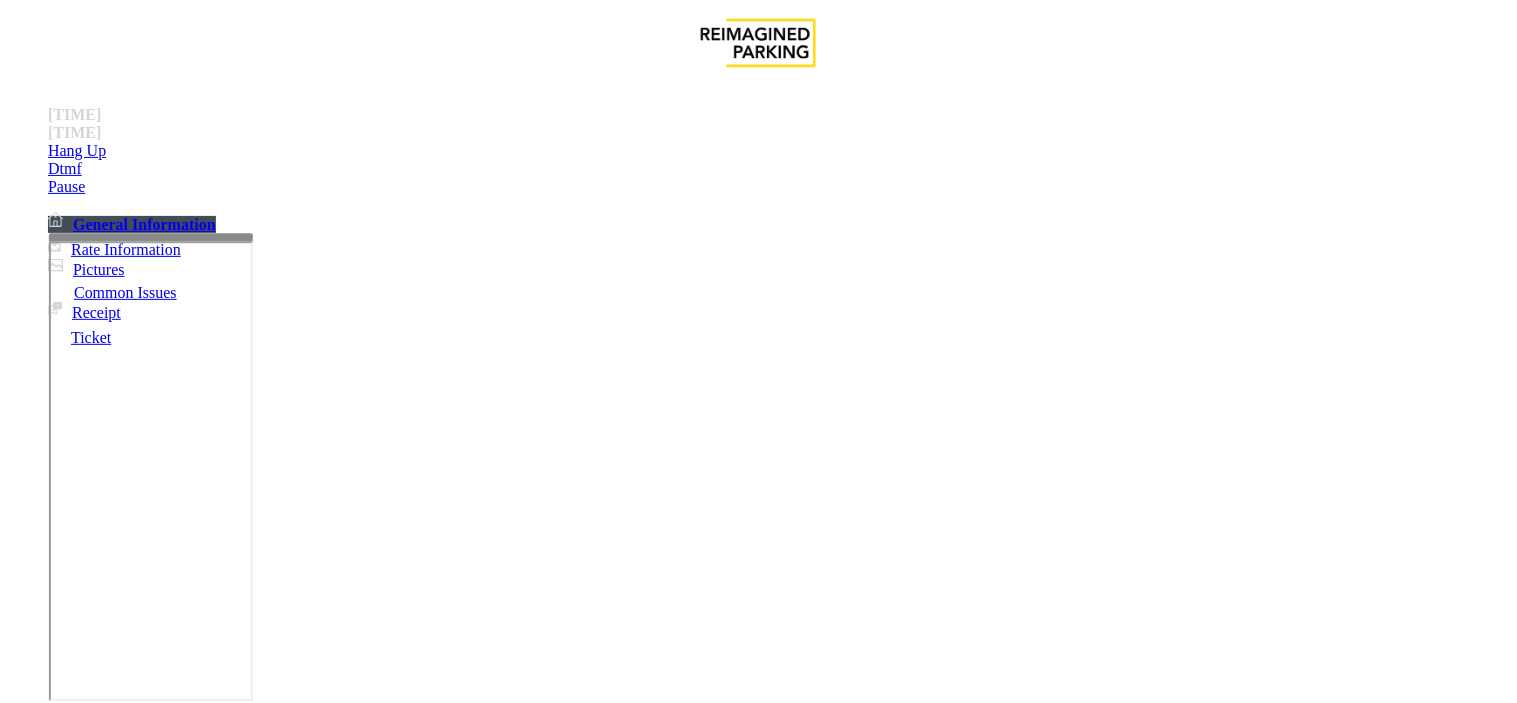 click on "Services" at bounding box center (838, 1356) 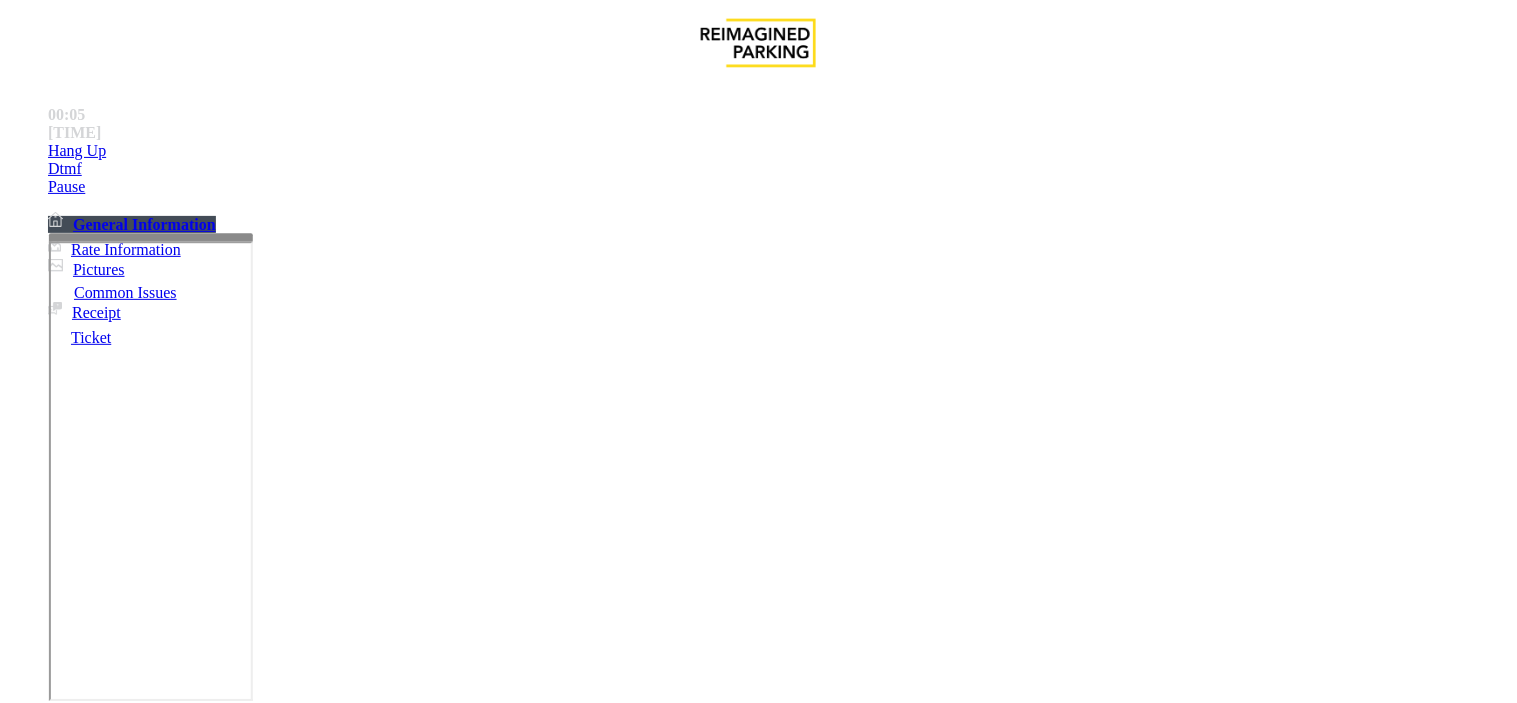 click on "Online Reservations" at bounding box center [528, 1356] 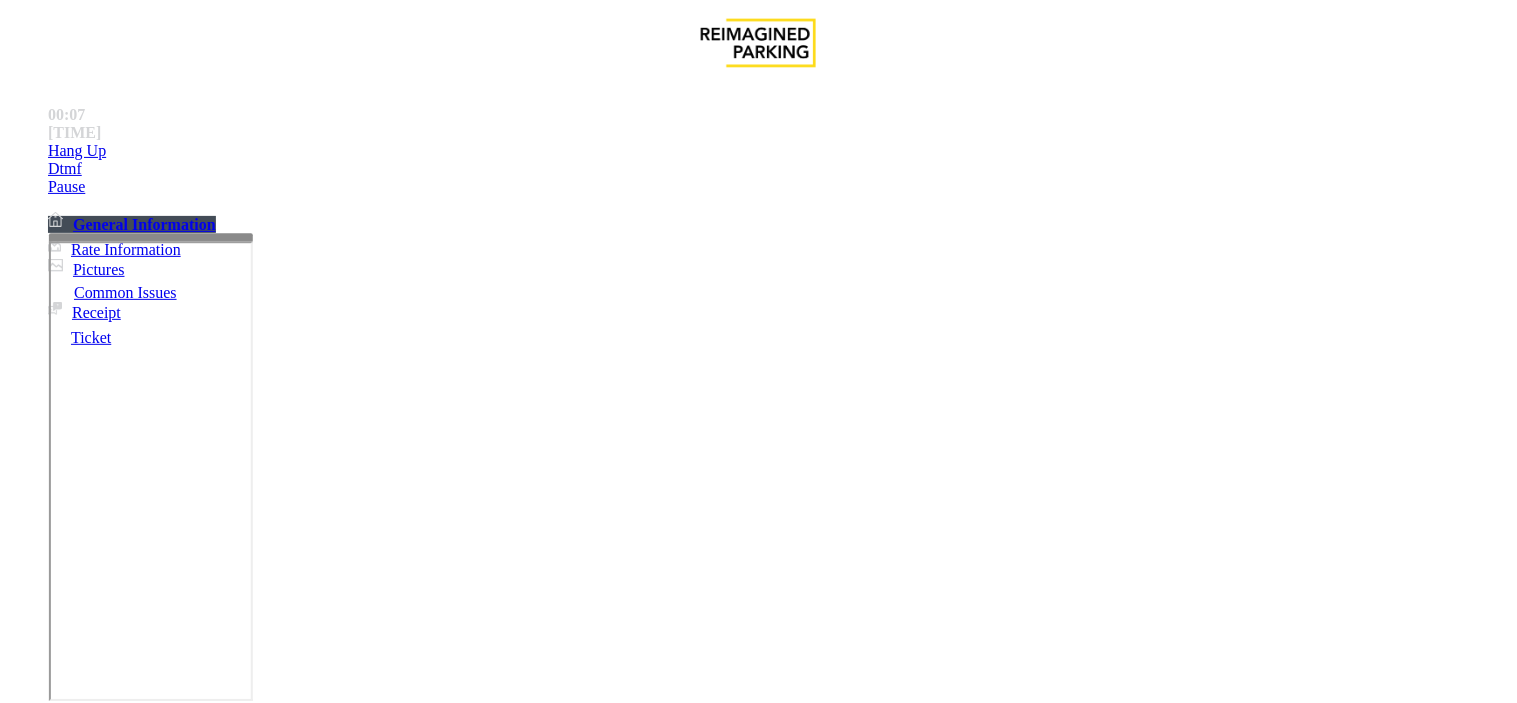 drag, startPoint x: 456, startPoint y: 177, endPoint x: 265, endPoint y: 150, distance: 192.89894 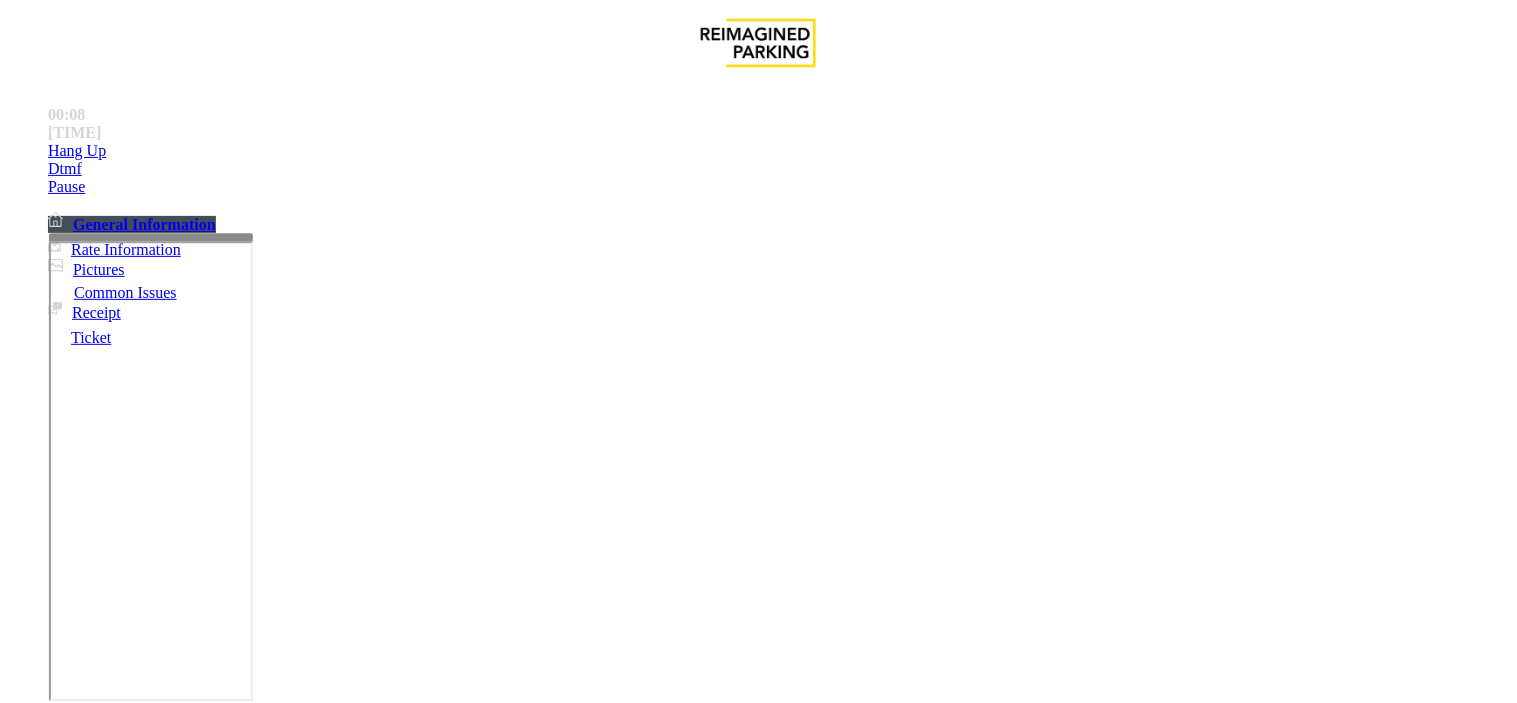 click at bounding box center [246, 1775] 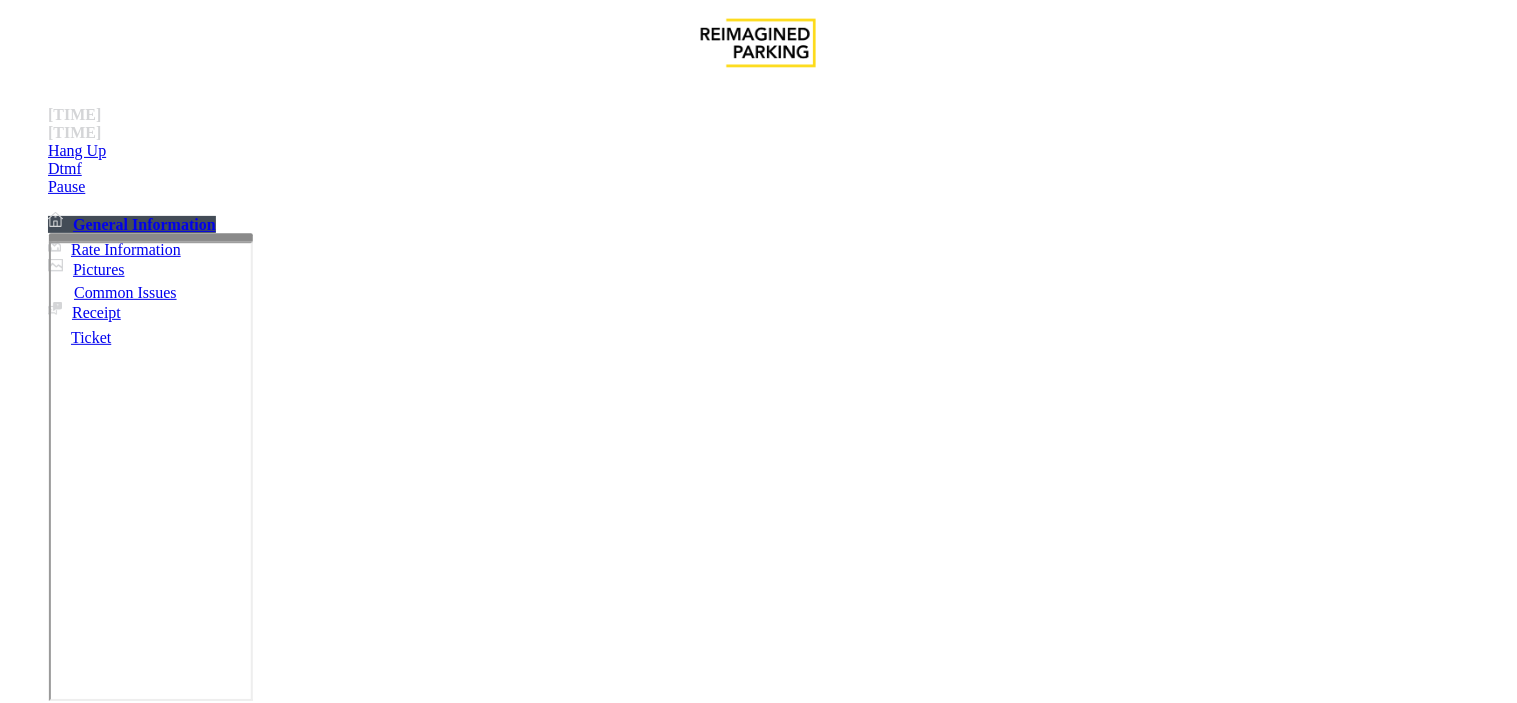 scroll, scrollTop: 14, scrollLeft: 0, axis: vertical 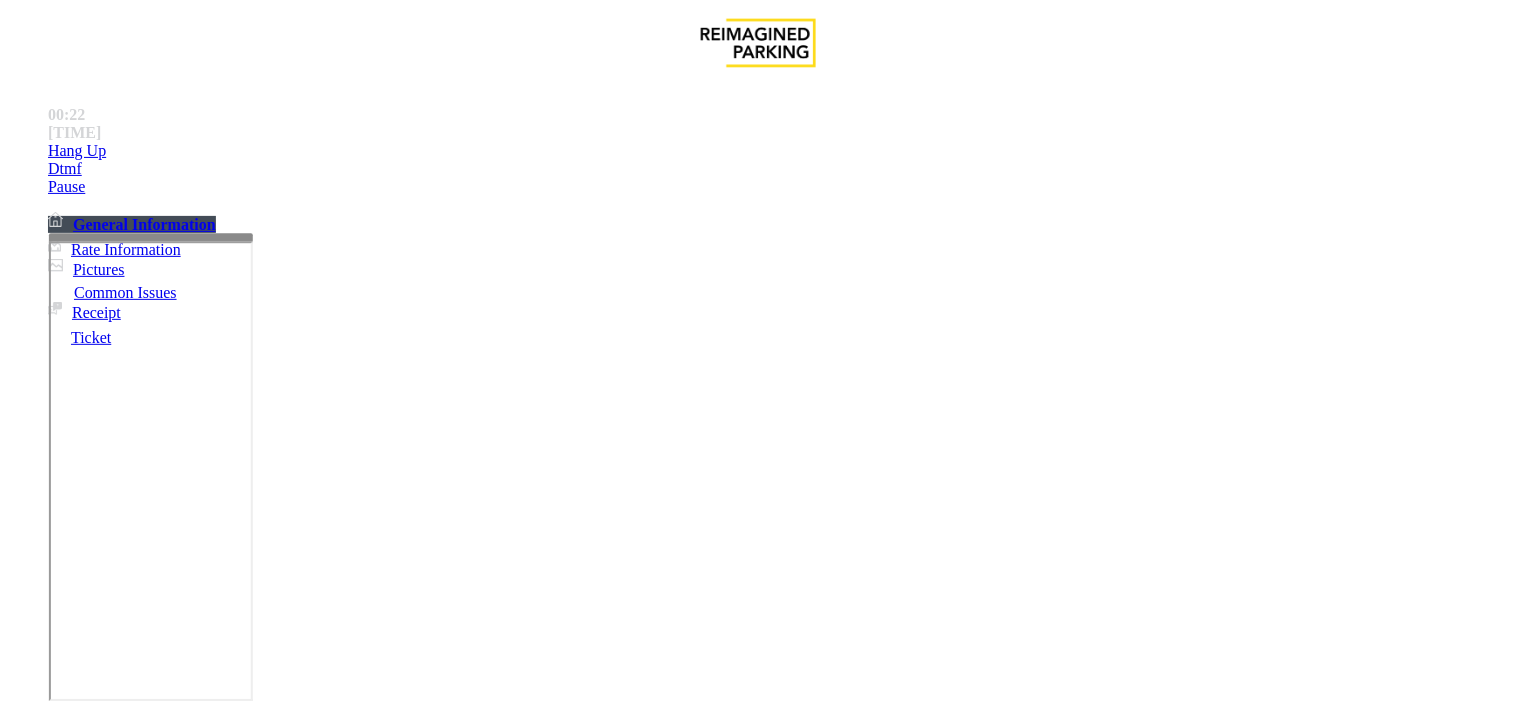 click at bounding box center [246, 1775] 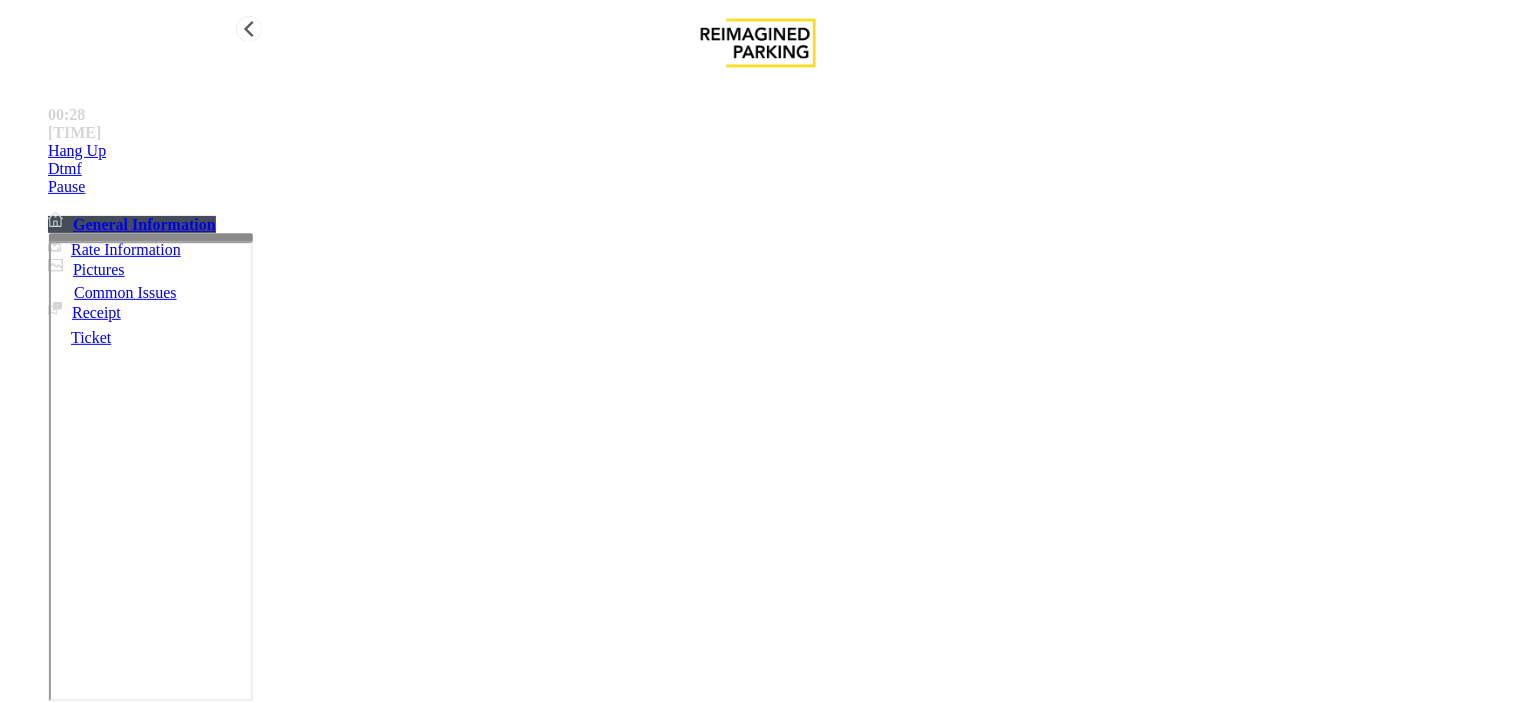 click on "Hang Up" at bounding box center [778, 151] 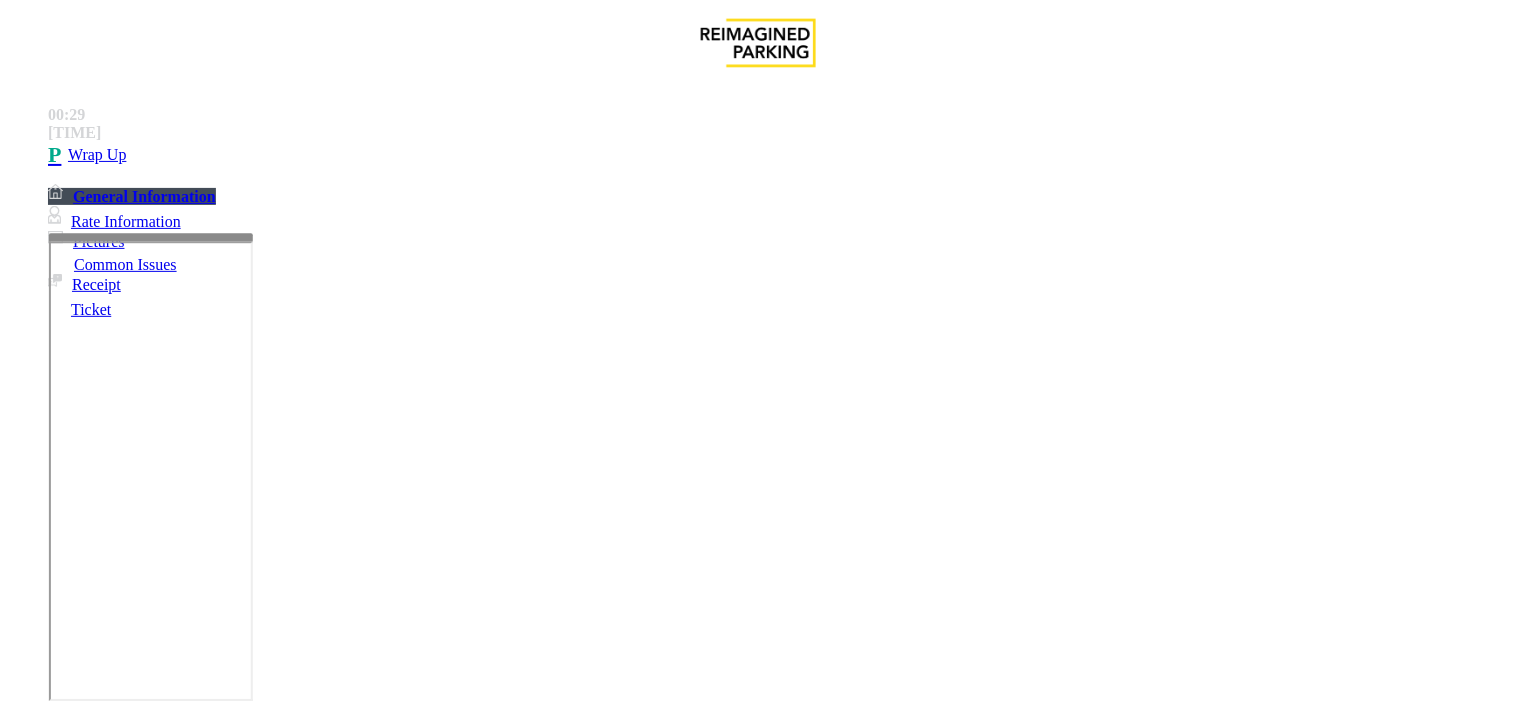 click at bounding box center [246, 1775] 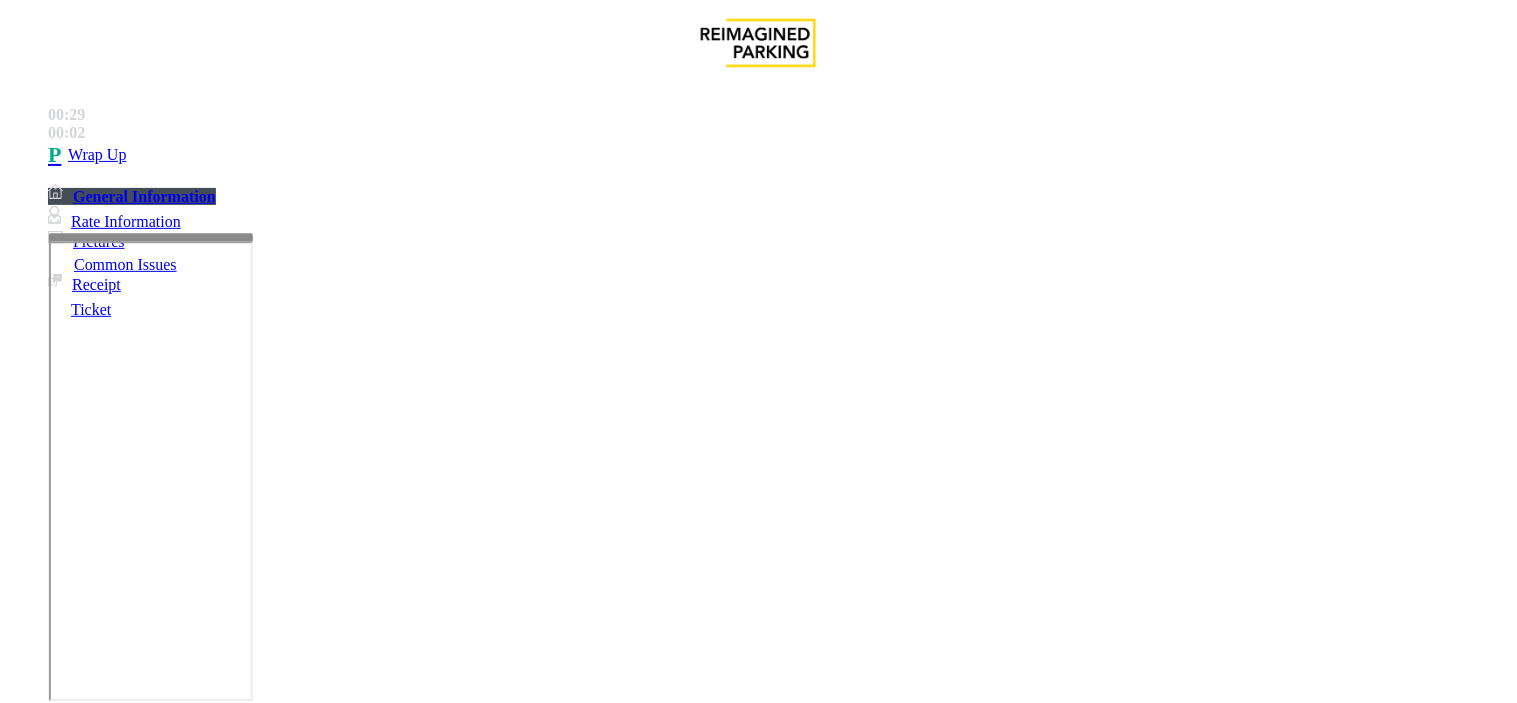 click at bounding box center [246, 1775] 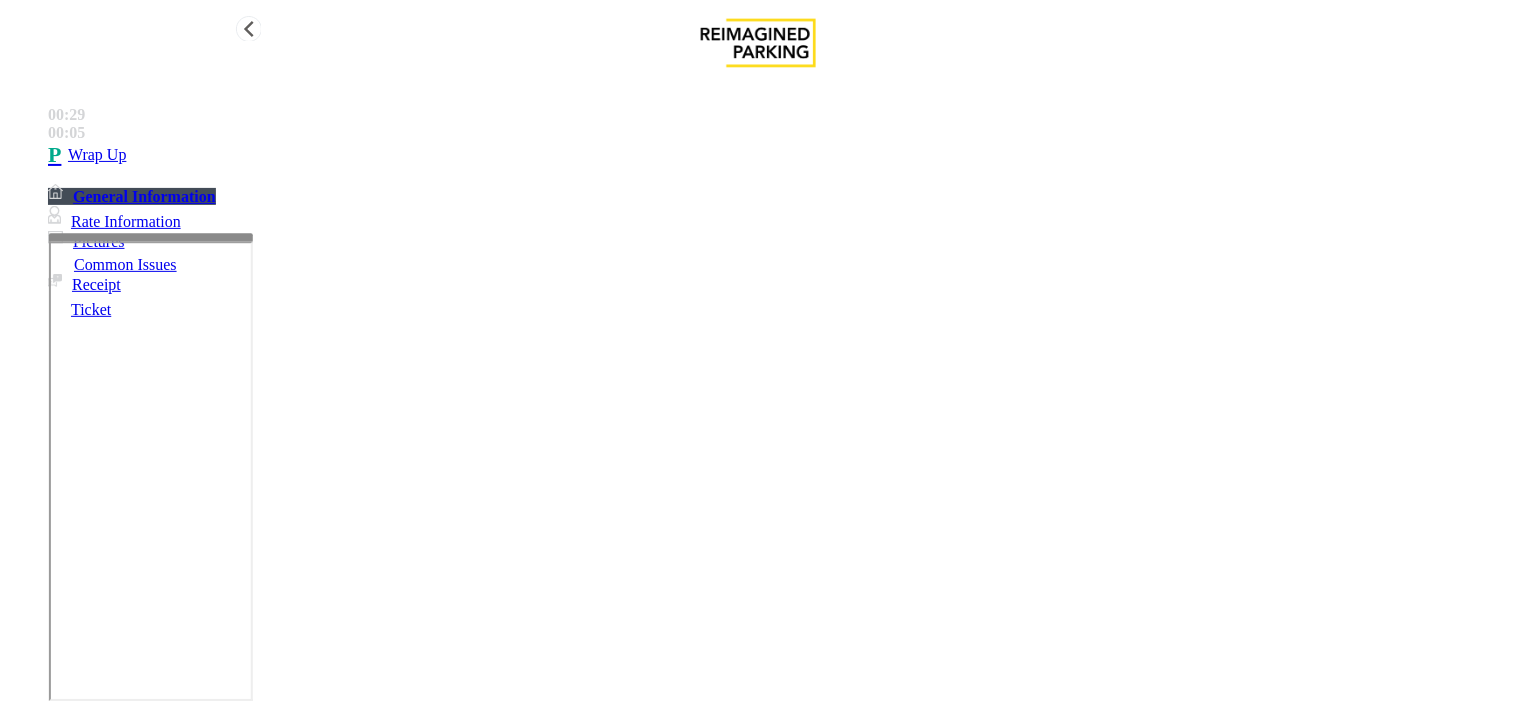 type on "**********" 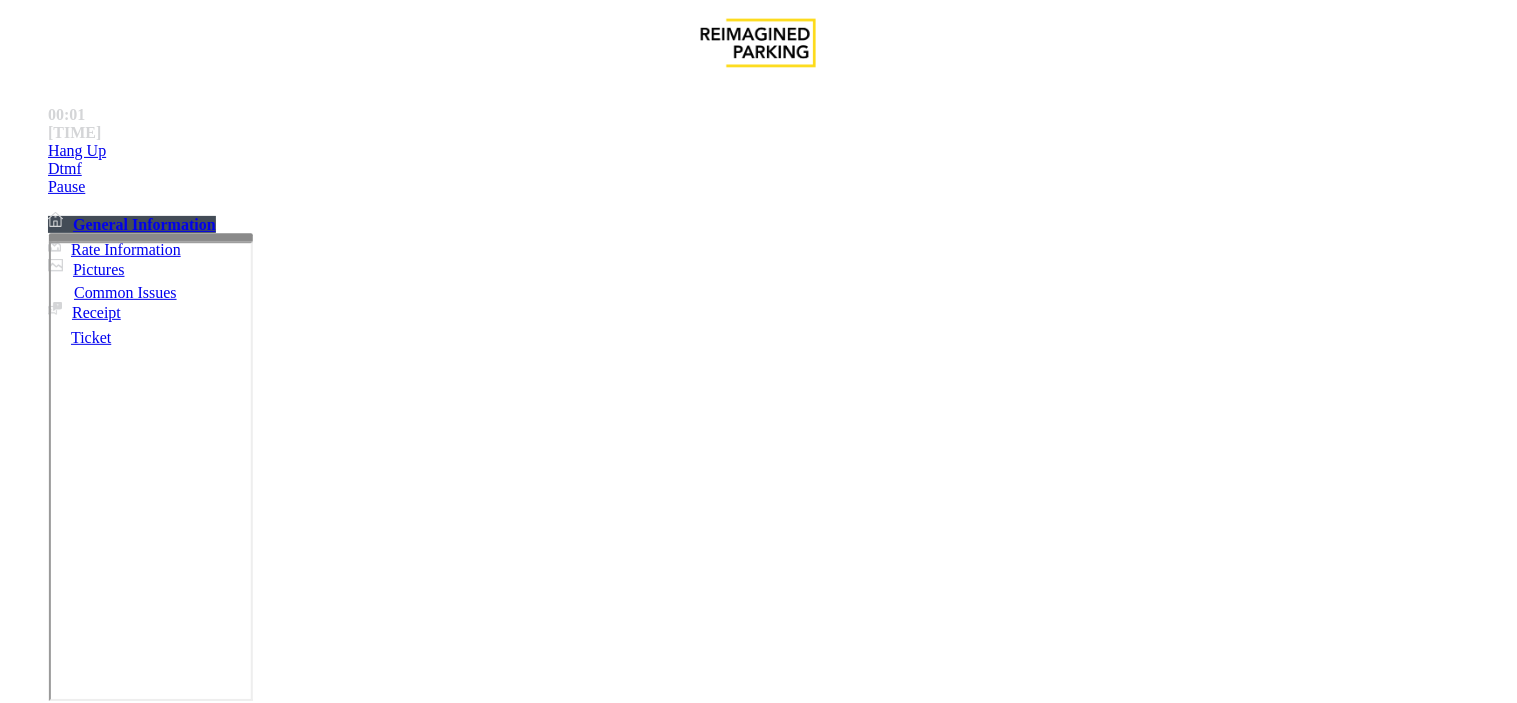 scroll, scrollTop: 1333, scrollLeft: 0, axis: vertical 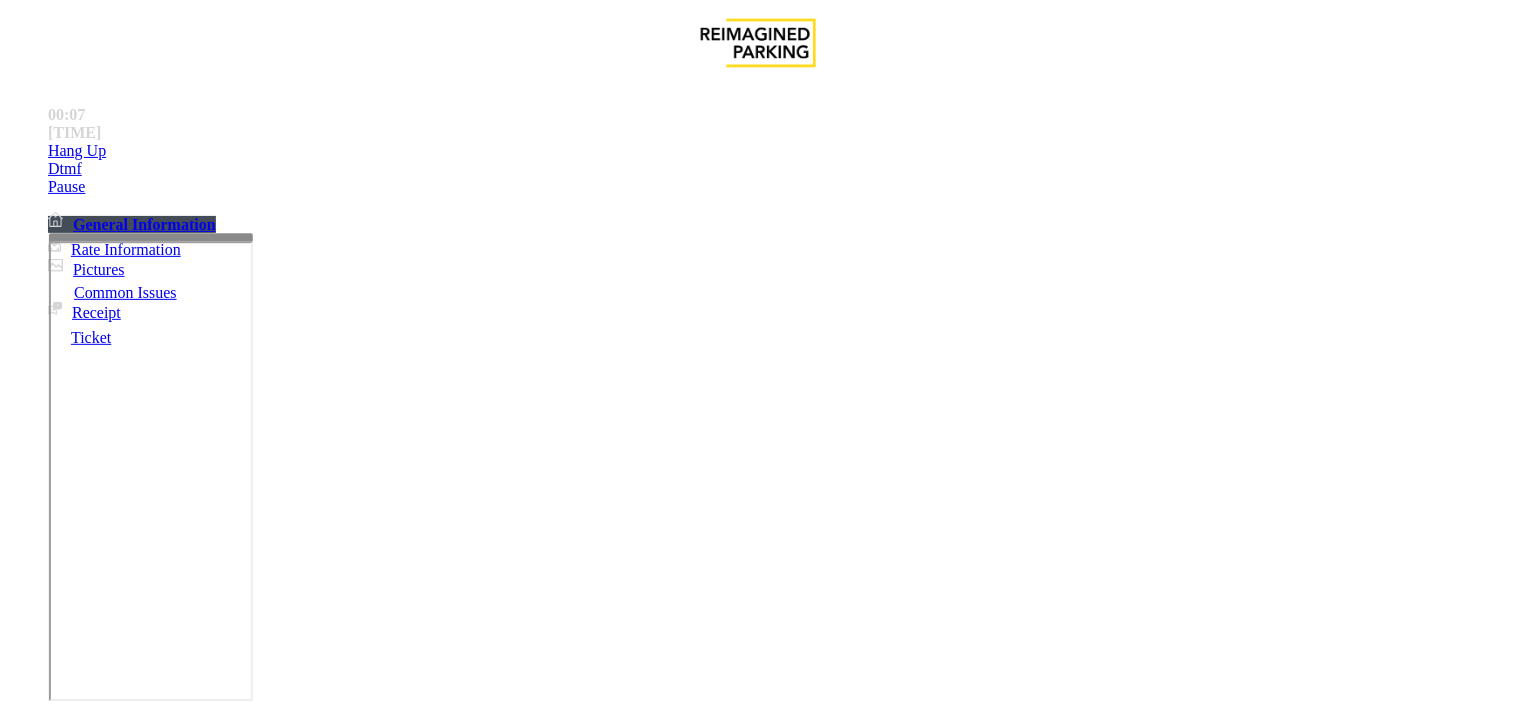 click on "Intercom Issue/No Response" at bounding box center (1080, 1356) 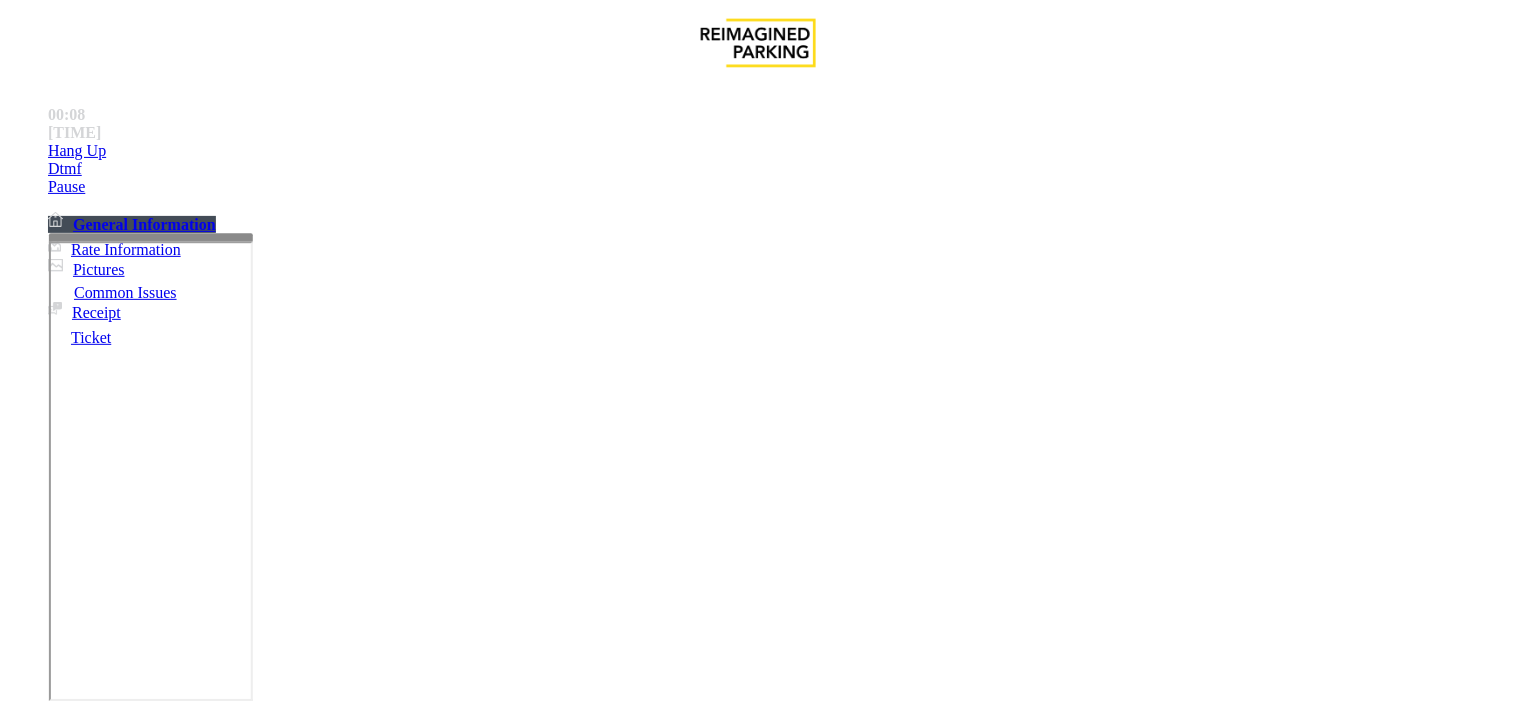 click on "No Response/Unable to hear parker" at bounding box center [142, 1356] 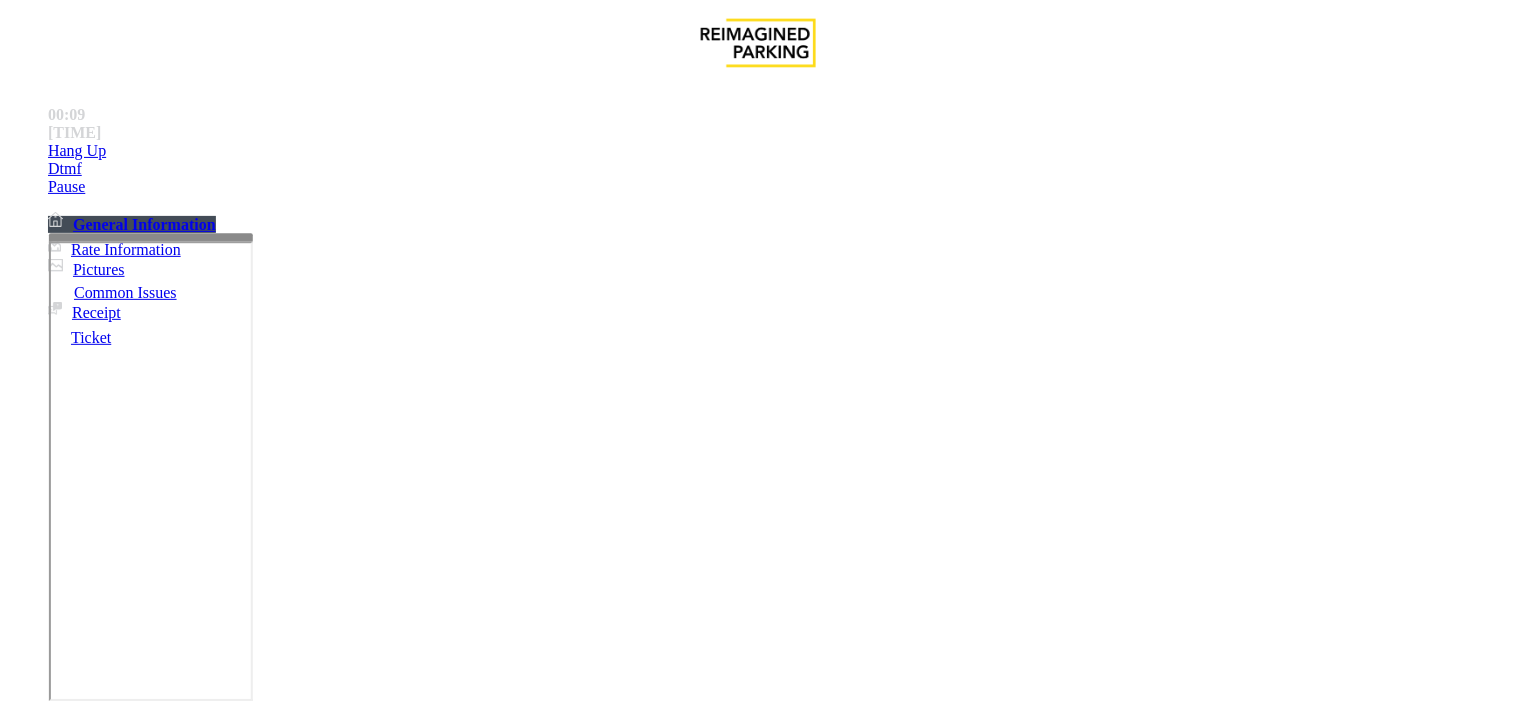 click on "No Response/Unable to hear parker" at bounding box center [758, 1341] 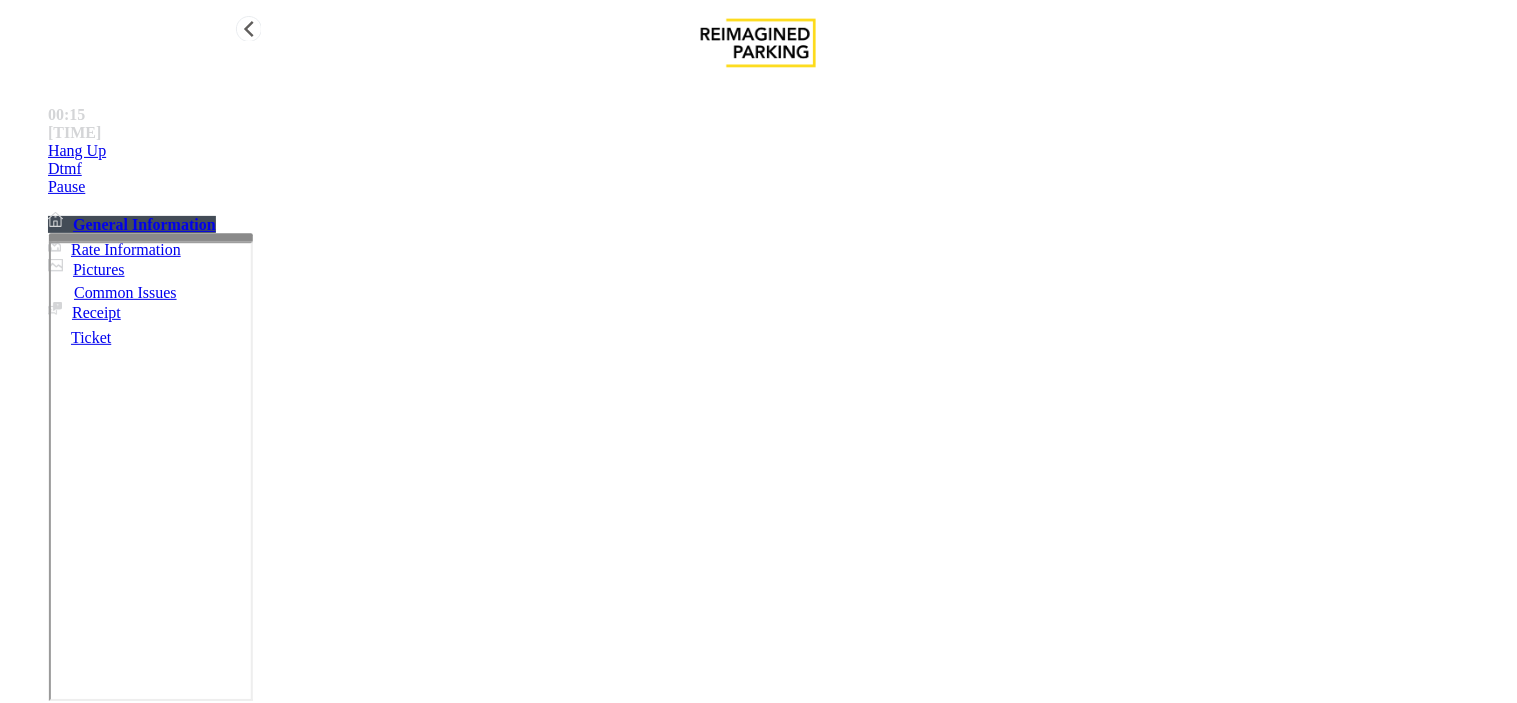 type on "**********" 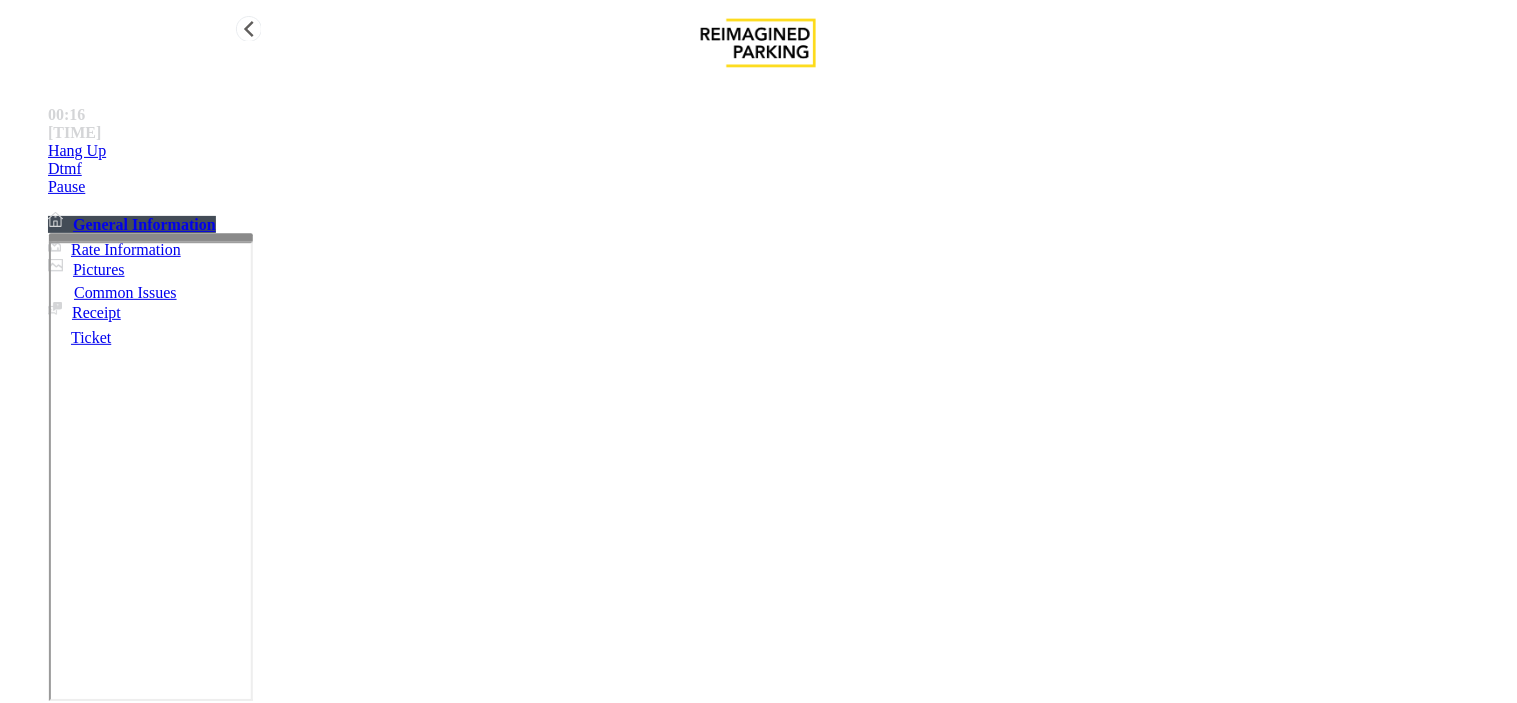 click on "Hang Up" at bounding box center (778, 151) 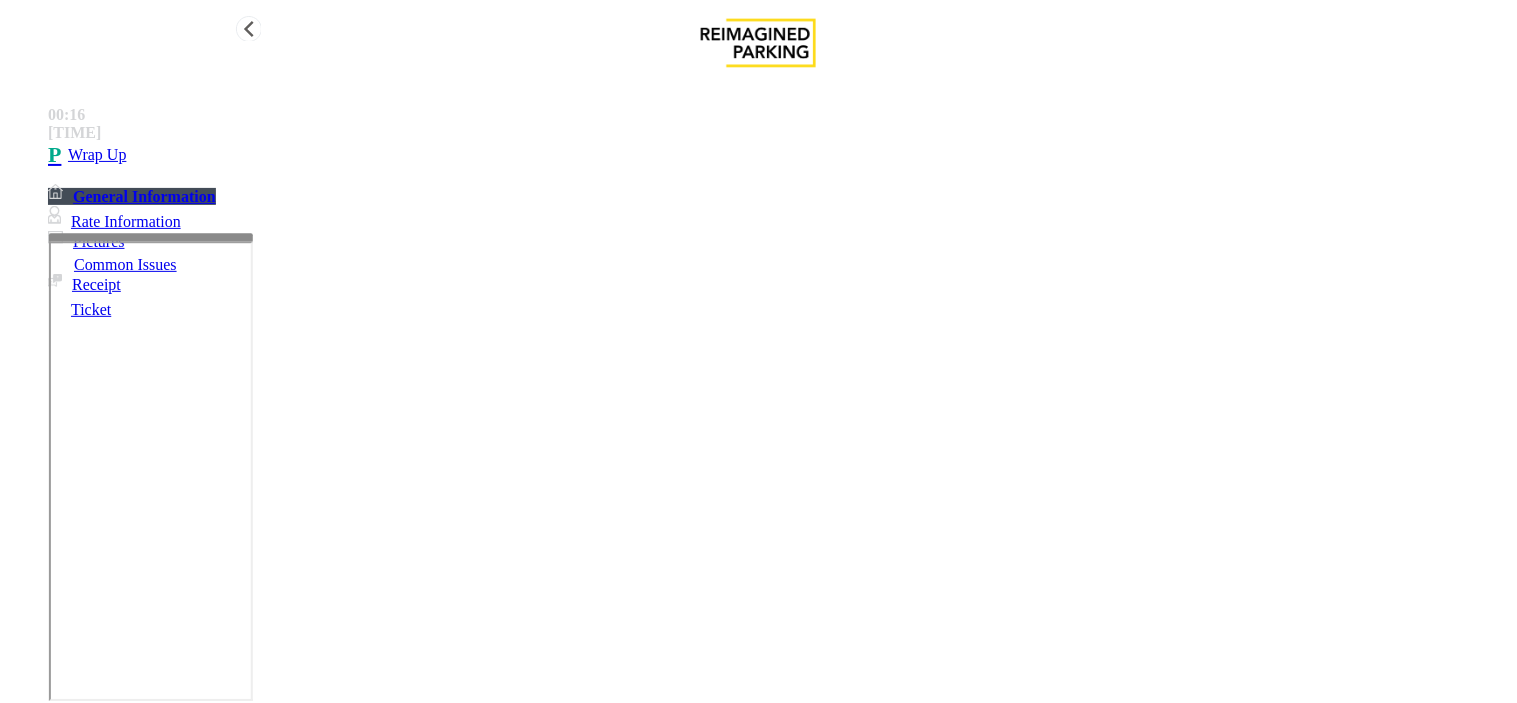 click on "Wrap Up" at bounding box center [778, 155] 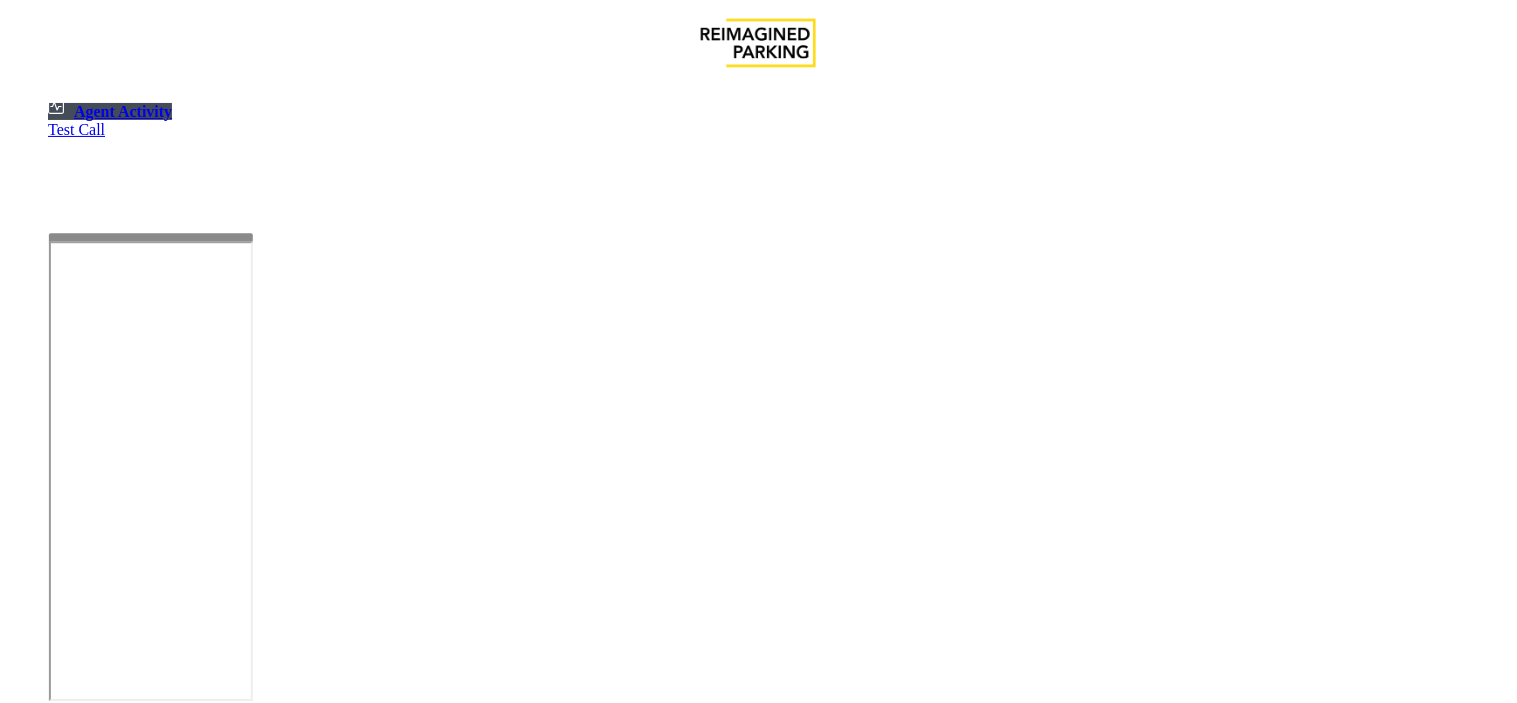 drag, startPoint x: 1452, startPoint y: 27, endPoint x: 1211, endPoint y: 412, distance: 454.2092 